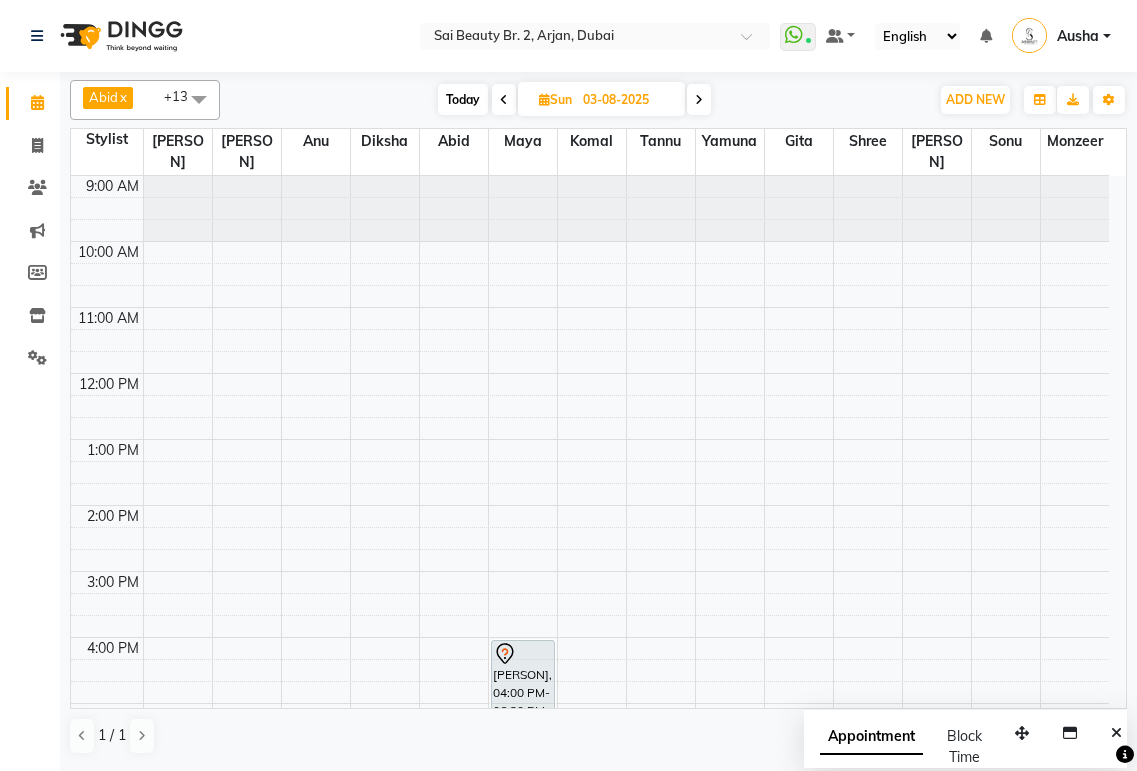 scroll, scrollTop: 0, scrollLeft: 0, axis: both 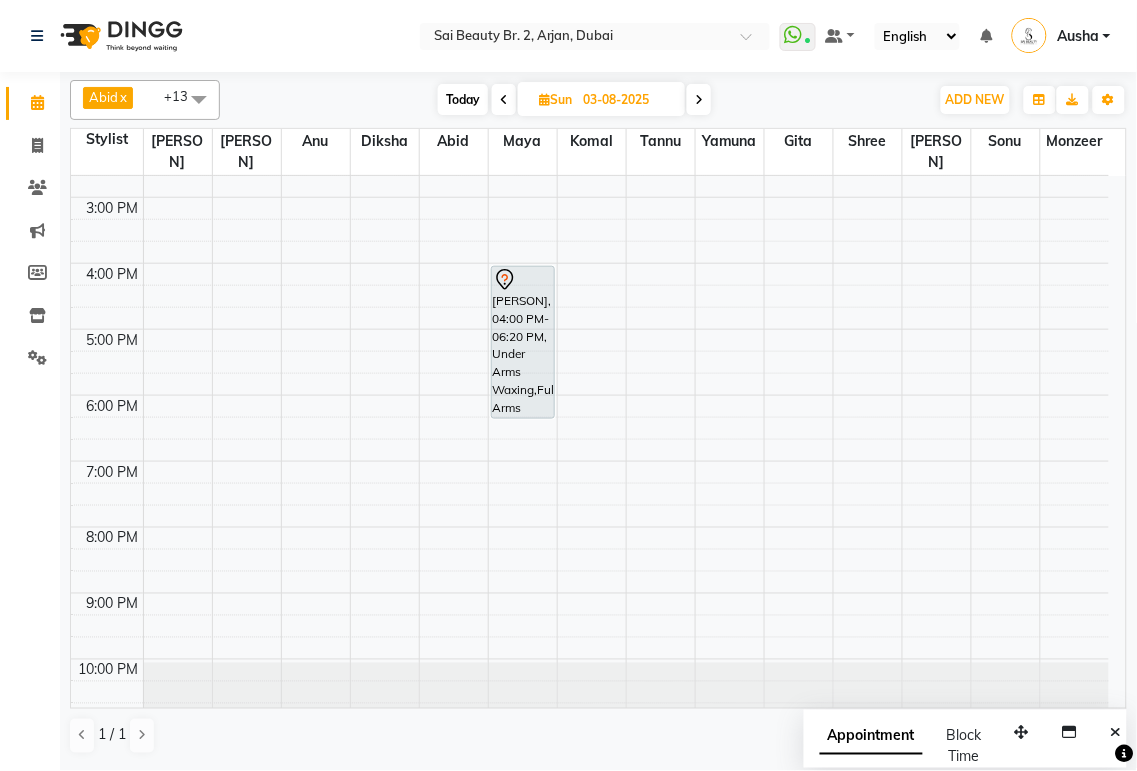 click at bounding box center (504, 100) 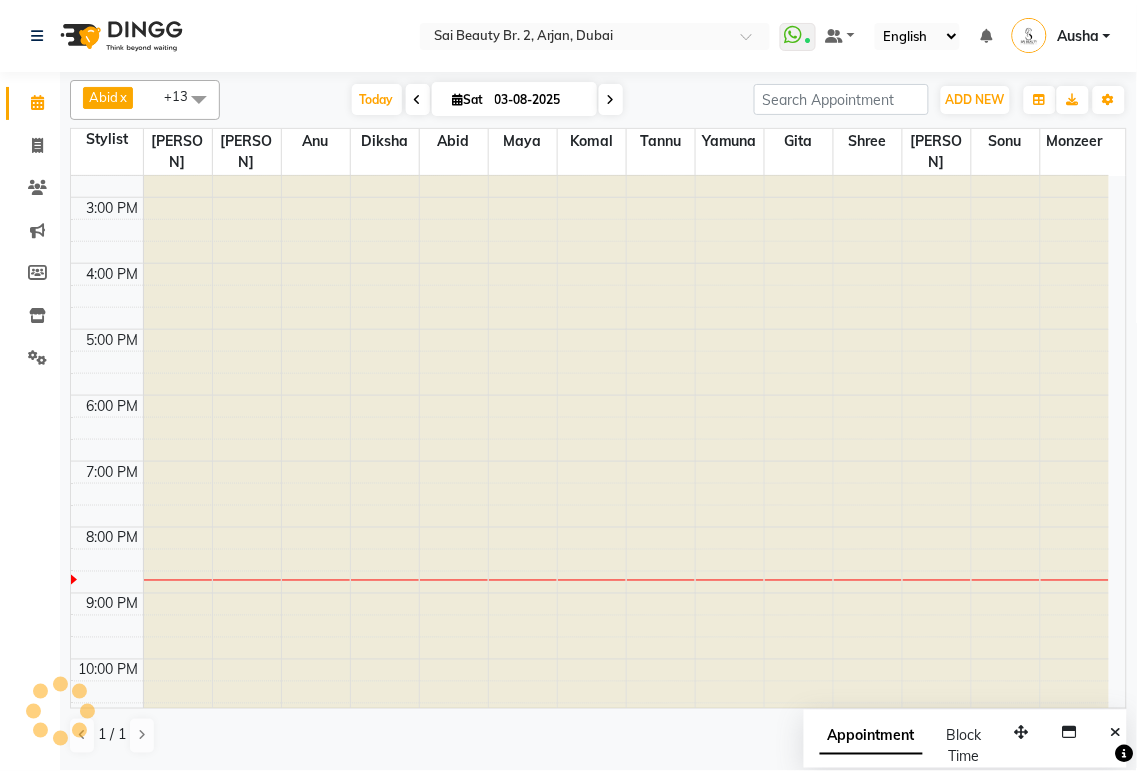 type on "02-08-2025" 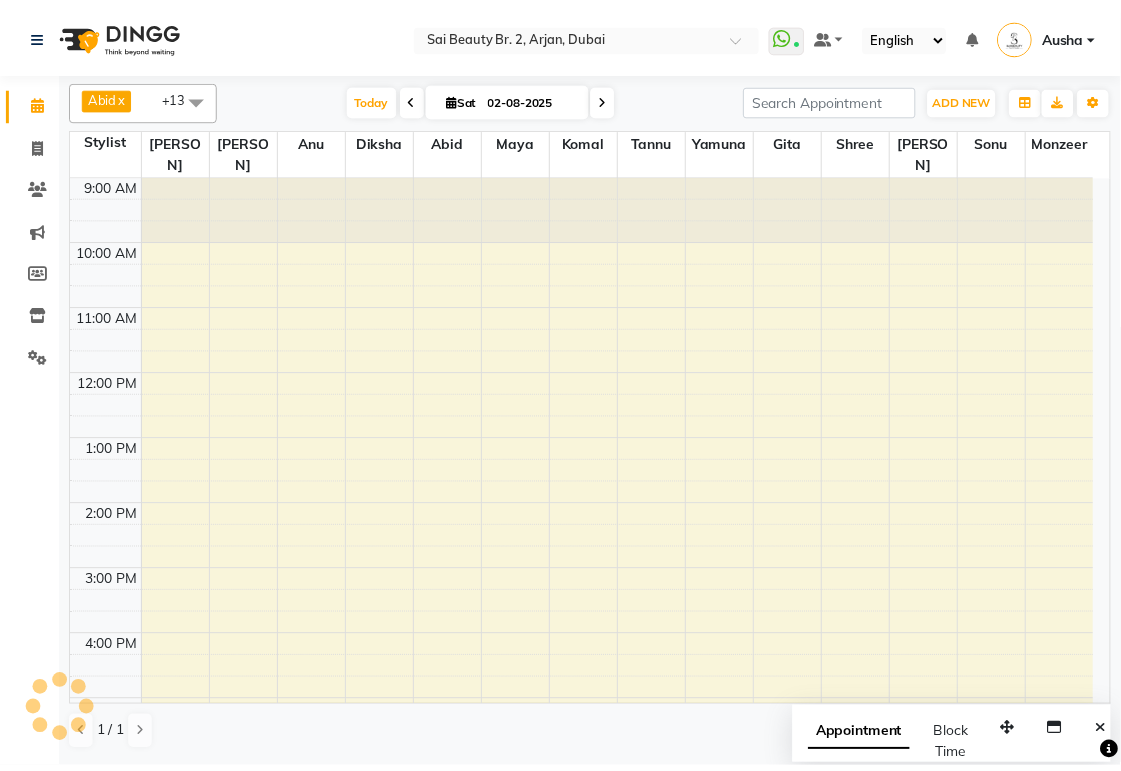 scroll, scrollTop: 374, scrollLeft: 0, axis: vertical 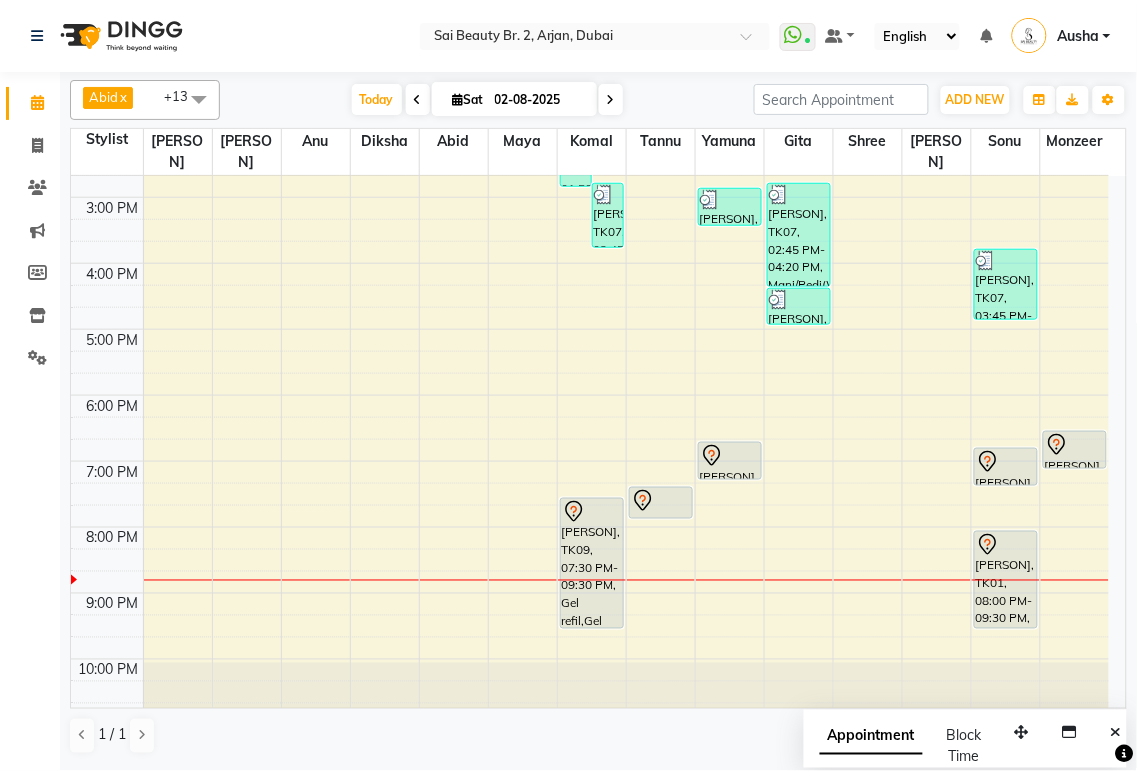 click 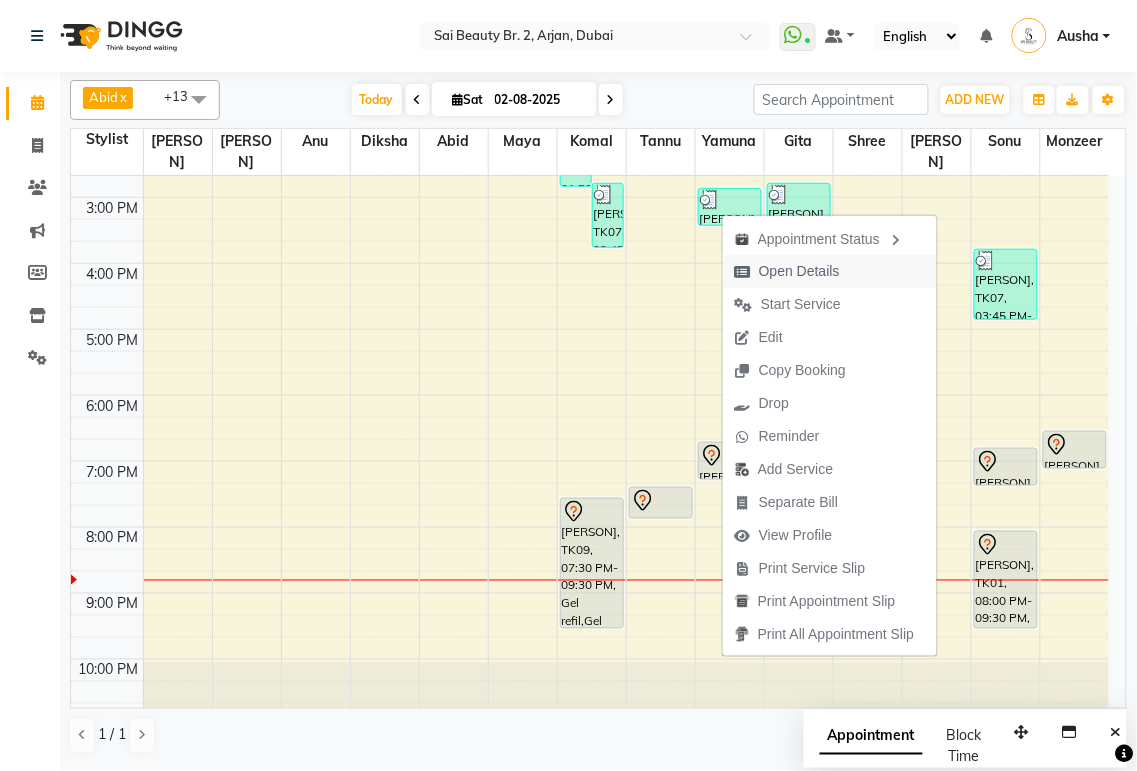 click at bounding box center (743, 272) 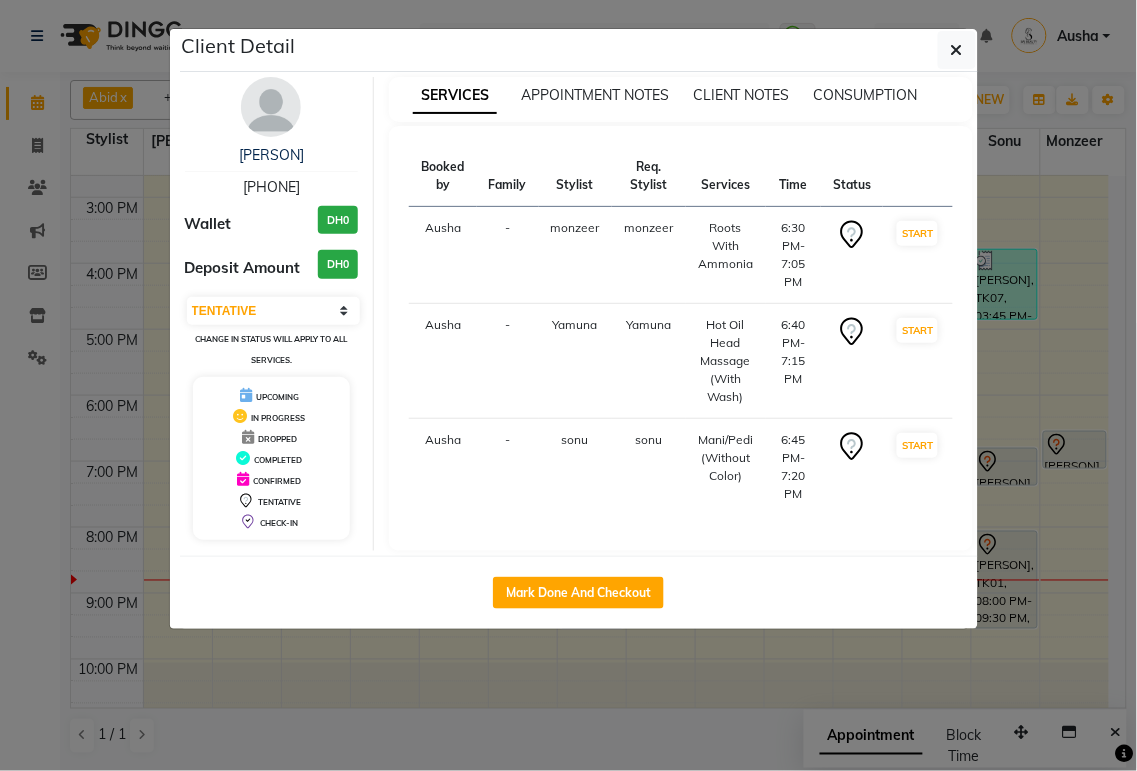 click on "Client Detail [PERSON] [PHONE] Wallet DH0 Deposit Amount DH0 Select IN SERVICE CONFIRMED TENTATIVE CHECK IN MARK DONE DROPPED UPCOMING Change in status will apply to all services. UPCOMING IN PROGRESS DROPPED COMPLETED CONFIRMED TENTATIVE CHECK-IN SERVICES APPOINTMENT NOTES CLIENT NOTES CONSUMPTION Booked by Family Stylist Req. Stylist Services Time Status Ausha - [PERSON] [PERSON] Roots With Ammonia 6:30 PM-7:05 PM START Ausha - [PERSON] [PERSON] Hot Oil Head Massage (With Wash) 6:40 PM-7:15 PM START Ausha - [PERSON] [PERSON] Mani/Pedi (Without Color) 6:45 PM-7:20 PM START Mark Done And Checkout" 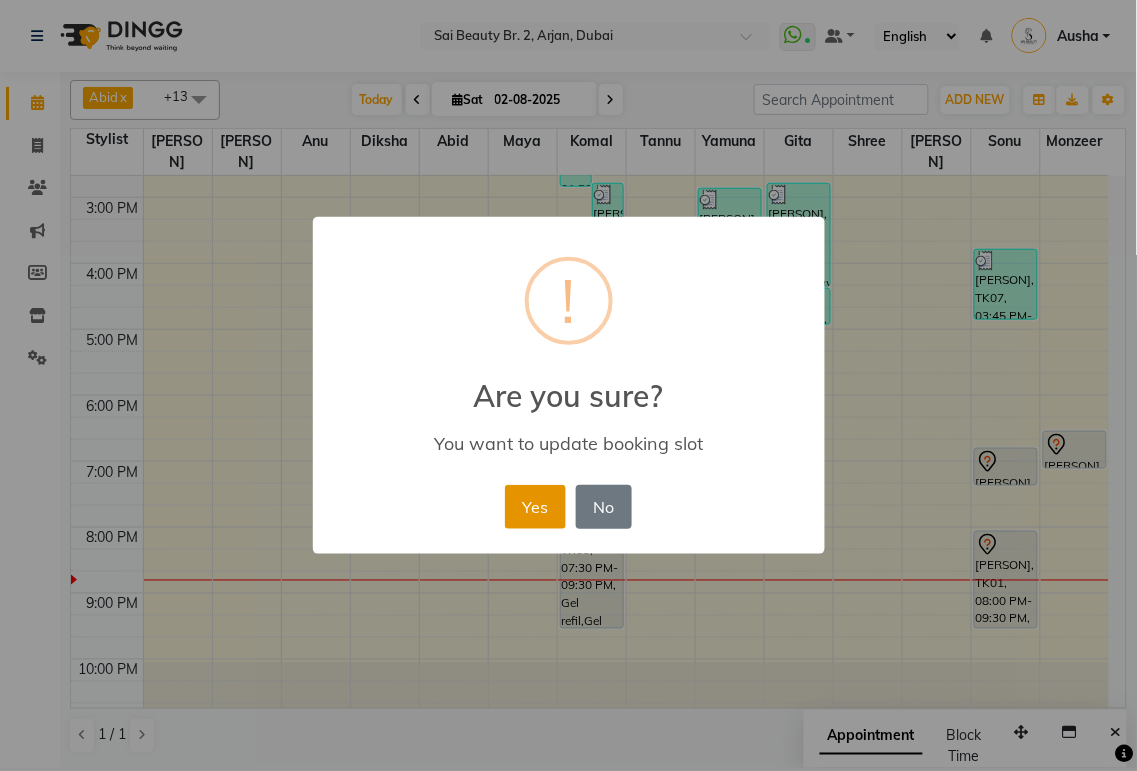 click on "Yes" at bounding box center [535, 507] 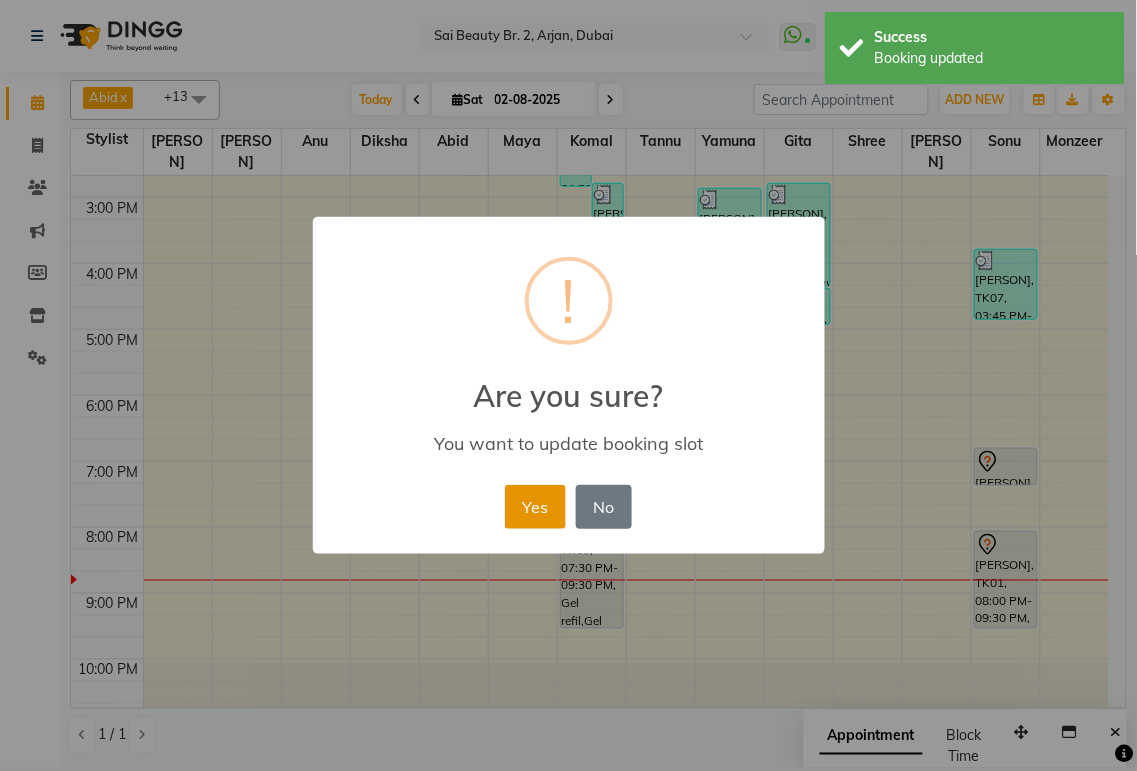click on "Yes" at bounding box center [535, 507] 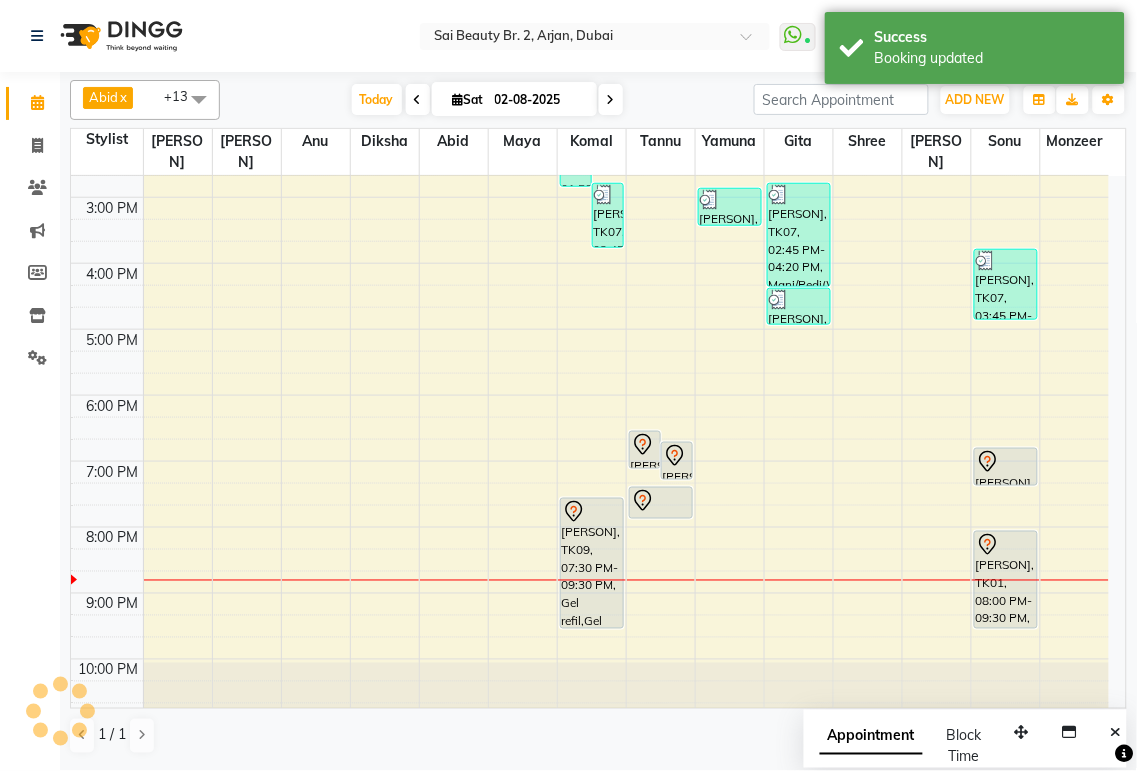 click 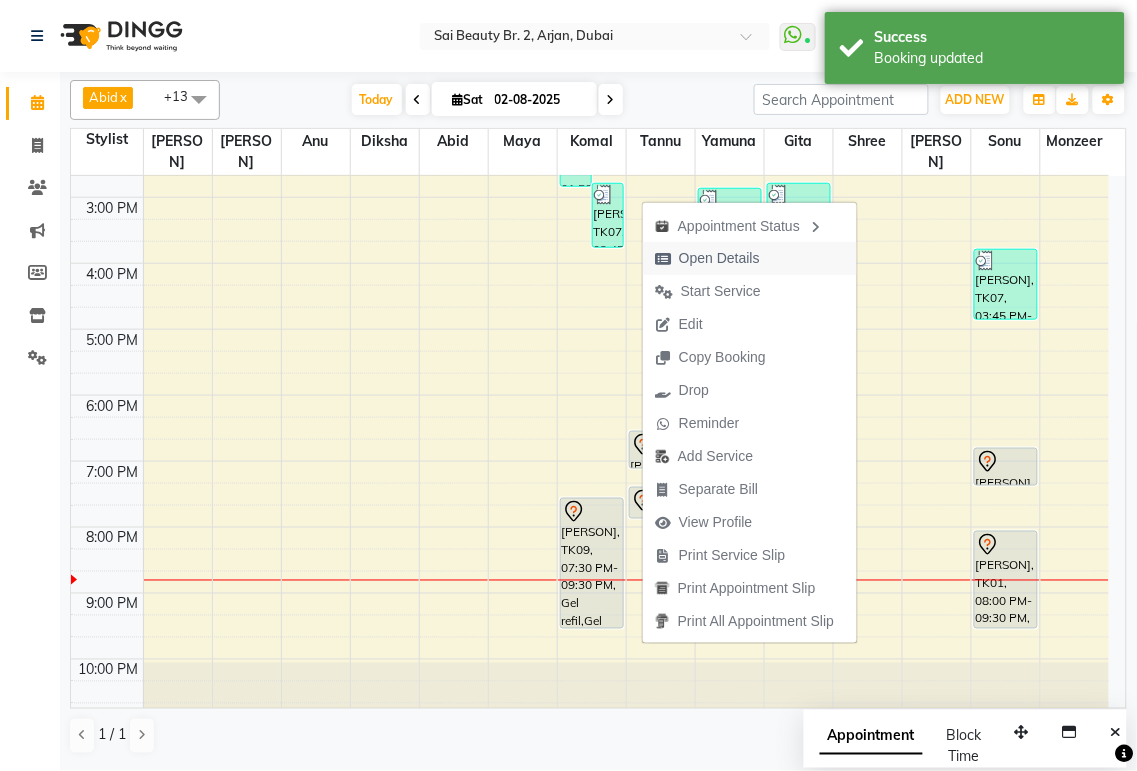 click at bounding box center (663, 259) 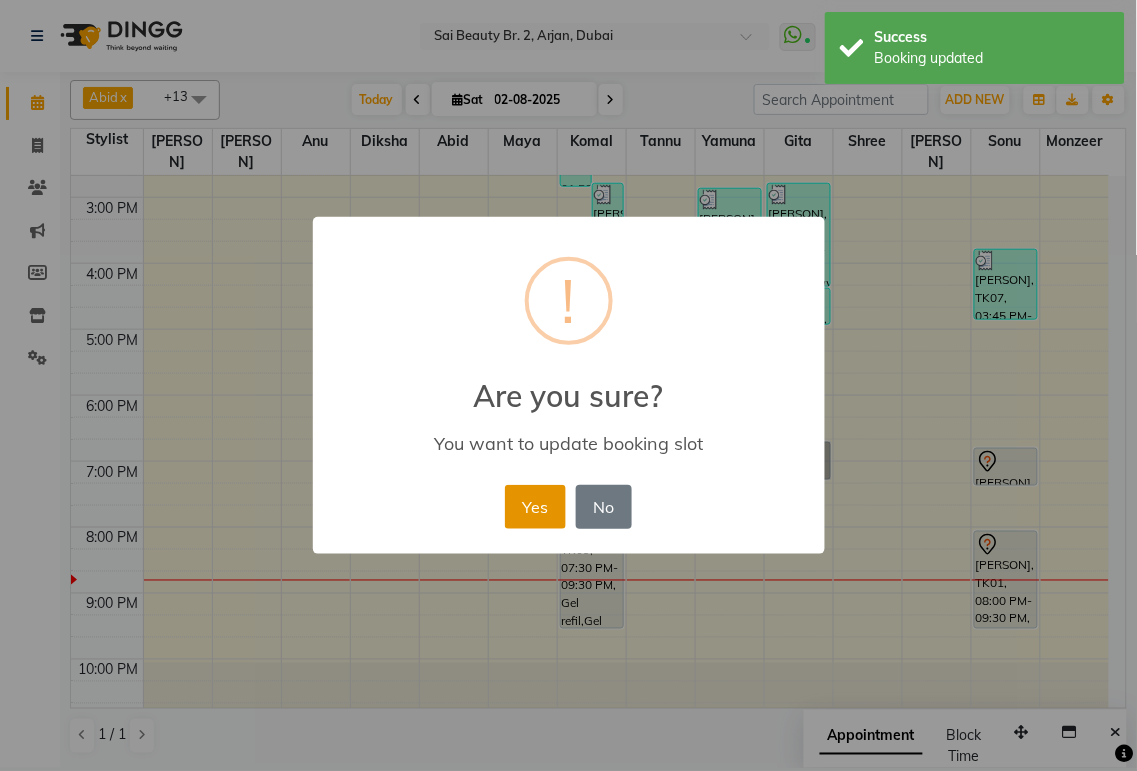 click on "Yes" at bounding box center (535, 507) 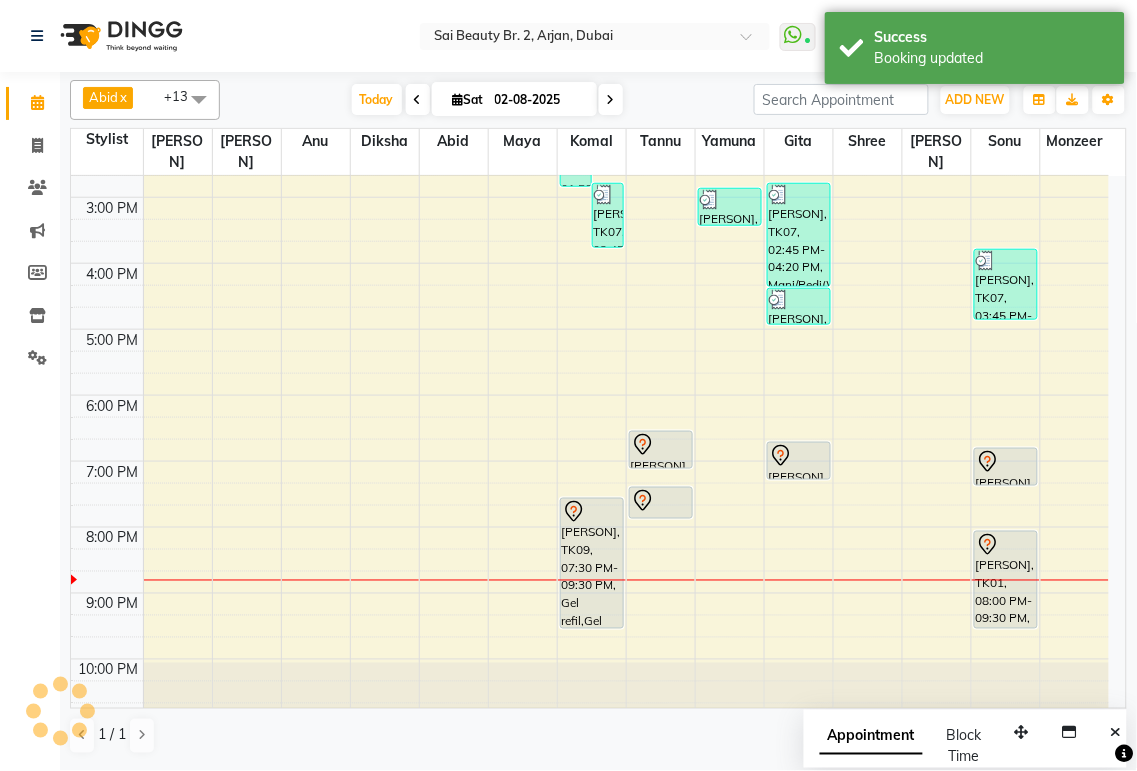 click 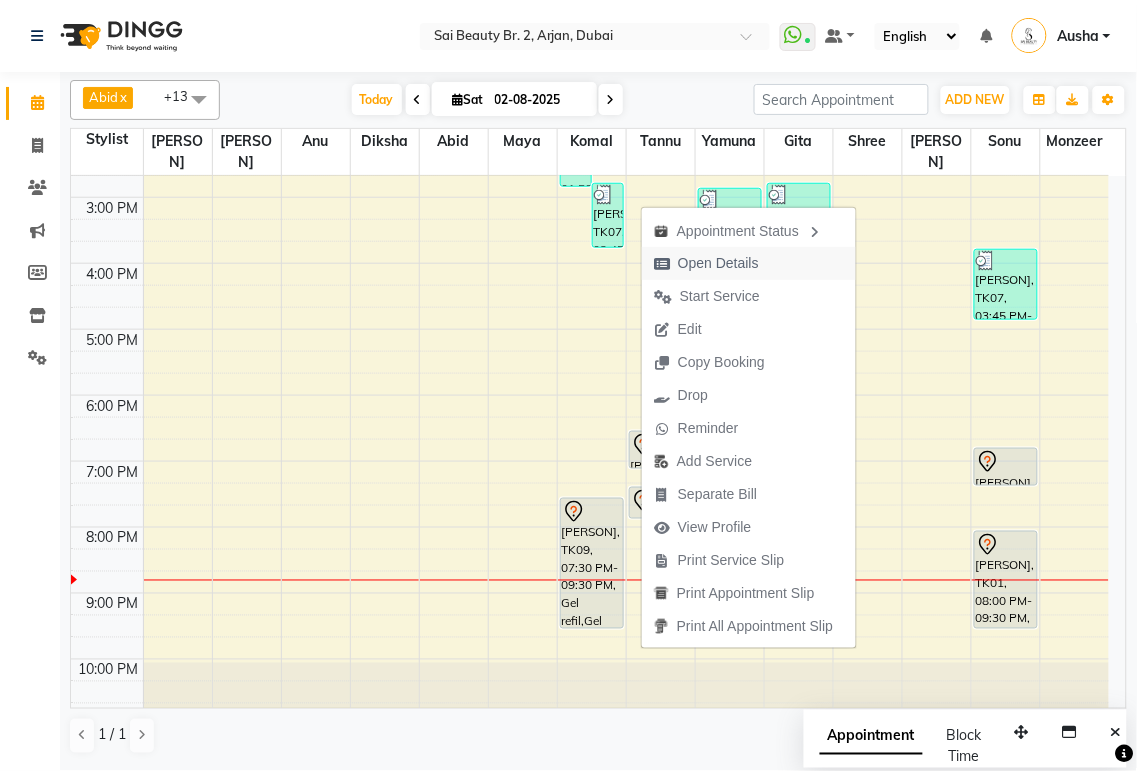 click at bounding box center (662, 264) 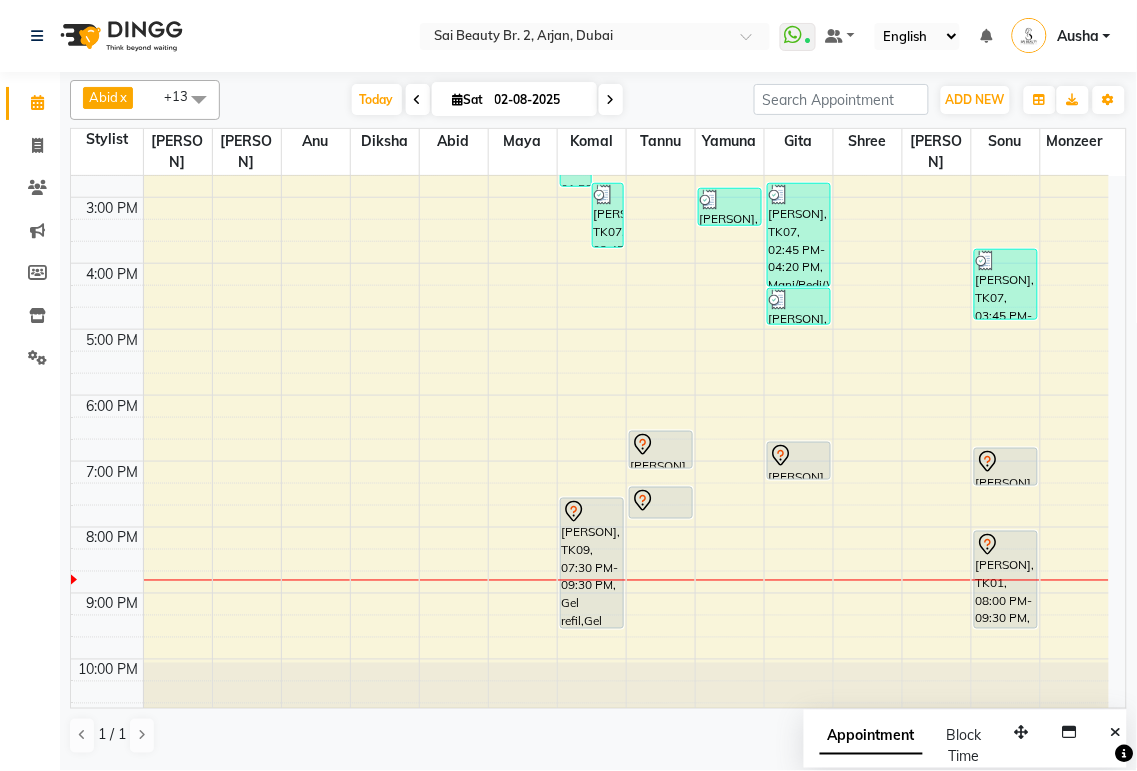 click 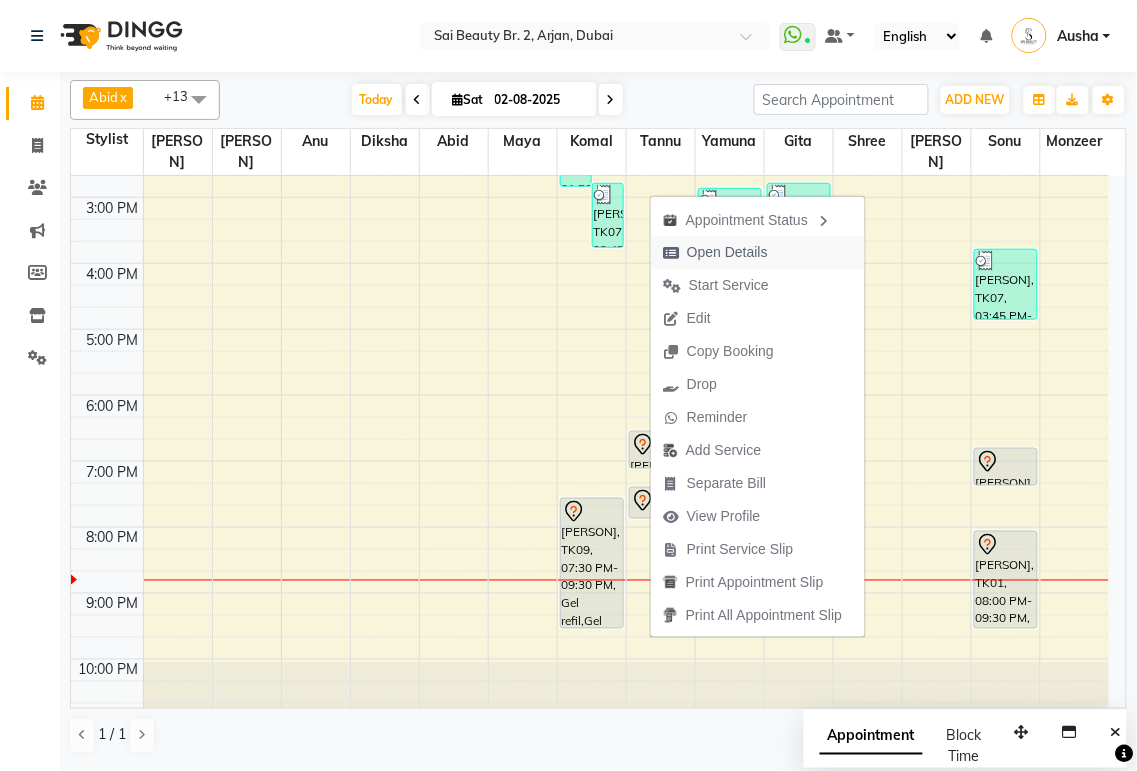 click on "Open Details" at bounding box center (715, 252) 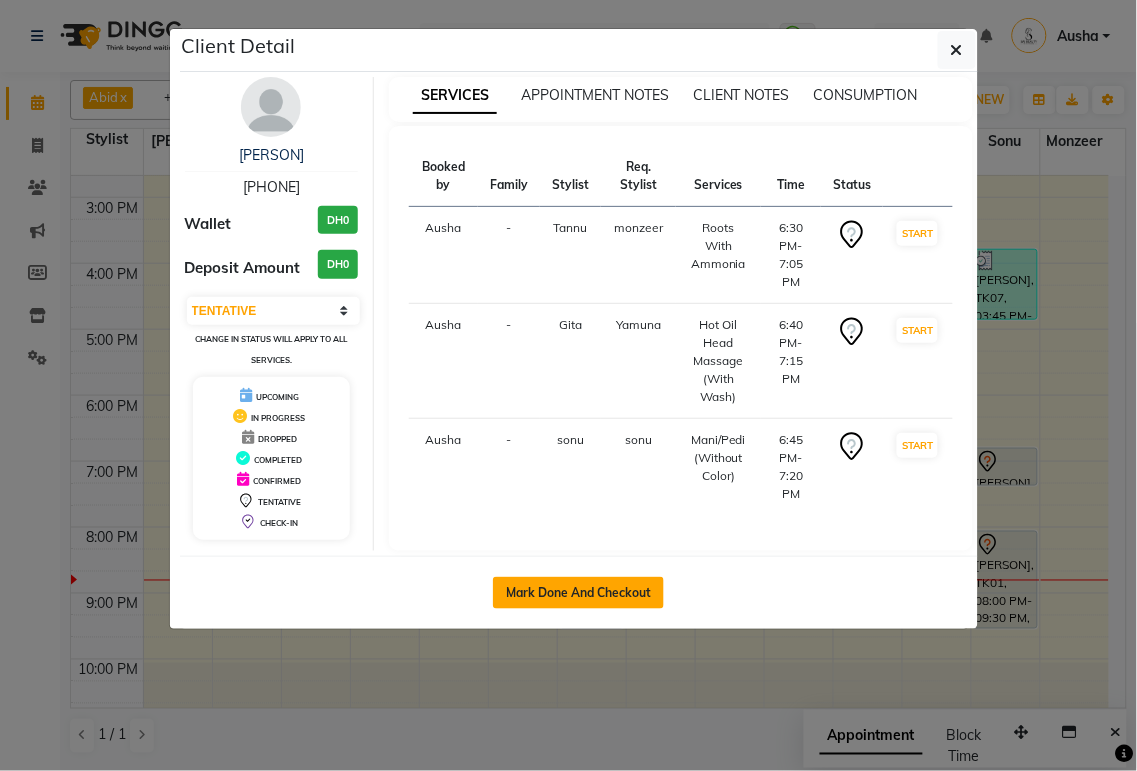 click on "Mark Done And Checkout" 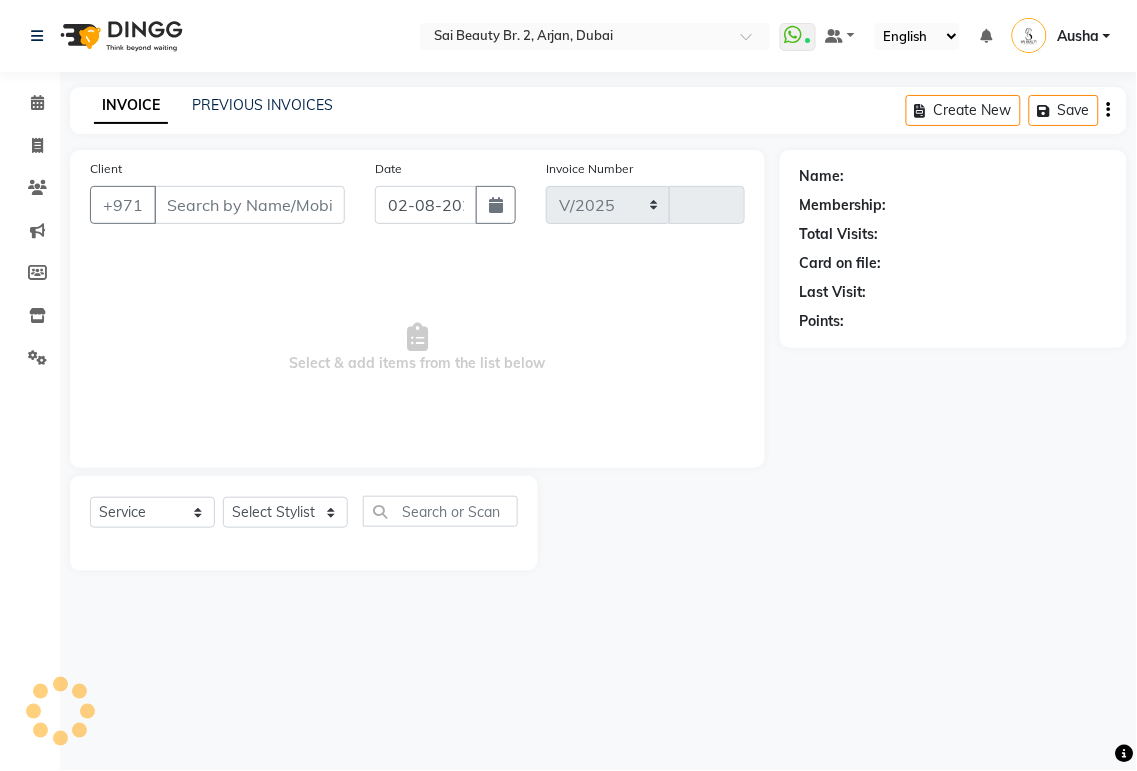 select on "6956" 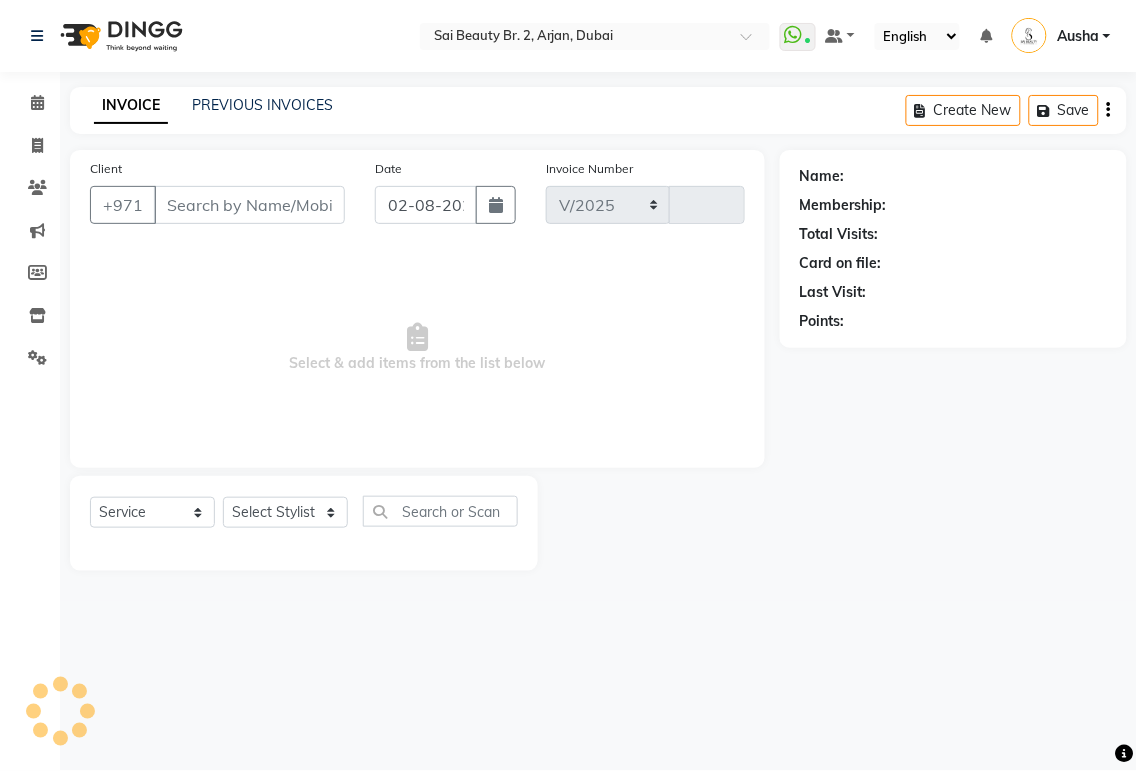 type on "1515" 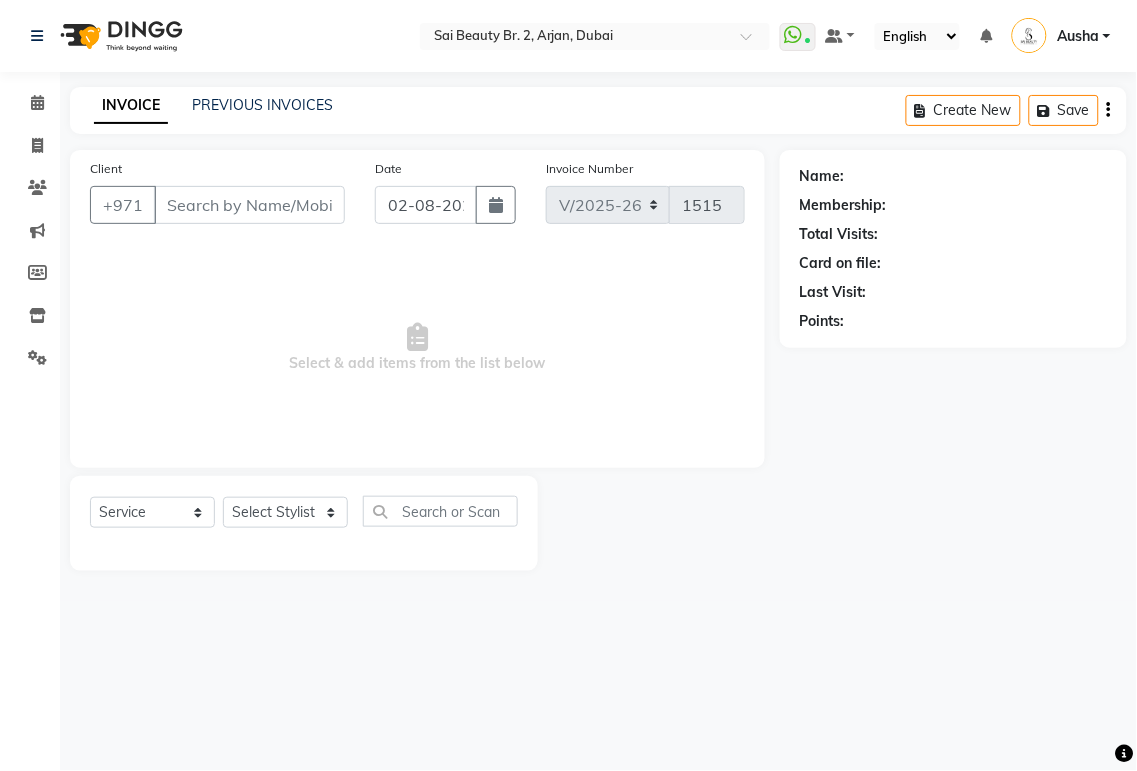 type on "[PHONE]" 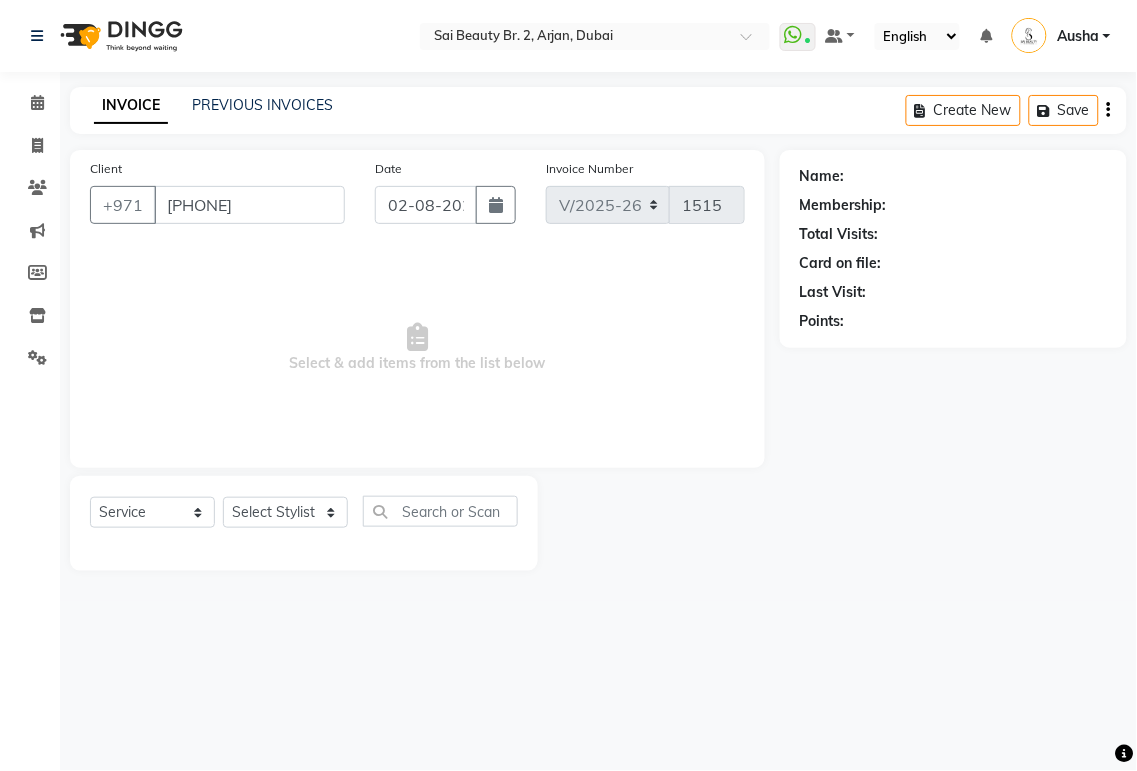 select on "60066" 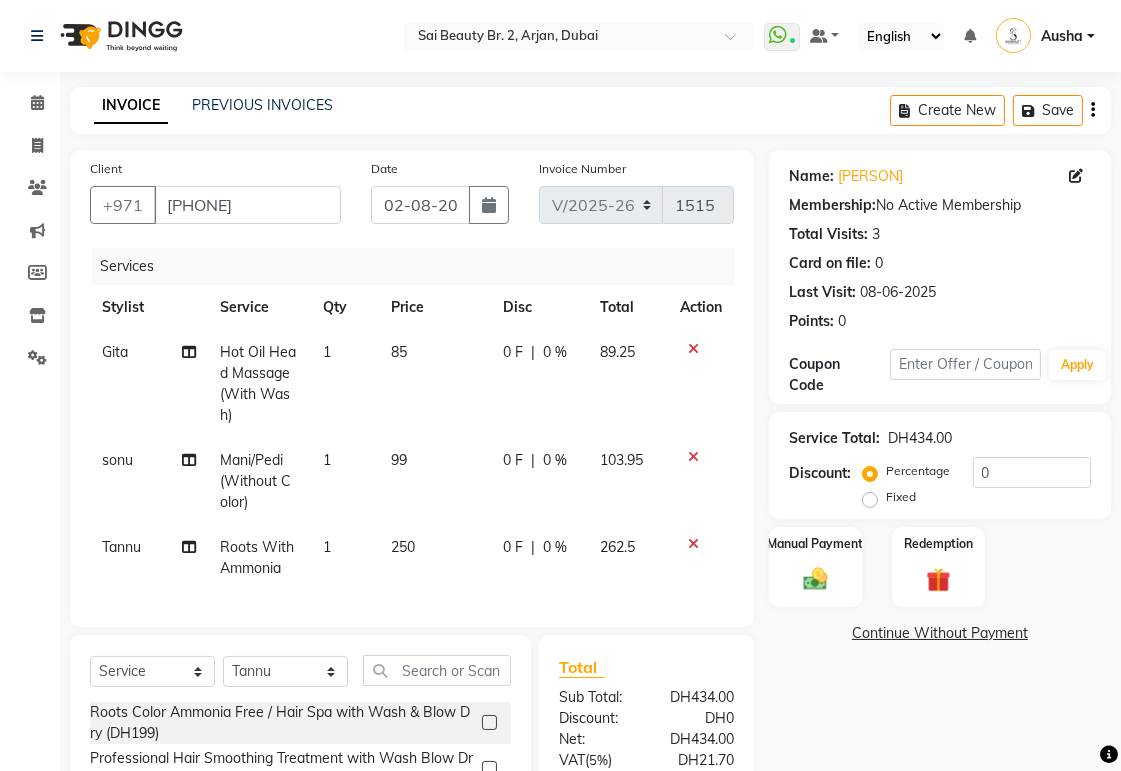 click 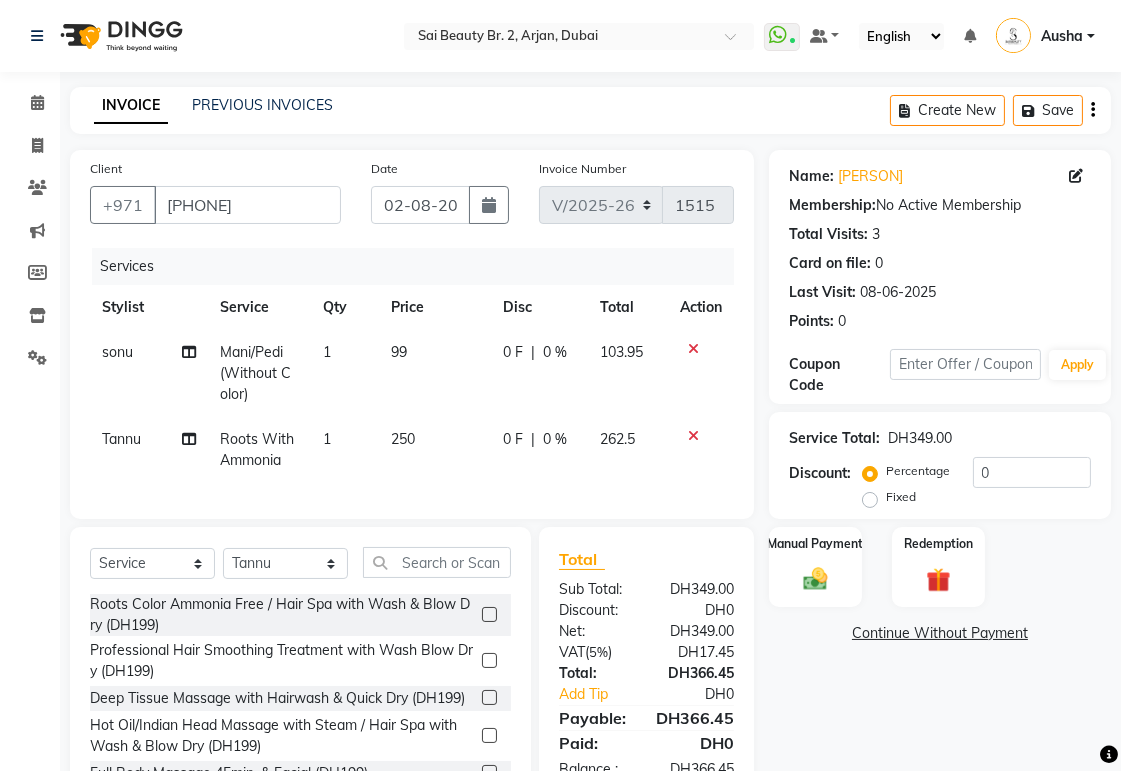 click 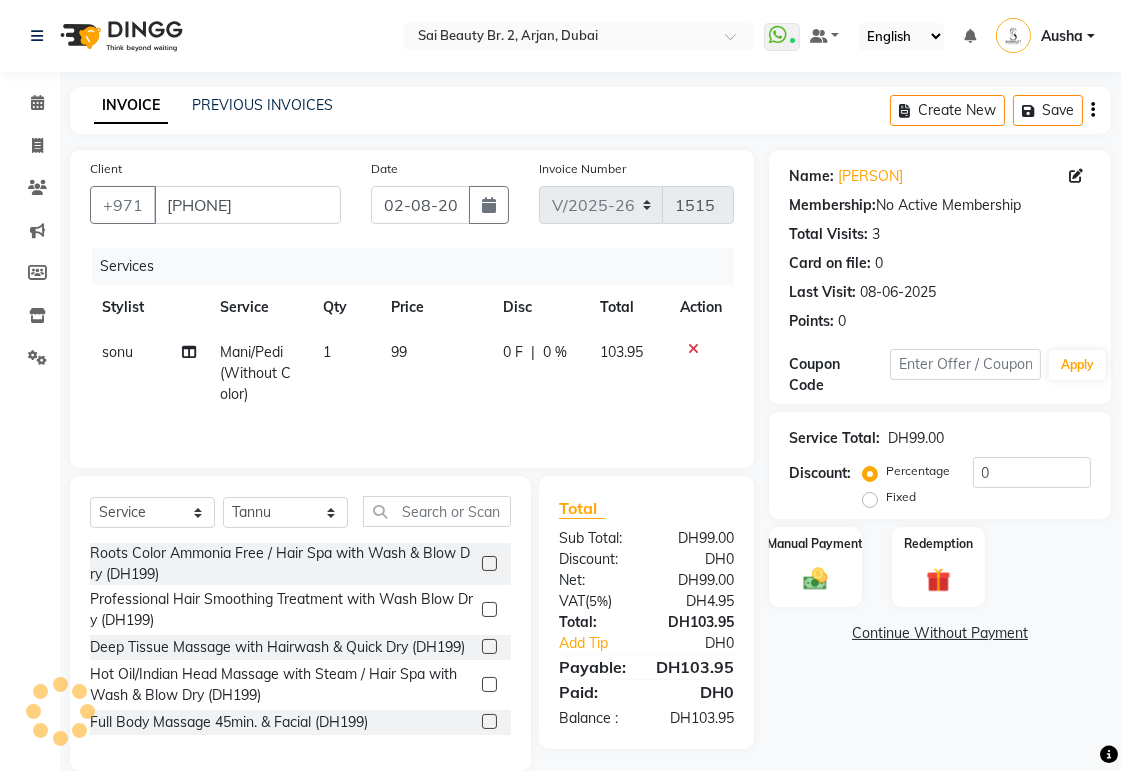click 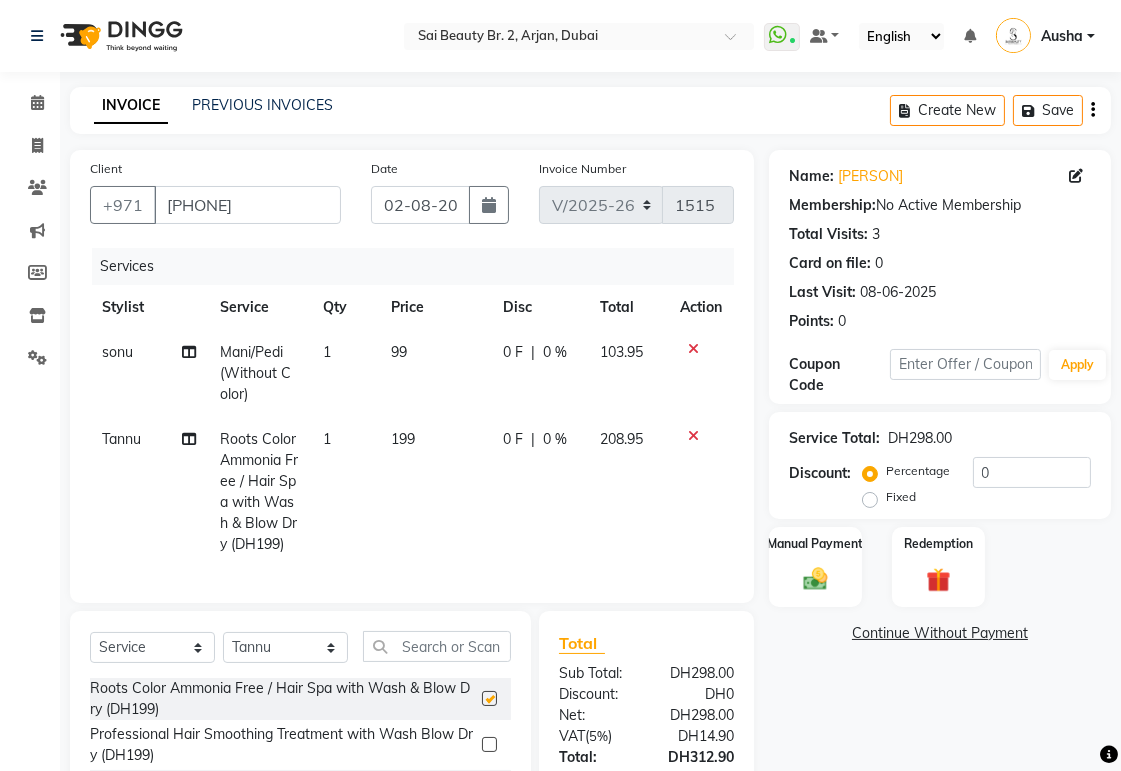 checkbox on "false" 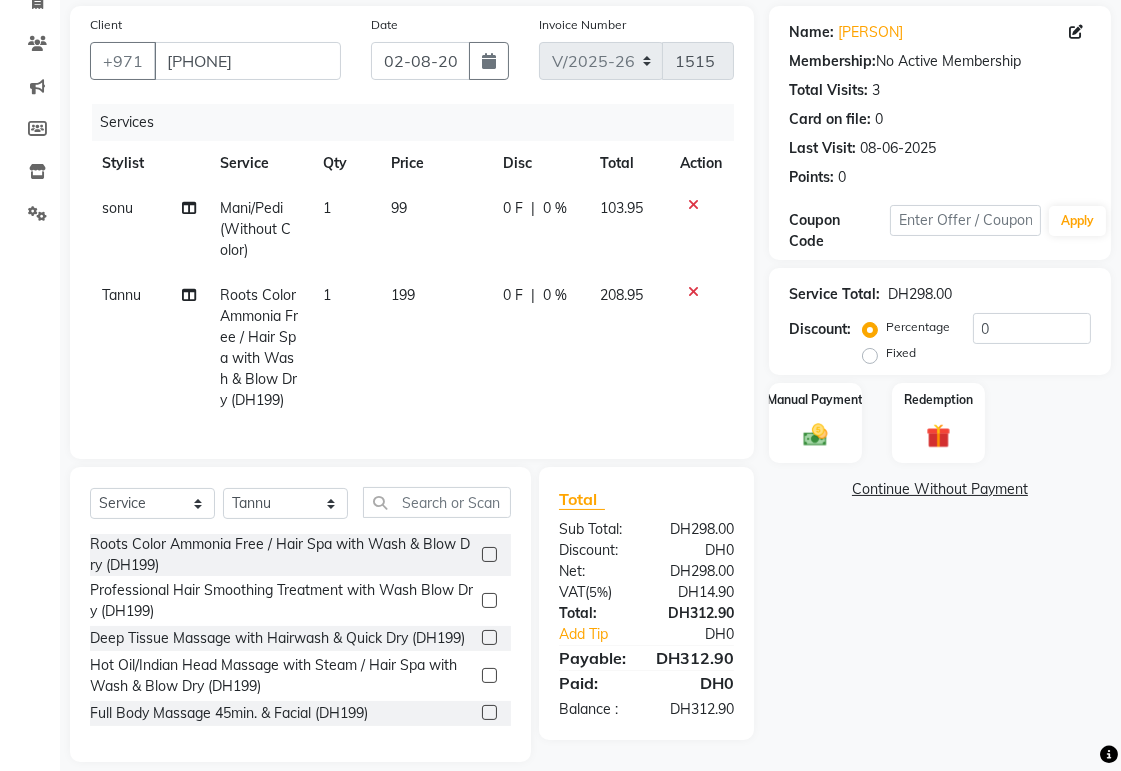 scroll, scrollTop: 202, scrollLeft: 0, axis: vertical 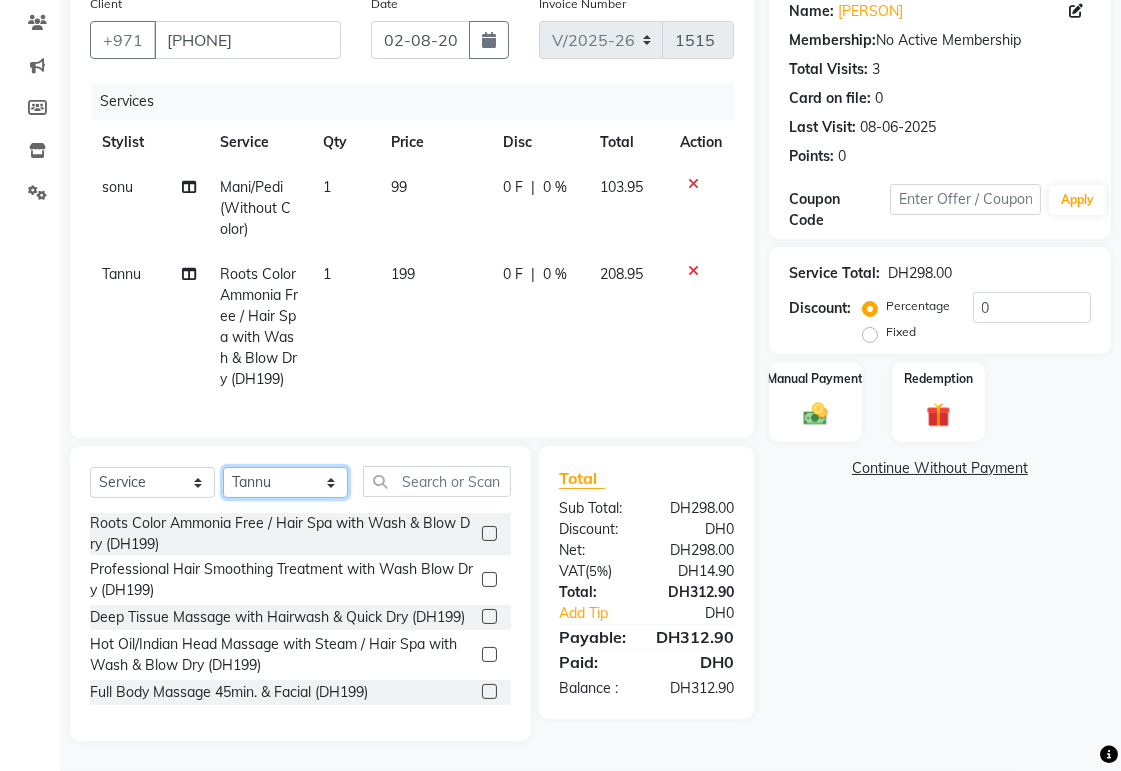 click on "Select Stylist [PERSON] [PERSON] [PERSON] [PERSON] [PERSON] [PERSON] [PERSON] [PERSON] [PERSON] [PERSON] [PERSON] [PERSON] [PERSON] [PERSON] [PERSON]" 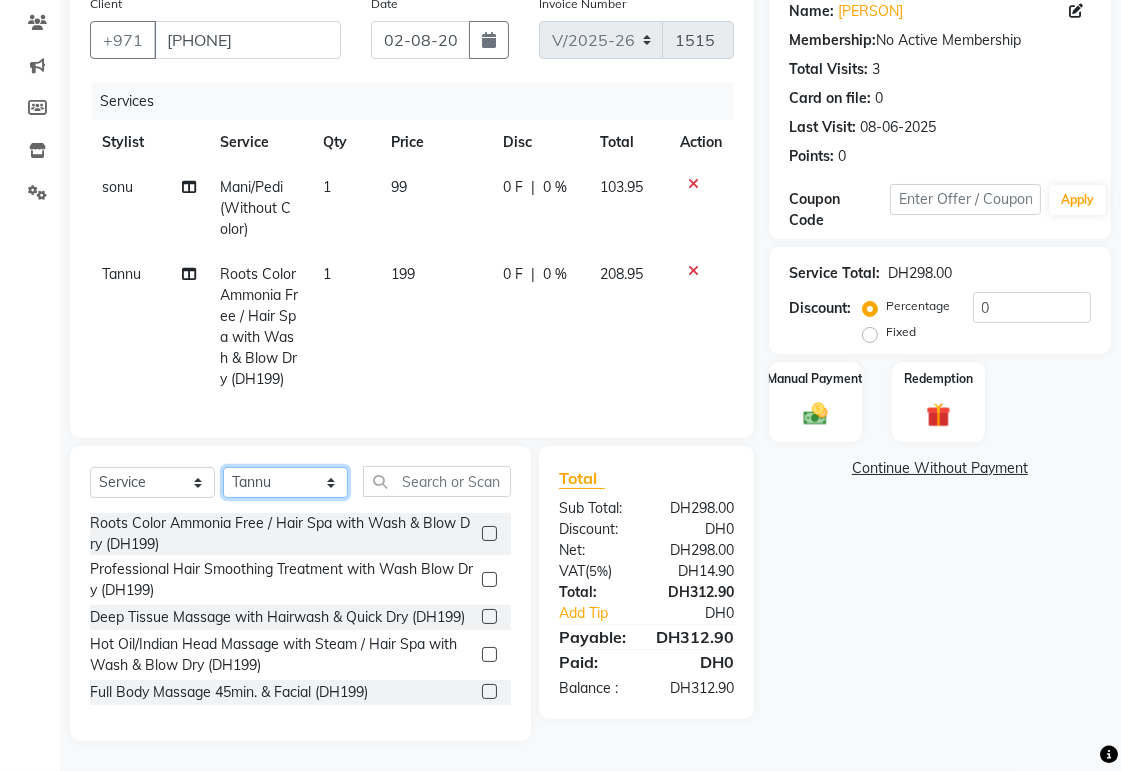 select on "61483" 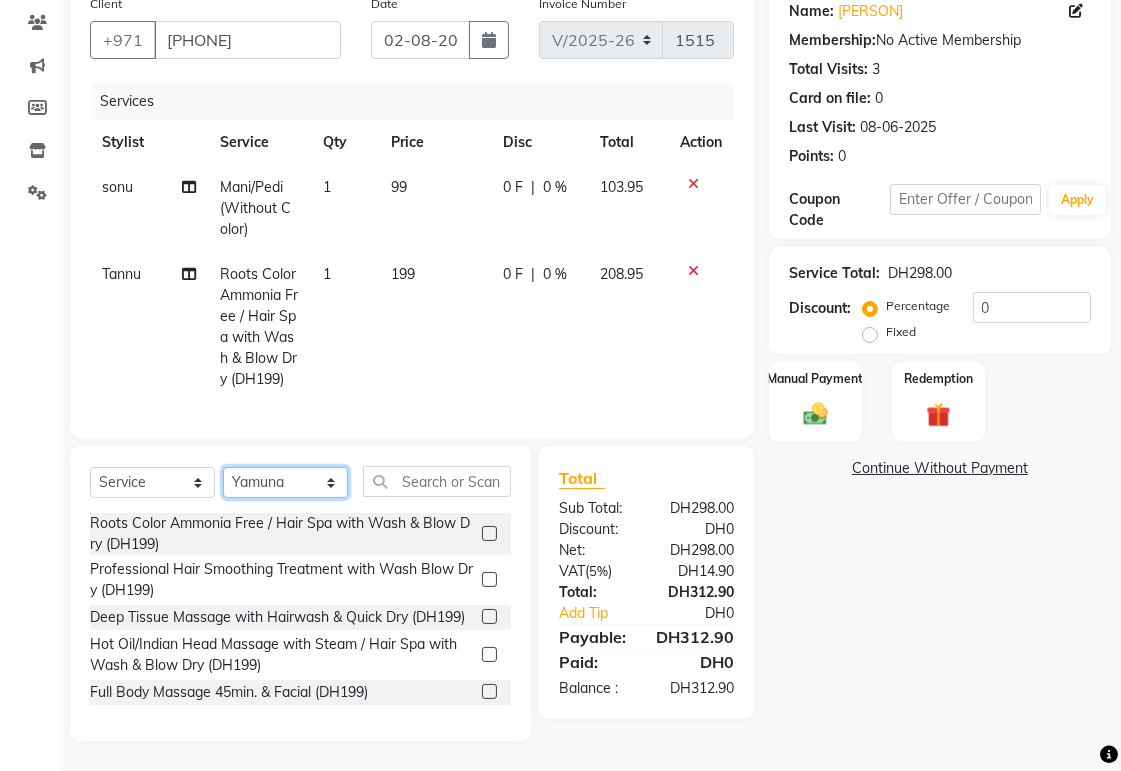 click on "Select Stylist [PERSON] [PERSON] [PERSON] [PERSON] [PERSON] [PERSON] [PERSON] [PERSON] [PERSON] [PERSON] [PERSON] [PERSON] [PERSON] [PERSON] [PERSON]" 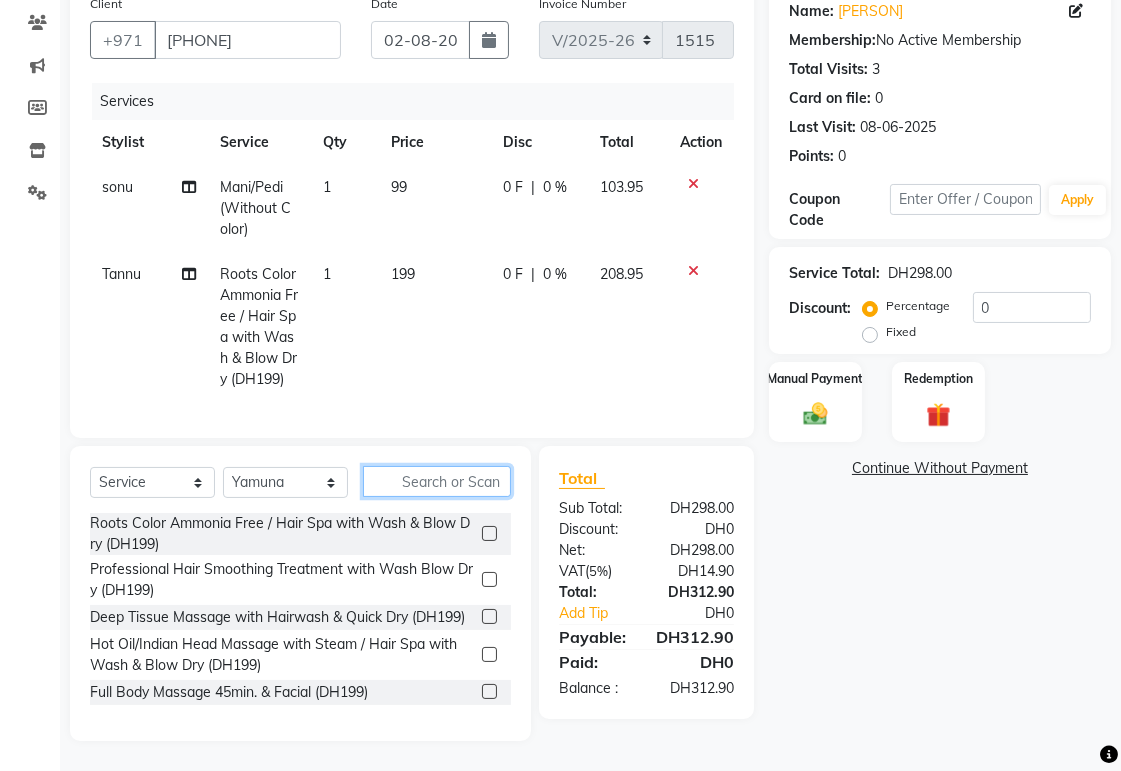 click 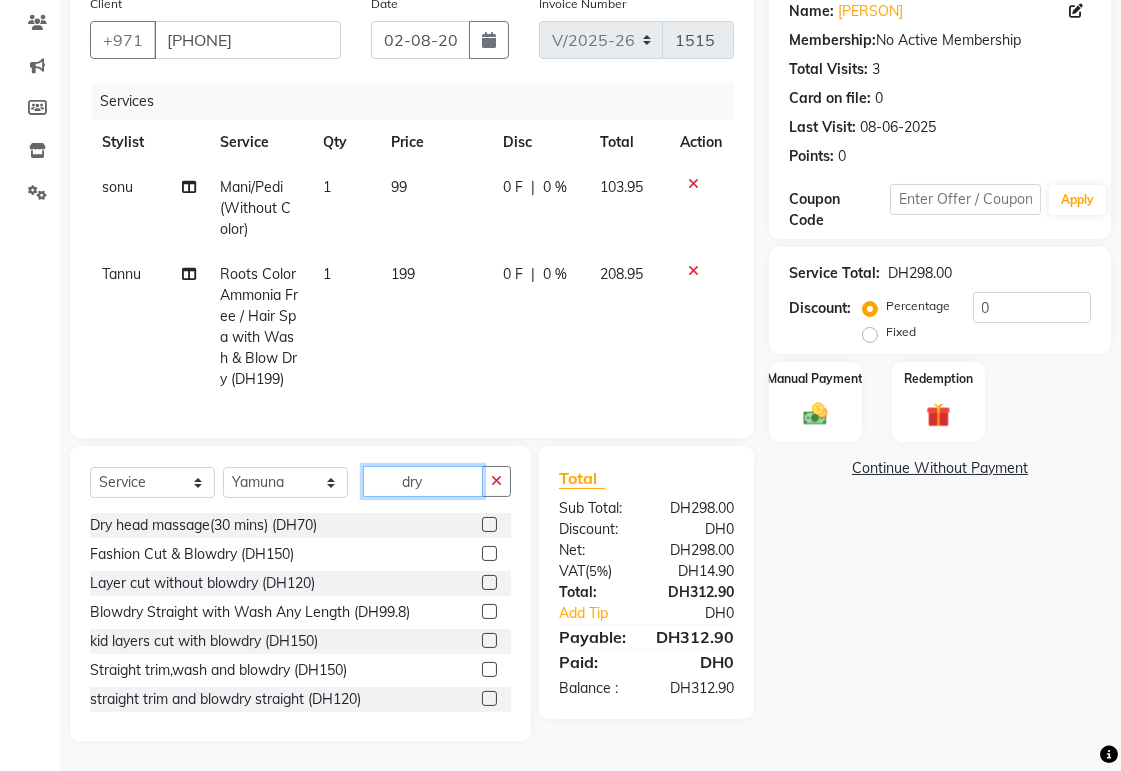 scroll, scrollTop: 282, scrollLeft: 0, axis: vertical 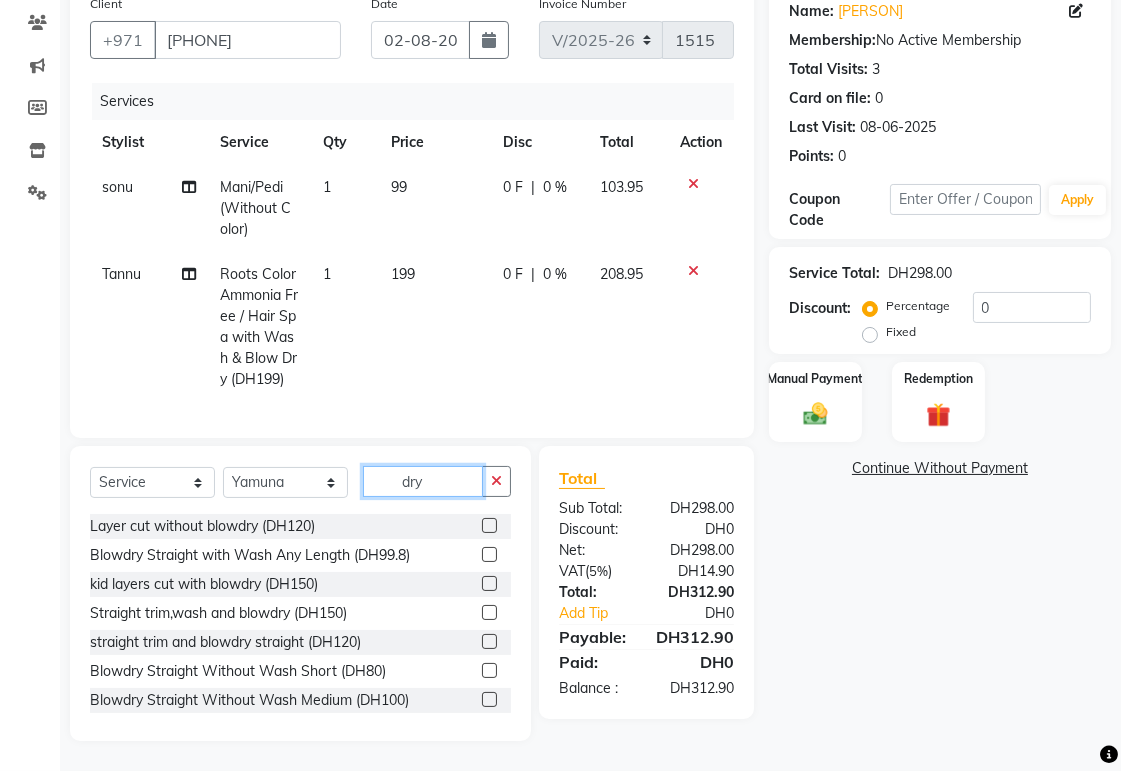 type on "dry" 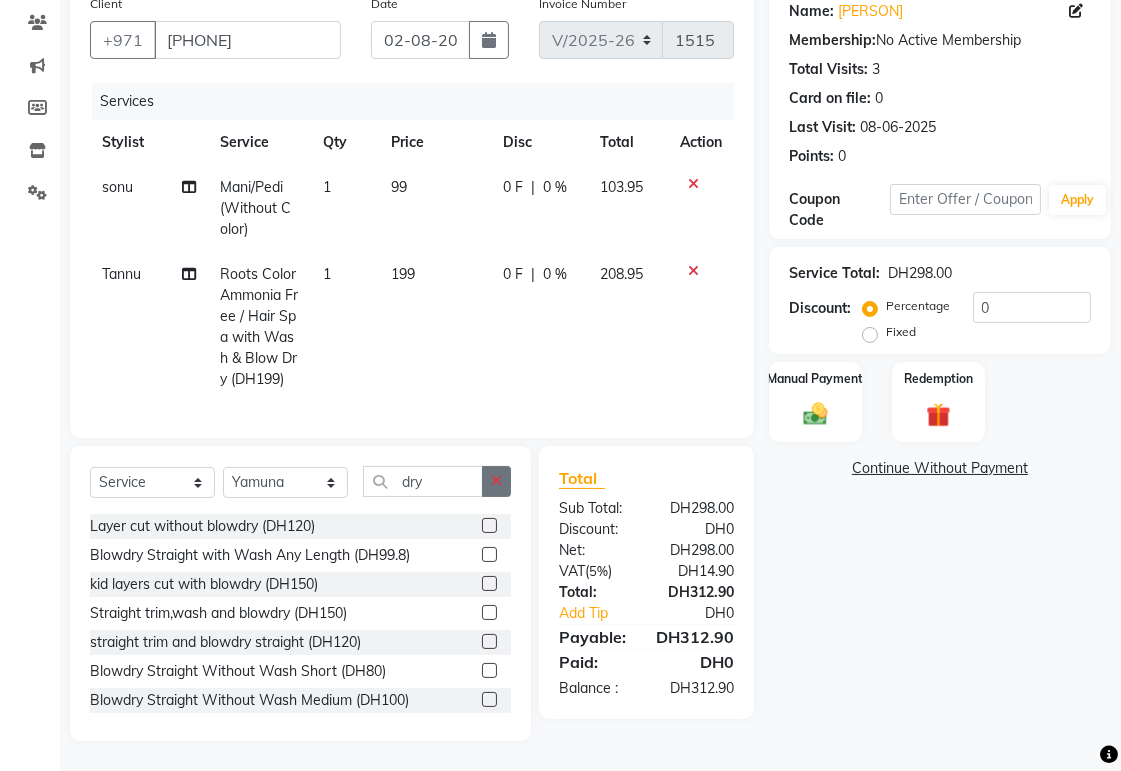 click 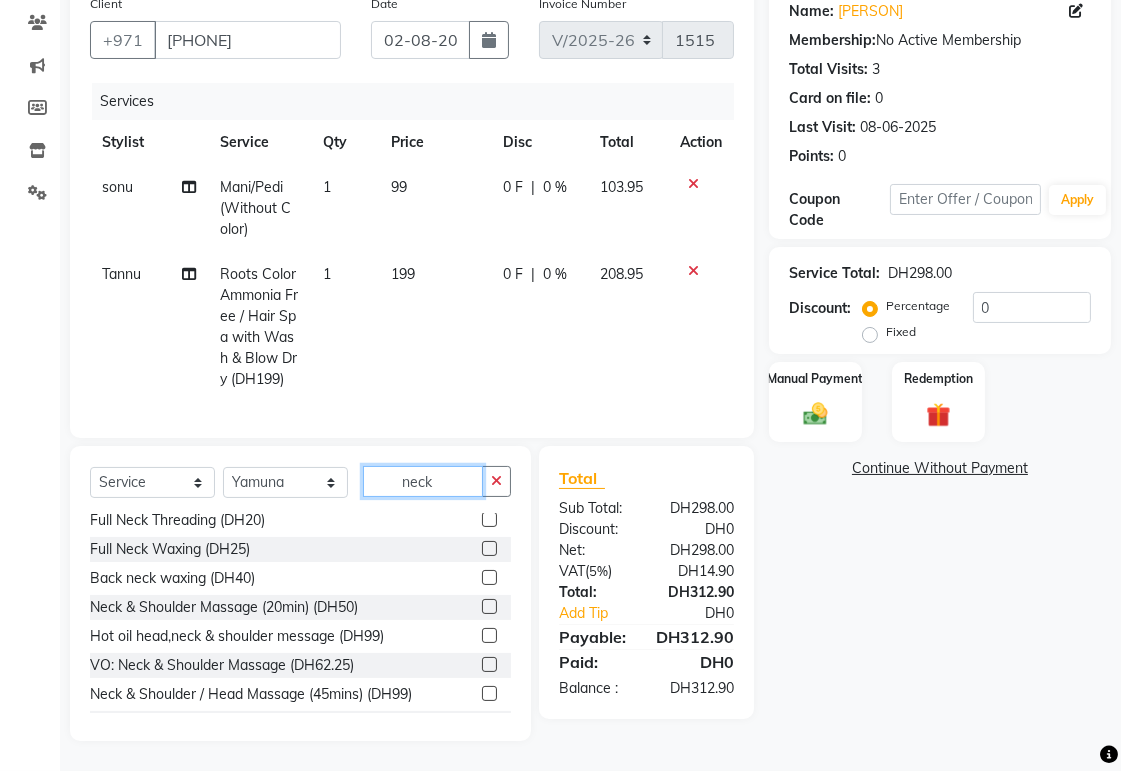 scroll, scrollTop: 52, scrollLeft: 0, axis: vertical 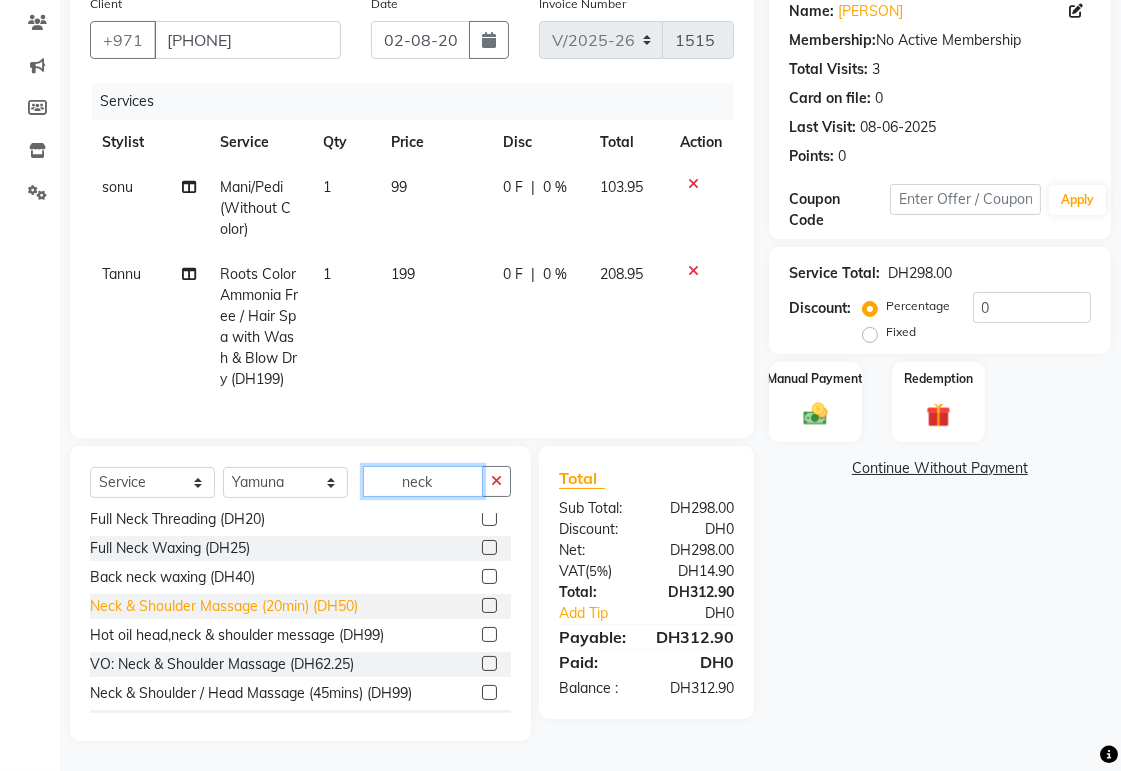 type on "neck" 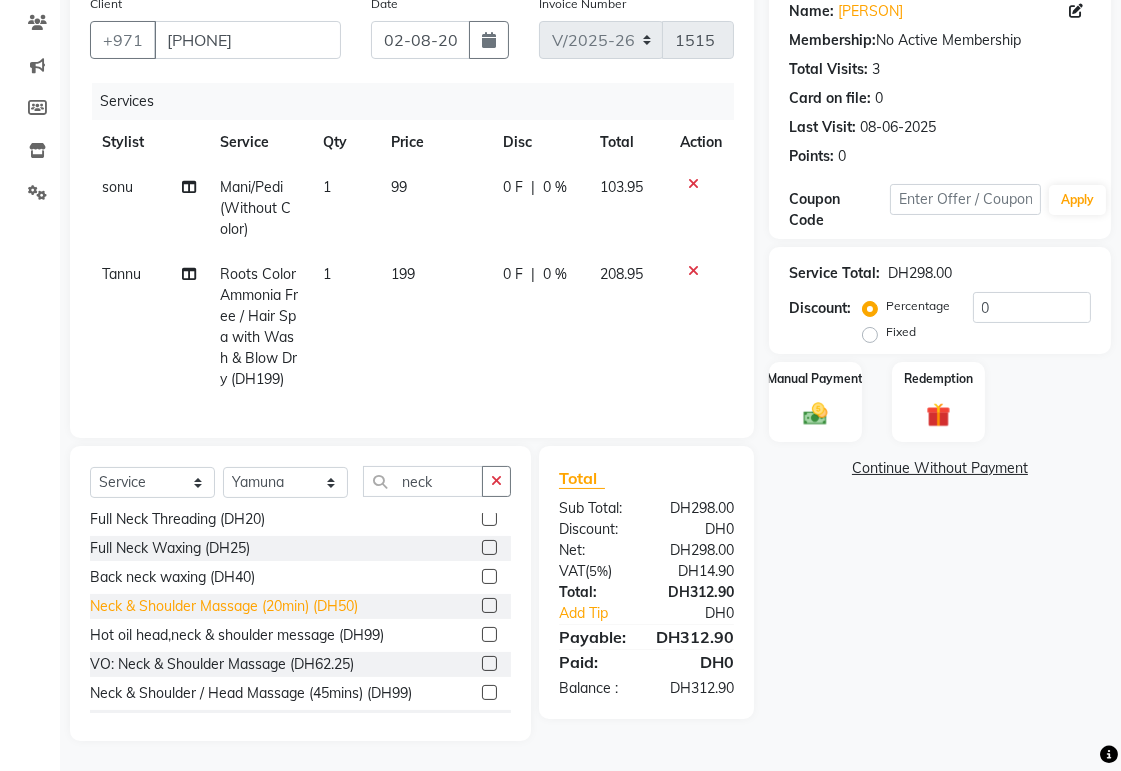 click on "Neck & Shoulder Massage (20min) (DH50)" 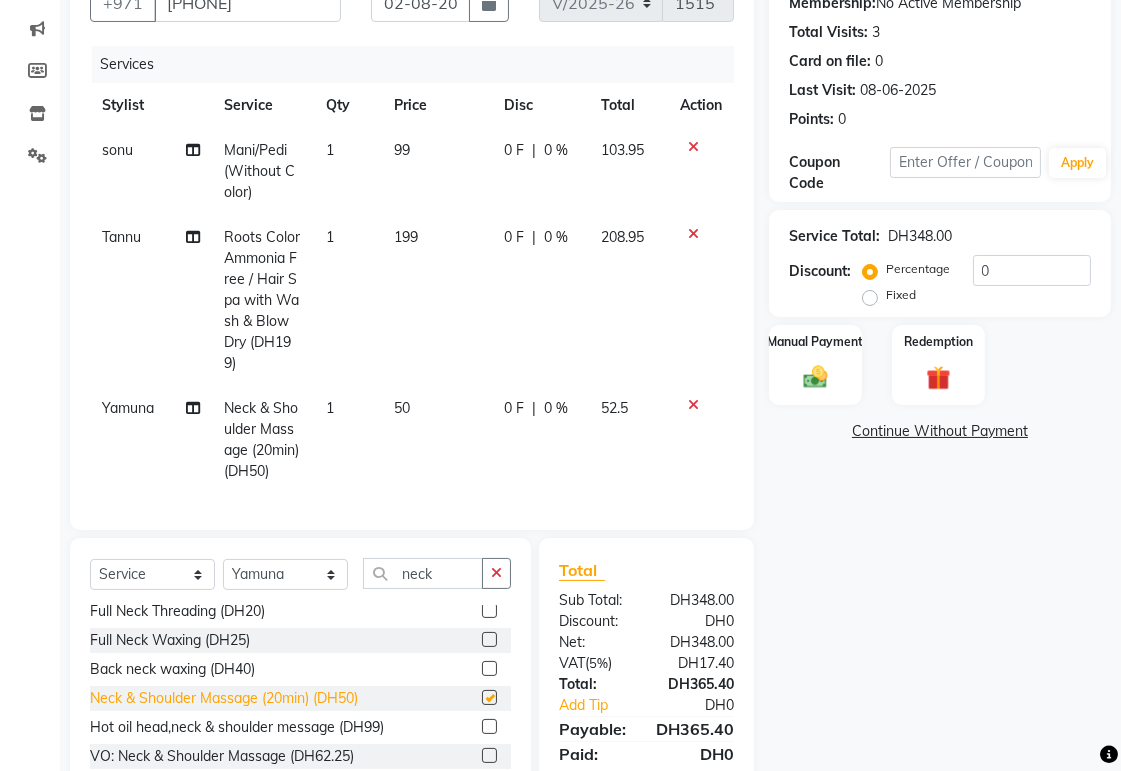 checkbox on "false" 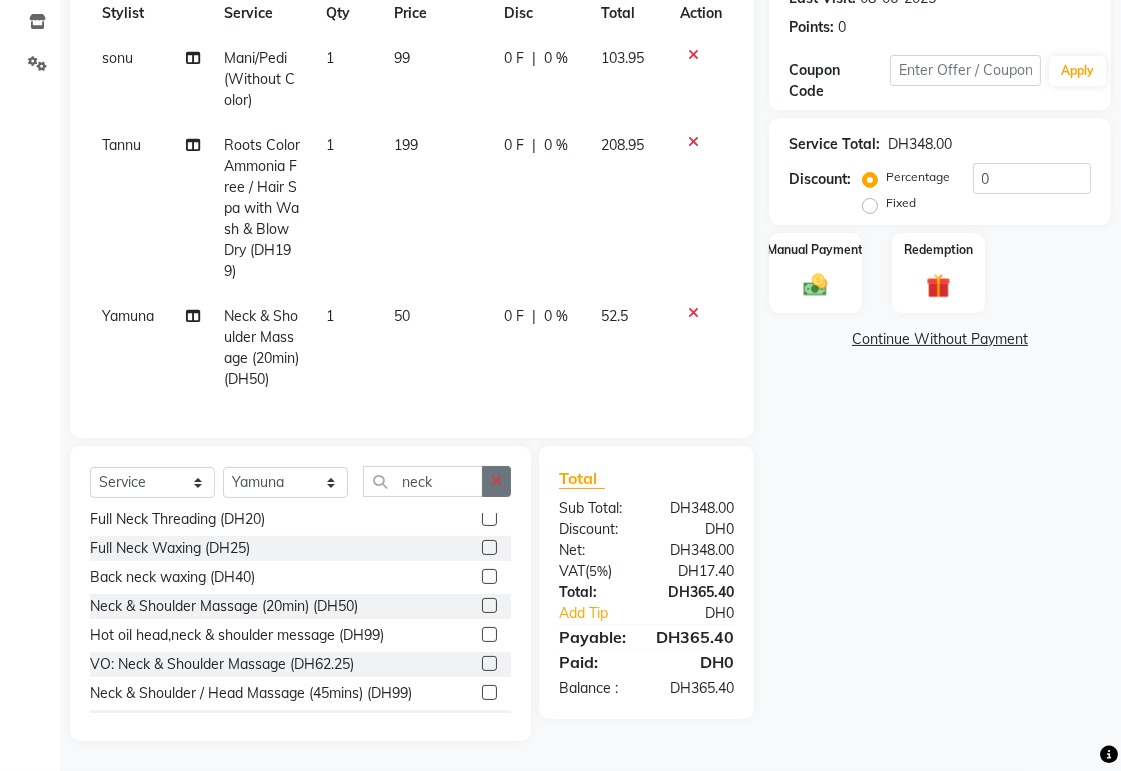 click 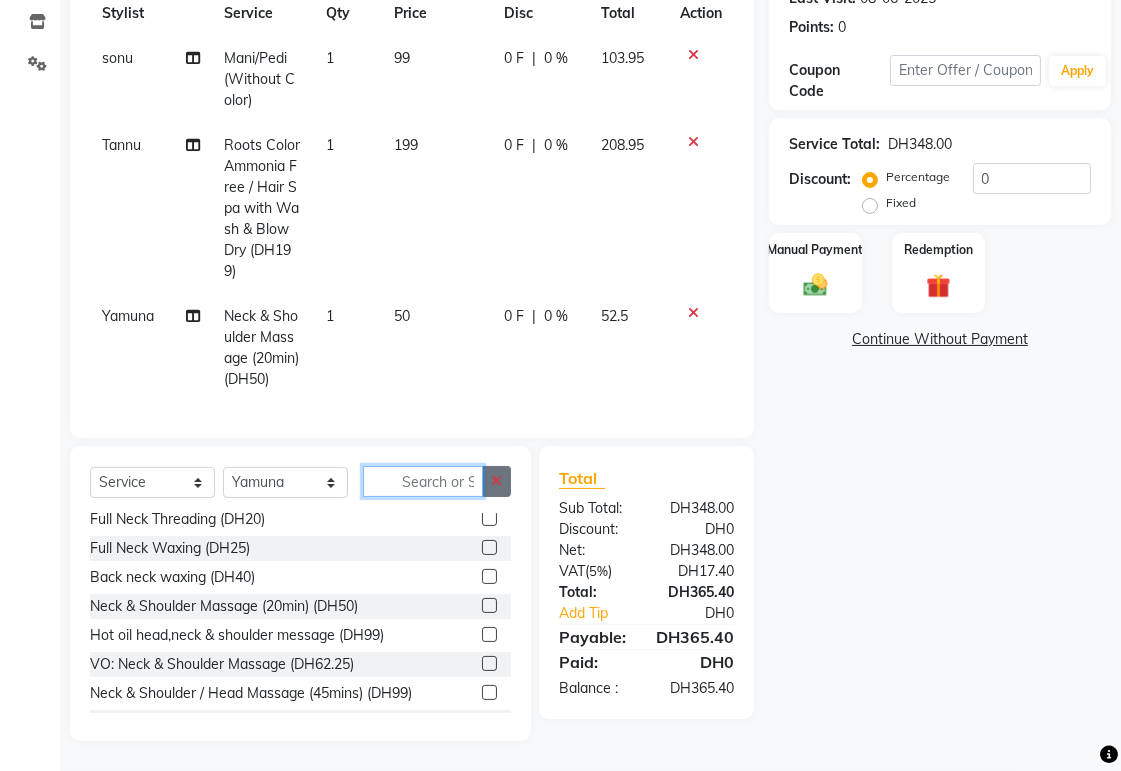 scroll, scrollTop: 310, scrollLeft: 0, axis: vertical 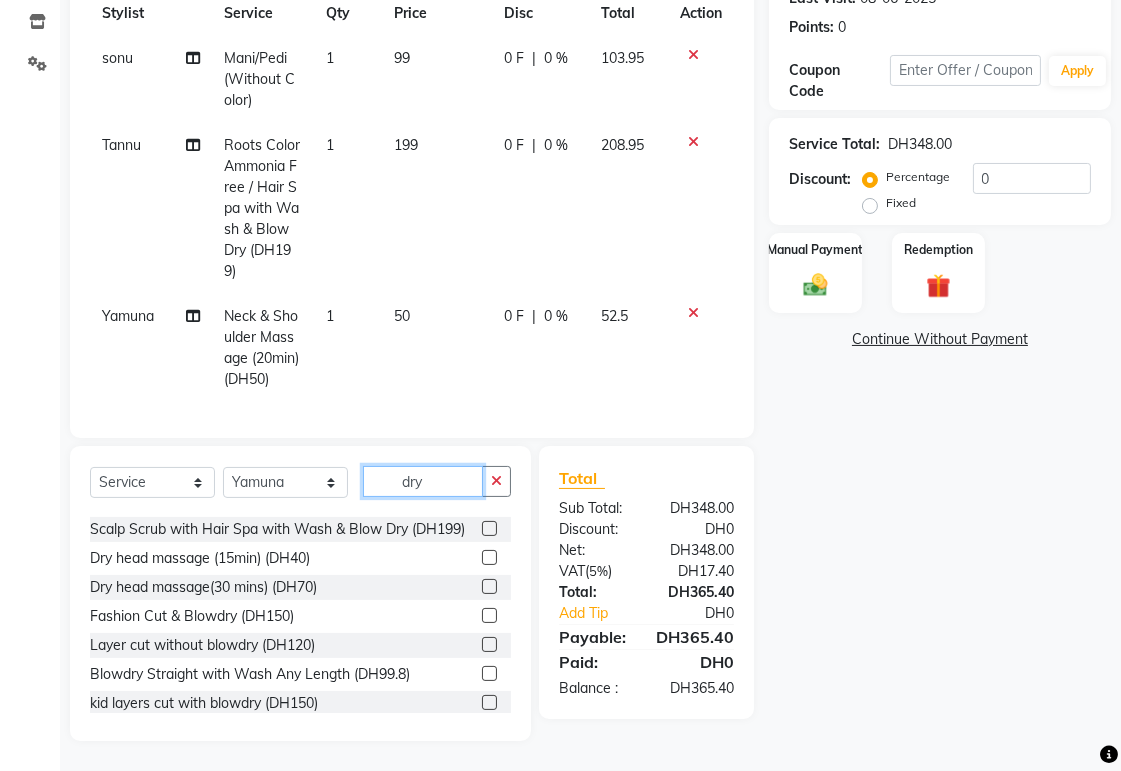 type on "dry" 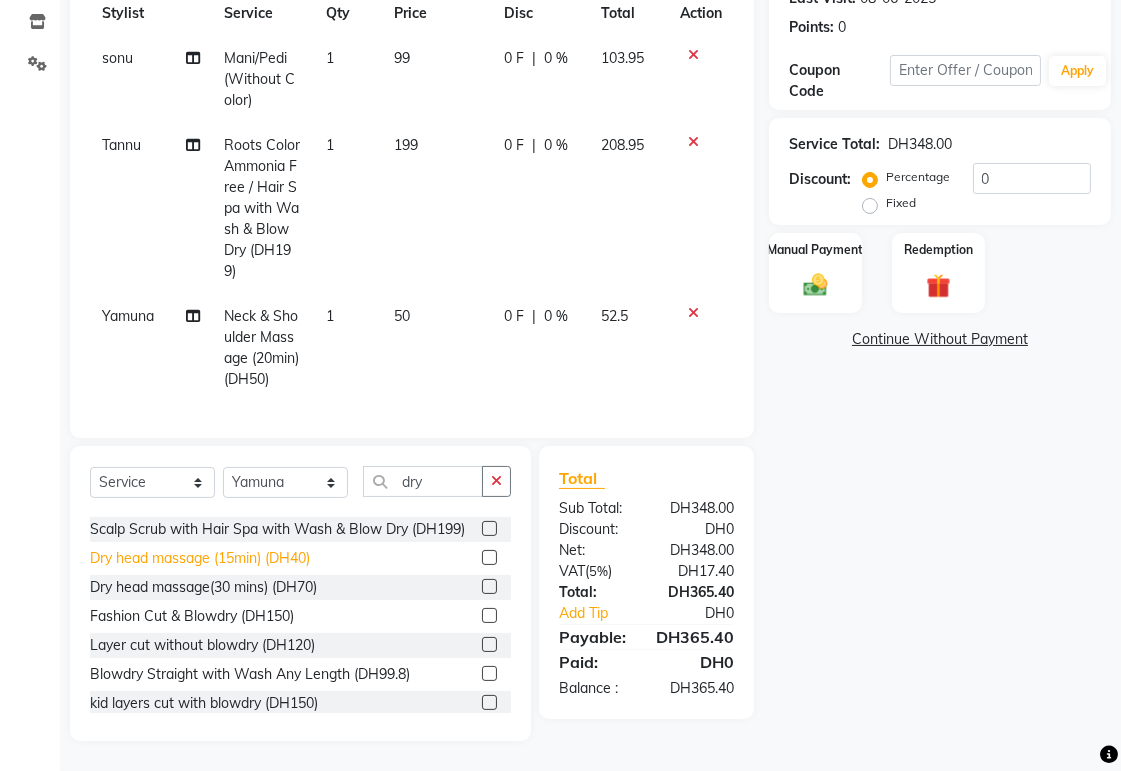 click on "Dry head massage (15min) (DH40)" 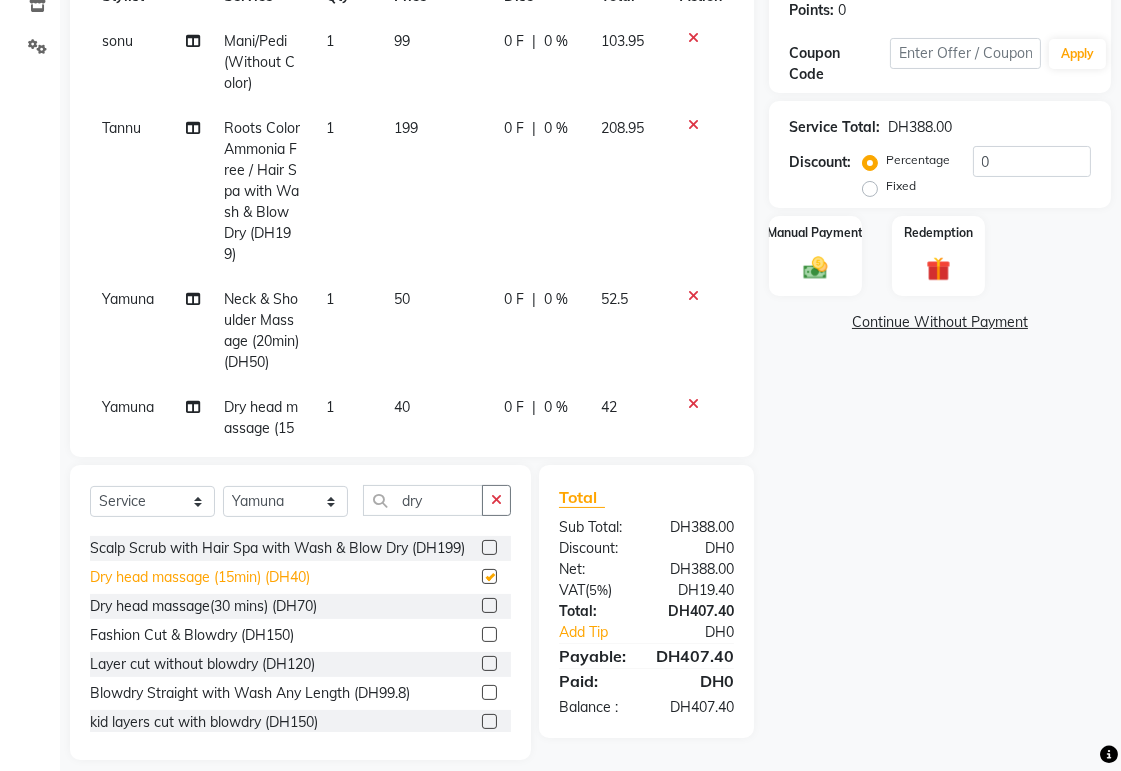 checkbox on "false" 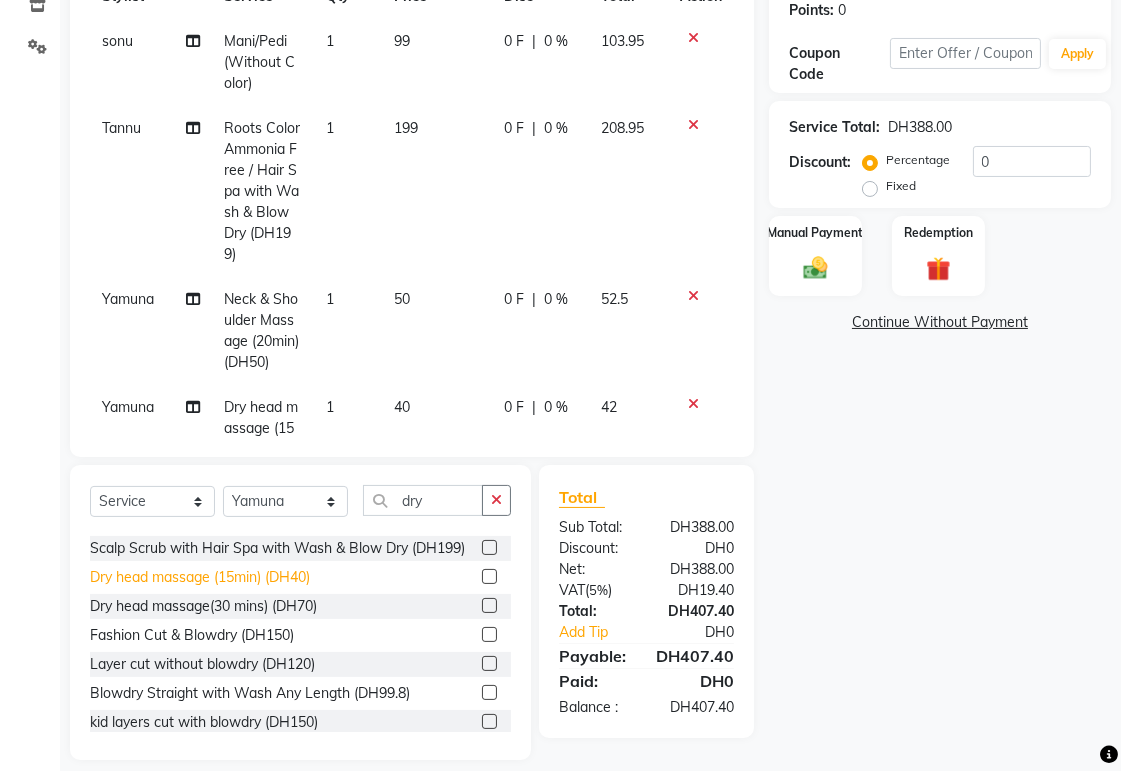 scroll, scrollTop: 88, scrollLeft: 0, axis: vertical 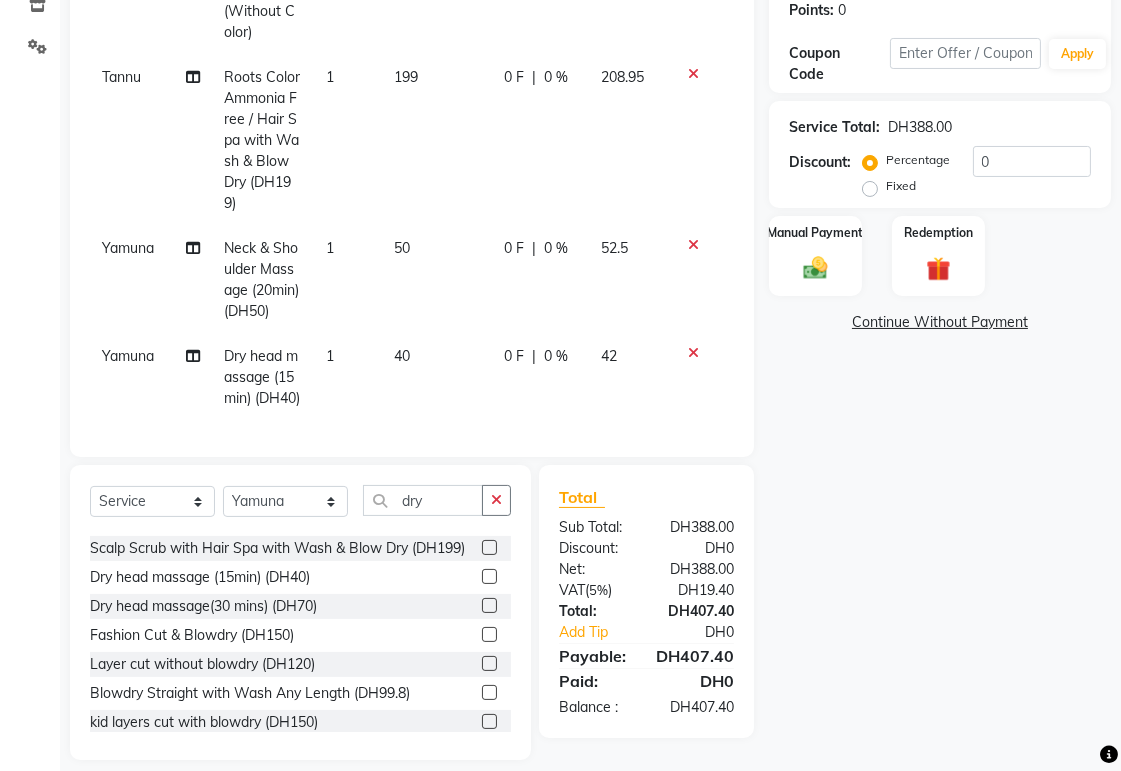 click on "0 F" 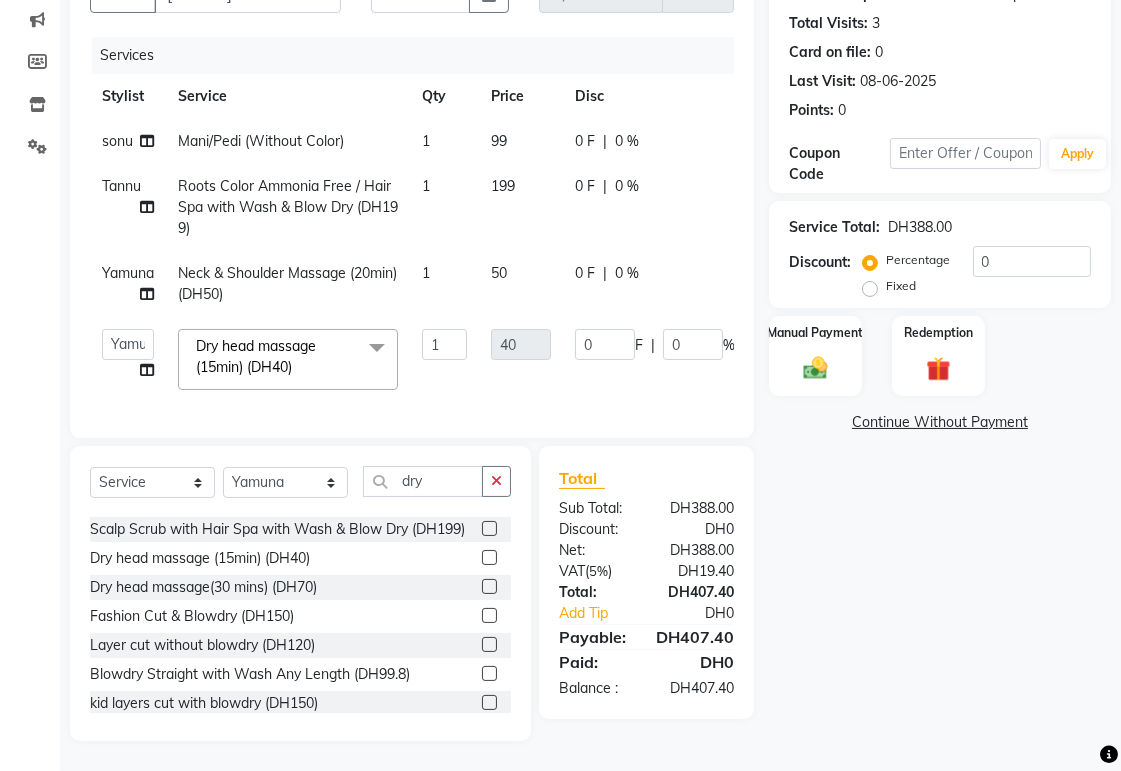 scroll, scrollTop: 227, scrollLeft: 0, axis: vertical 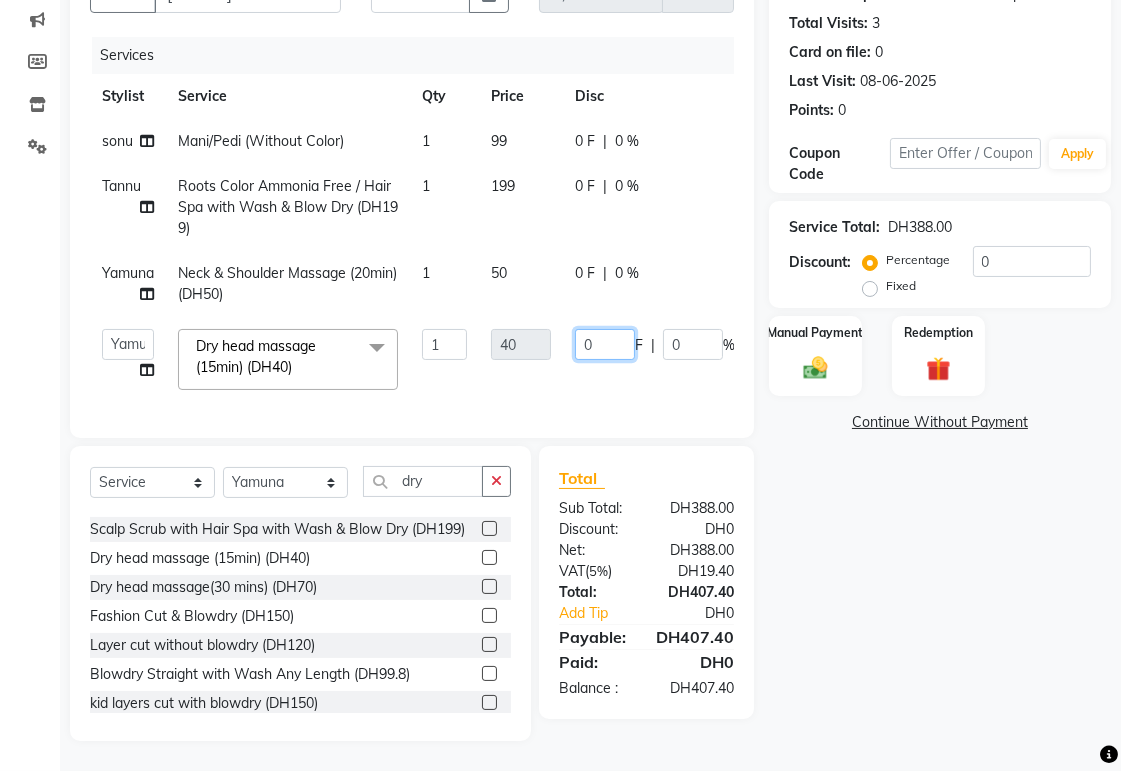 click on "0" 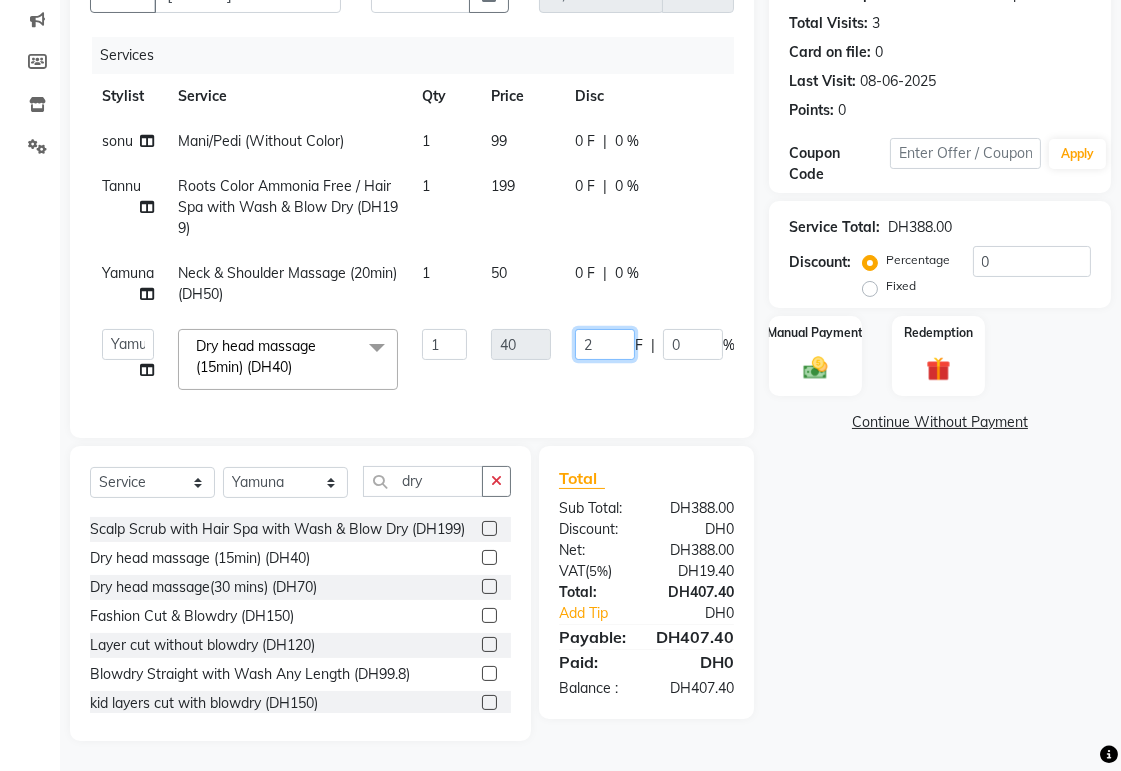 type on "20" 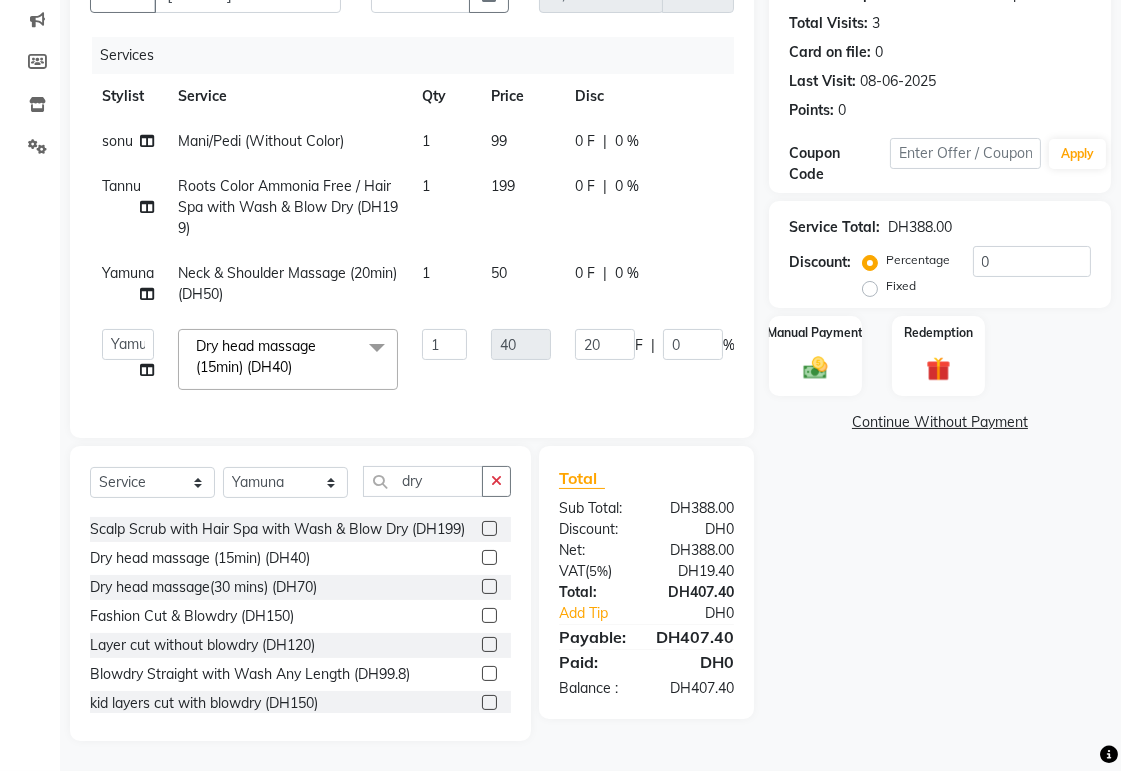 click on "Name: [PERSON] Membership: No Active Membership Total Visits: 3 Card on file: 0 Last Visit: 08-06-2025 Points: 0 Coupon Code Apply Service Total: DH388.00 Discount: Percentage Fixed 0 Manual Payment Redemption Continue Without Payment" 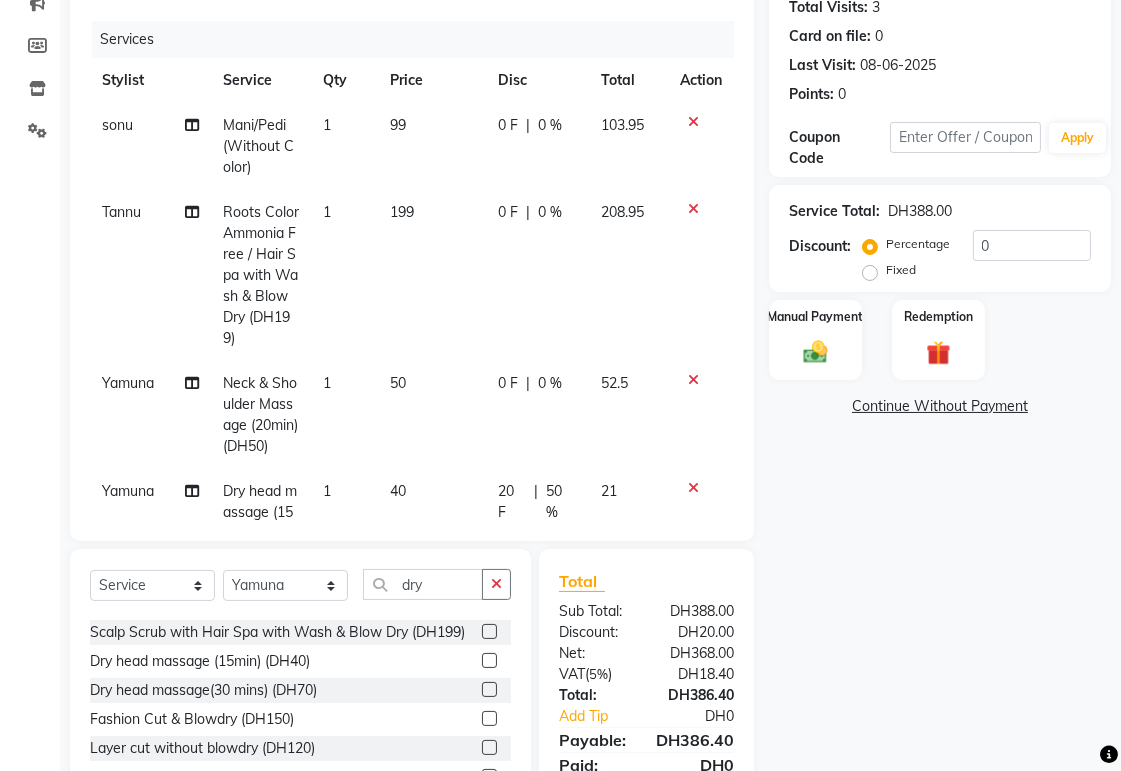 scroll, scrollTop: 88, scrollLeft: 0, axis: vertical 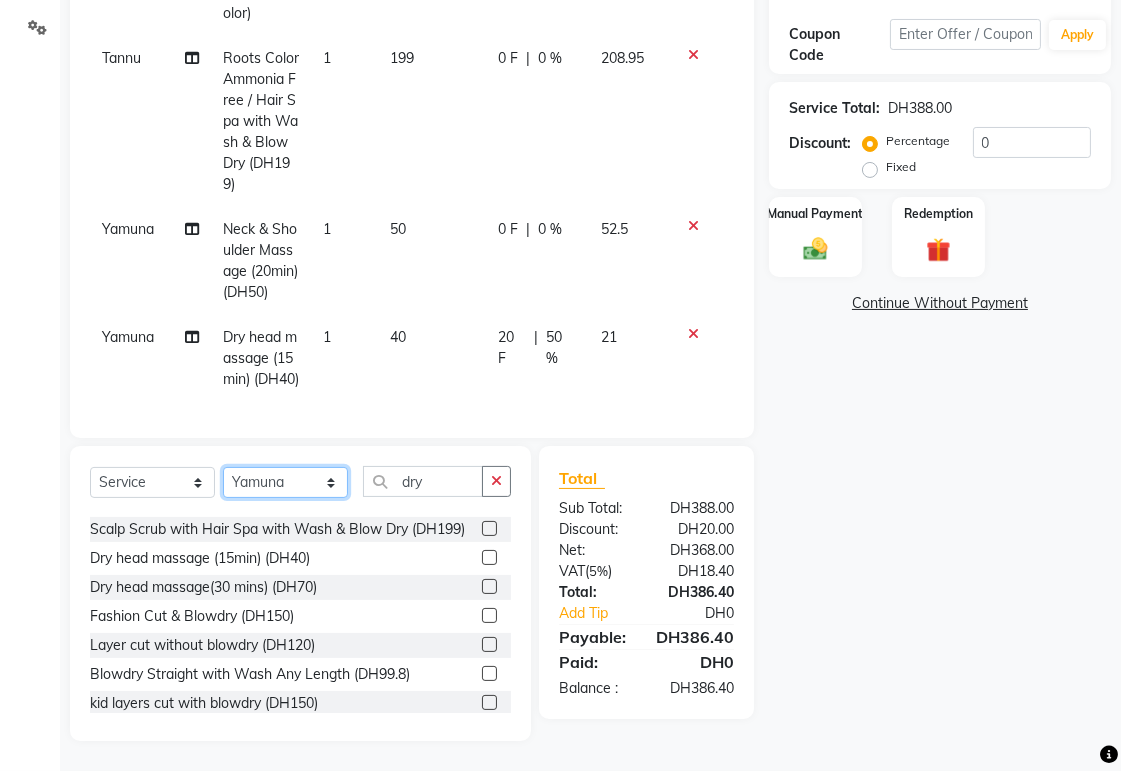 click on "Select Stylist [PERSON] [PERSON] [PERSON] [PERSON] [PERSON] [PERSON] [PERSON] [PERSON] [PERSON] [PERSON] [PERSON] [PERSON] [PERSON] [PERSON] [PERSON]" 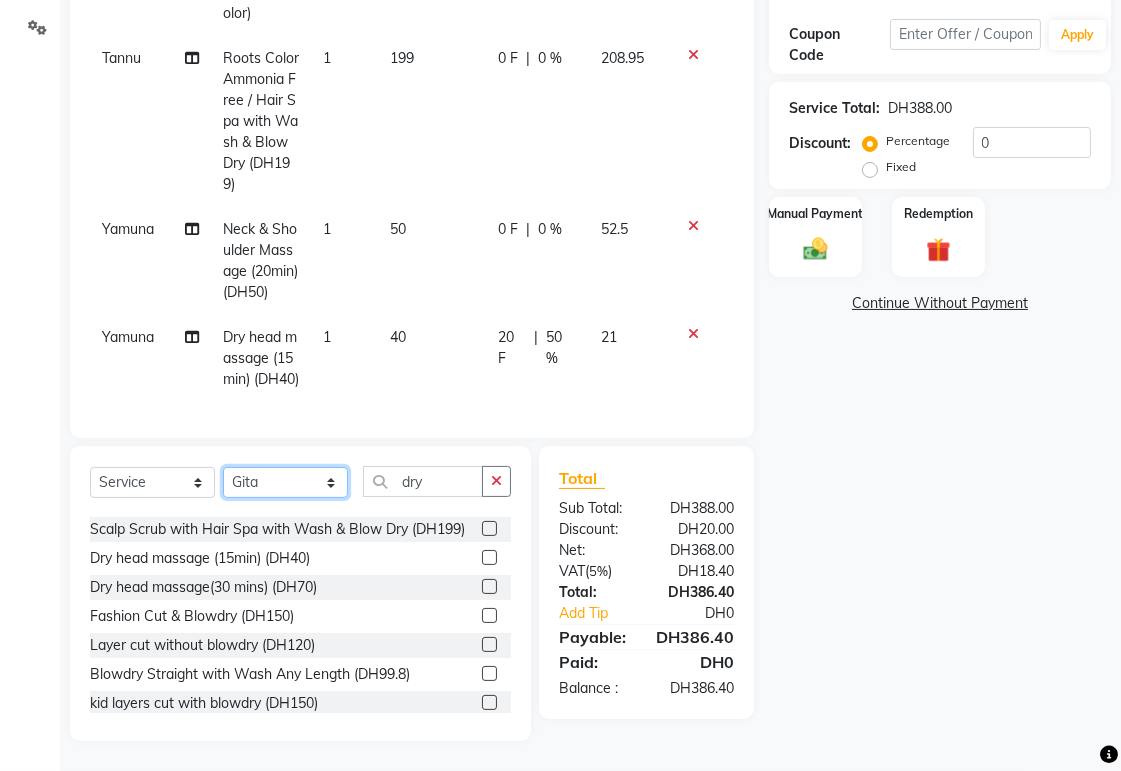 click on "Select Stylist [PERSON] [PERSON] [PERSON] [PERSON] [PERSON] [PERSON] [PERSON] [PERSON] [PERSON] [PERSON] [PERSON] [PERSON] [PERSON] [PERSON] [PERSON]" 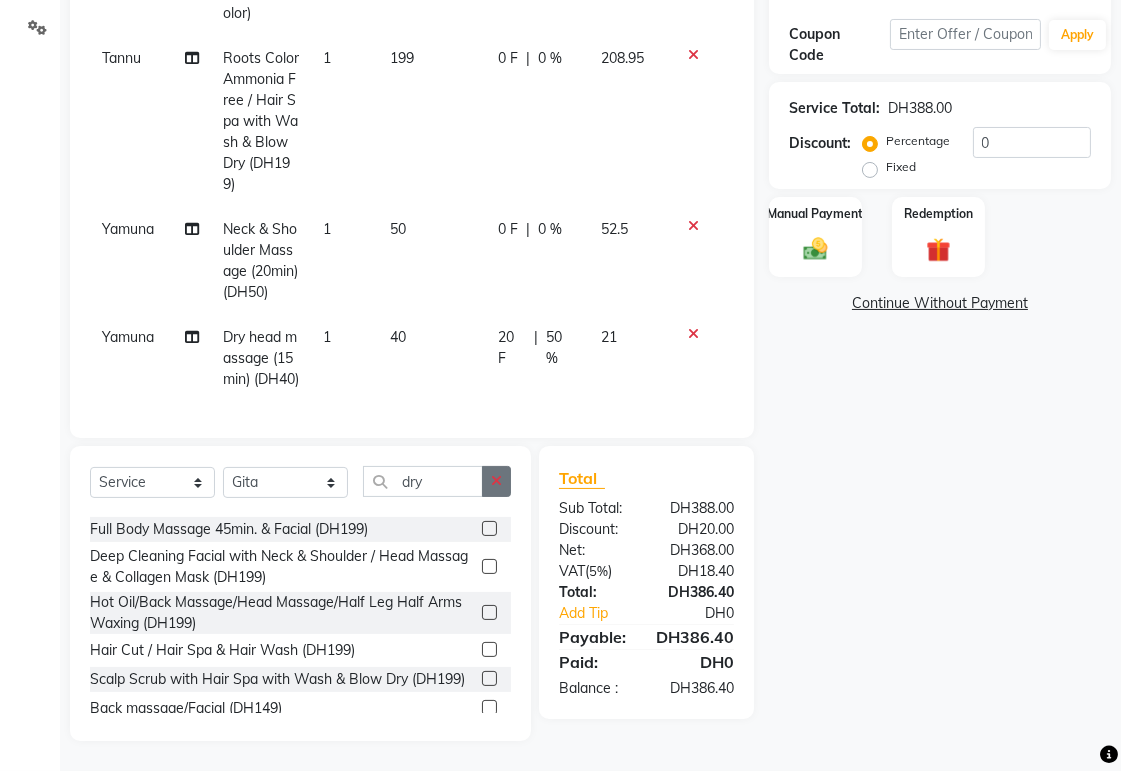 click 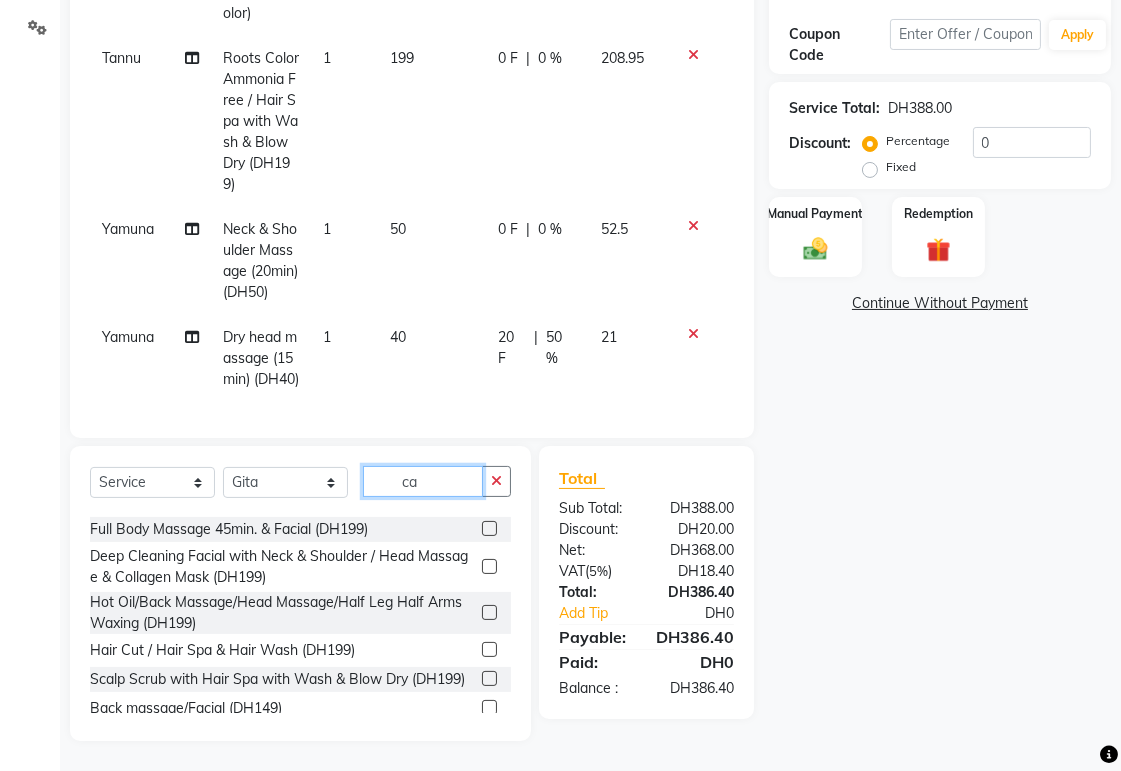 scroll, scrollTop: 0, scrollLeft: 0, axis: both 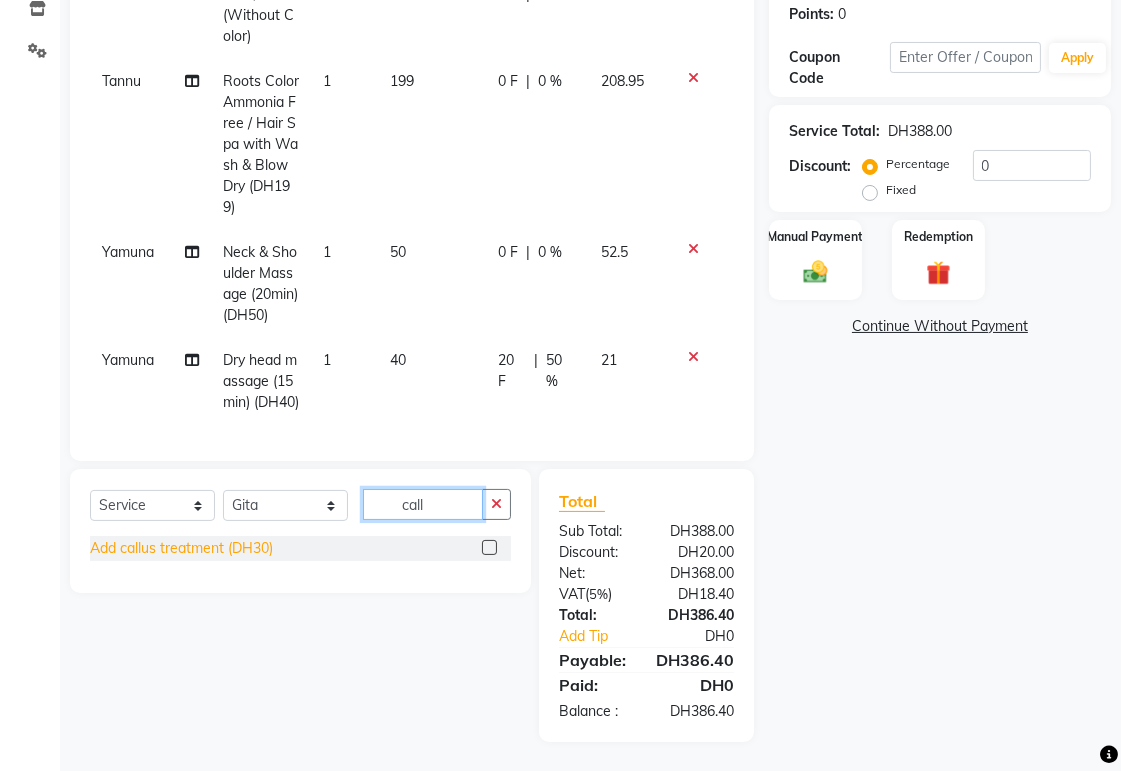 type on "call" 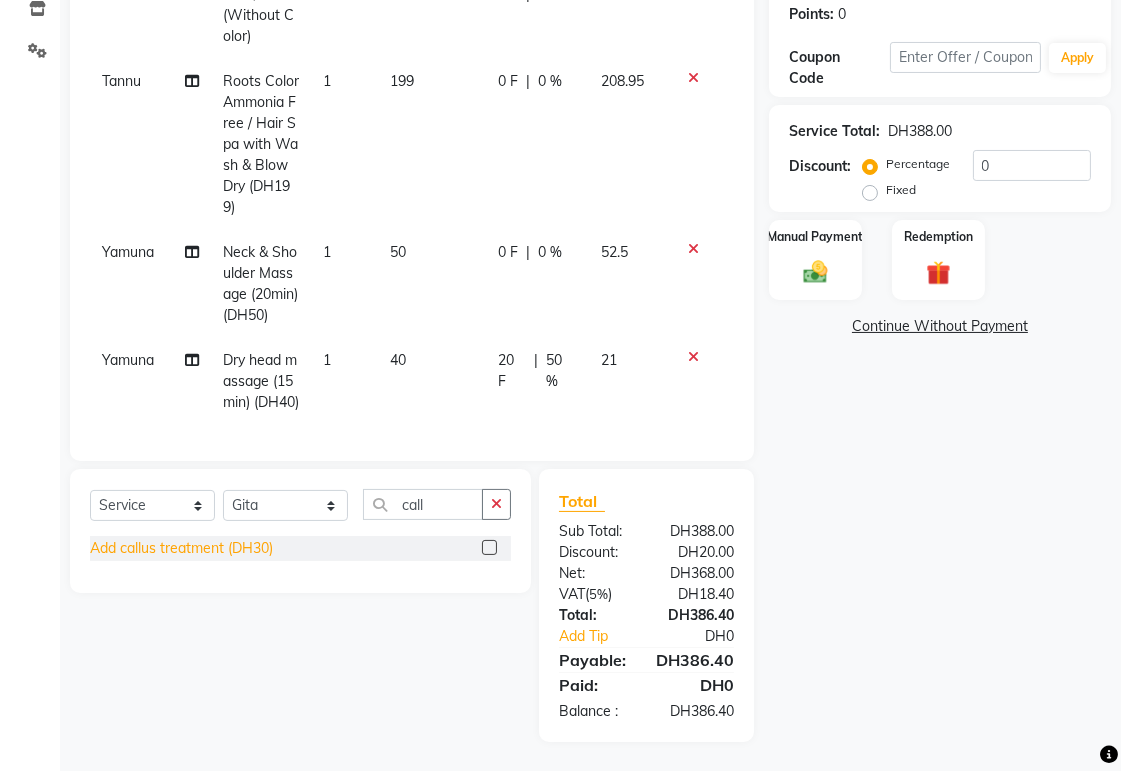 click on "Add callus treatment  (DH30)" 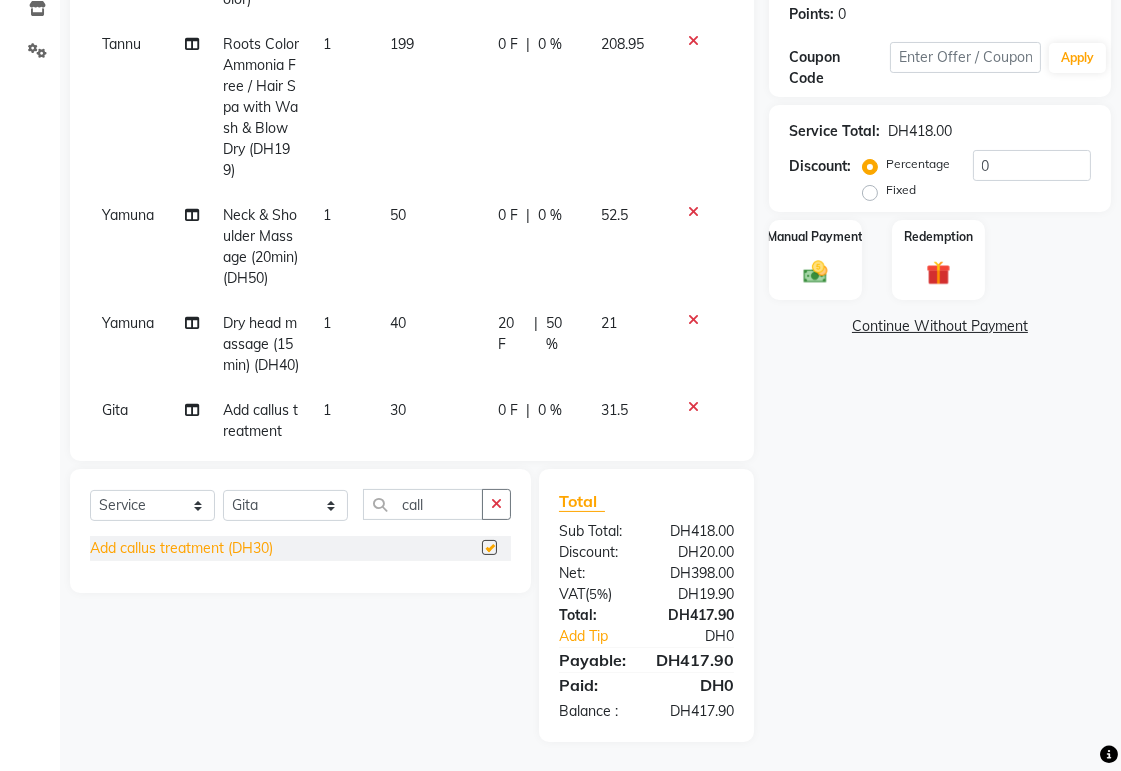 checkbox on "false" 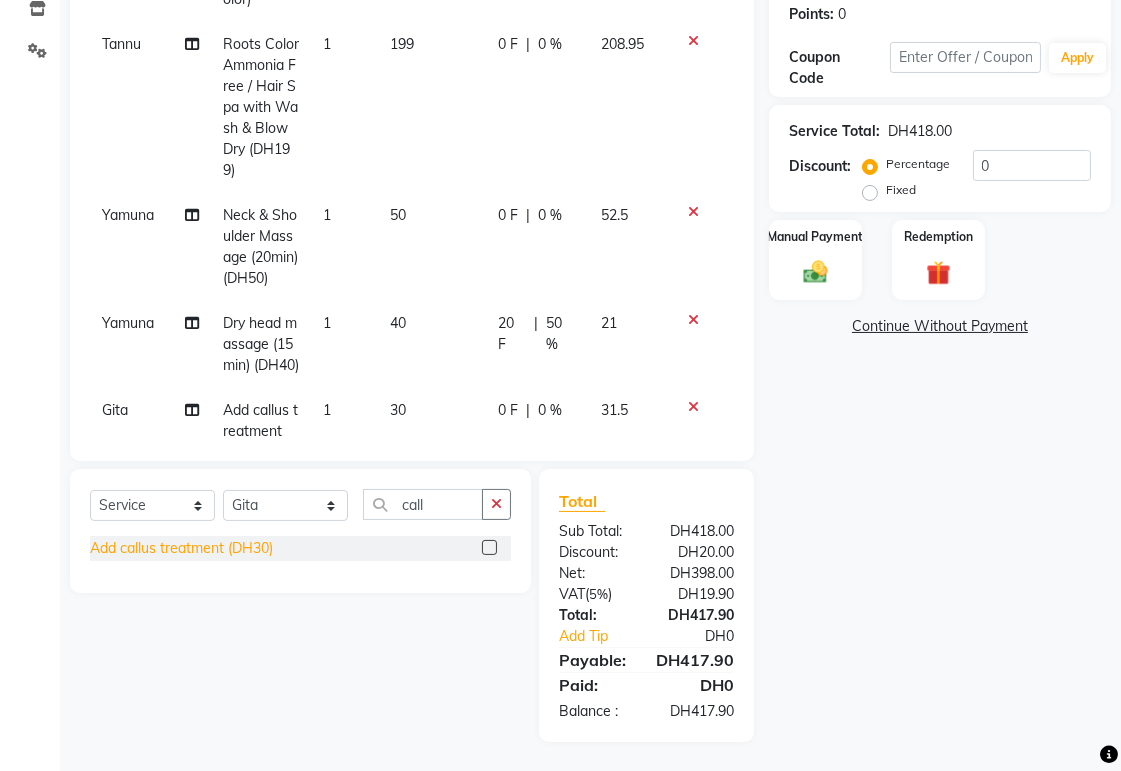 scroll, scrollTop: 175, scrollLeft: 0, axis: vertical 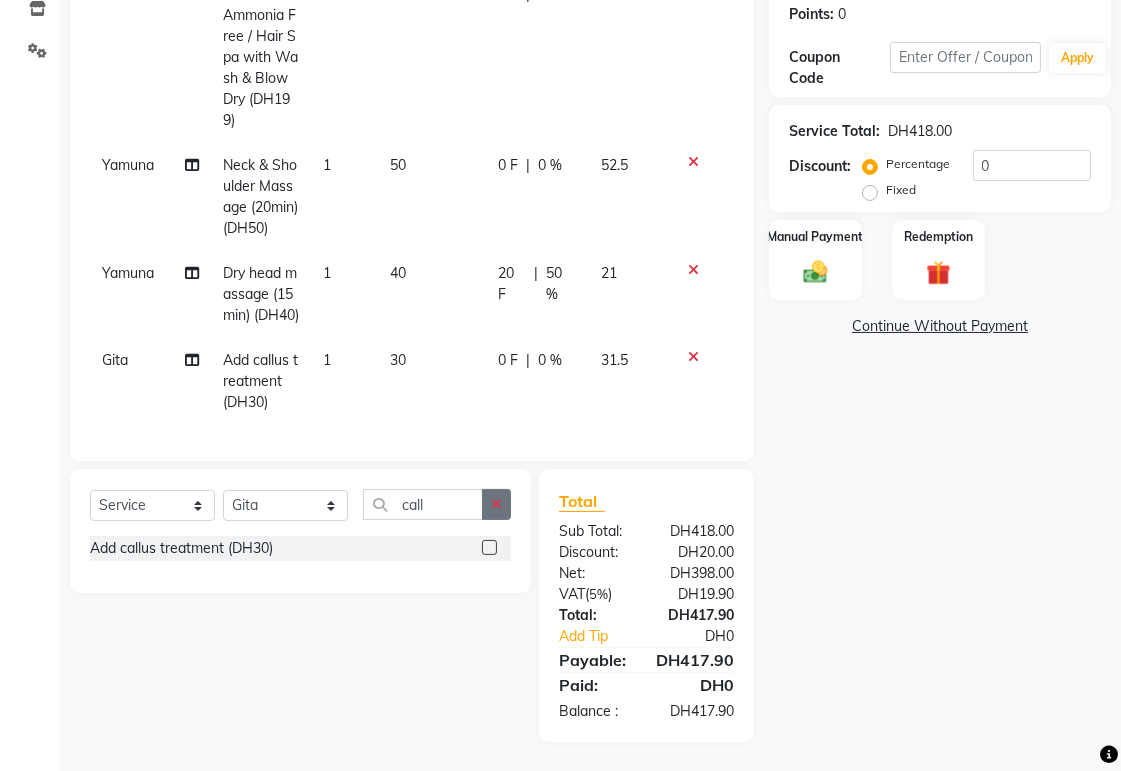 click 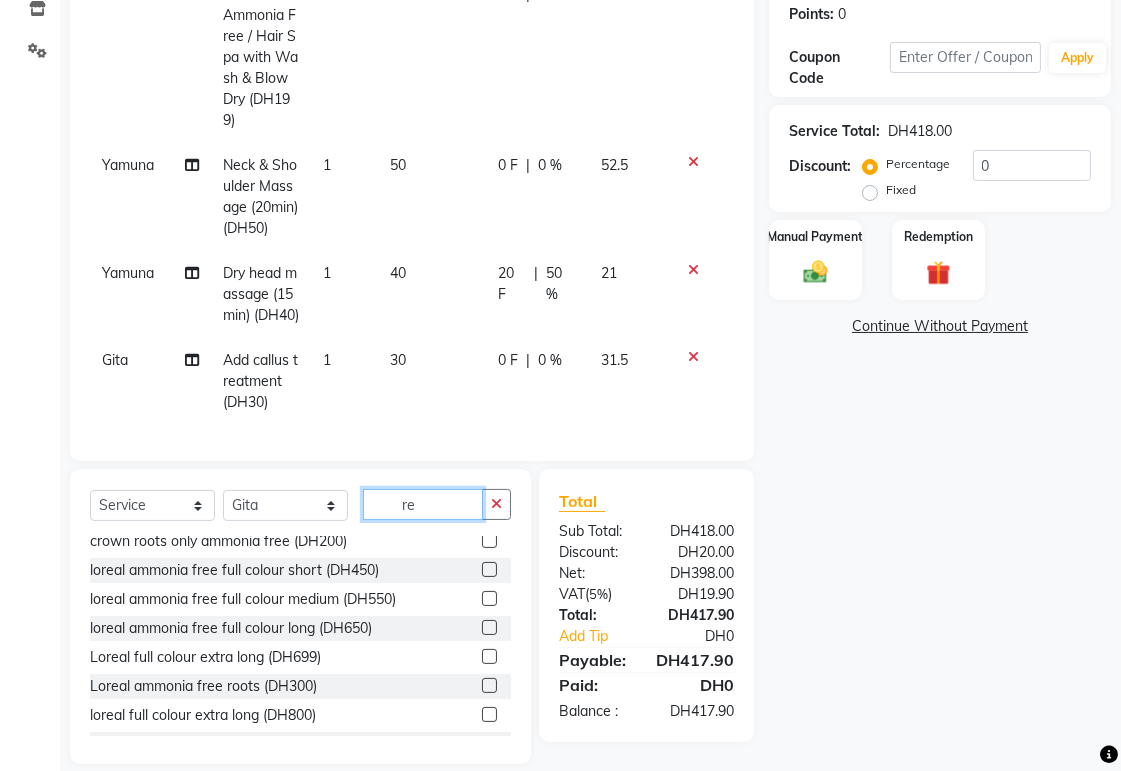 scroll, scrollTop: 1300, scrollLeft: 0, axis: vertical 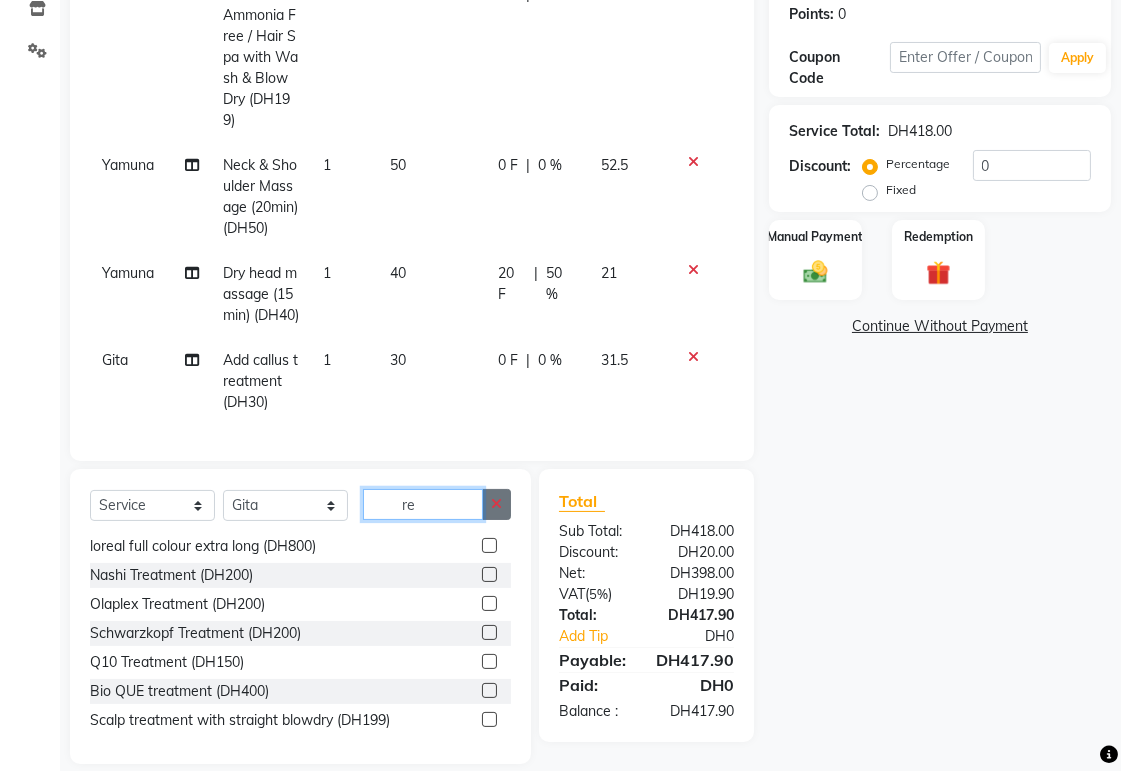 type on "re" 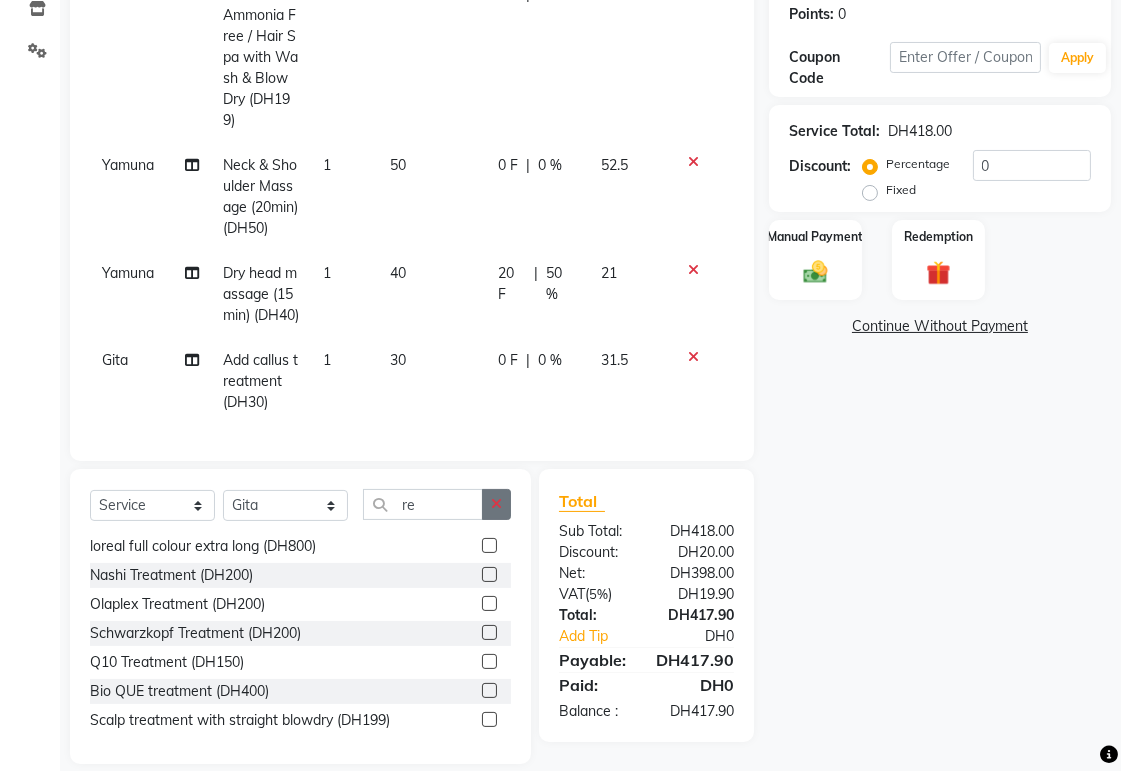 click 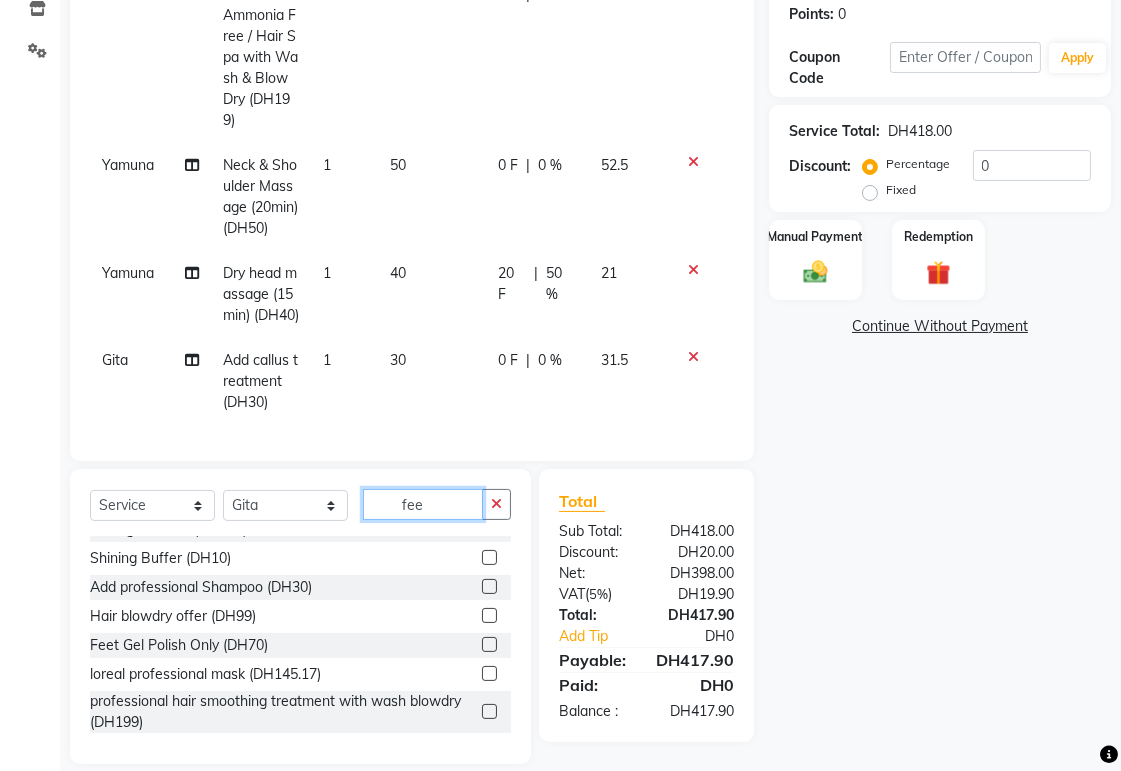 scroll, scrollTop: 0, scrollLeft: 0, axis: both 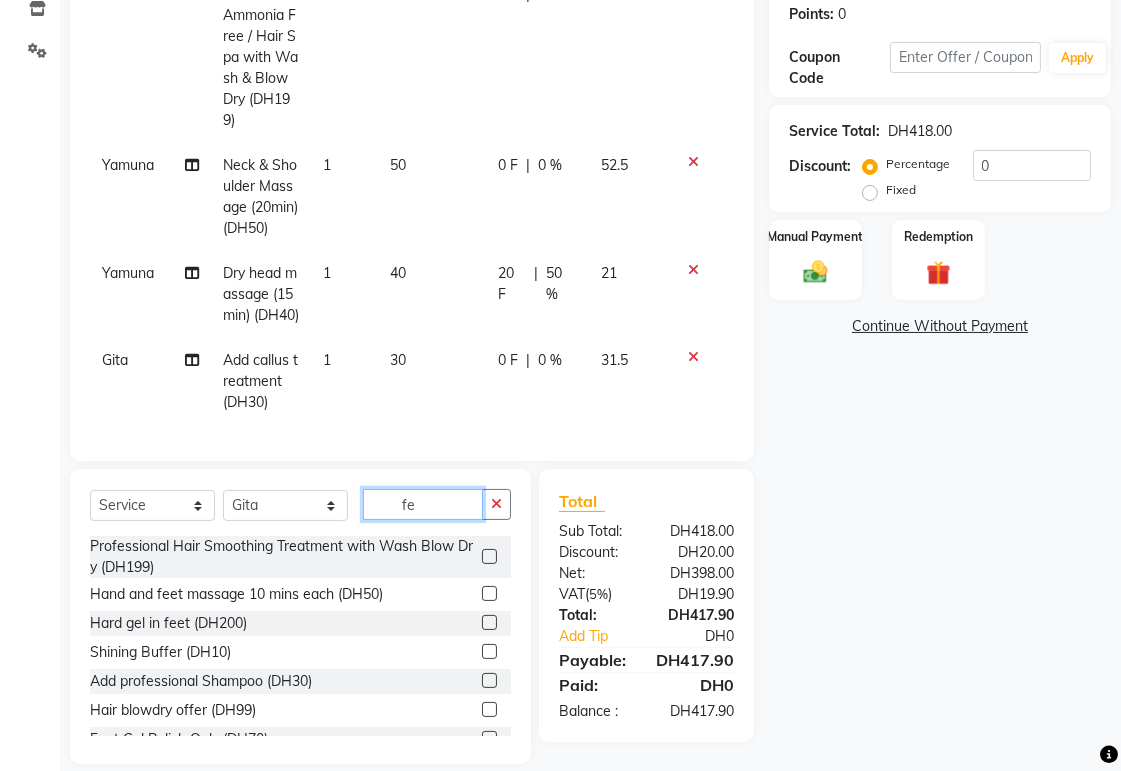 type on "f" 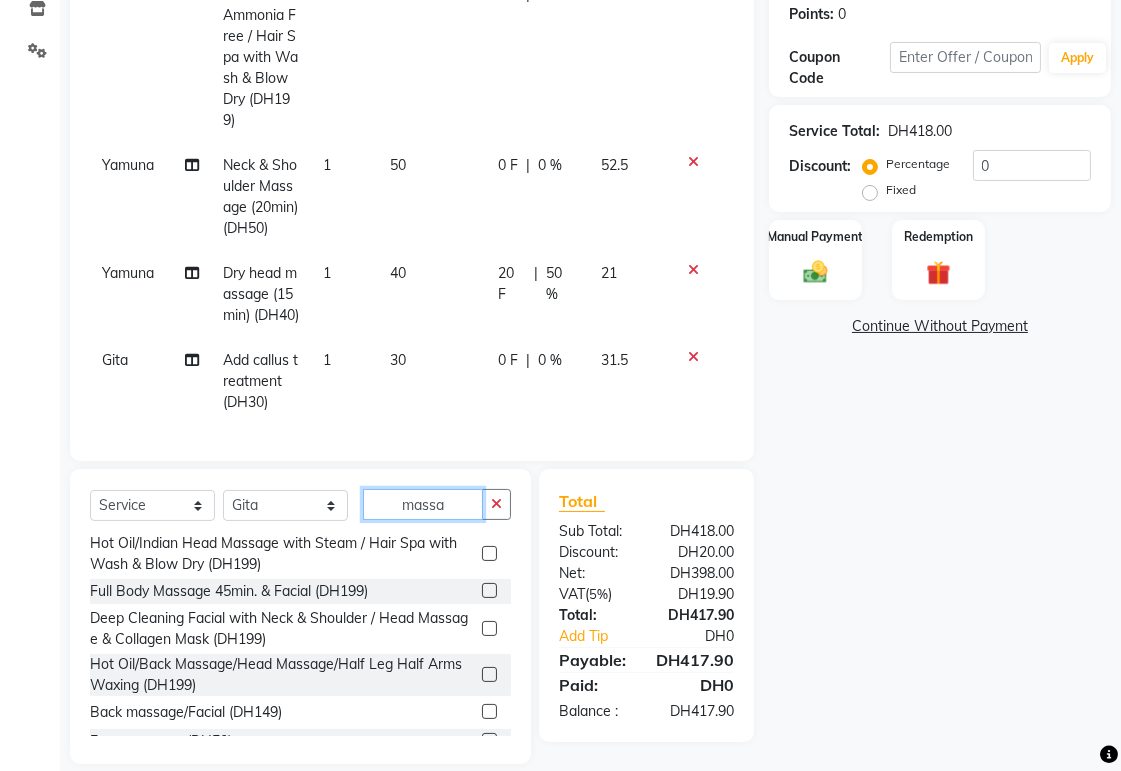 scroll, scrollTop: 0, scrollLeft: 0, axis: both 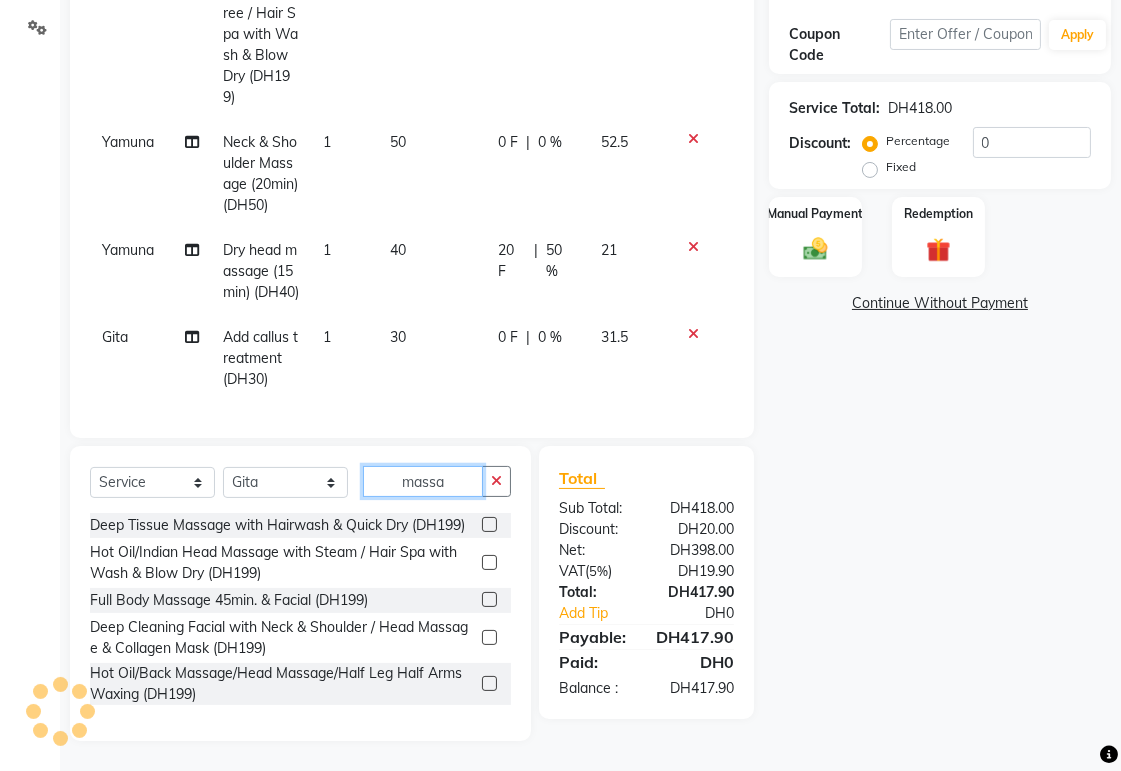 type on "massa" 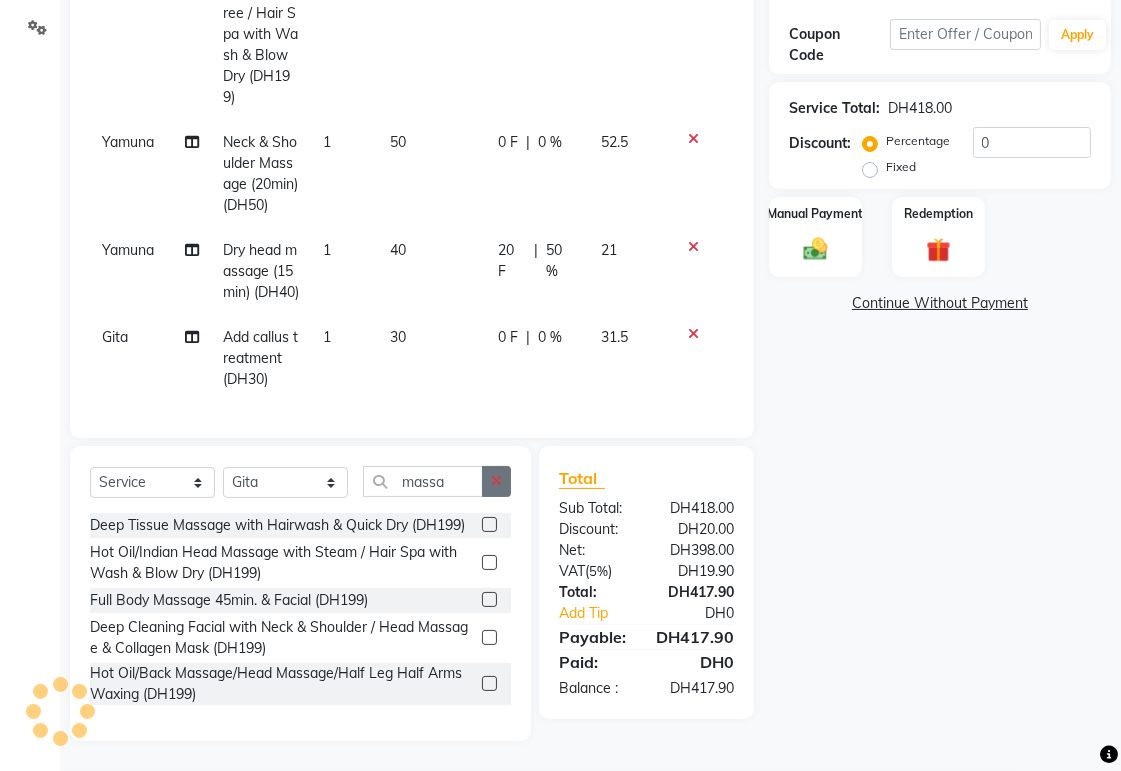 click 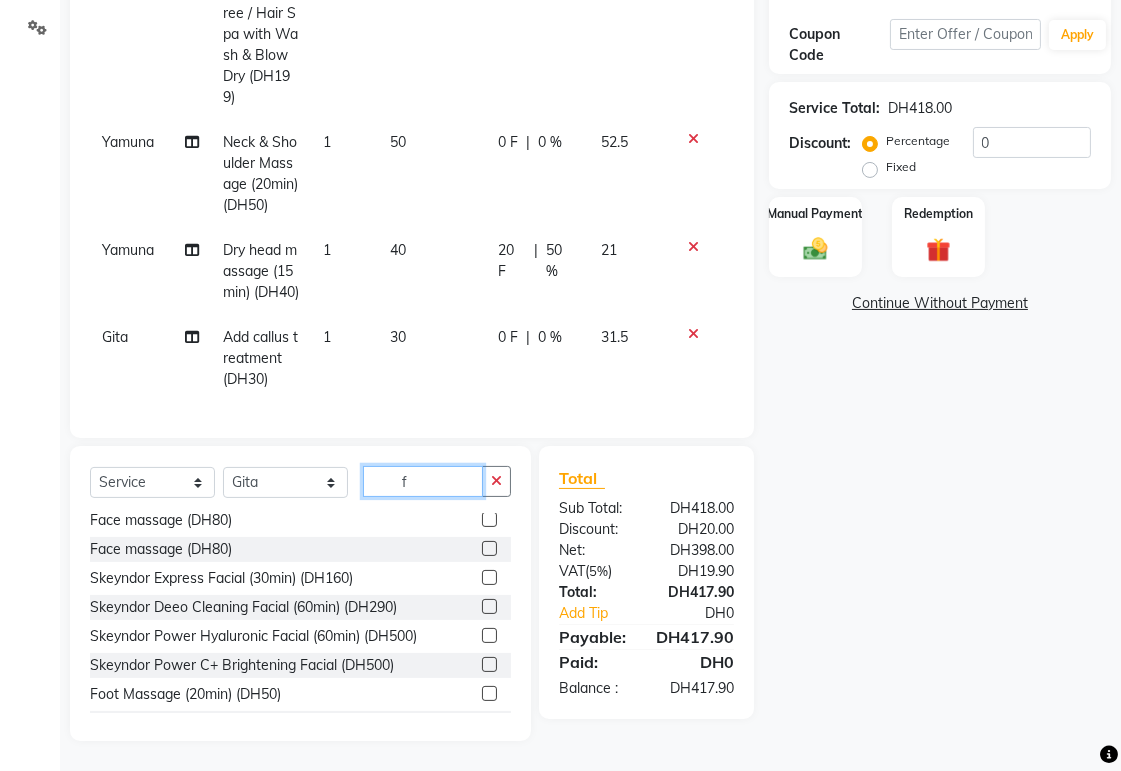 scroll, scrollTop: 1316, scrollLeft: 0, axis: vertical 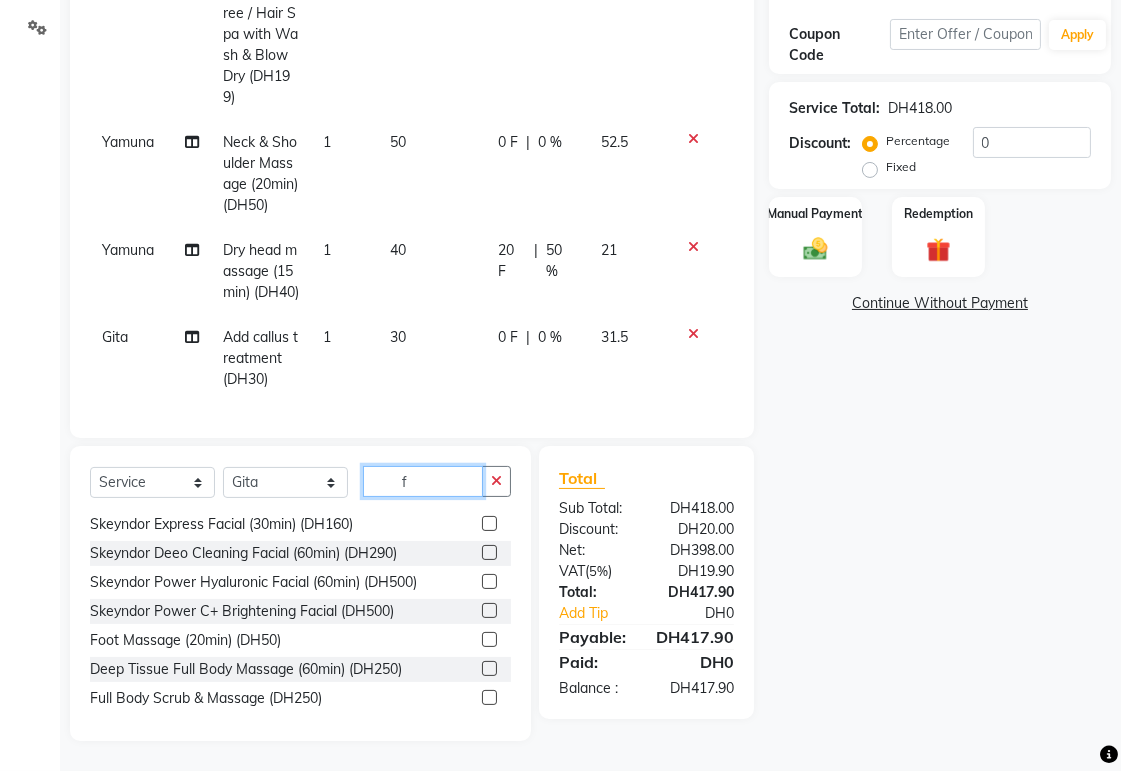 type on "f" 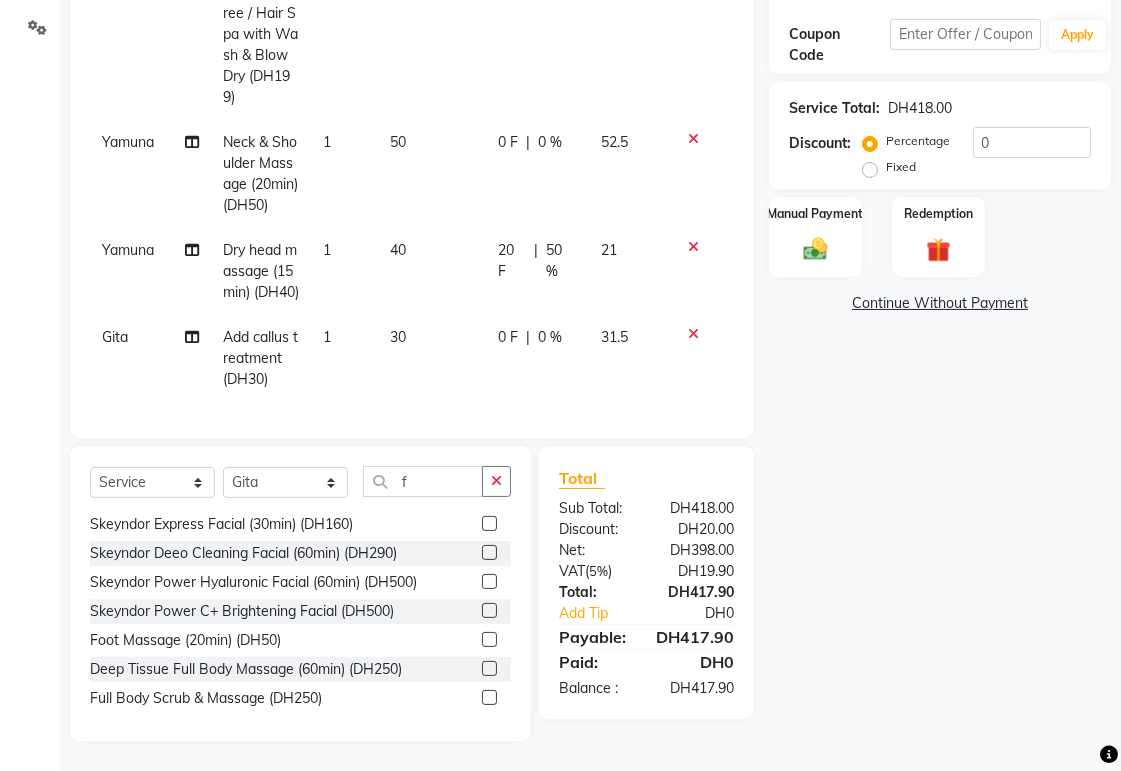 click 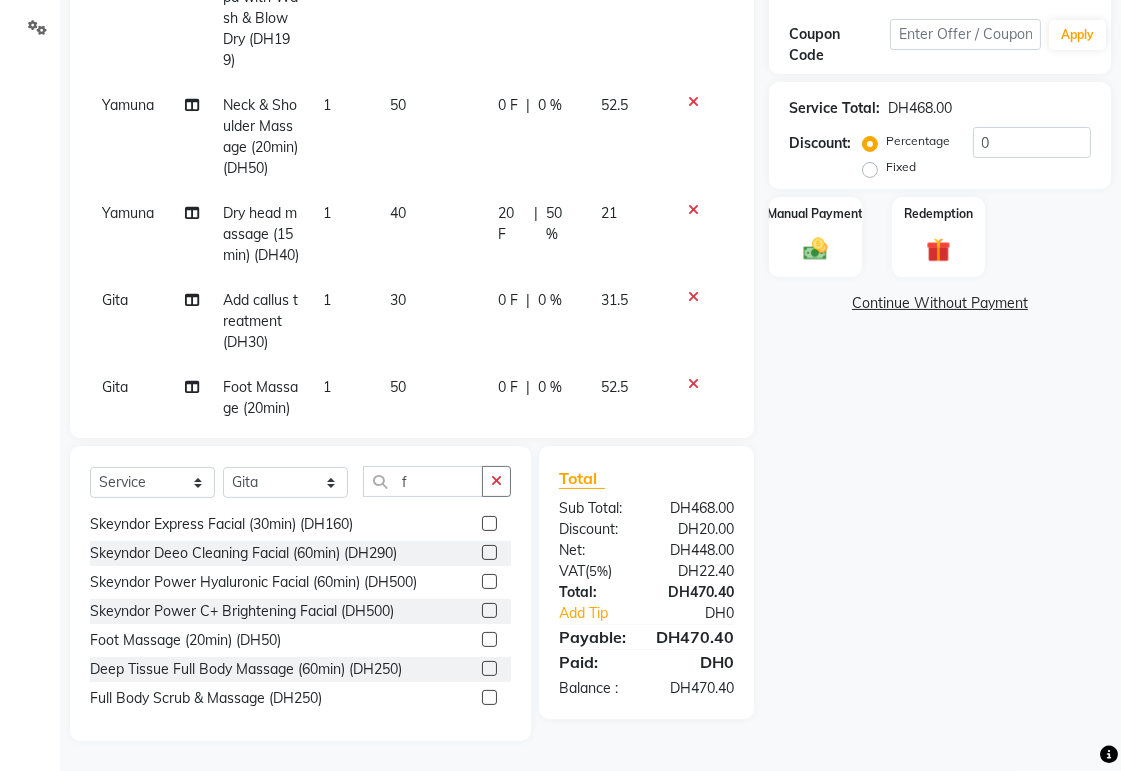 click 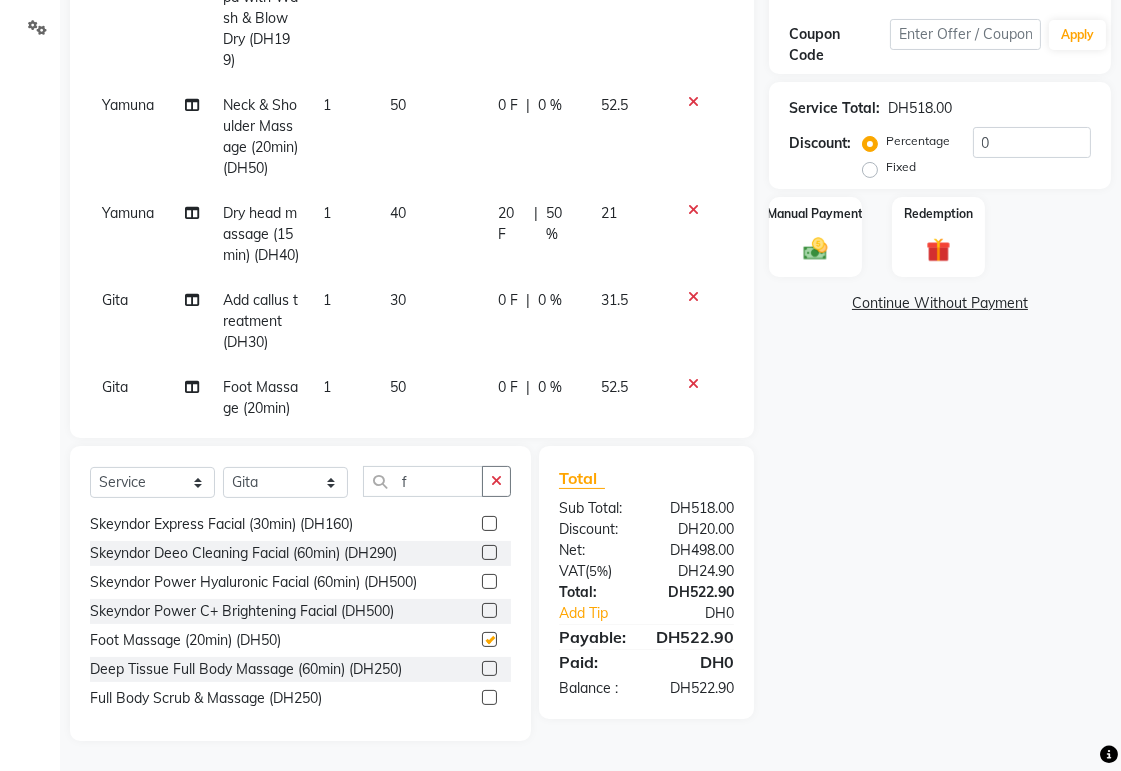 checkbox on "false" 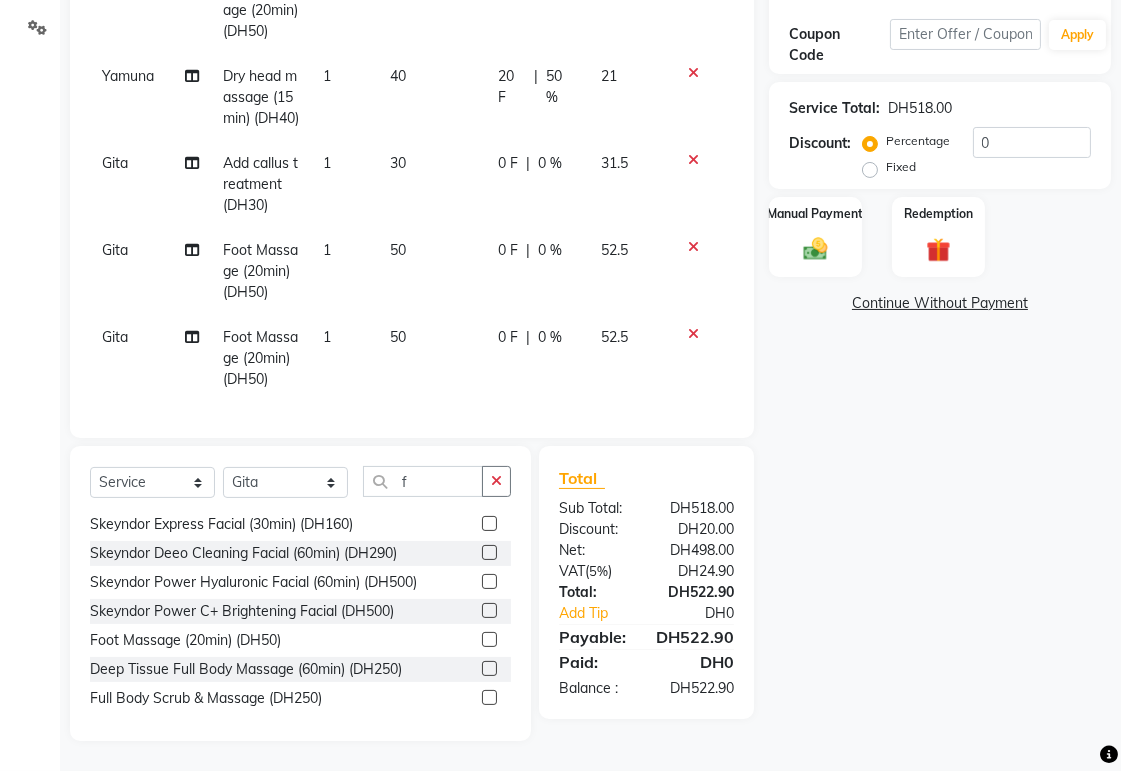 click 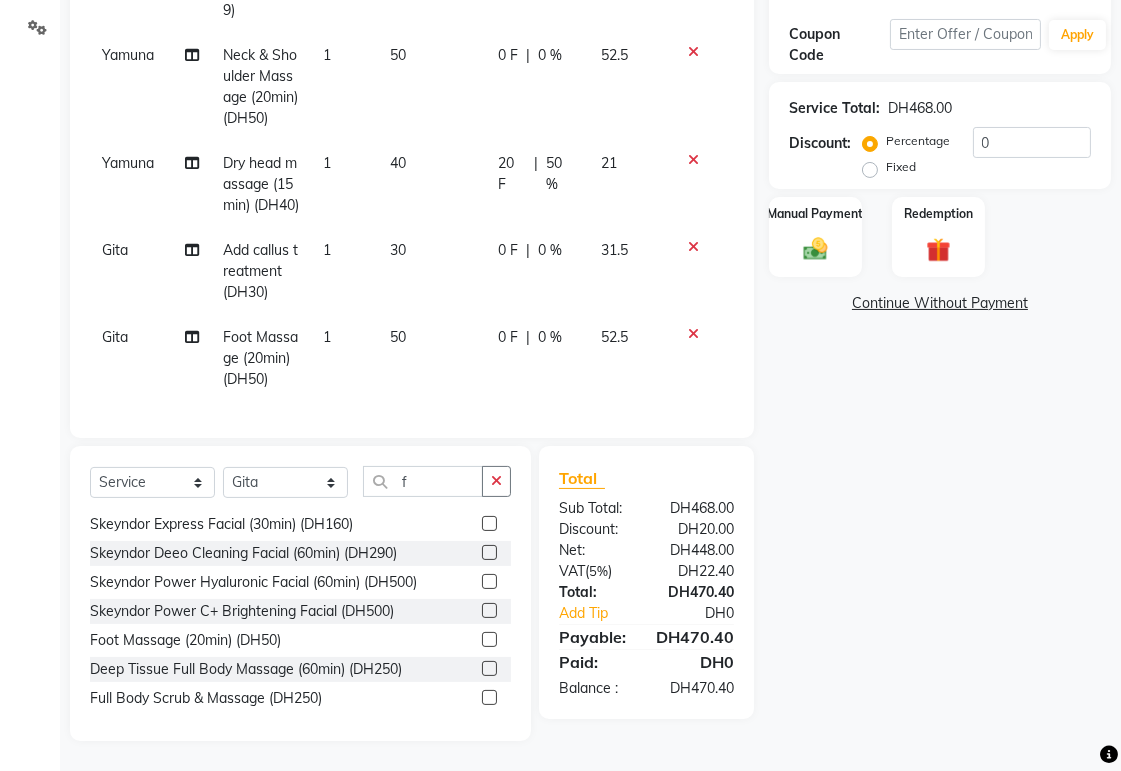 scroll, scrollTop: 262, scrollLeft: 0, axis: vertical 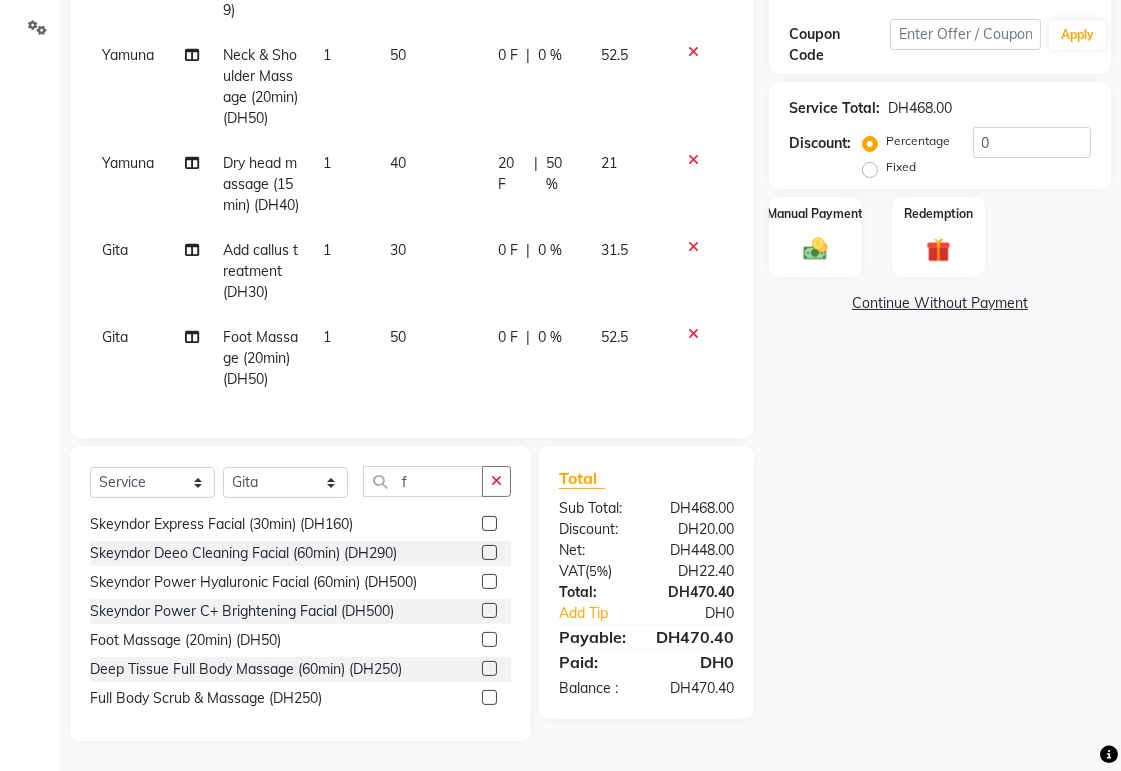 click on "0 F" 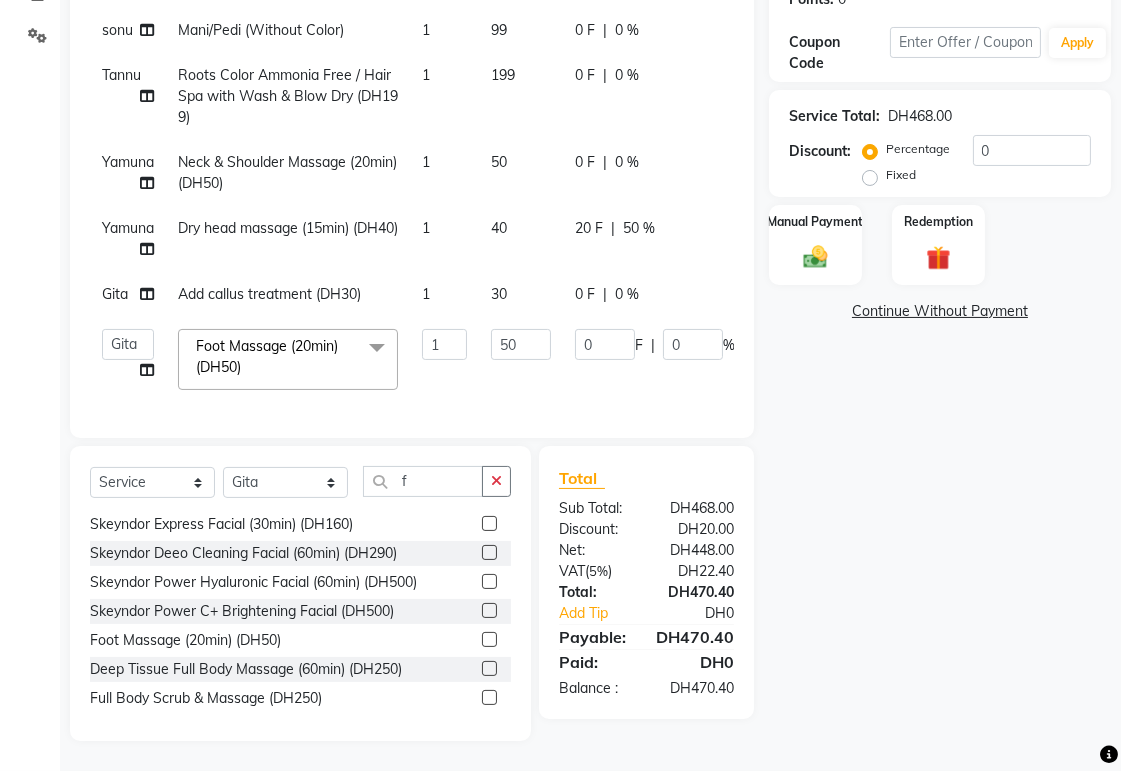 scroll, scrollTop: 8, scrollLeft: 0, axis: vertical 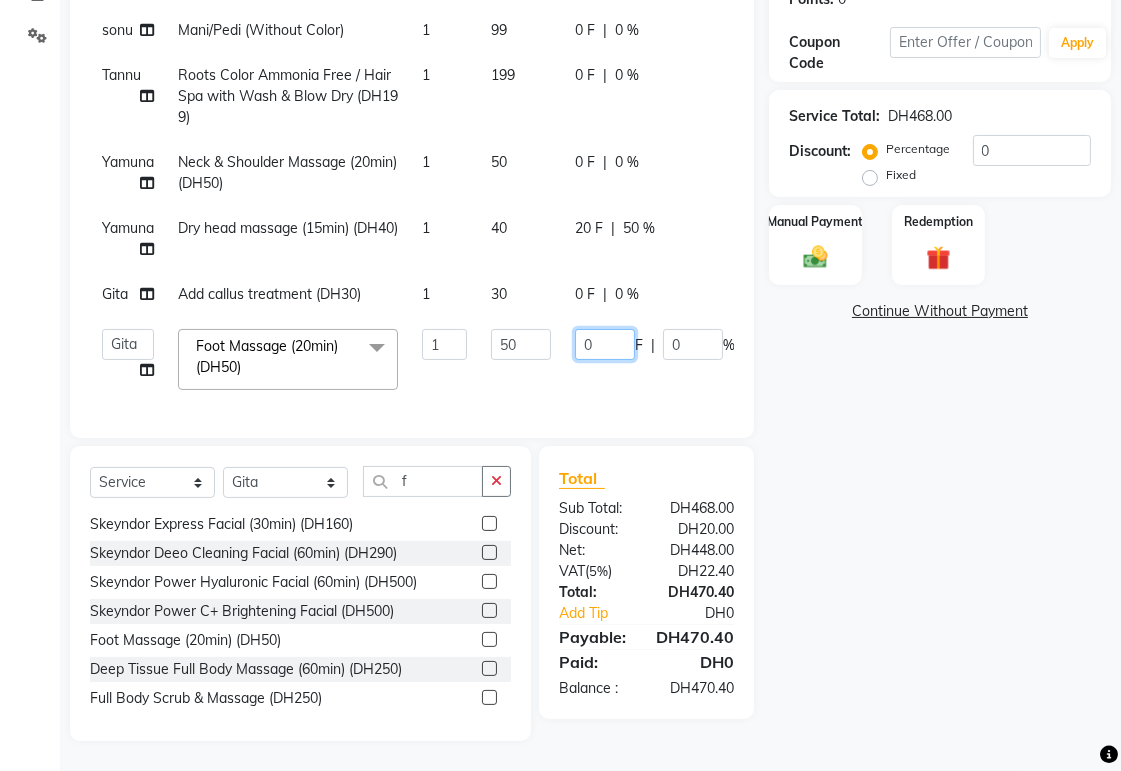click on "0" 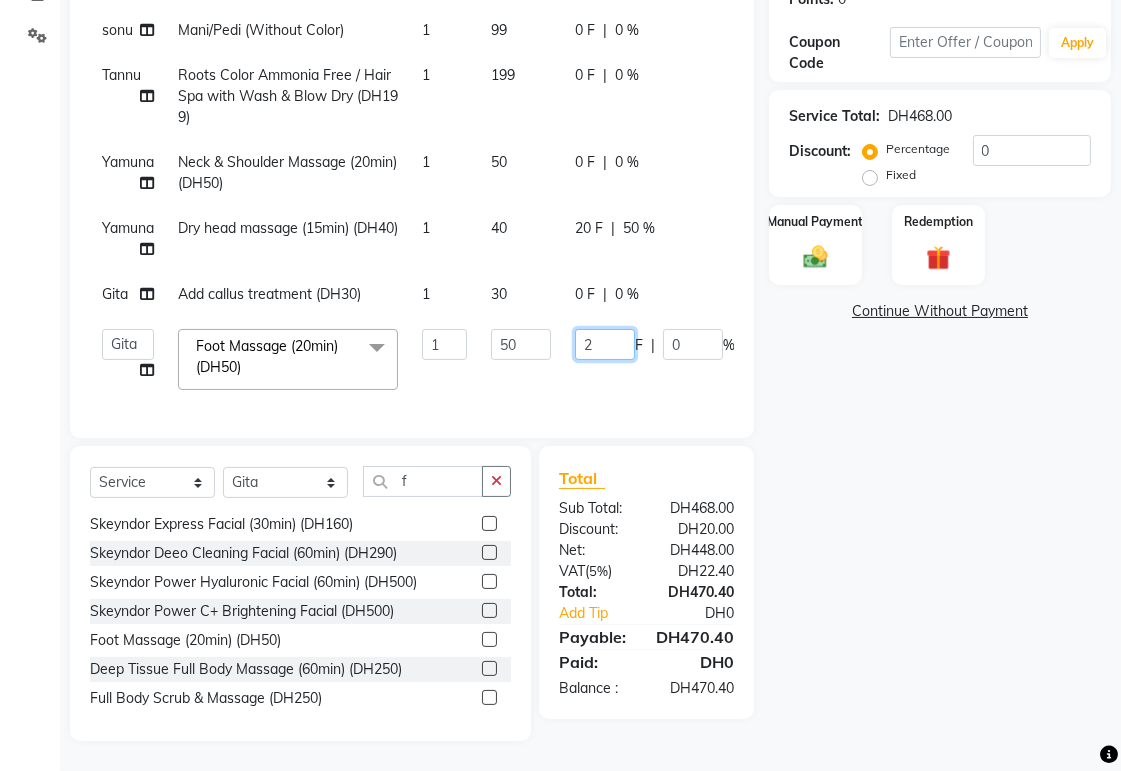 type on "25" 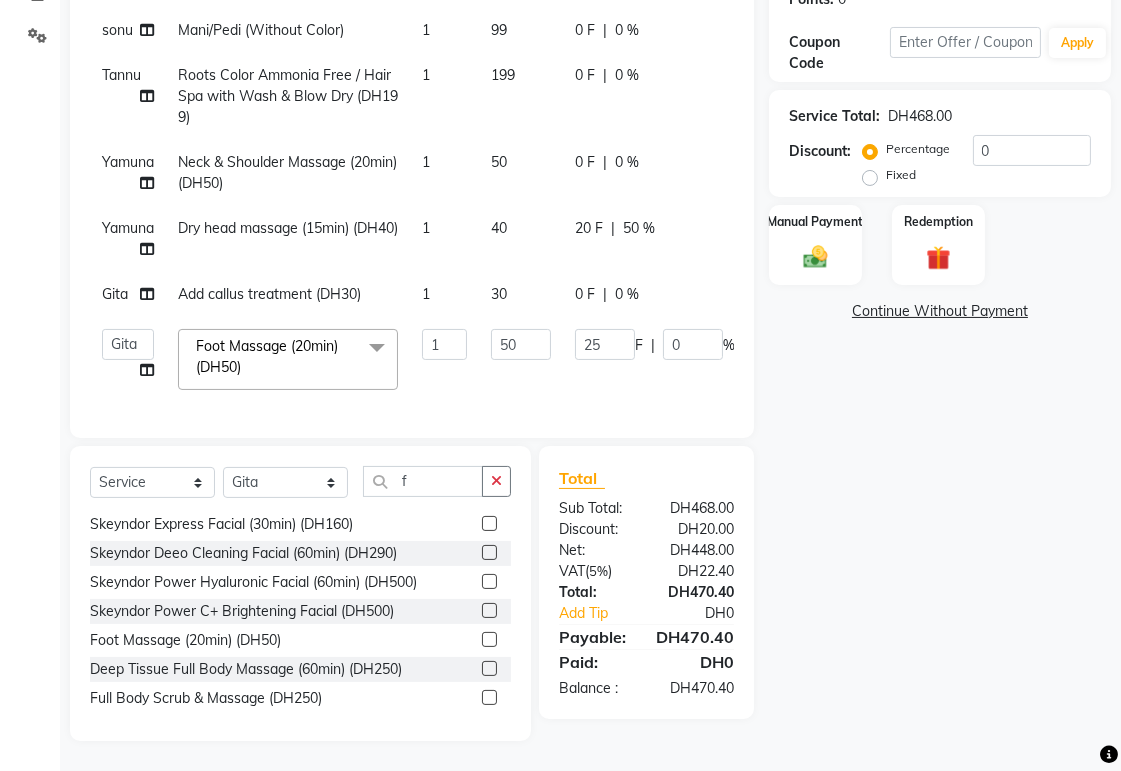 click on "Name: [PERSON] Membership: No Active Membership Total Visits: 3 Card on file: 0 Last Visit: 08-06-2025 Points: 0 Coupon Code Apply Service Total: DH468.00 Discount: Percentage Fixed 0 Manual Payment Redemption Continue Without Payment" 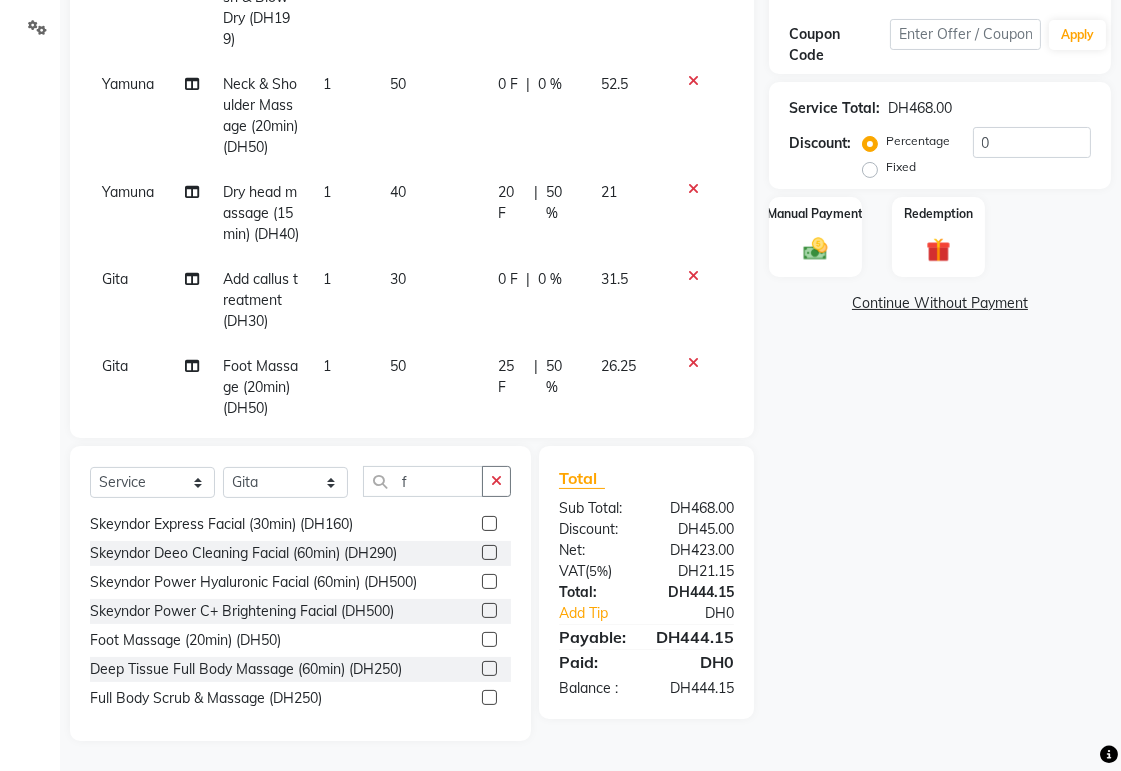 scroll, scrollTop: 262, scrollLeft: 0, axis: vertical 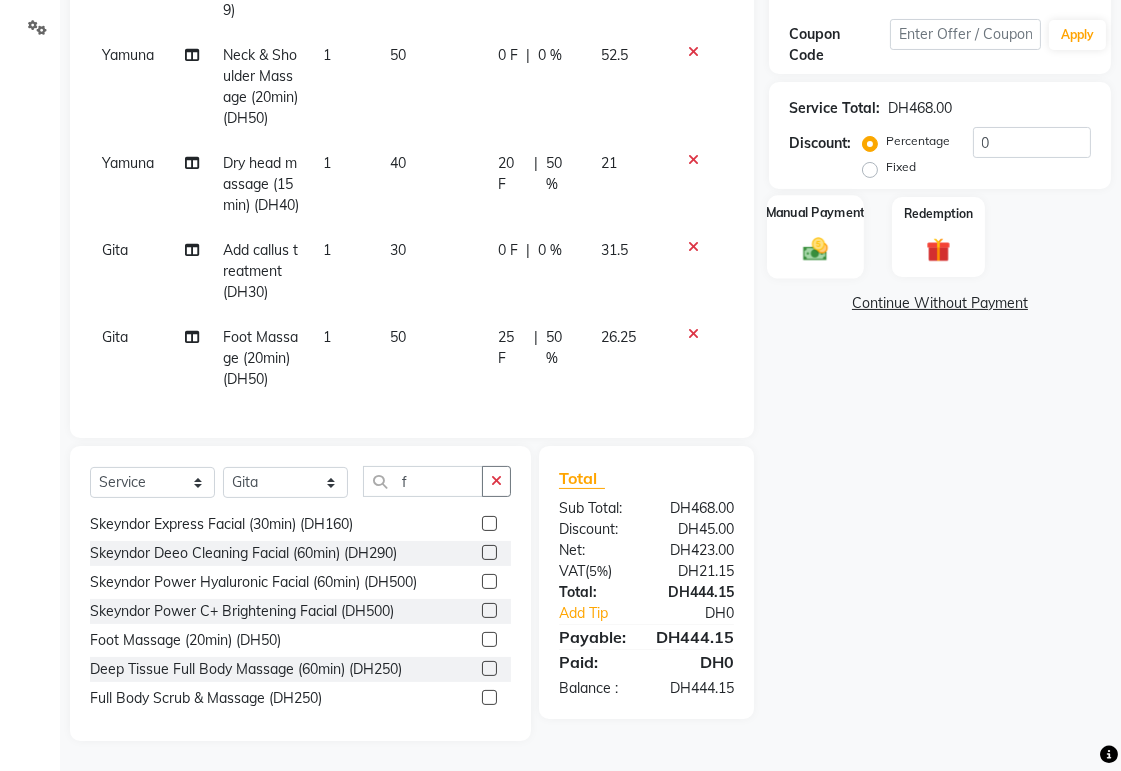 click 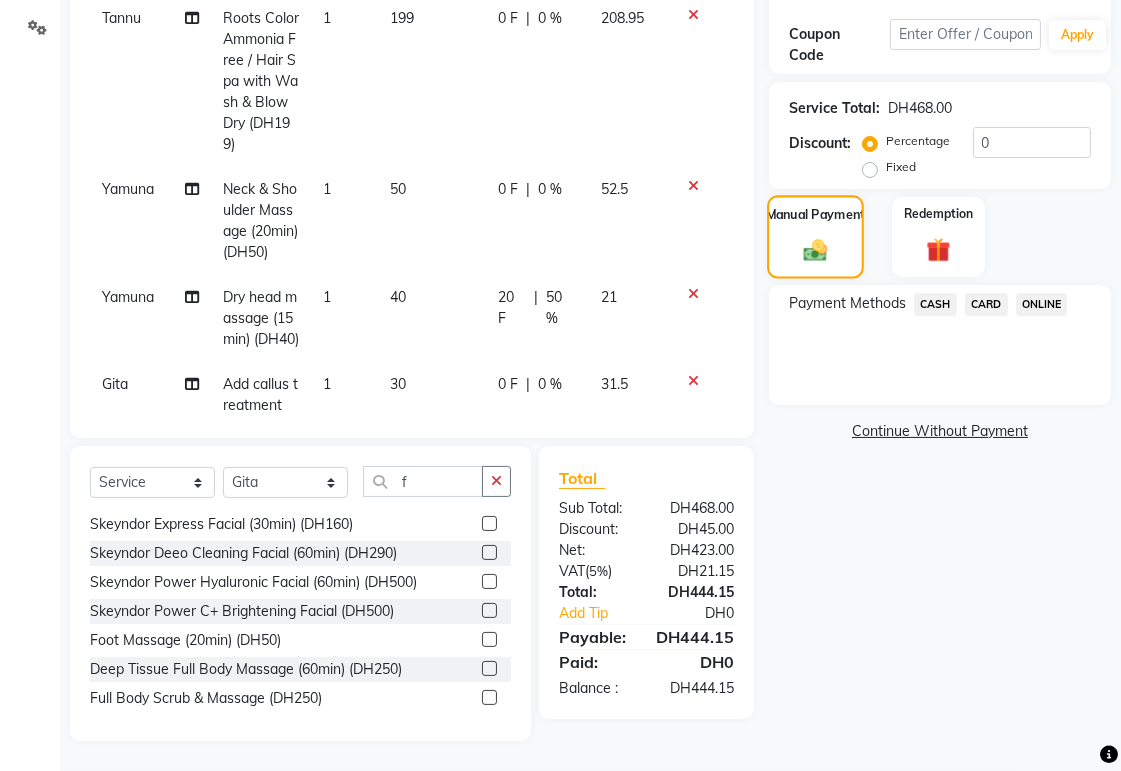 scroll, scrollTop: 0, scrollLeft: 0, axis: both 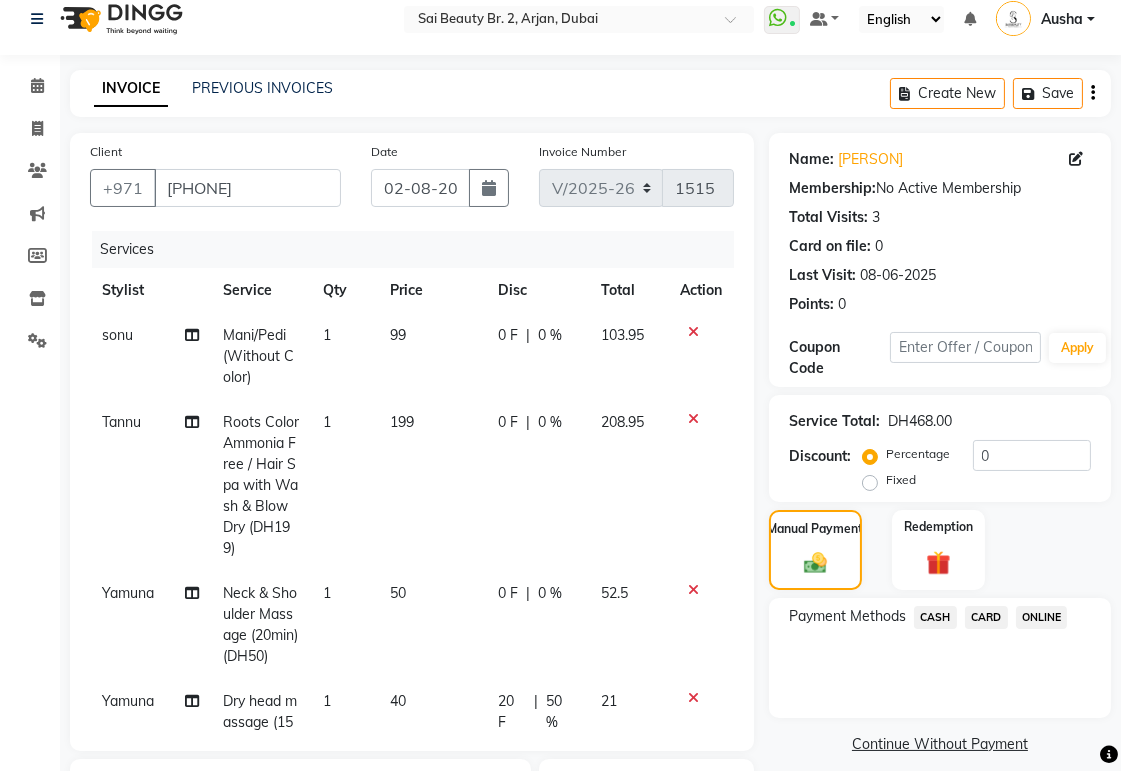 click 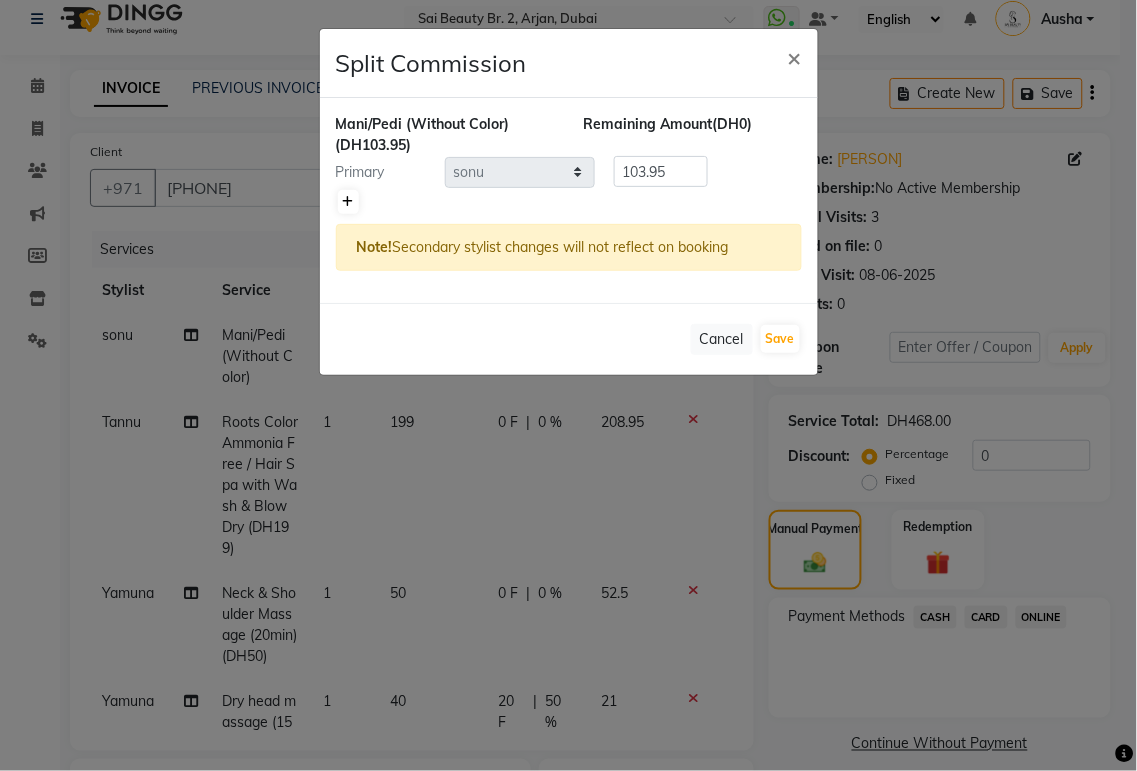 click 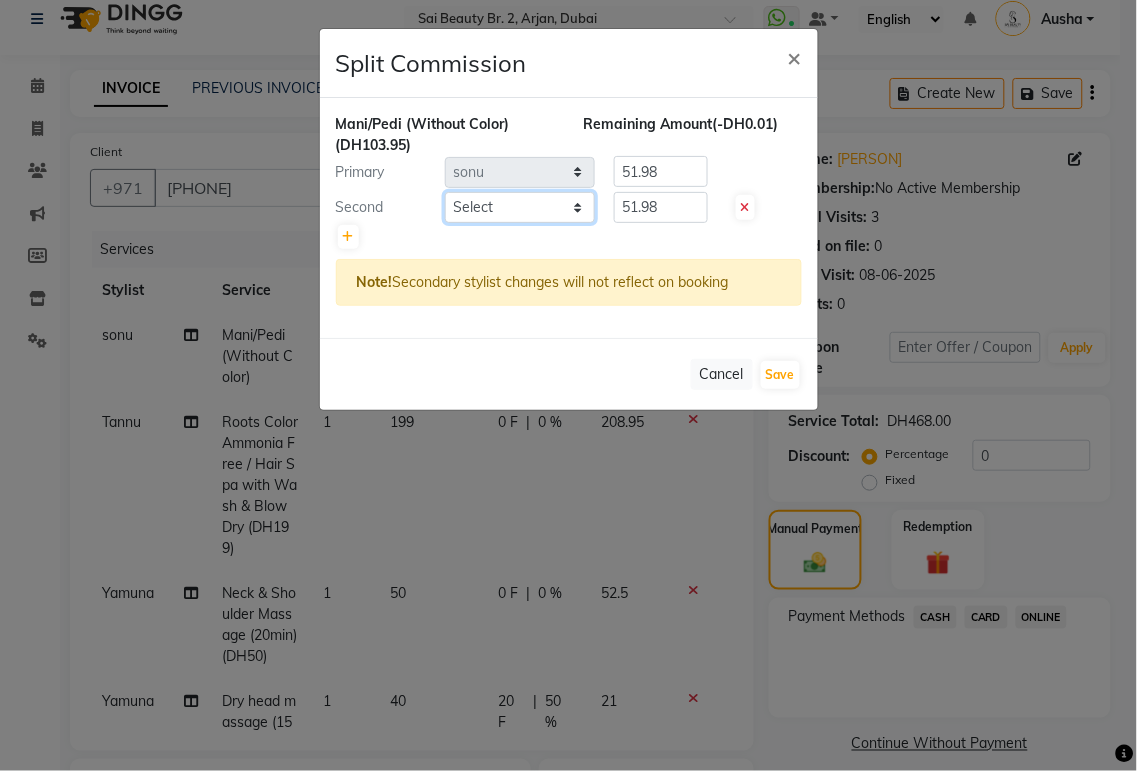 click on "Select [PERSON] [PERSON] [PERSON] [PERSON] [PERSON] [PERSON] [PERSON] [PERSON] [PERSON] [PERSON] [PERSON] [PERSON] [PERSON] [PERSON] [PERSON]" 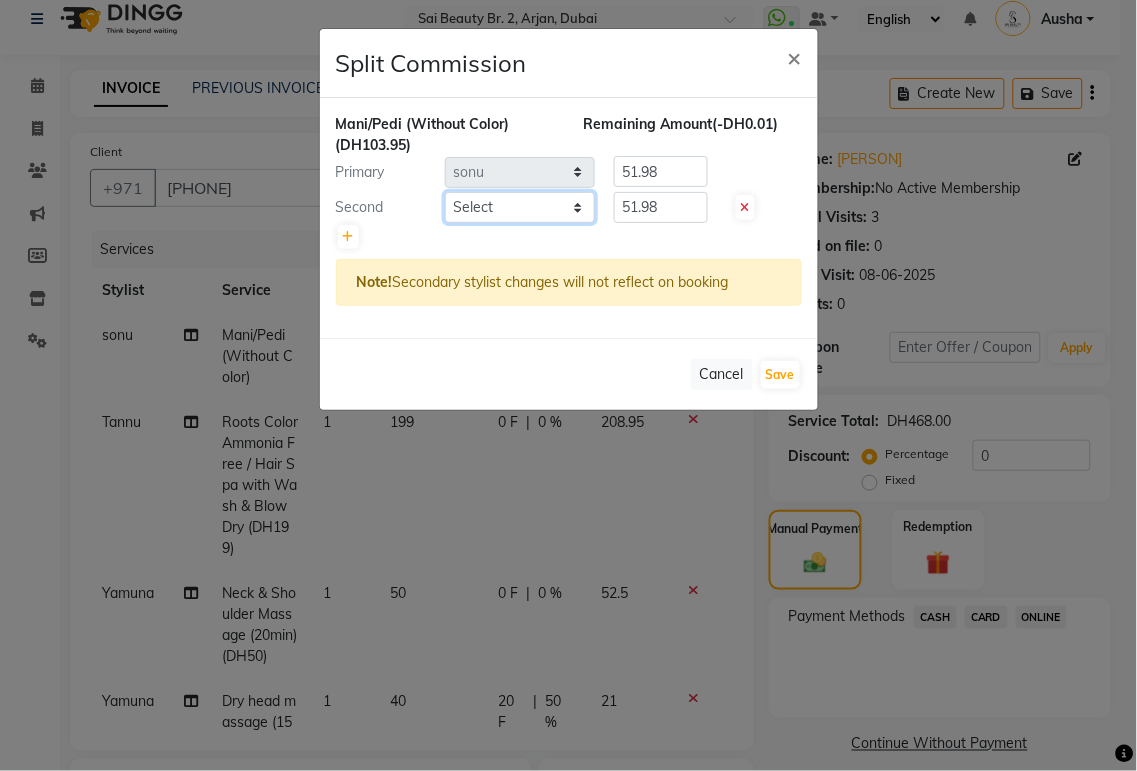 select on "65140" 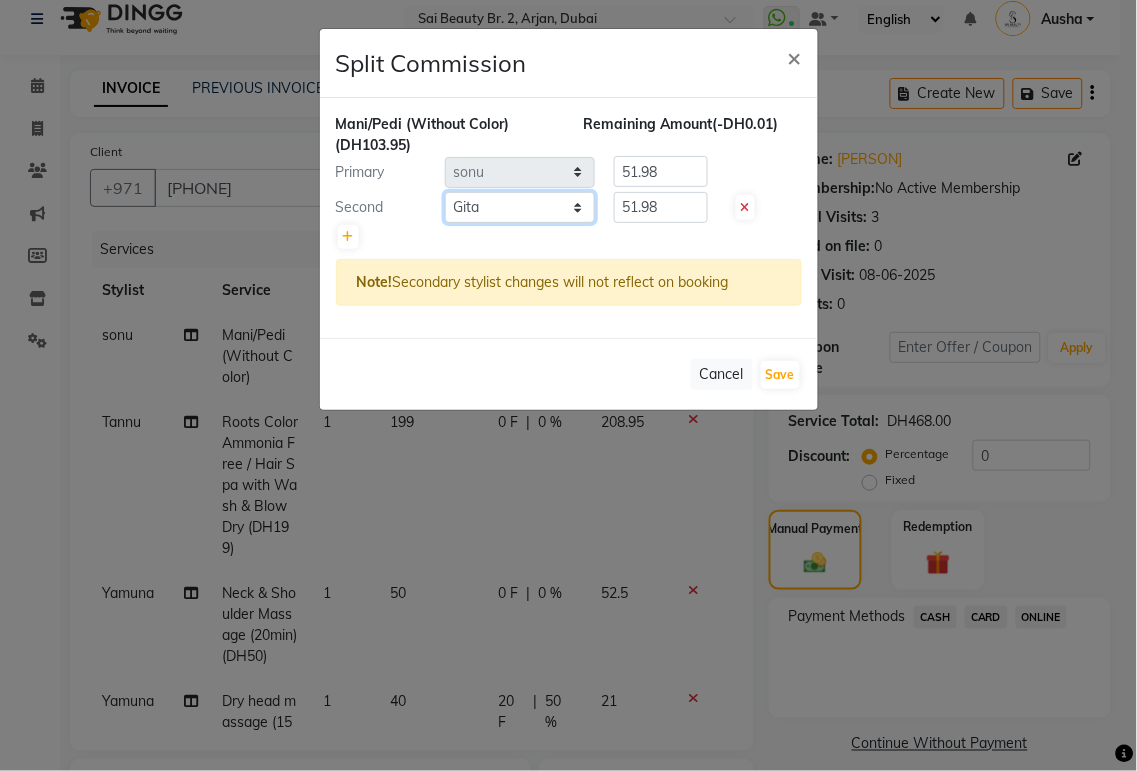 click on "Select [PERSON] [PERSON] [PERSON] [PERSON] [PERSON] [PERSON] [PERSON] [PERSON] [PERSON] [PERSON] [PERSON] [PERSON] [PERSON] [PERSON] [PERSON]" 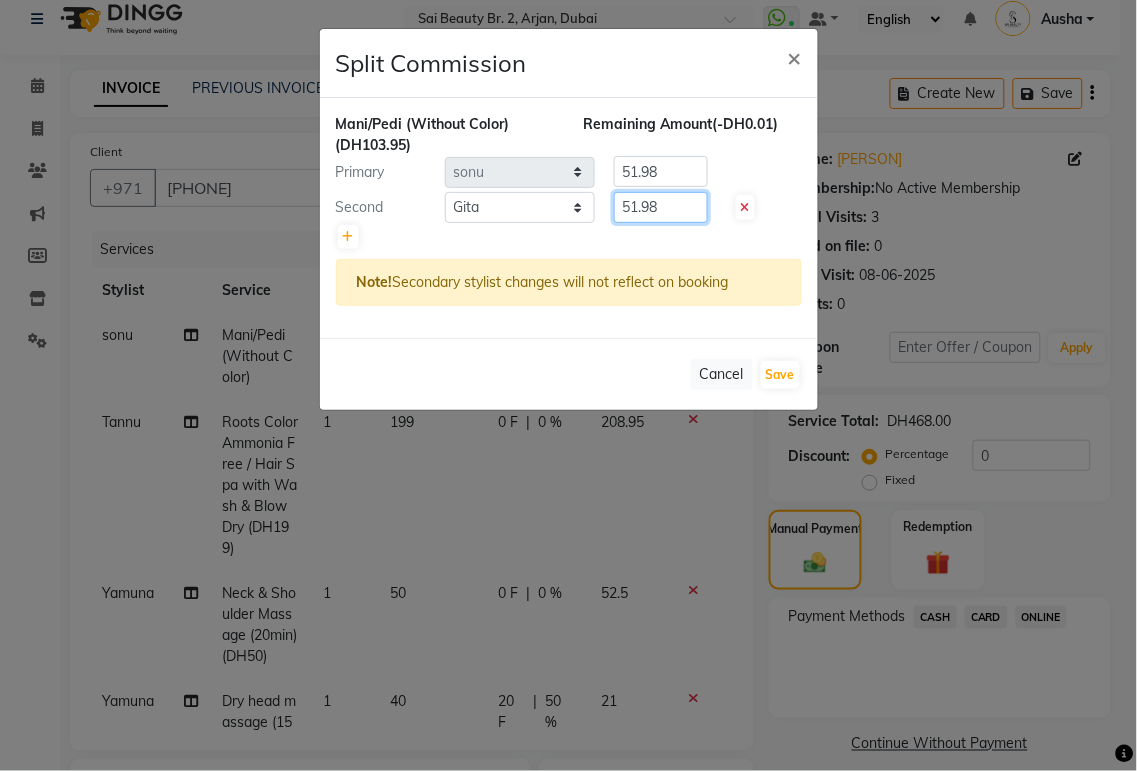 click on "51.98" 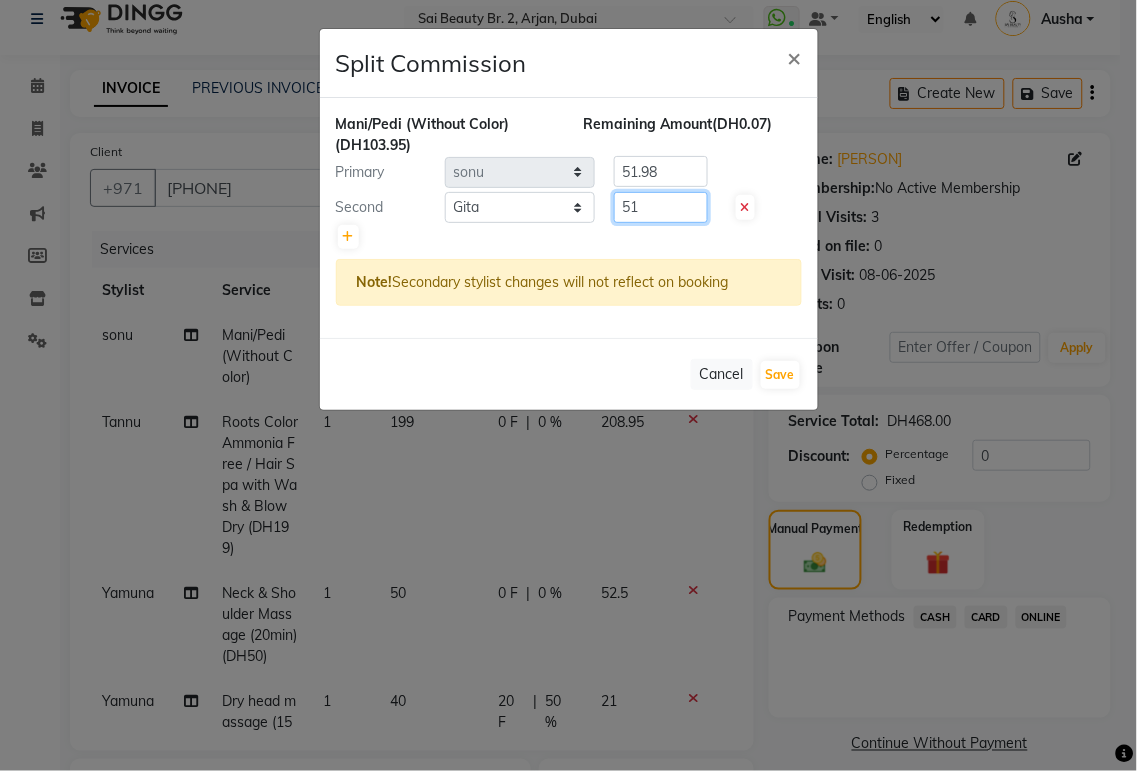 type on "5" 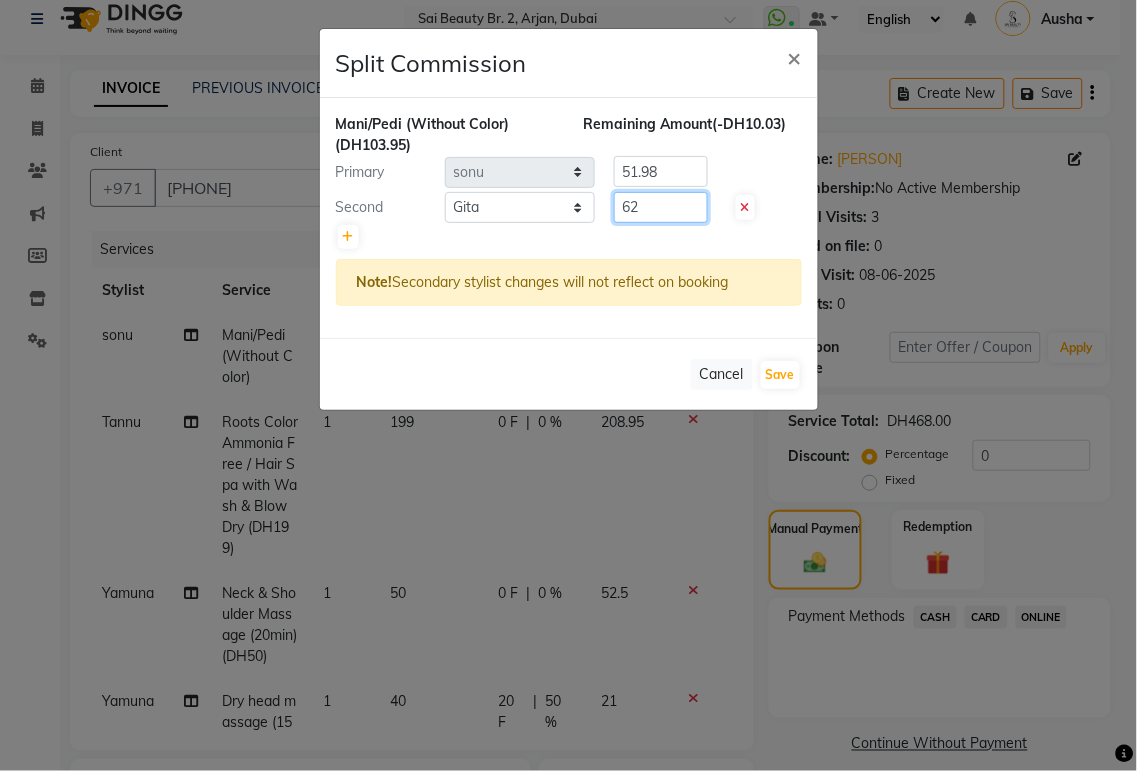 type on "62" 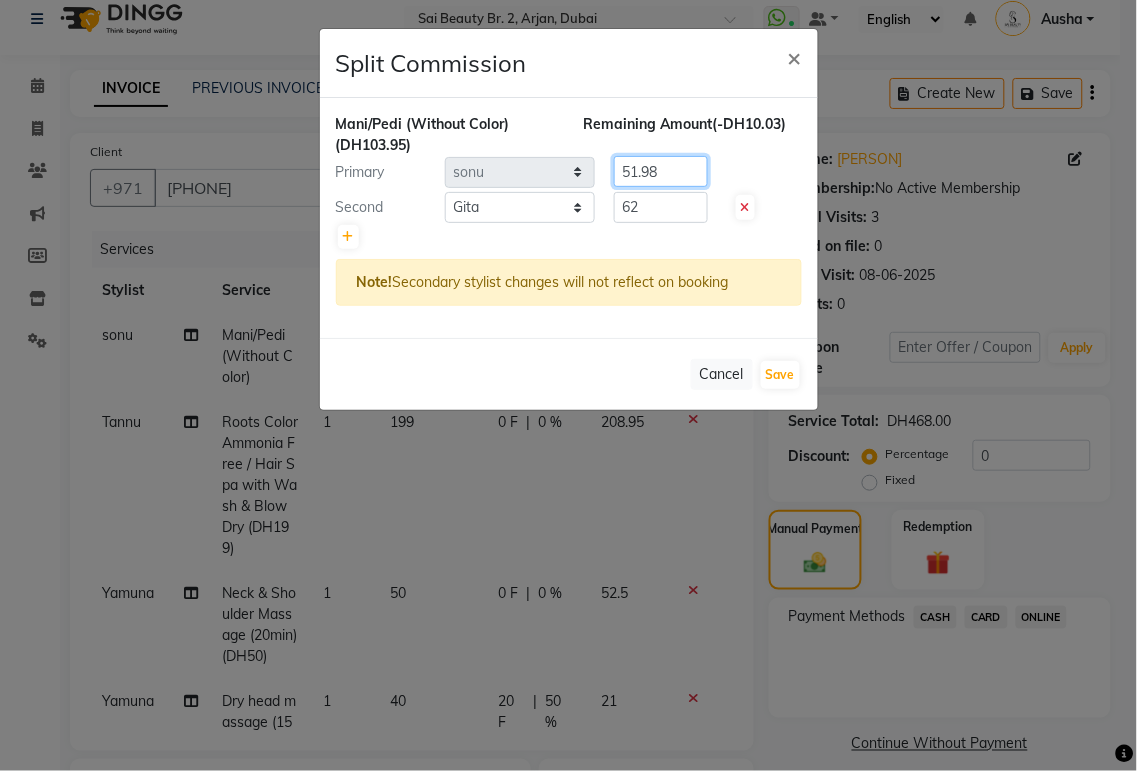 click on "51.98" 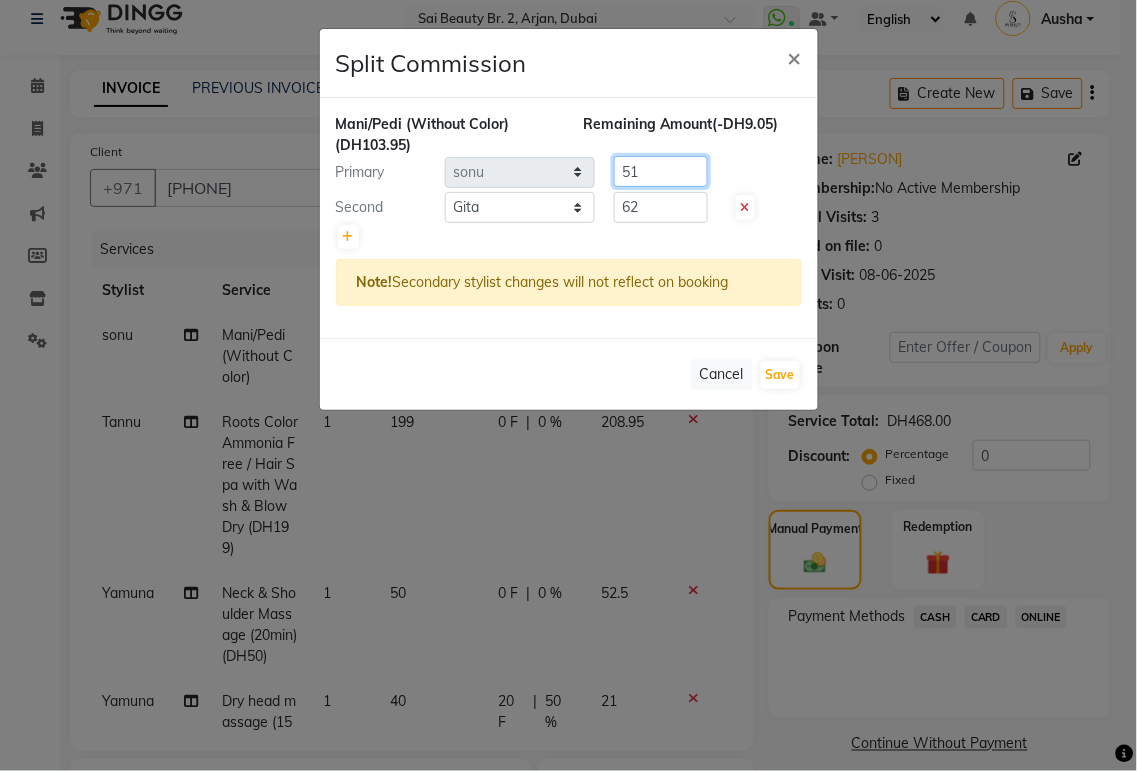 type on "5" 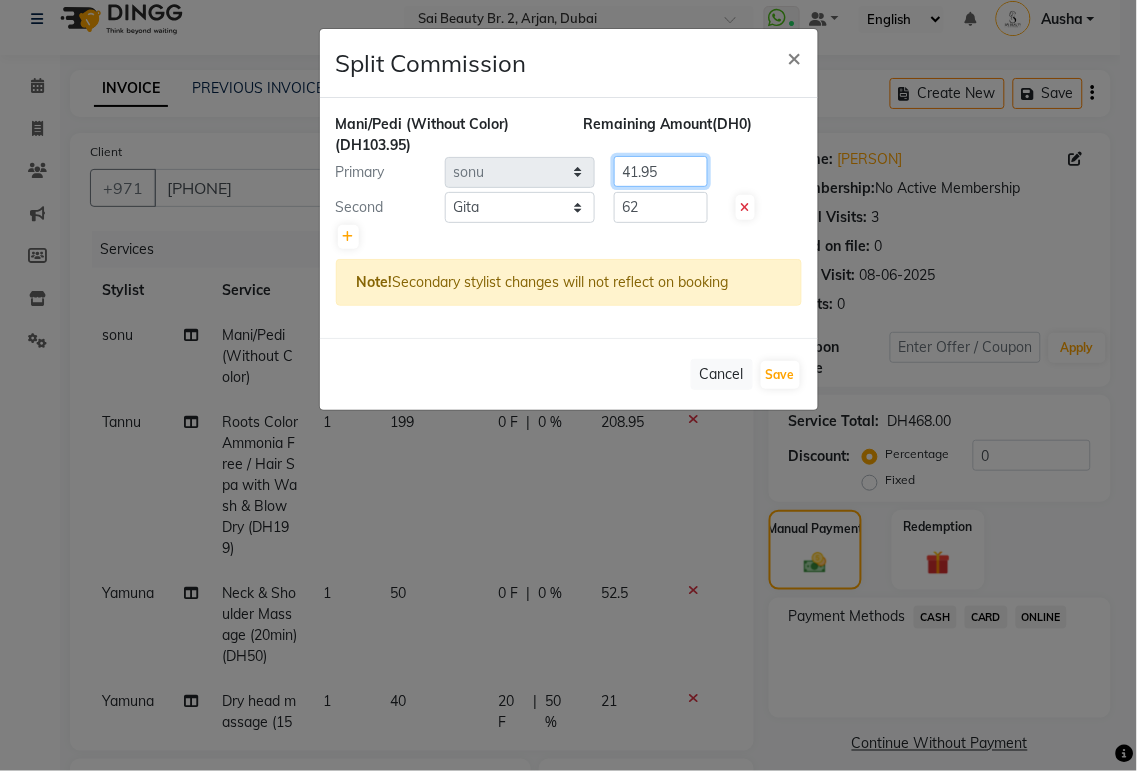 type on "41.95" 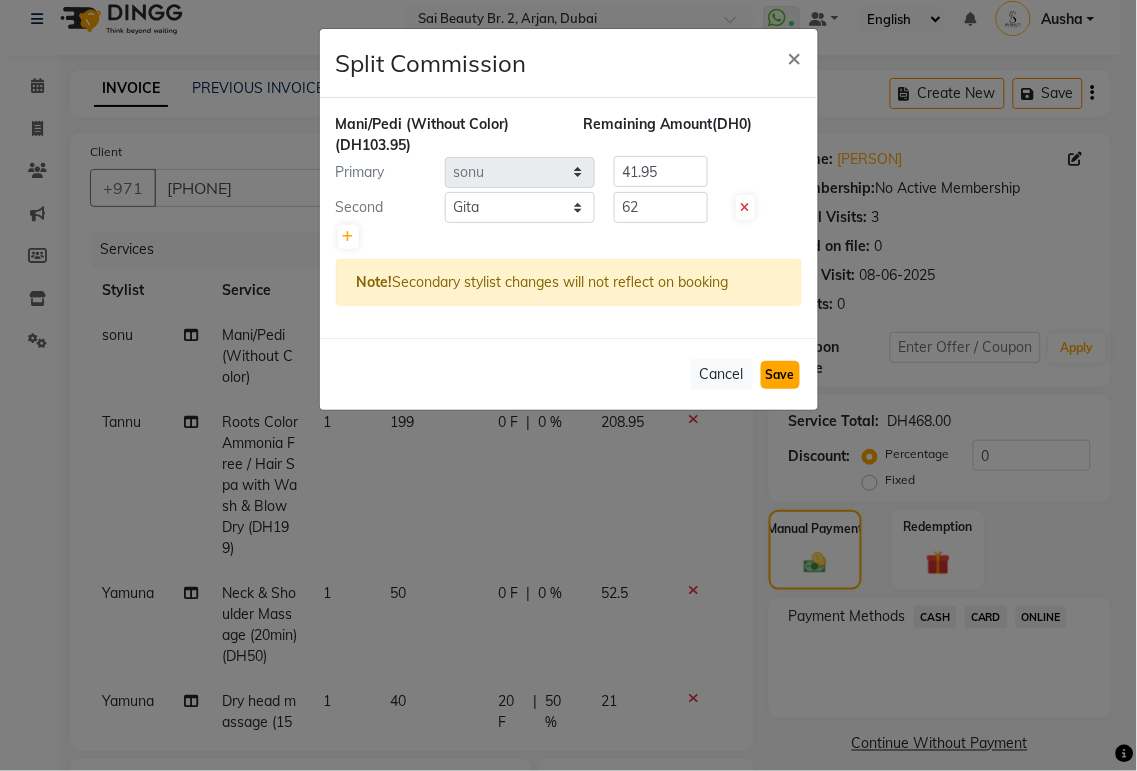 click on "Save" 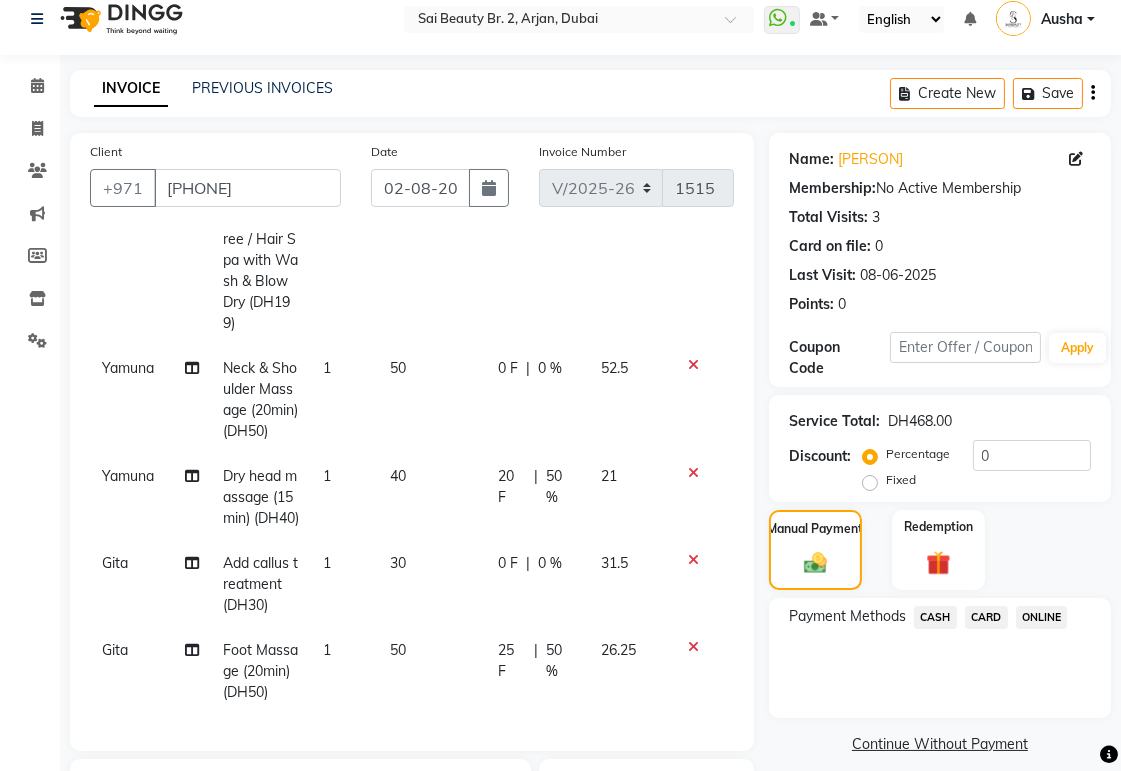 scroll, scrollTop: 262, scrollLeft: 0, axis: vertical 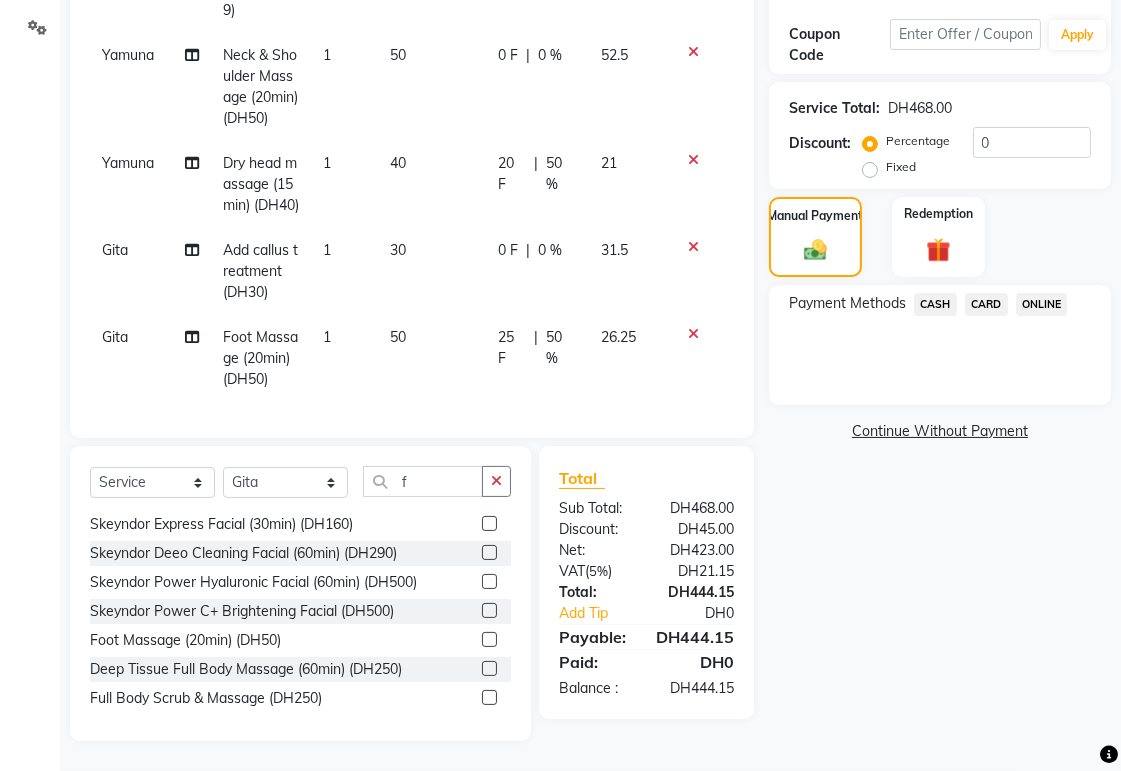 click on "CARD" 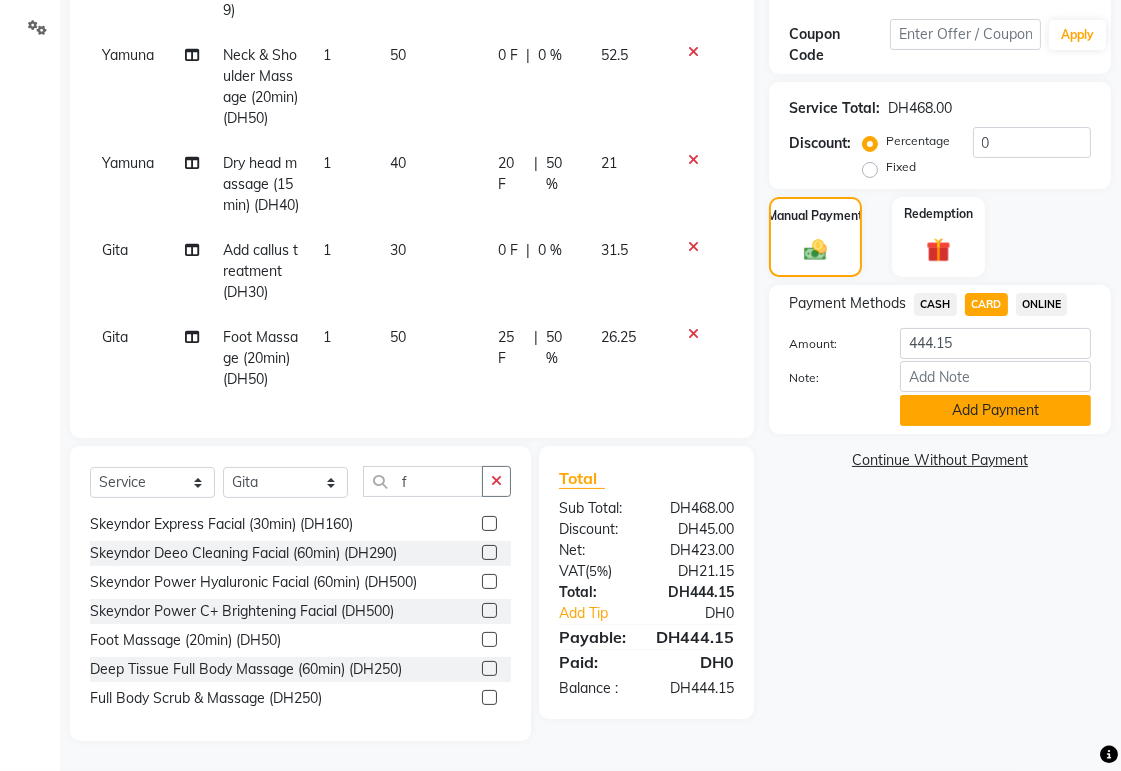 click on "Add Payment" 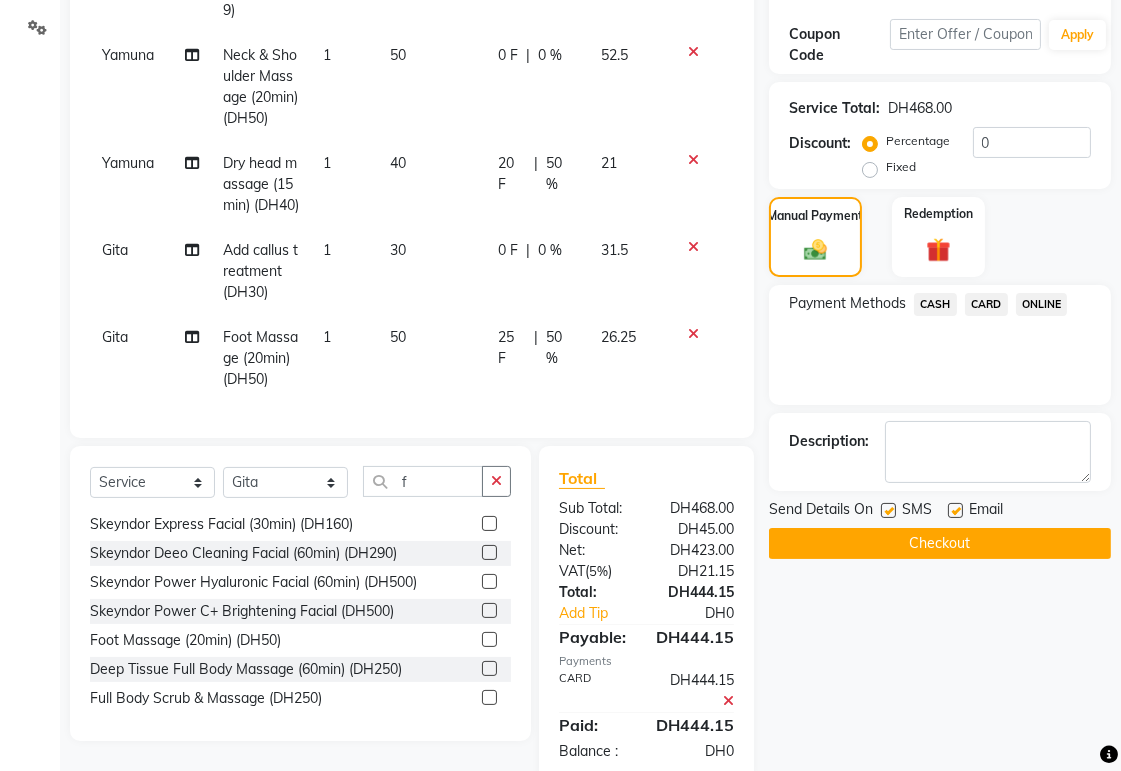 scroll, scrollTop: 371, scrollLeft: 0, axis: vertical 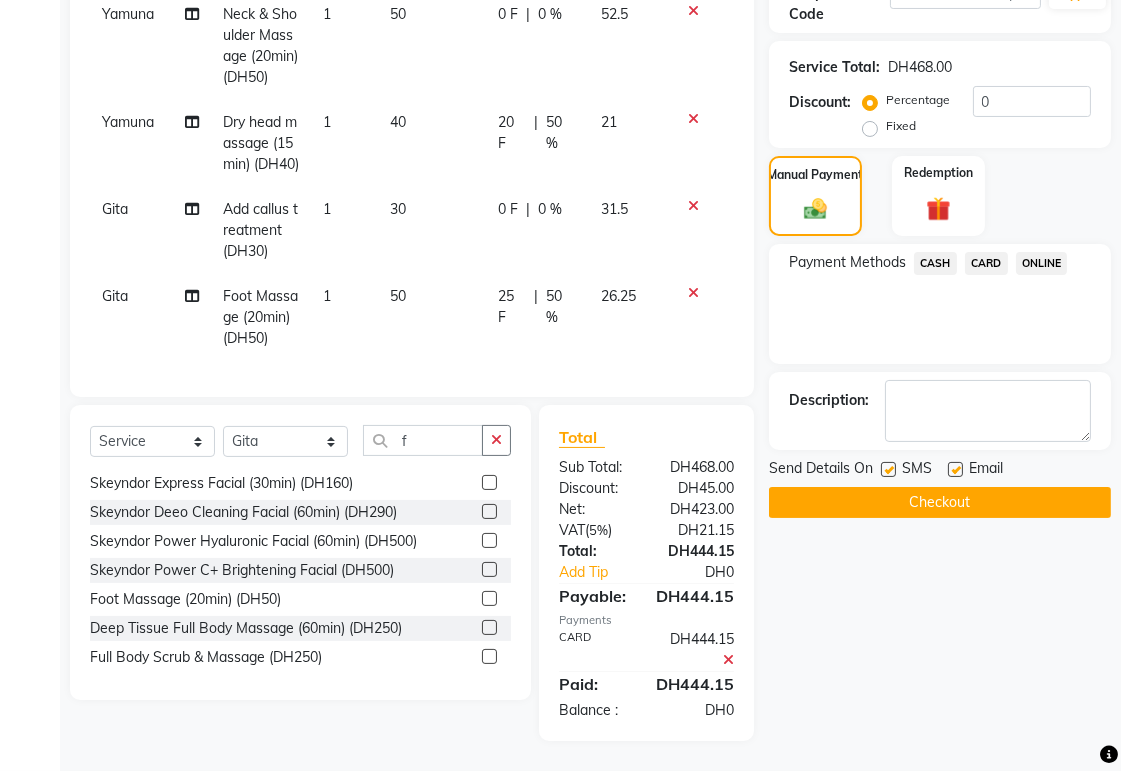 click on "Checkout" 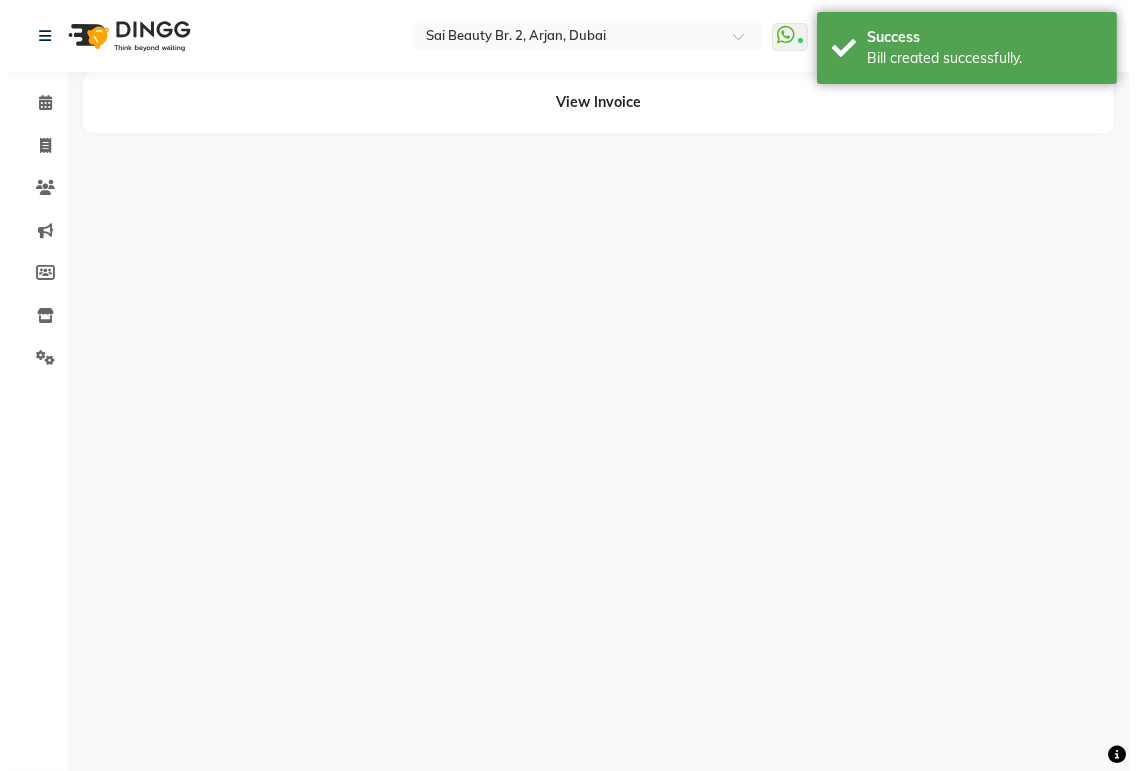 scroll, scrollTop: 0, scrollLeft: 0, axis: both 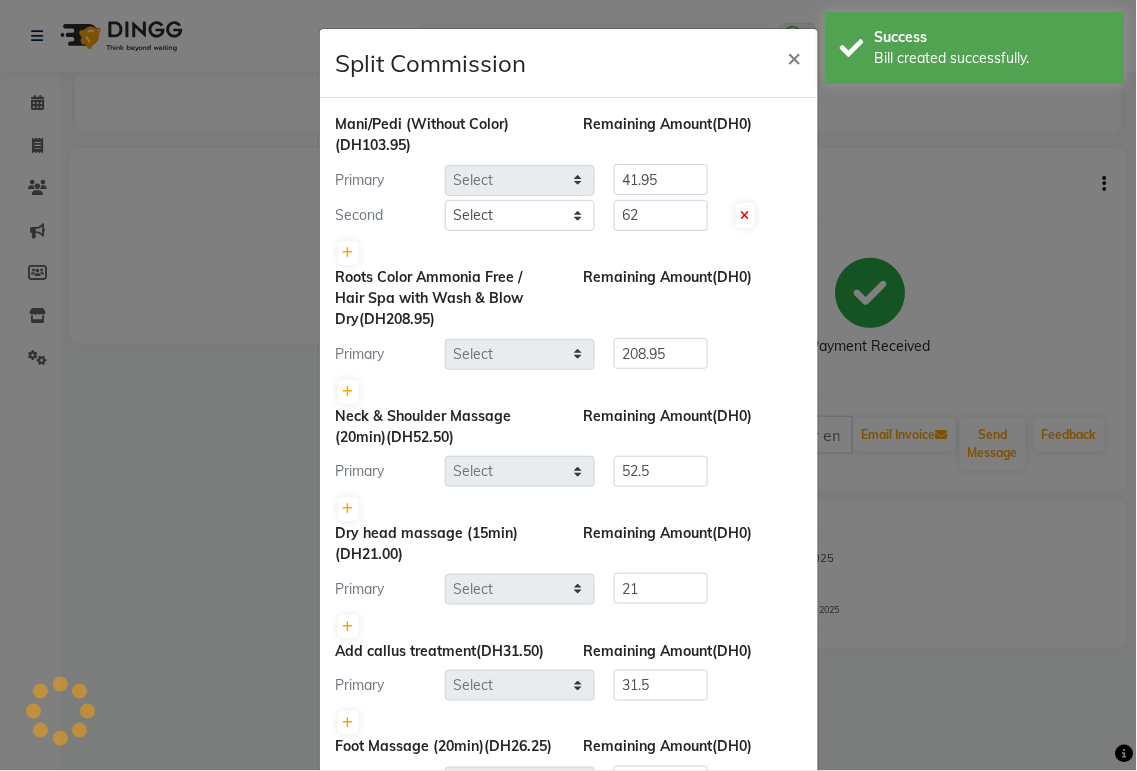 select on "72771" 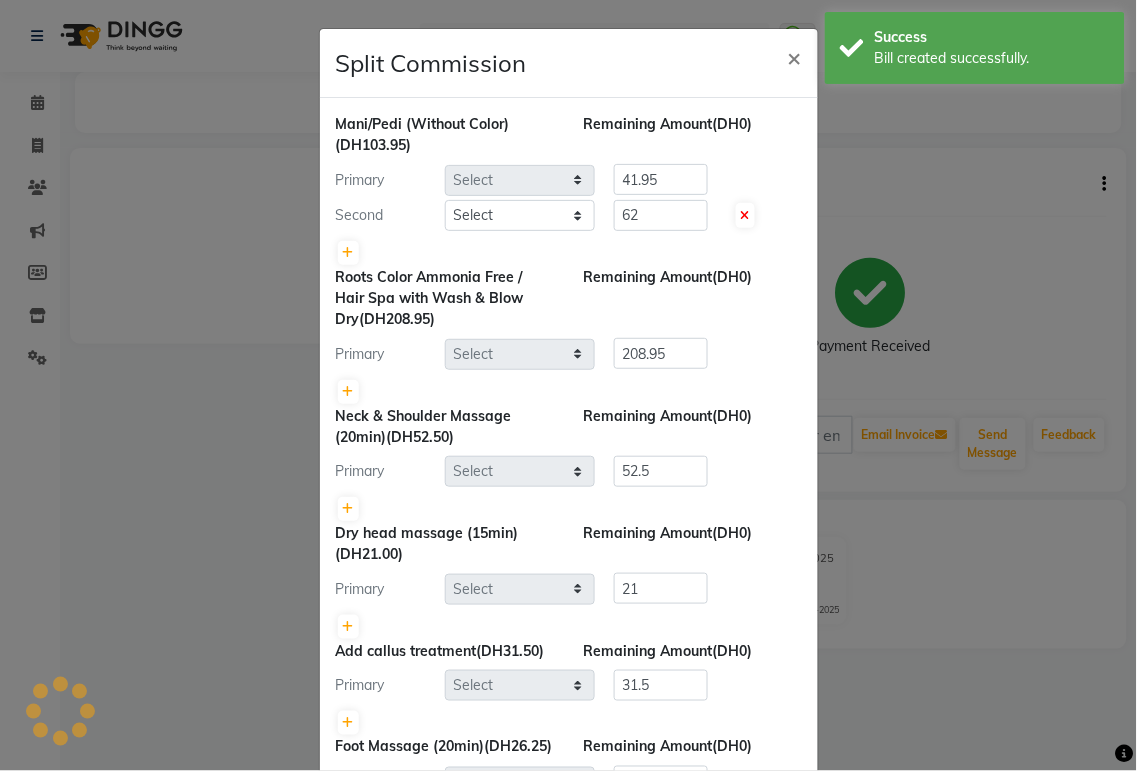 select on "65140" 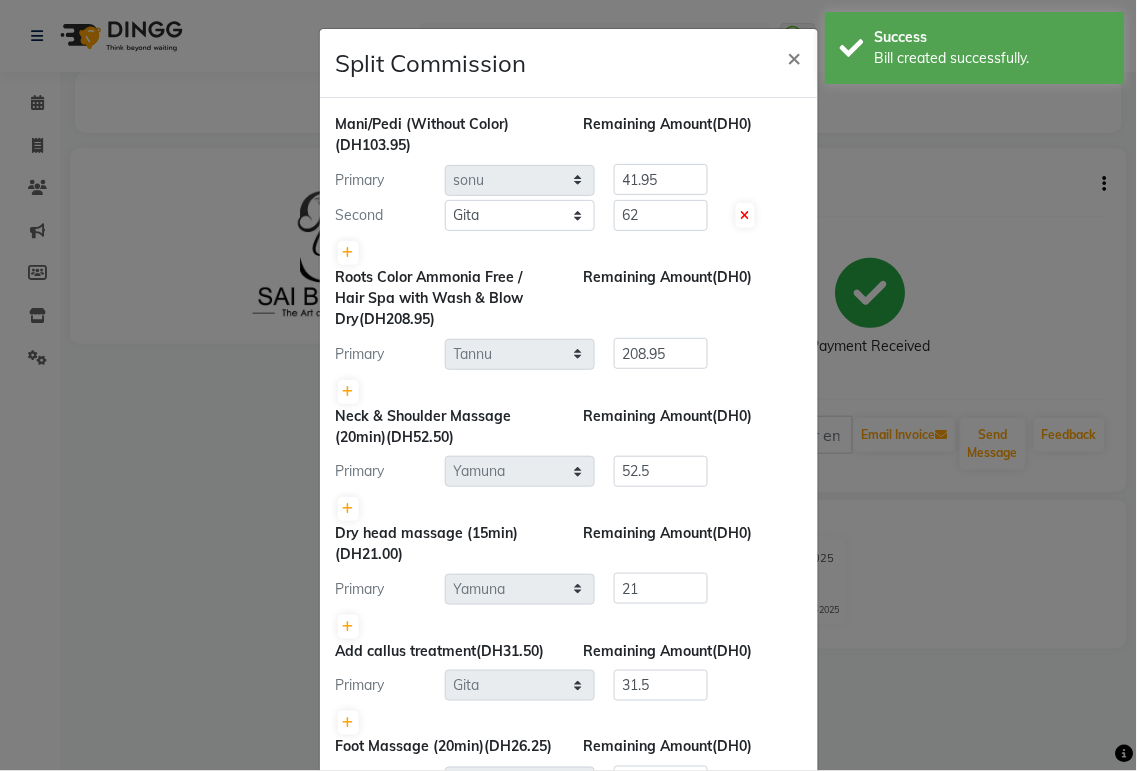 scroll, scrollTop: 0, scrollLeft: 0, axis: both 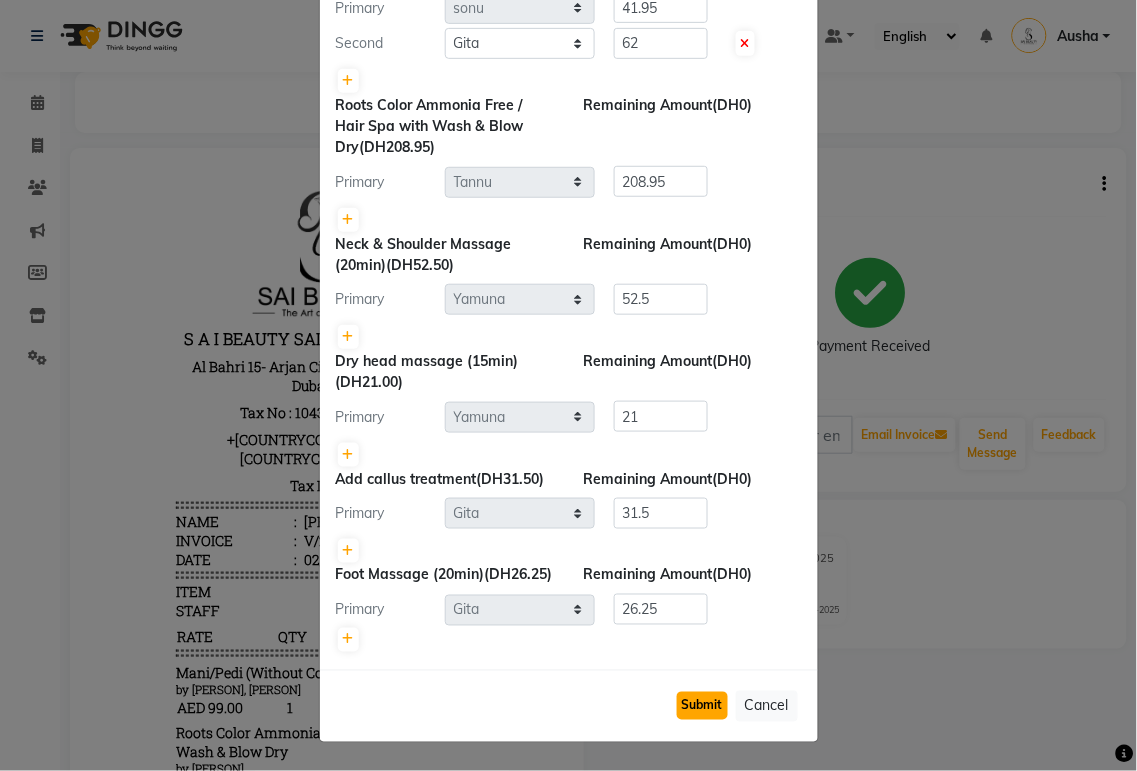 click on "Submit" 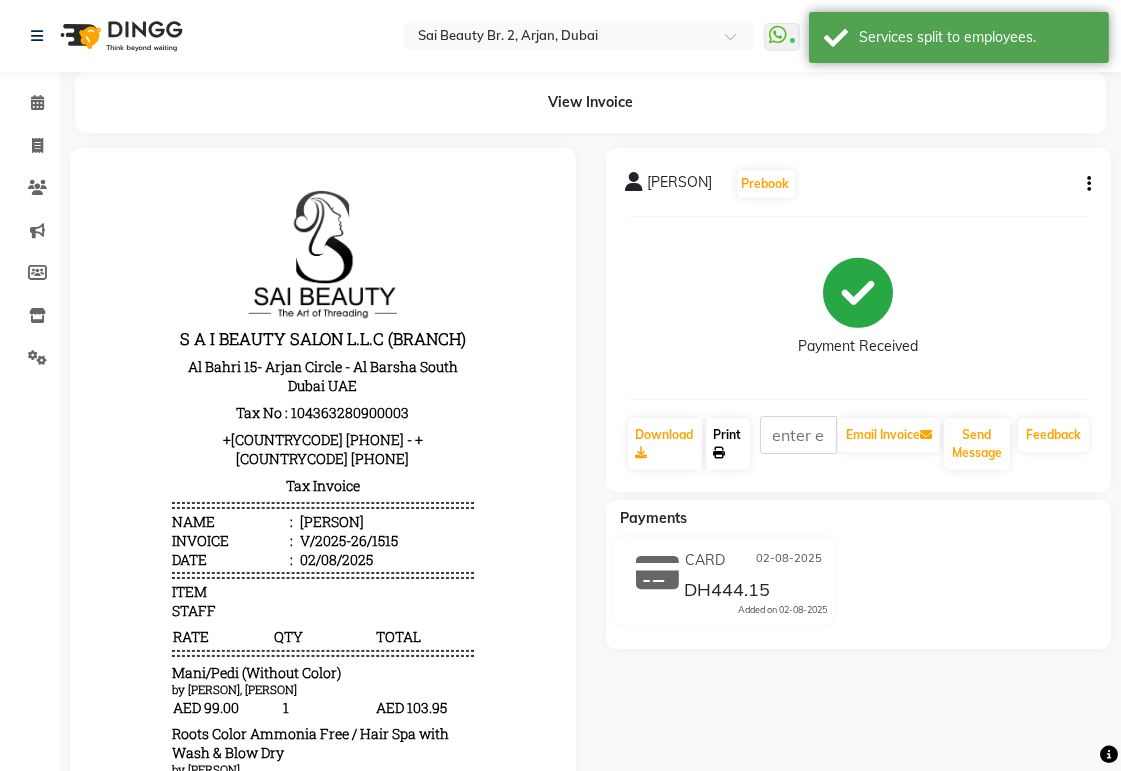 click on "Print" 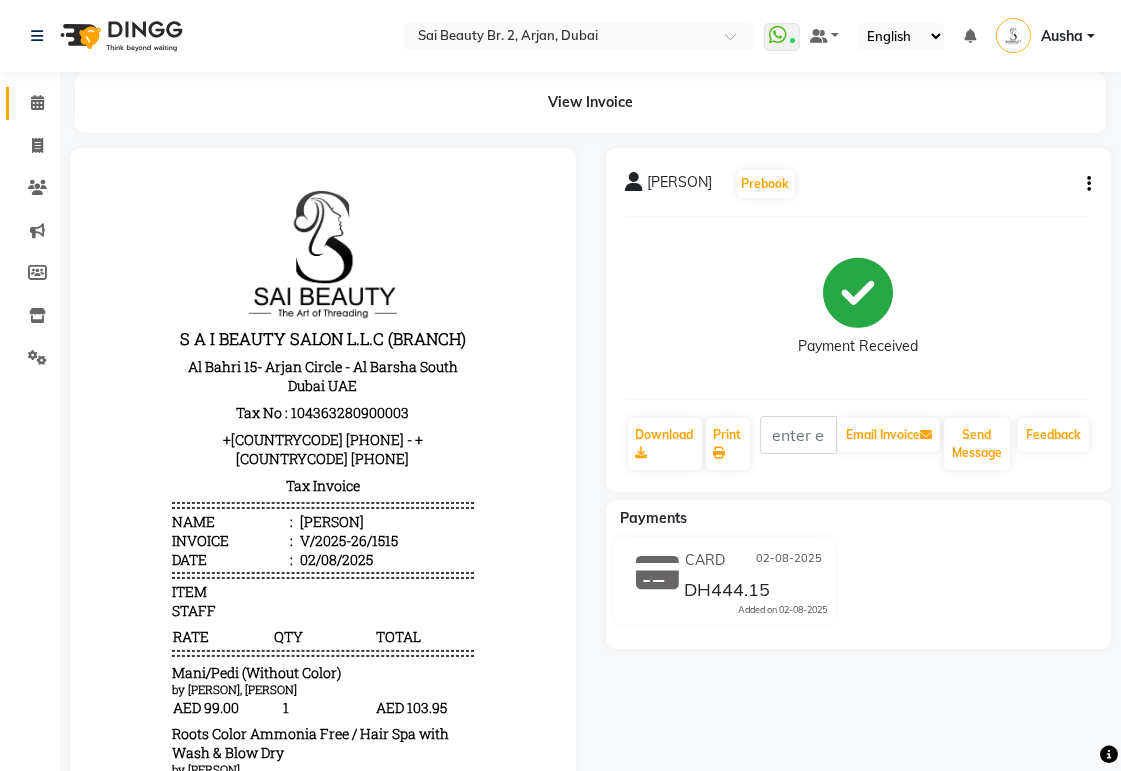 click 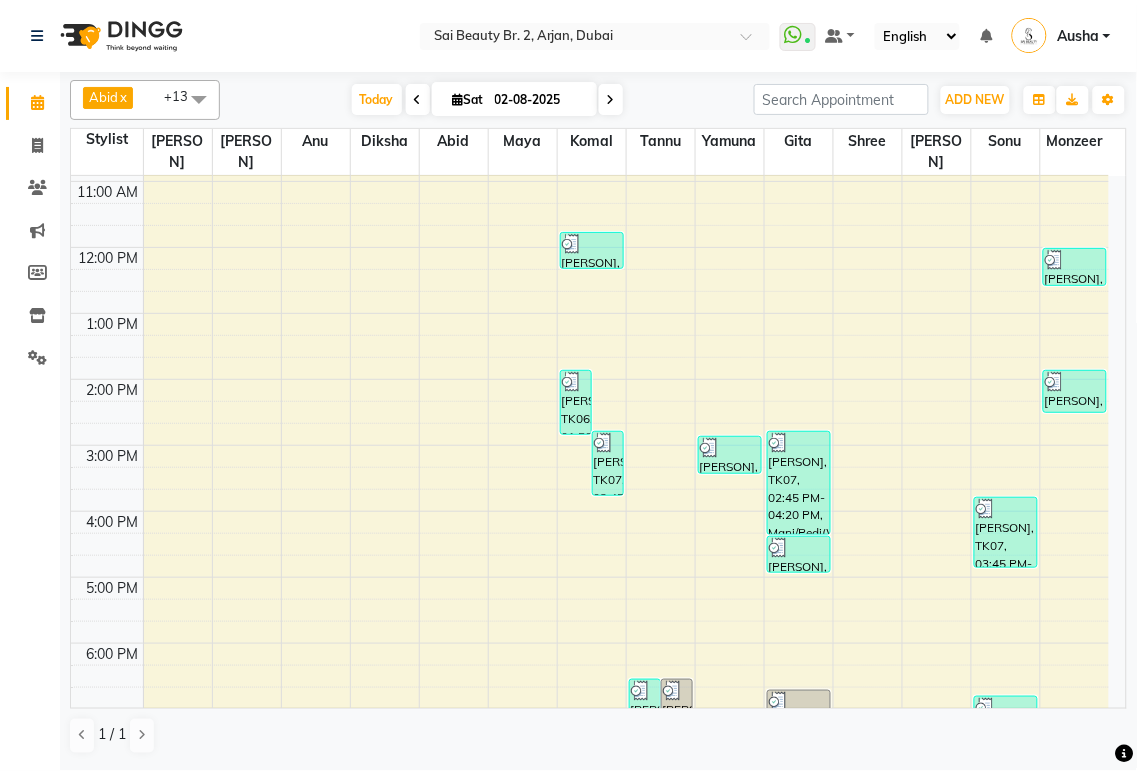 scroll, scrollTop: 374, scrollLeft: 0, axis: vertical 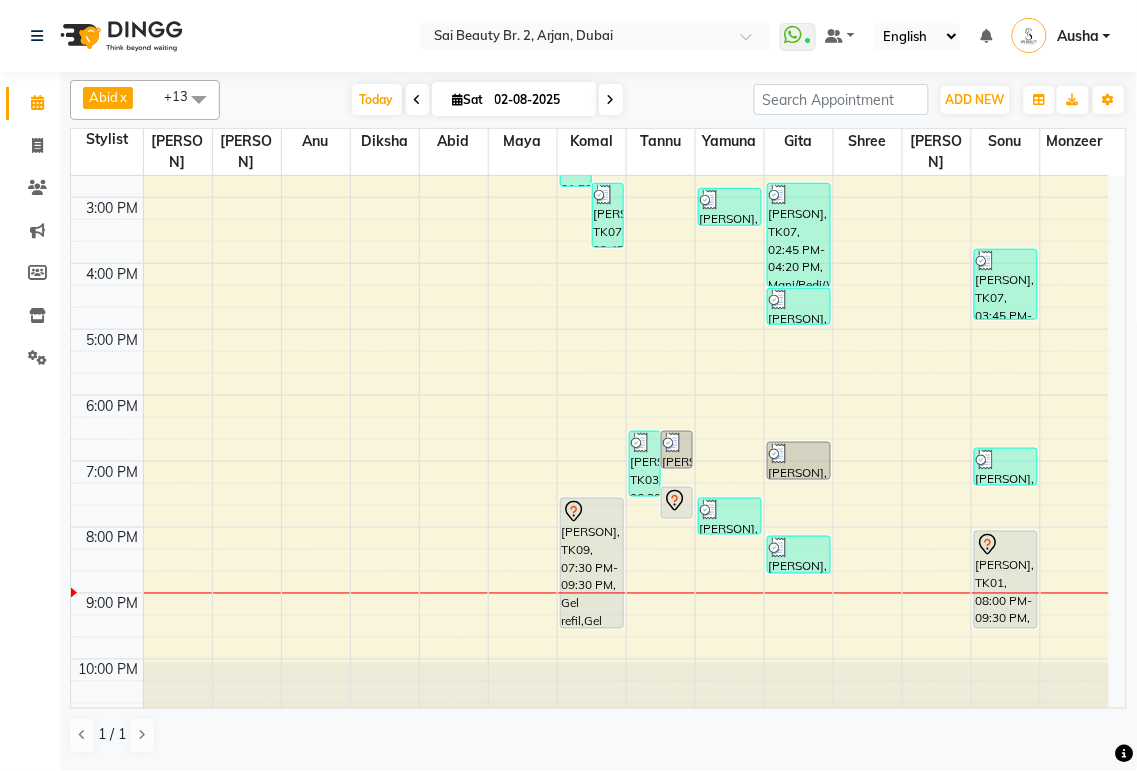 click at bounding box center (1006, 696) 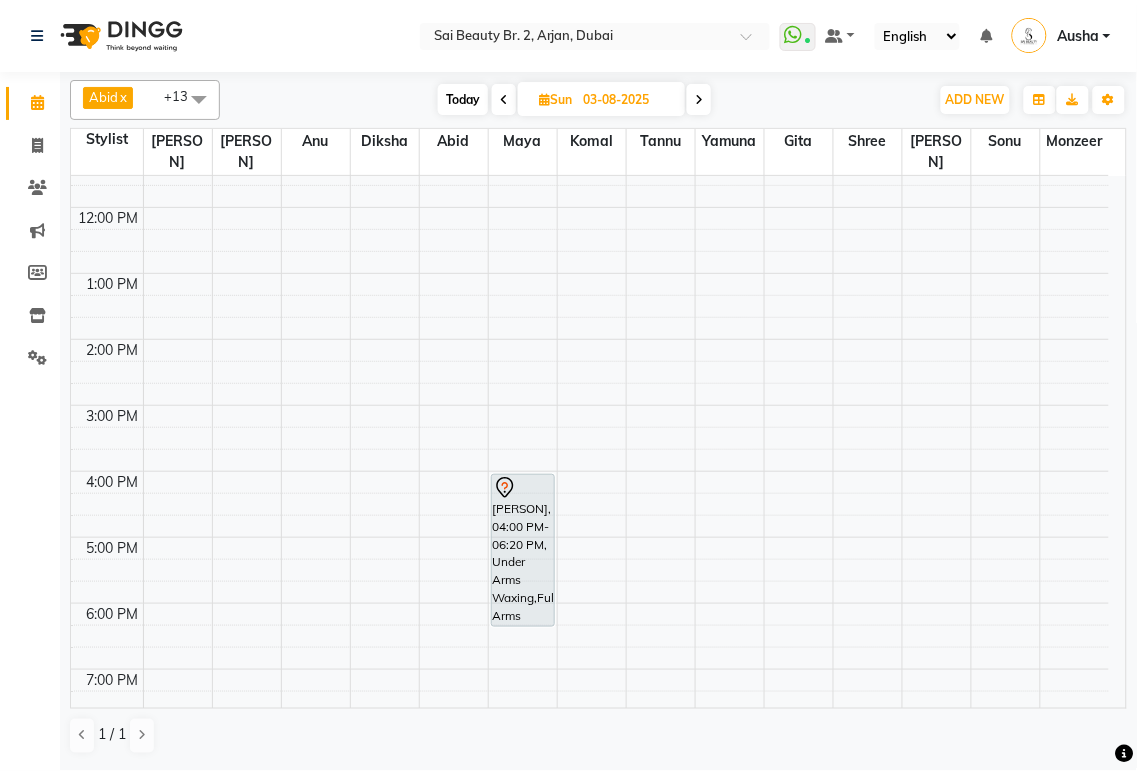 scroll, scrollTop: 374, scrollLeft: 0, axis: vertical 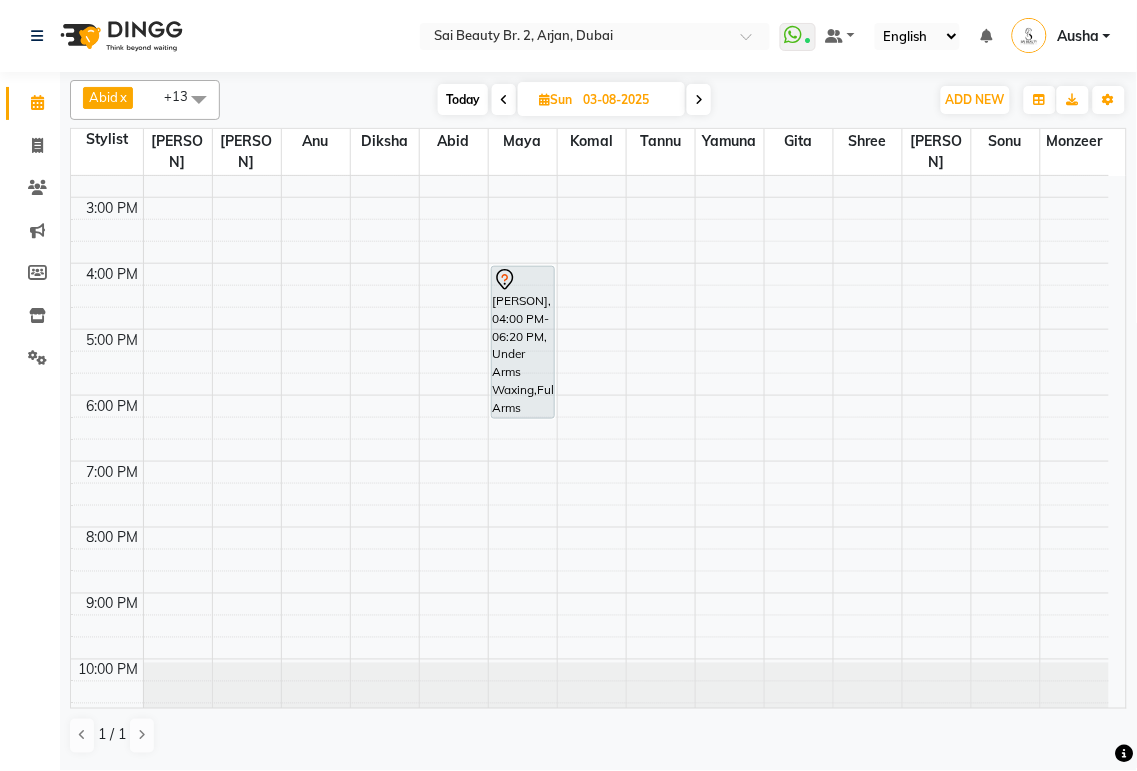 click at bounding box center [504, 100] 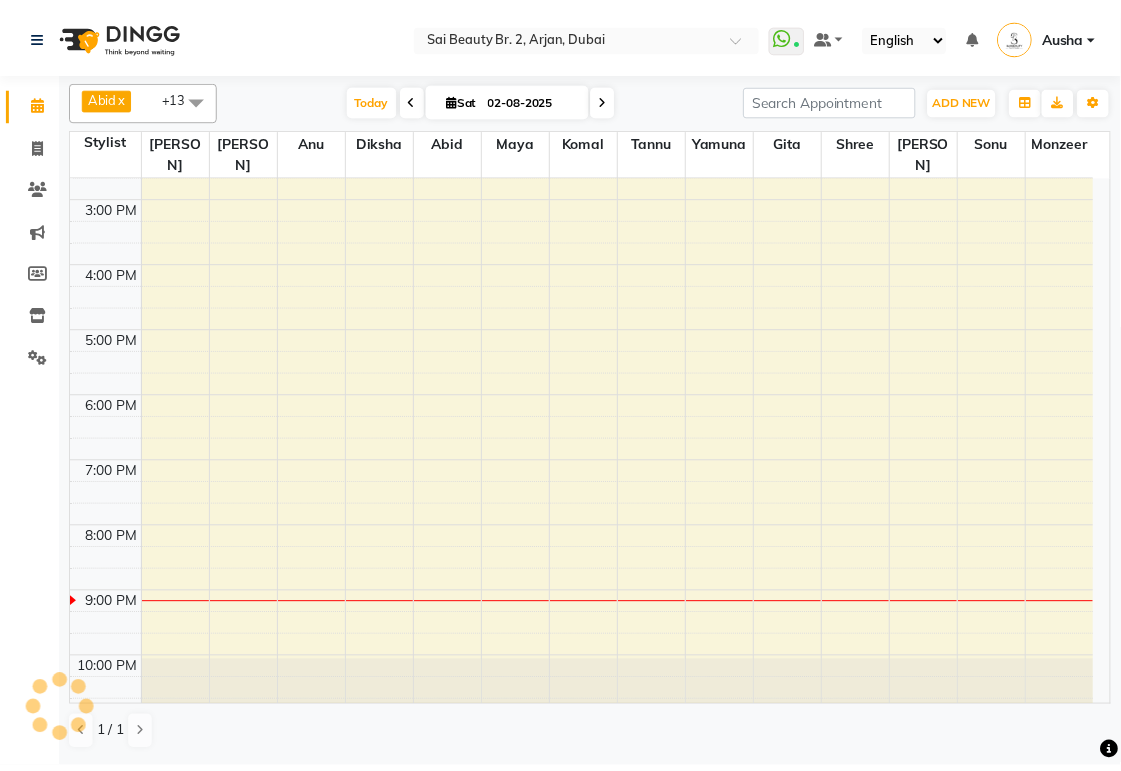 scroll, scrollTop: 374, scrollLeft: 0, axis: vertical 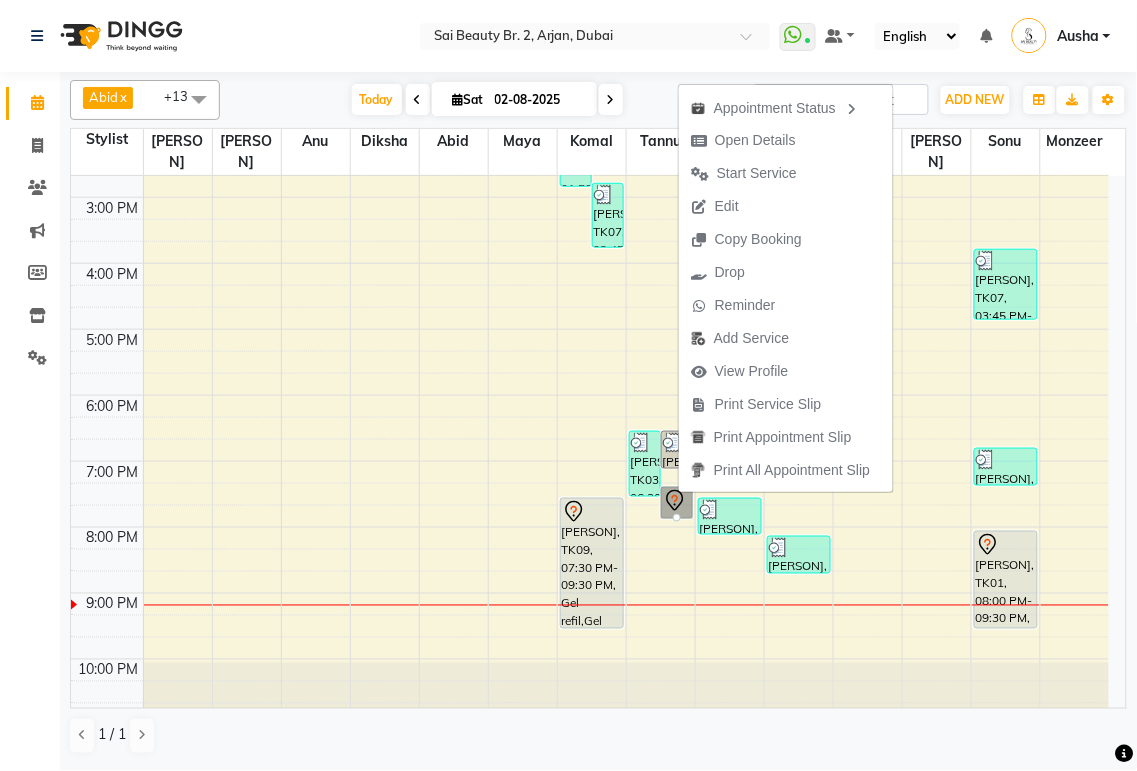 click at bounding box center [626, 626] 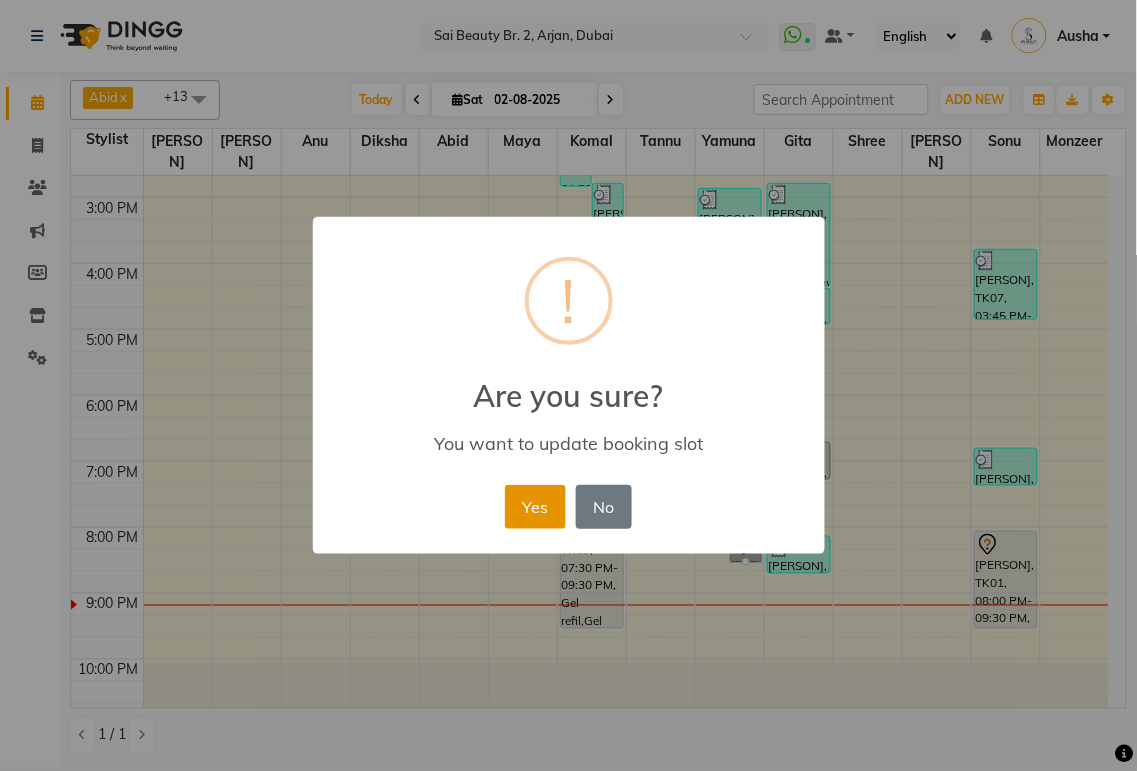 click on "Yes" at bounding box center [535, 507] 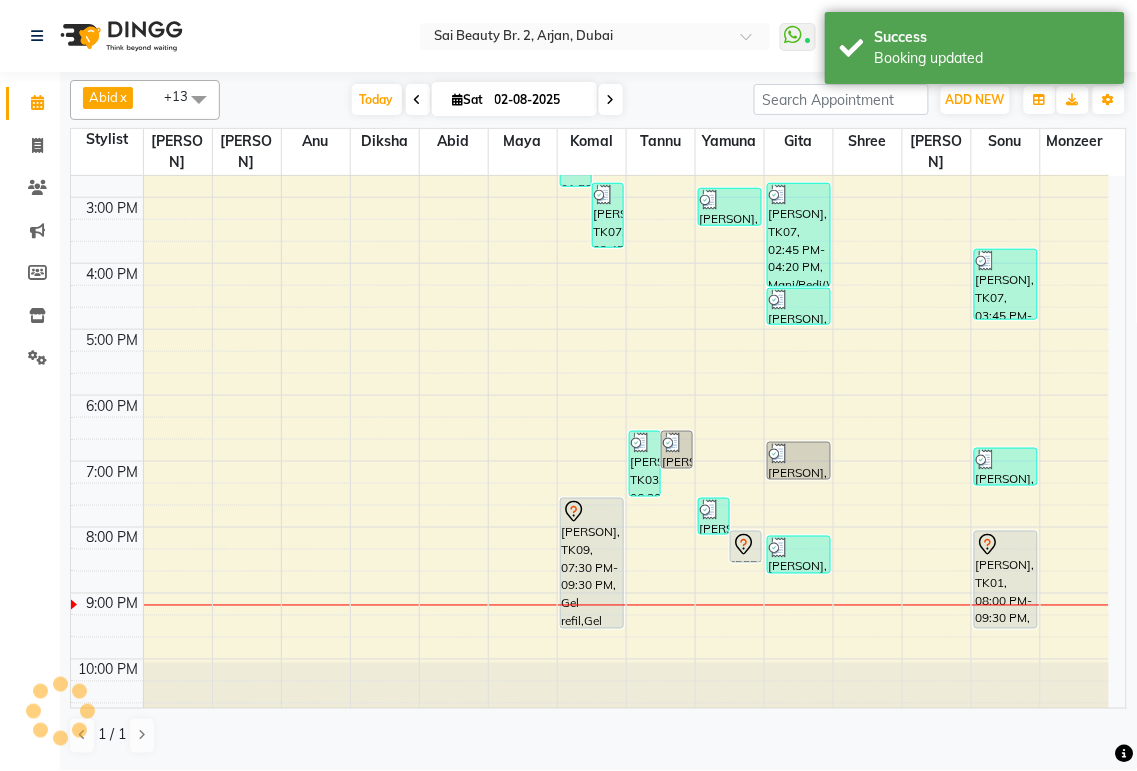click 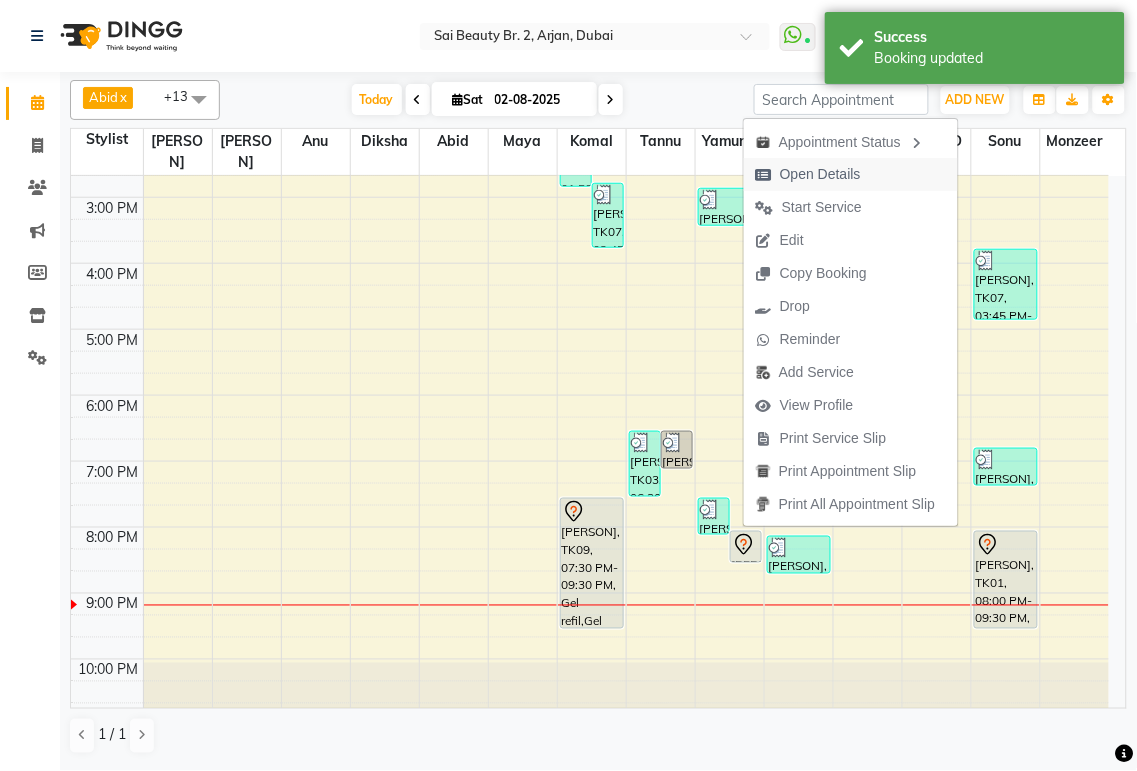 click on "Open Details" at bounding box center (820, 174) 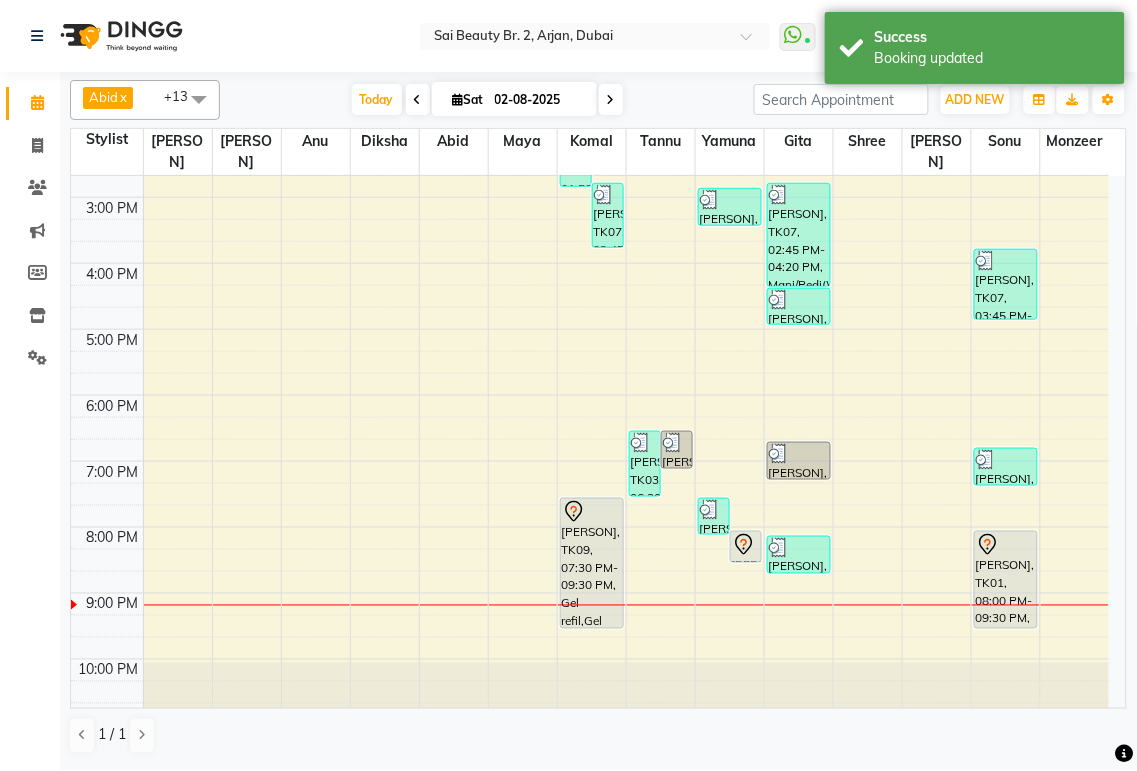 click 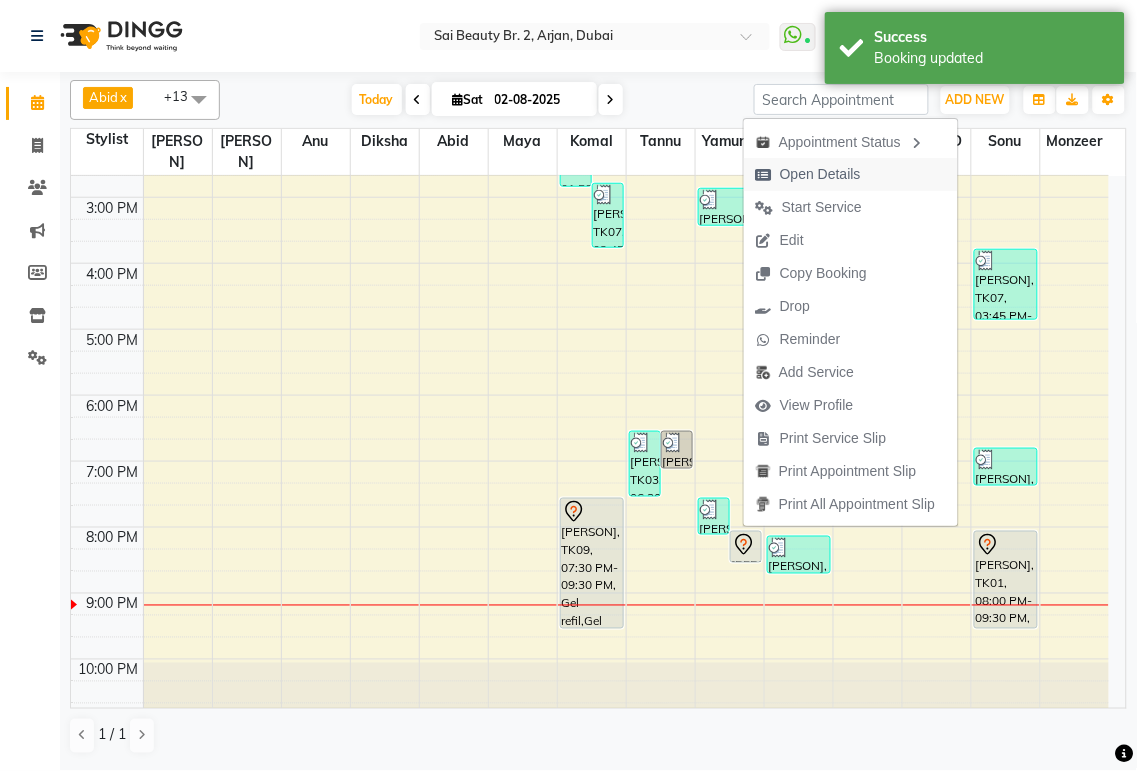 click at bounding box center [764, 175] 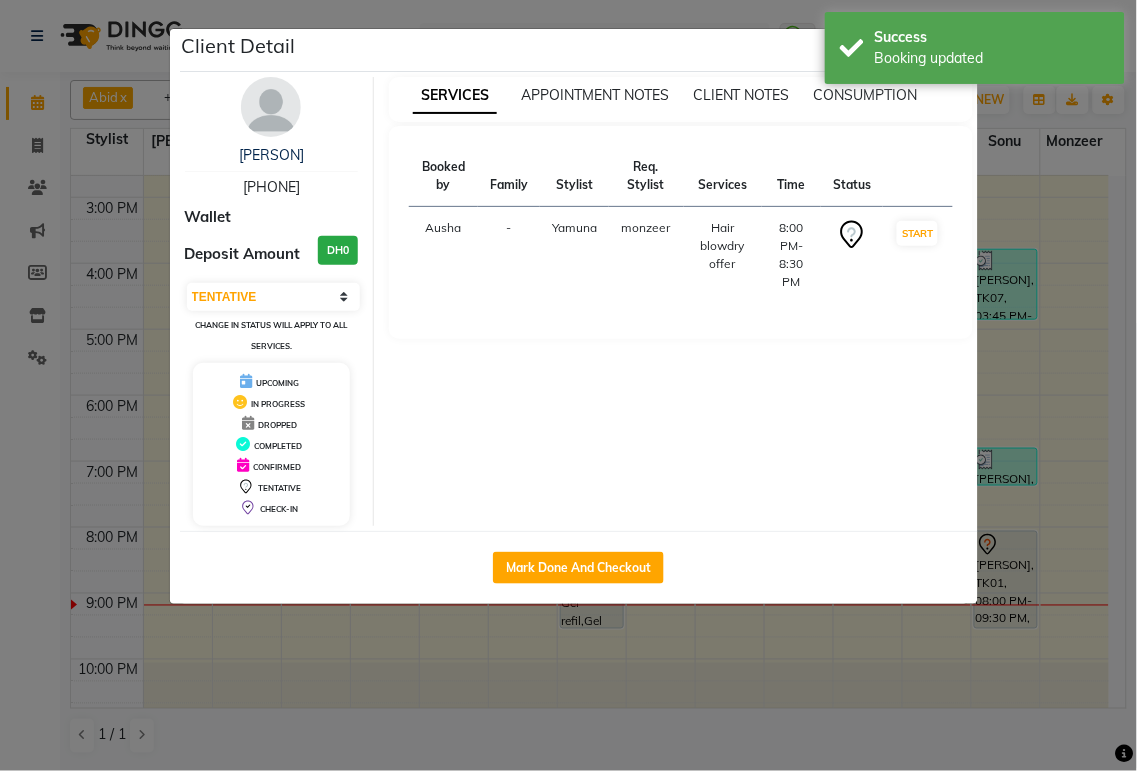 click on "Client Detail [PERSON] [PHONE] Wallet Deposit Amount DH0 Select IN SERVICE CONFIRMED TENTATIVE CHECK IN MARK DONE DROPPED UPCOMING Change in status will apply to all services. UPCOMING IN PROGRESS DROPPED COMPLETED CONFIRMED TENTATIVE CHECK-IN SERVICES APPOINTMENT NOTES CLIENT NOTES CONSUMPTION Booked by Family Stylist Req. Stylist Services Time Status Ausha - [PERSON] [PERSON] Hair blowdry offer 8:00 PM-8:30 PM START Mark Done And Checkout" 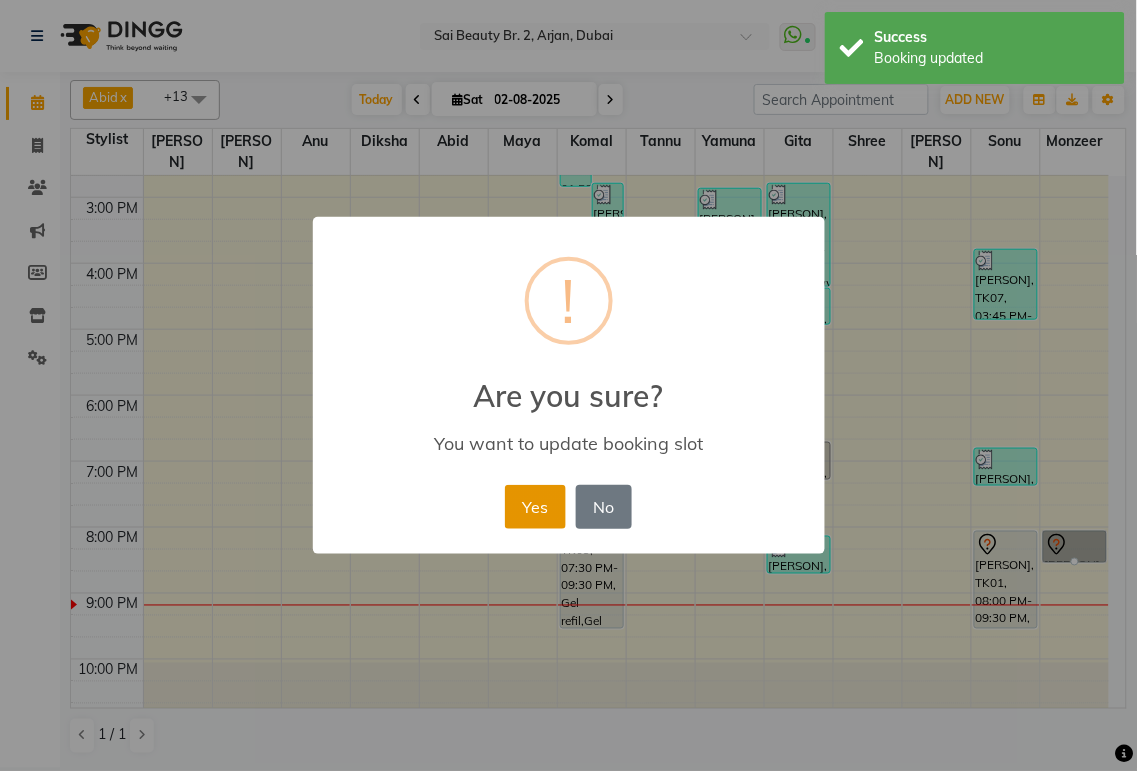 click on "Yes" at bounding box center [535, 507] 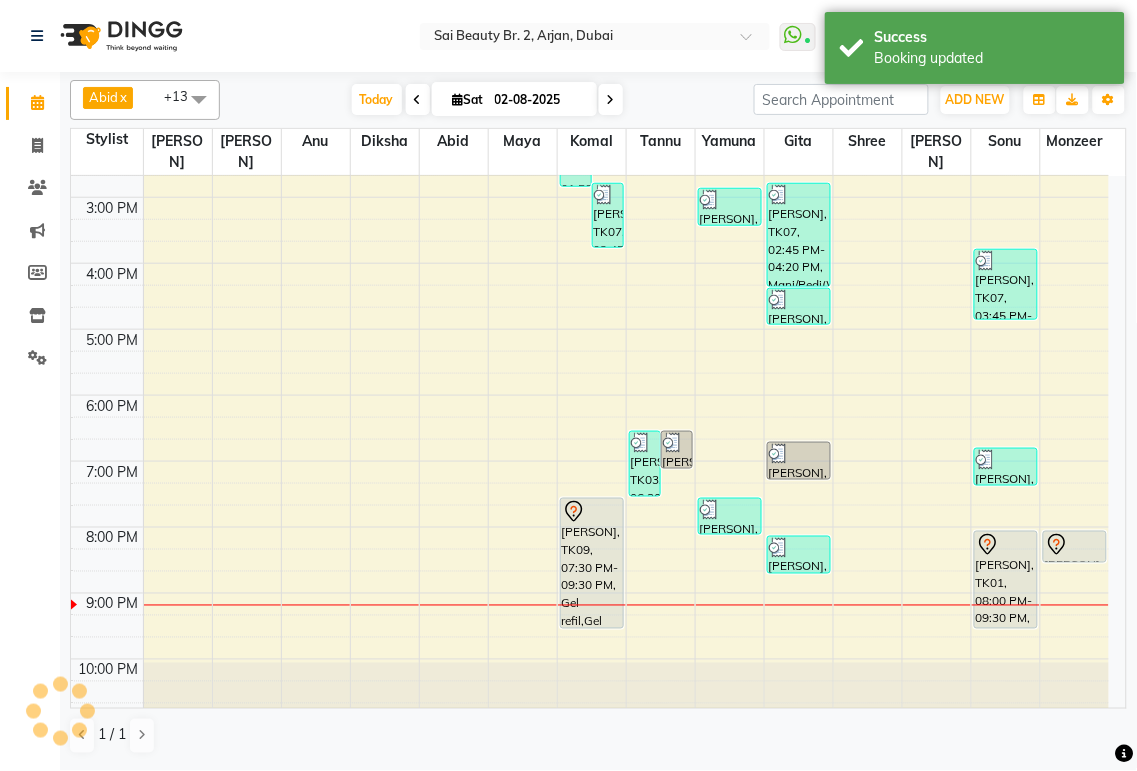 click at bounding box center (1075, 545) 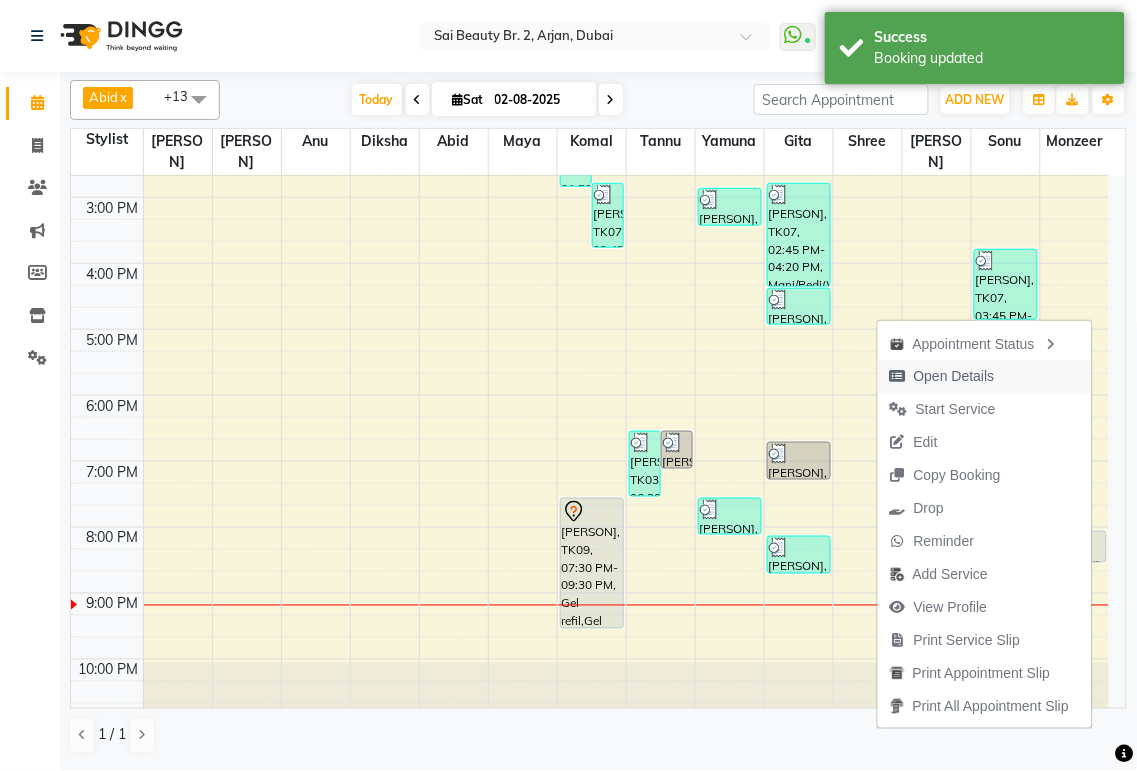 click on "Open Details" at bounding box center (954, 376) 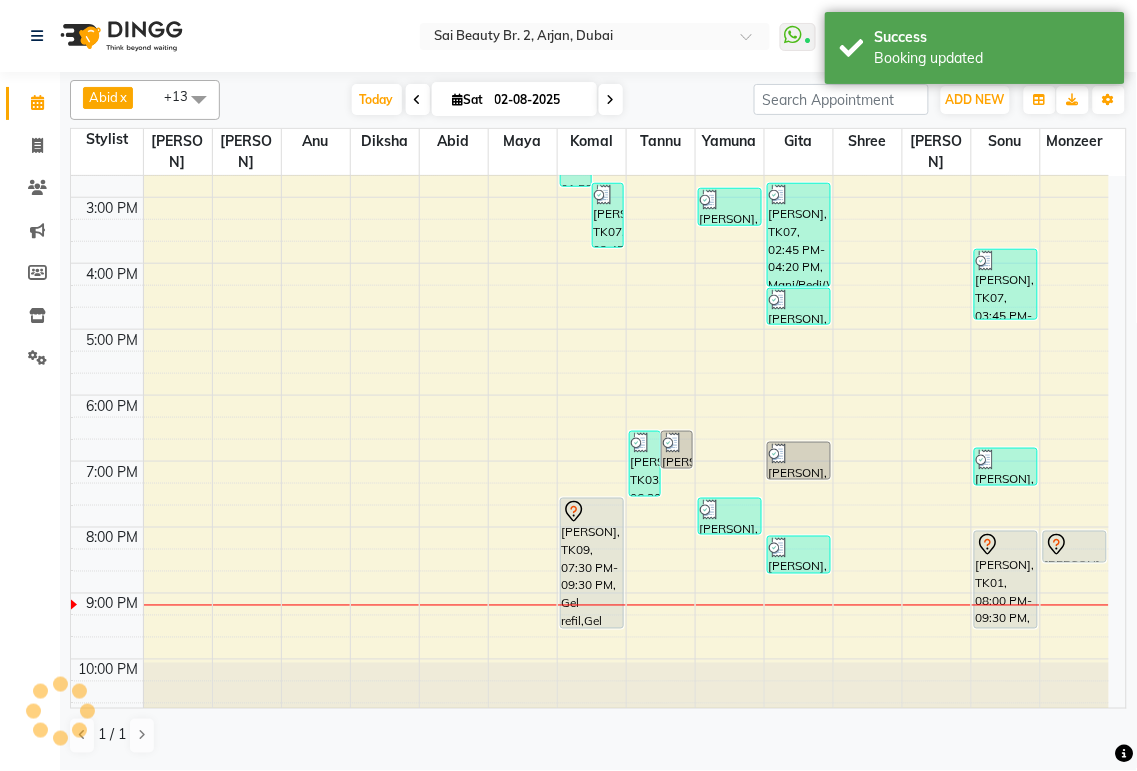click at bounding box center [626, 560] 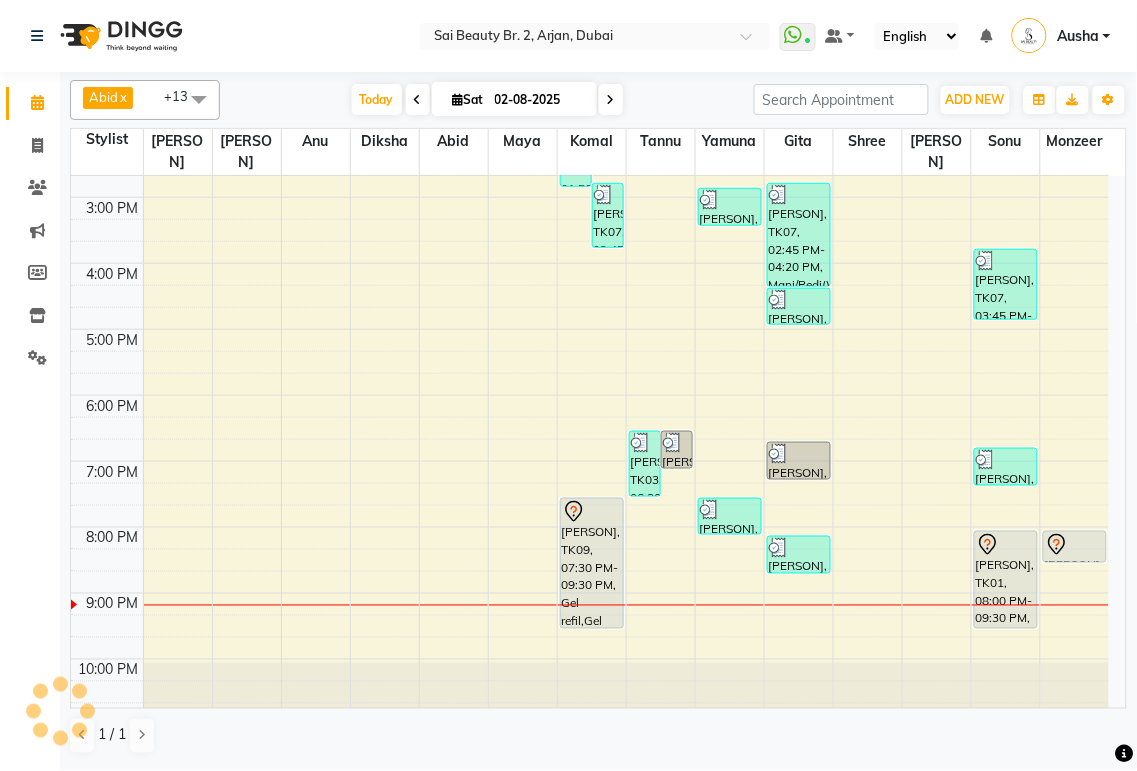 click 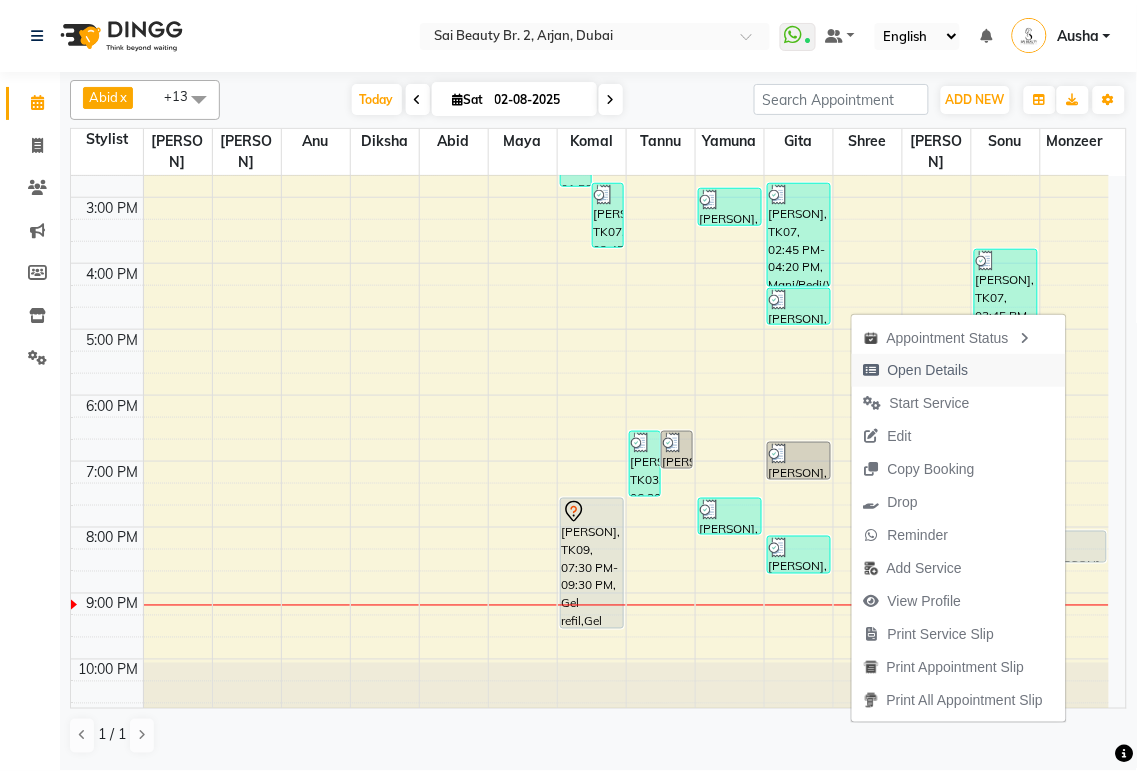 click on "Open Details" at bounding box center [916, 370] 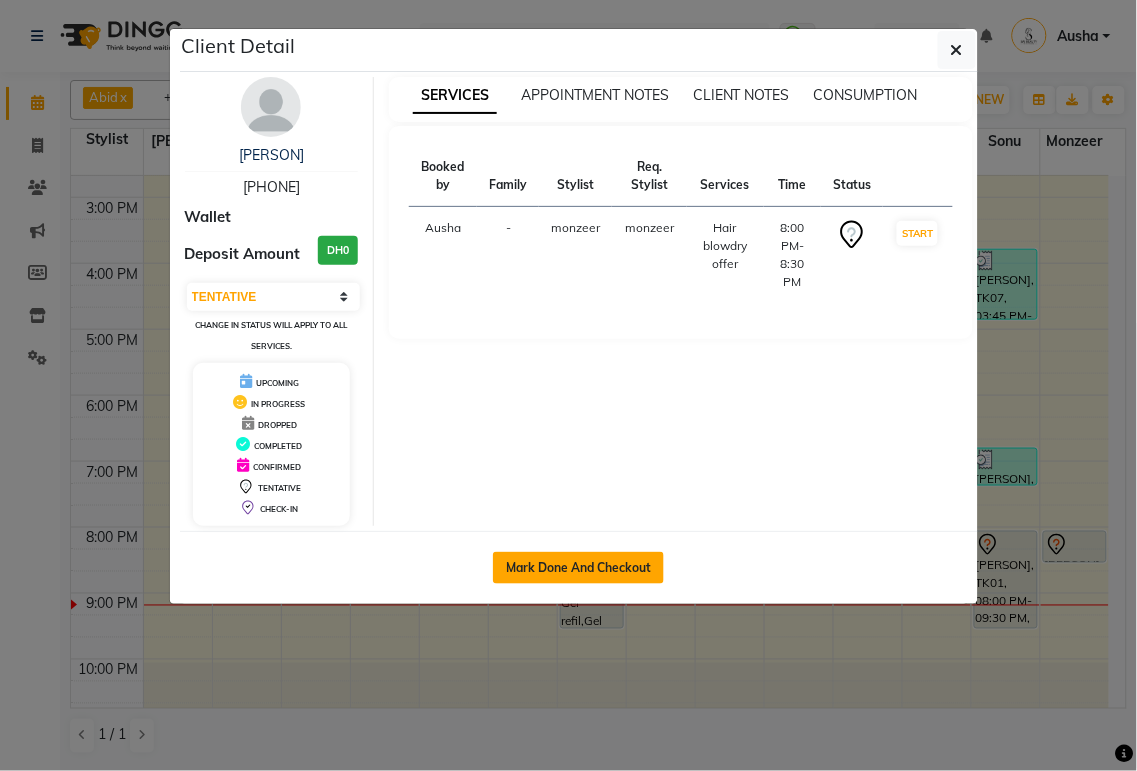 click on "Mark Done And Checkout" 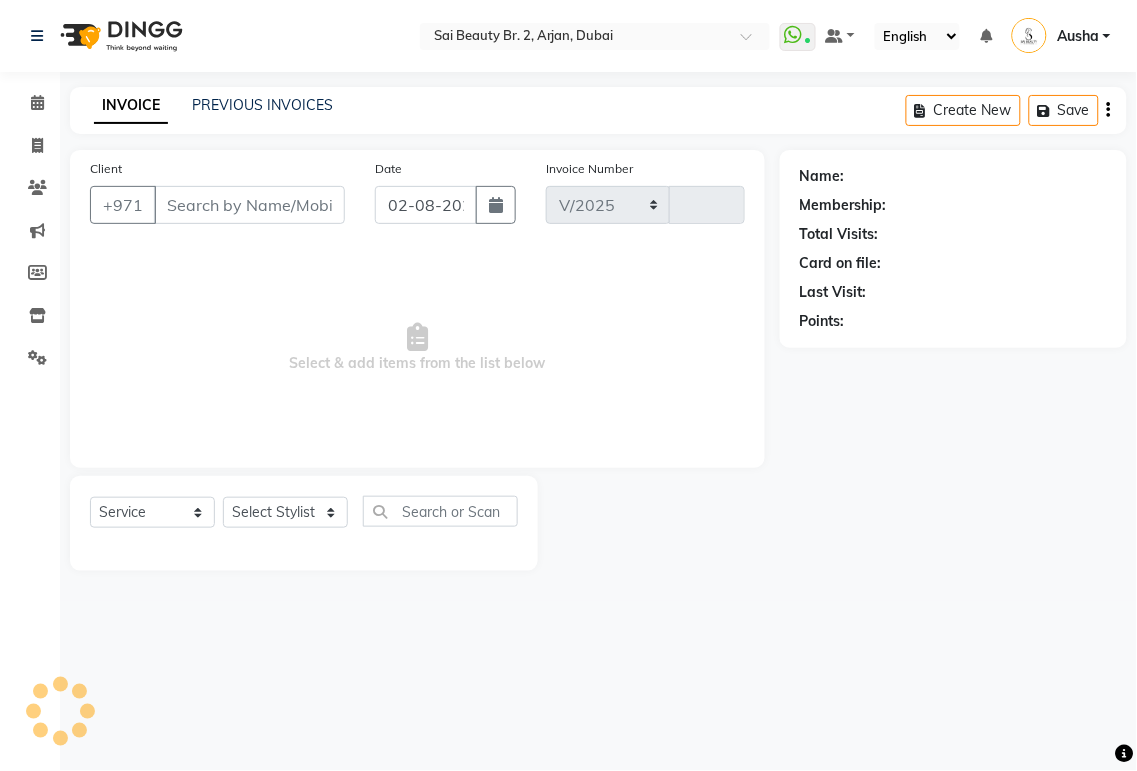 select on "6956" 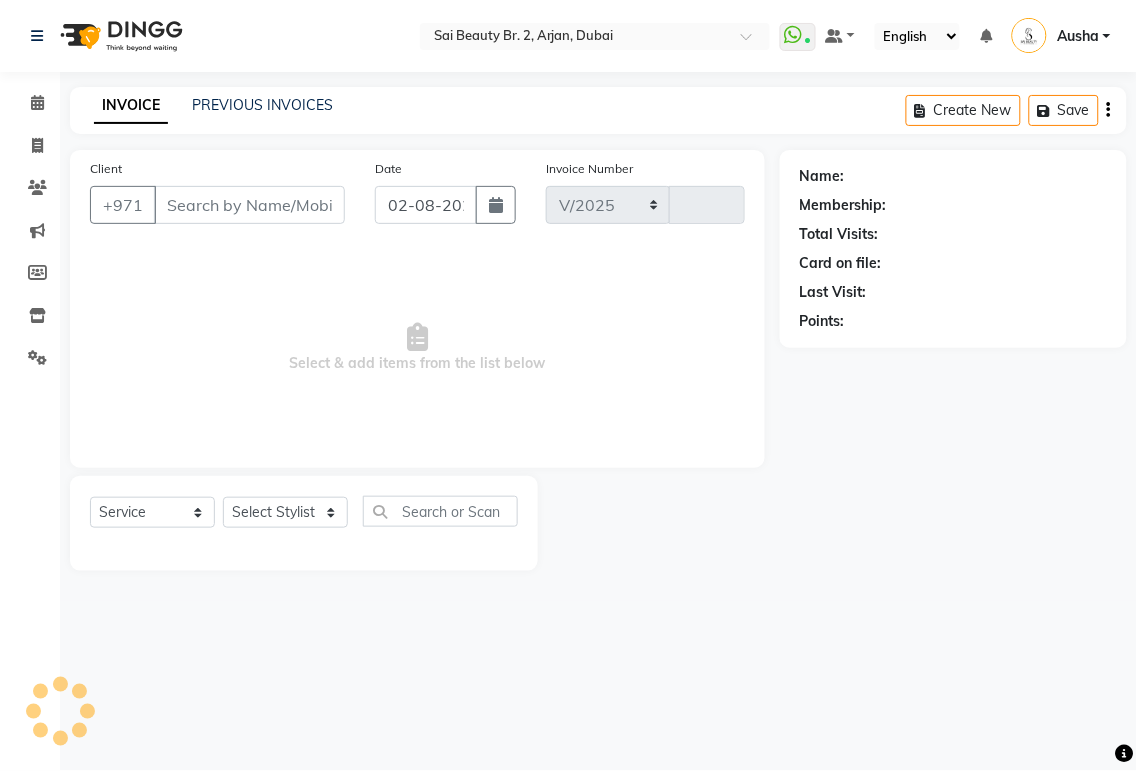 type on "1516" 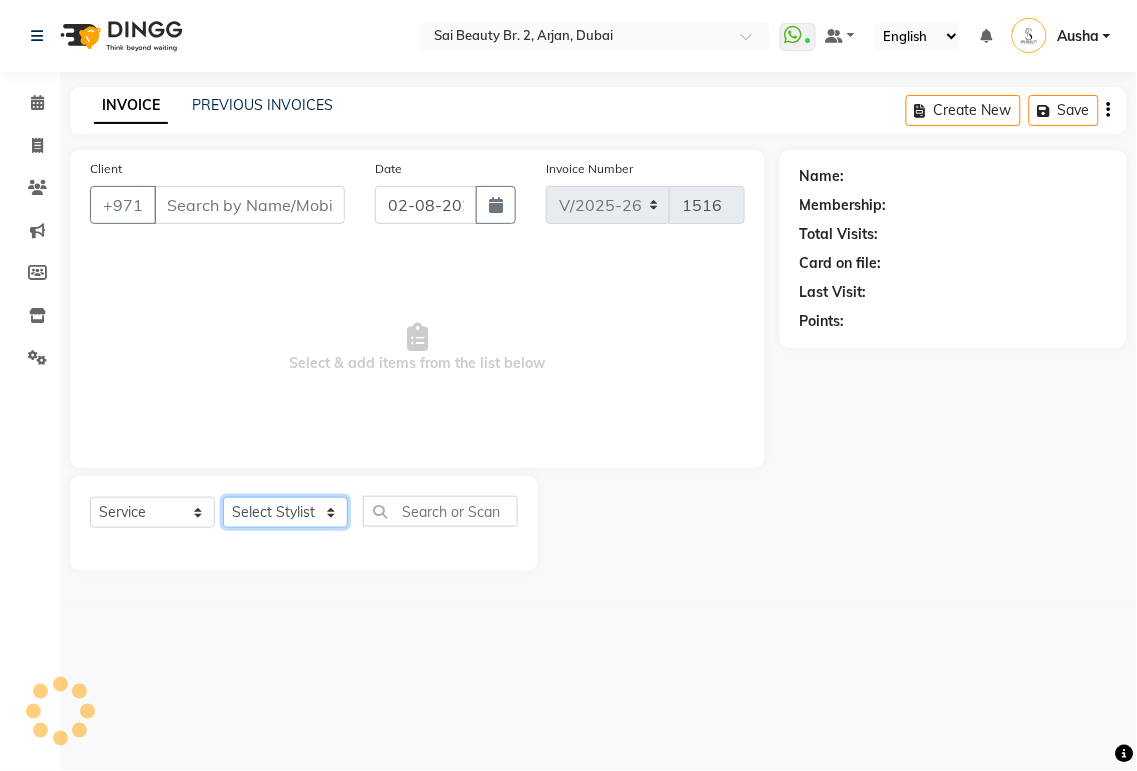 click on "Select Stylist" 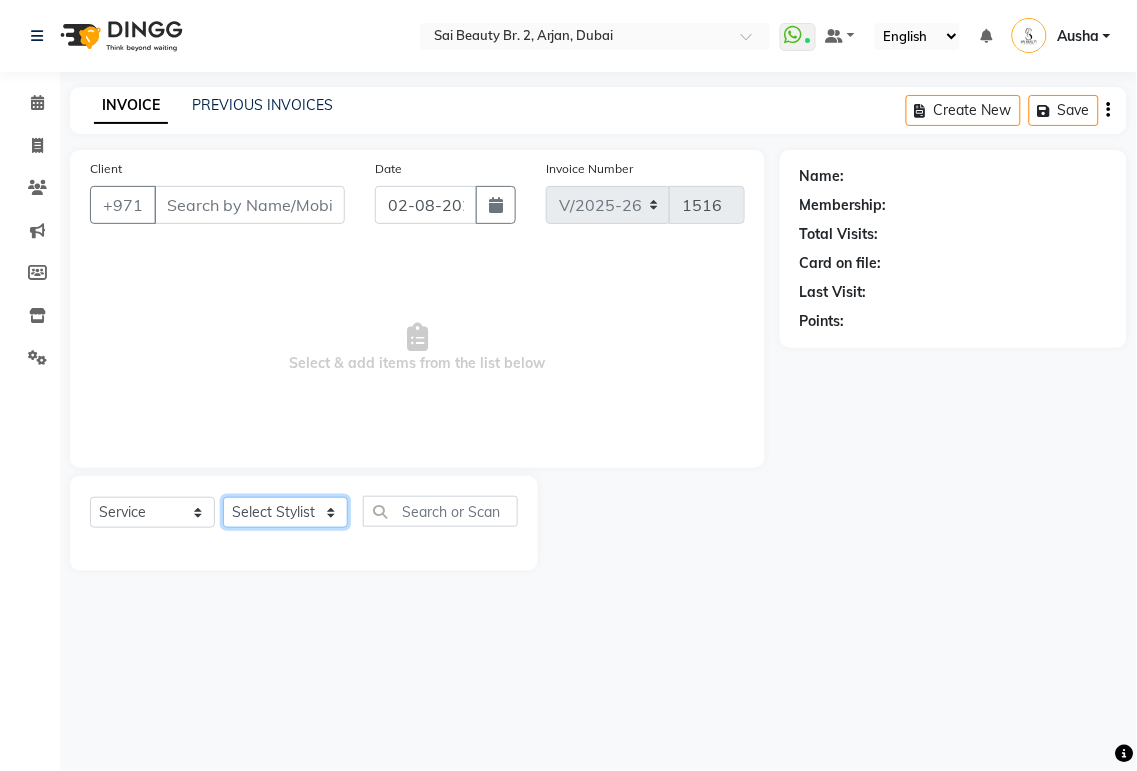 type on "[PHONE]" 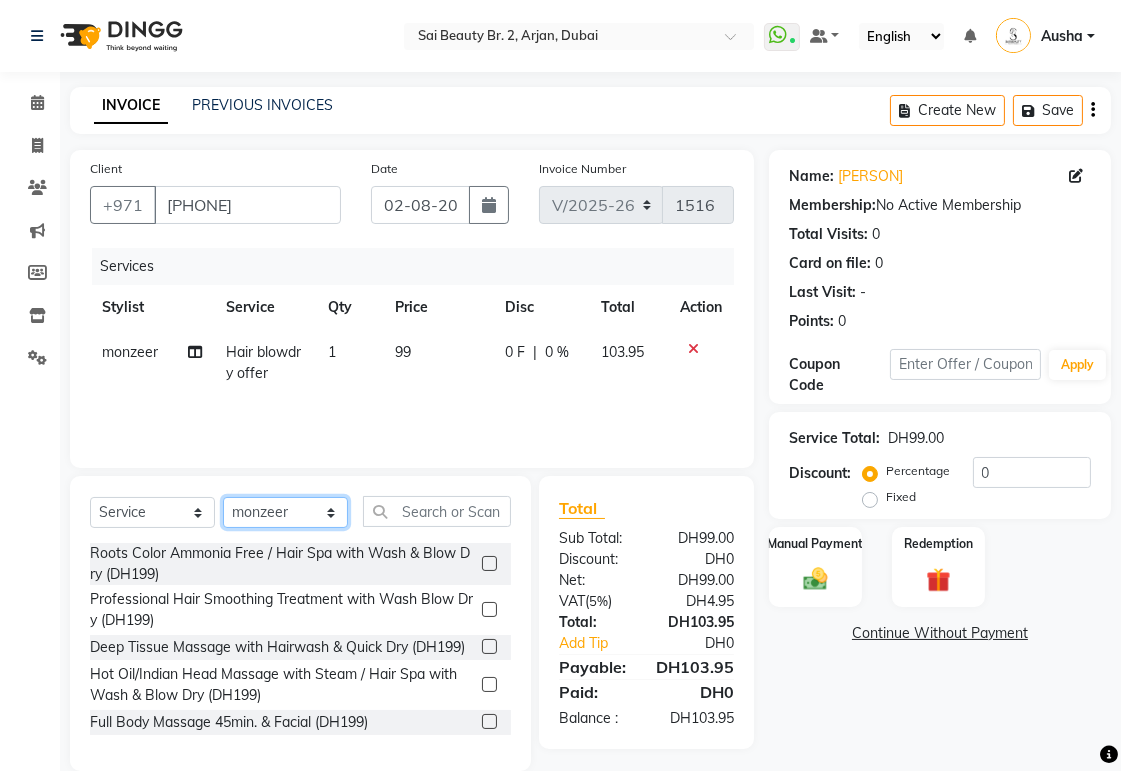 select on "61483" 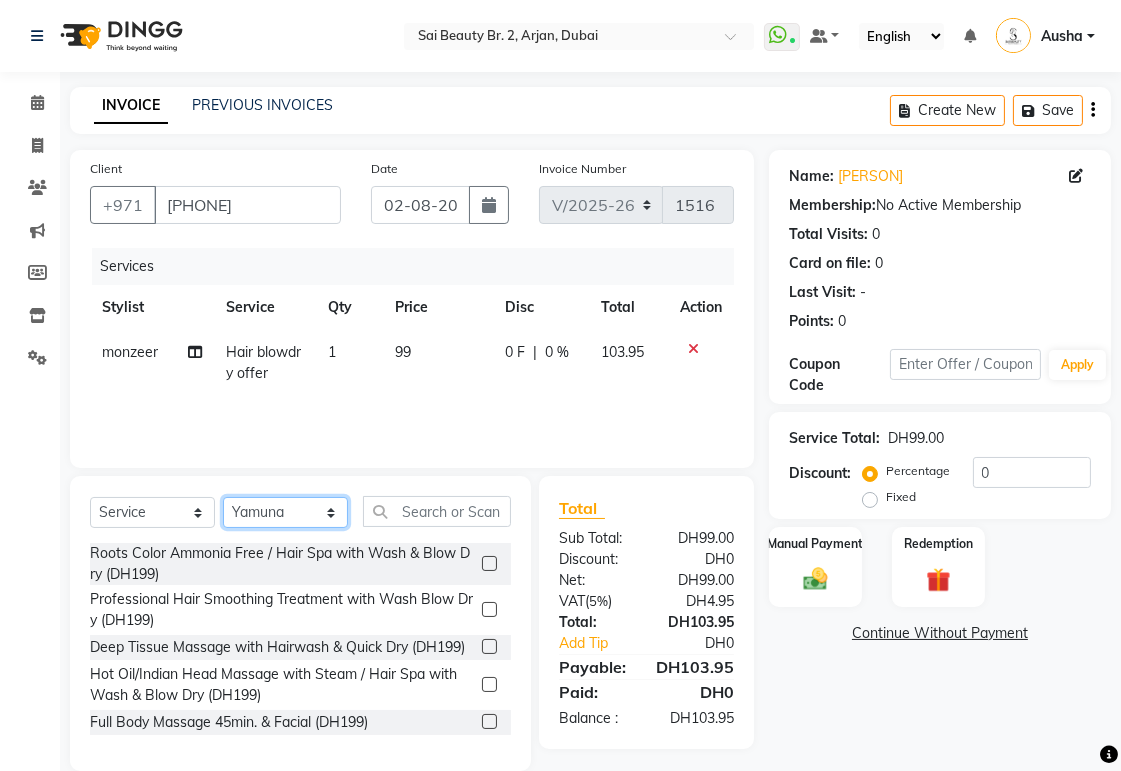 click on "Select Stylist [PERSON] [PERSON] [PERSON] [PERSON] [PERSON] [PERSON] [PERSON] [PERSON] [PERSON] [PERSON] [PERSON] [PERSON] [PERSON] [PERSON] [PERSON]" 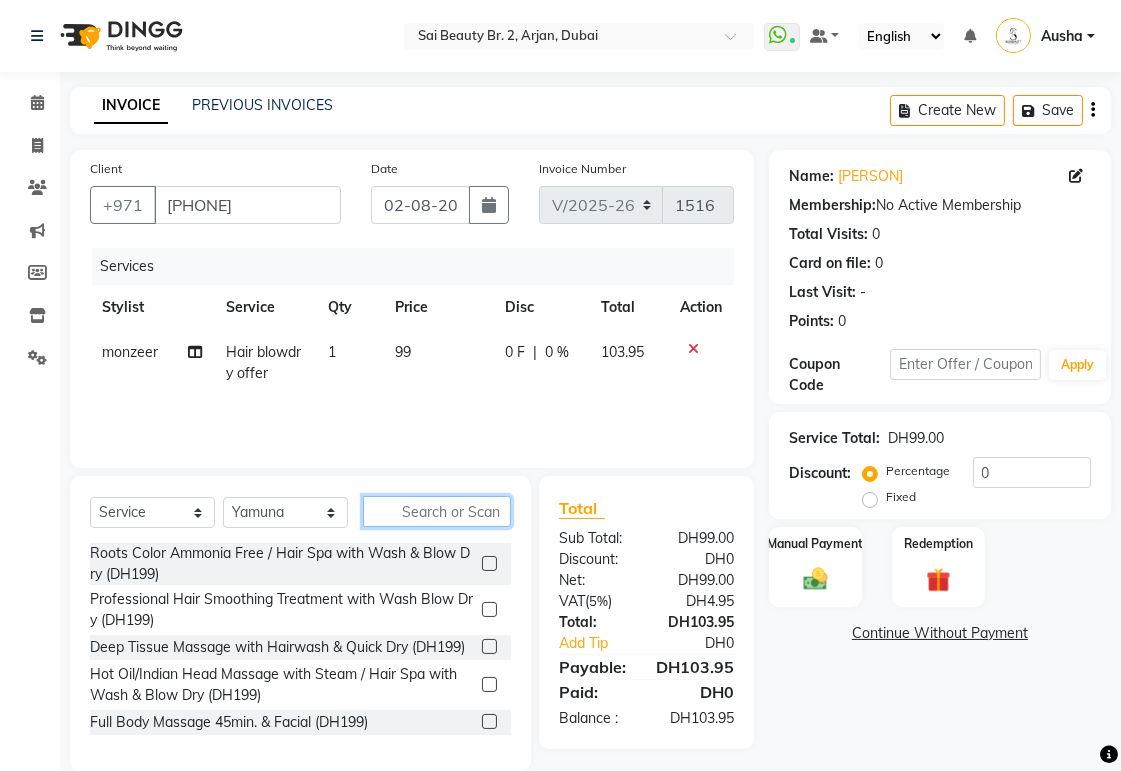 click 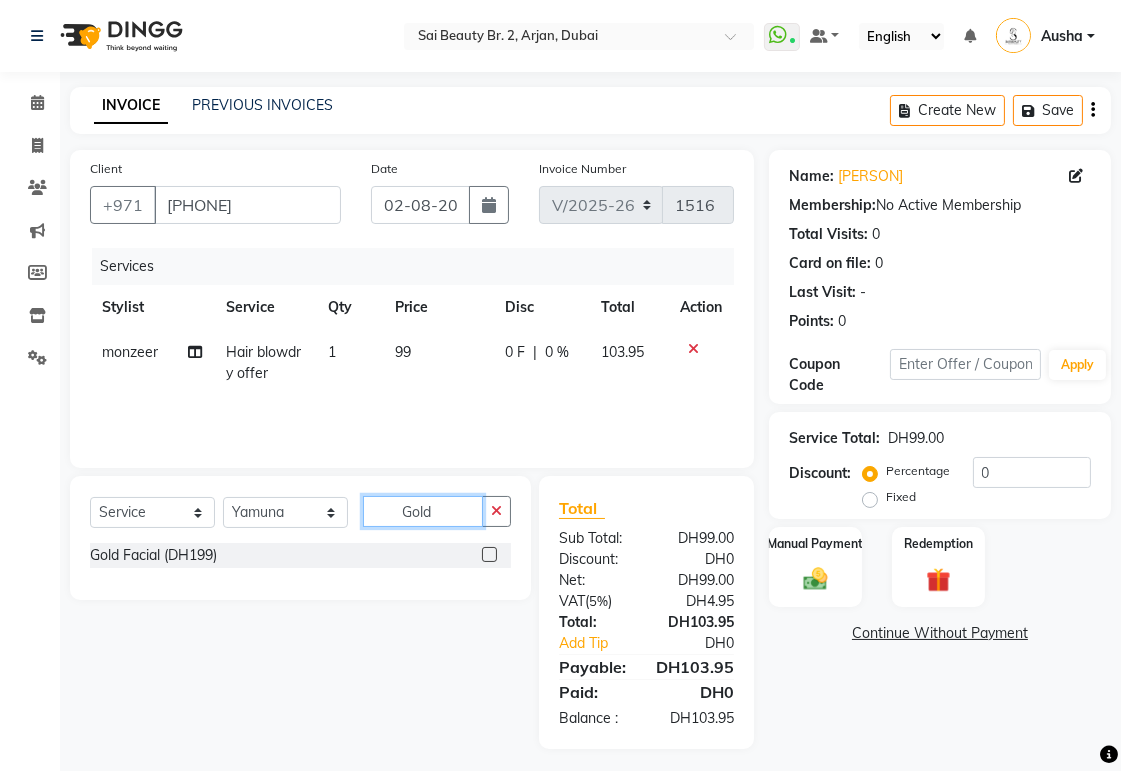 type on "Gold" 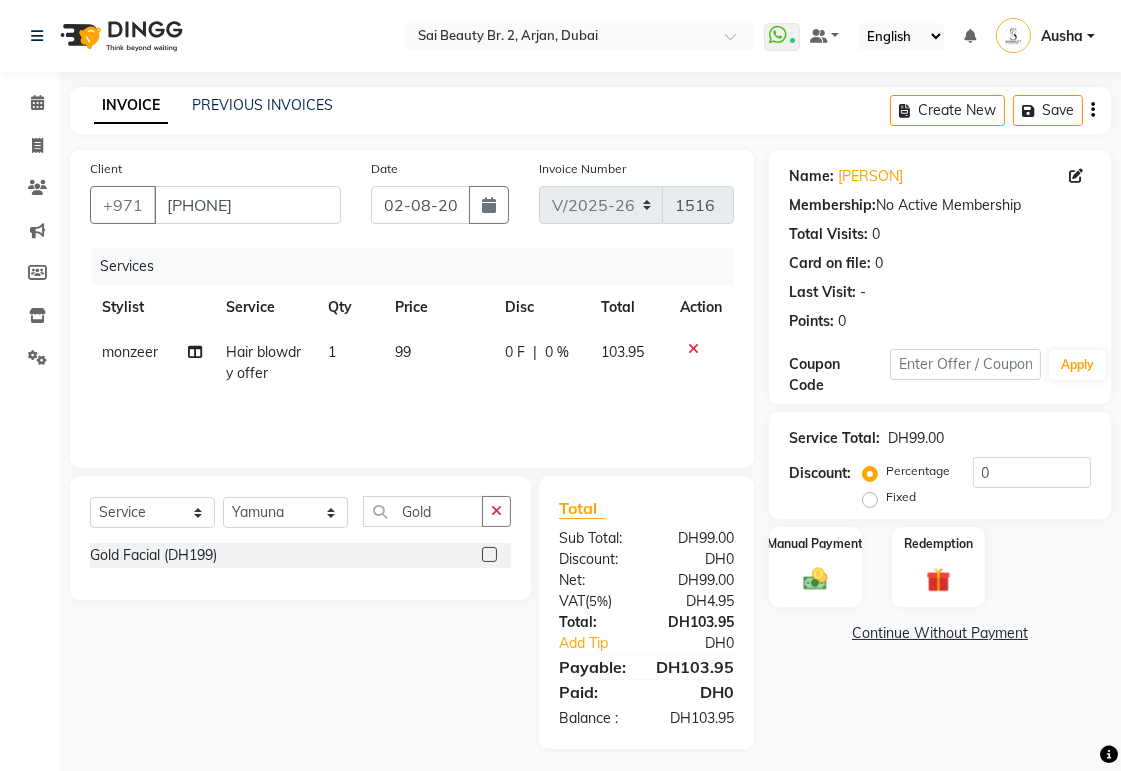 click 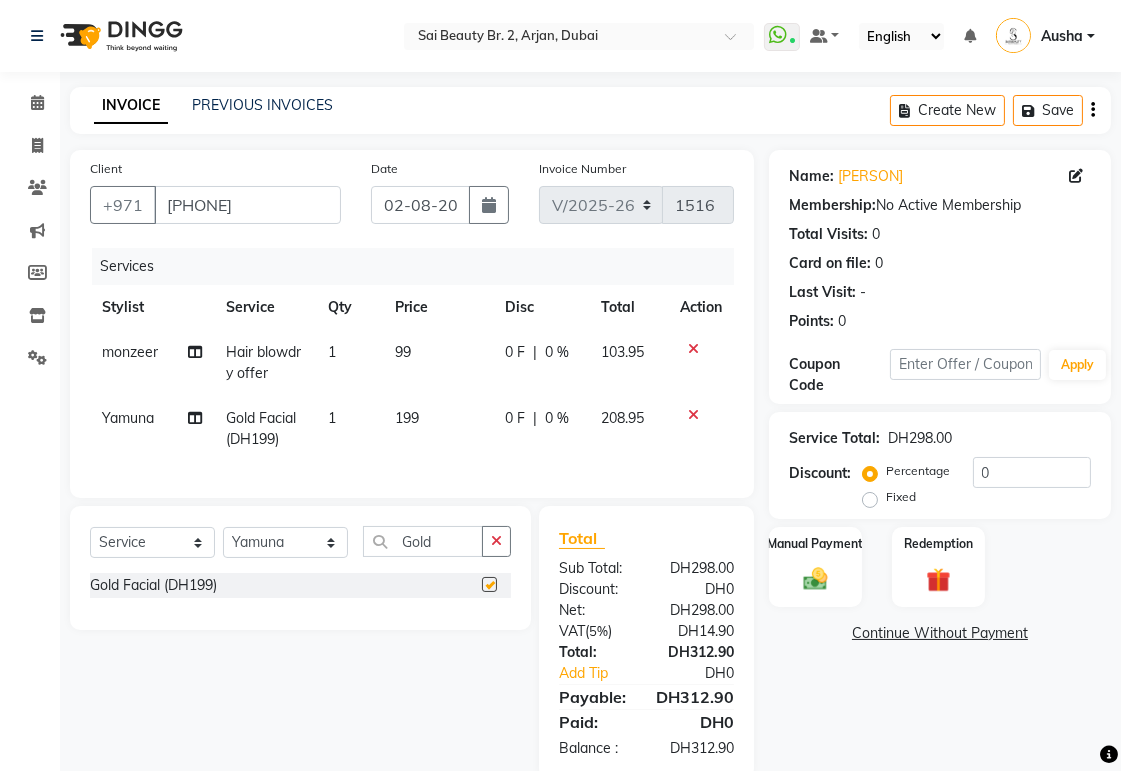 checkbox on "false" 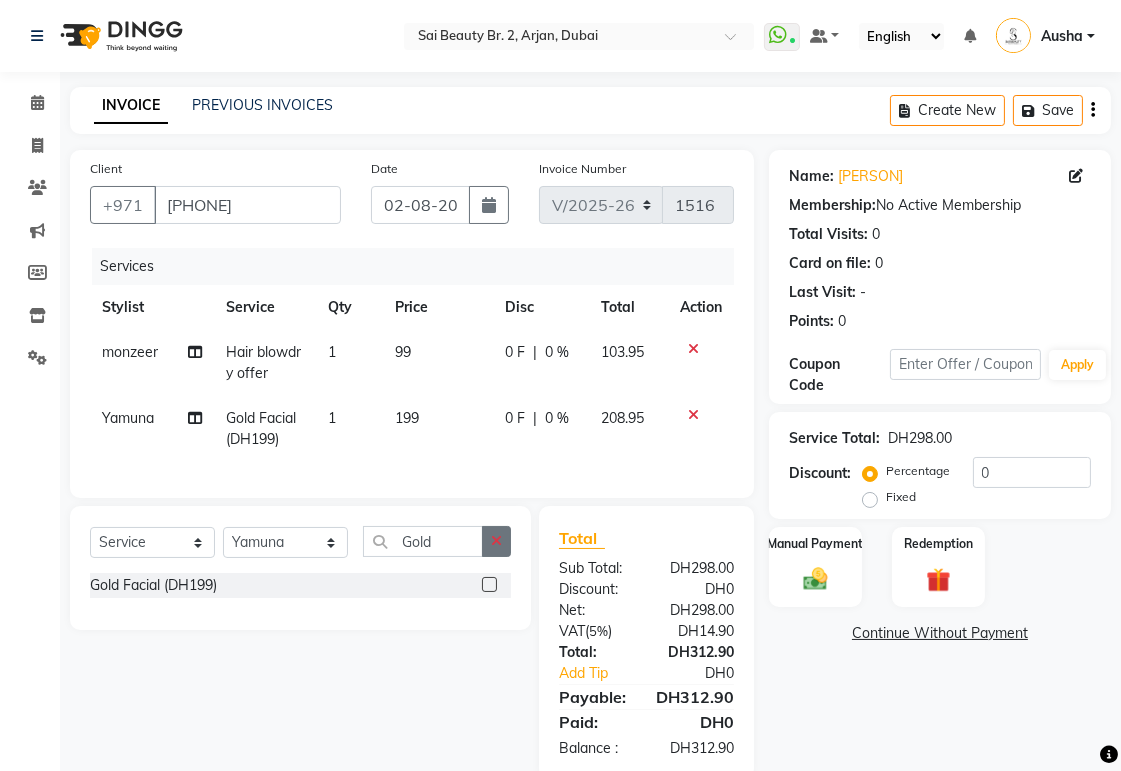 click 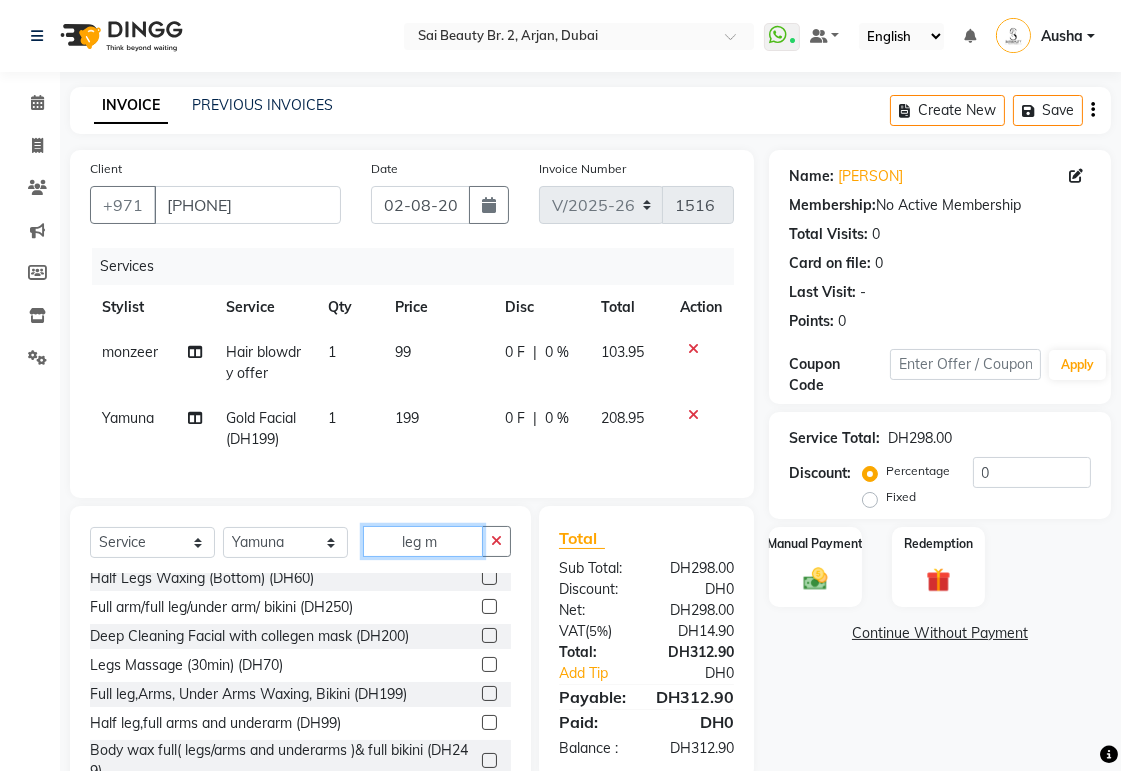 scroll, scrollTop: 94, scrollLeft: 0, axis: vertical 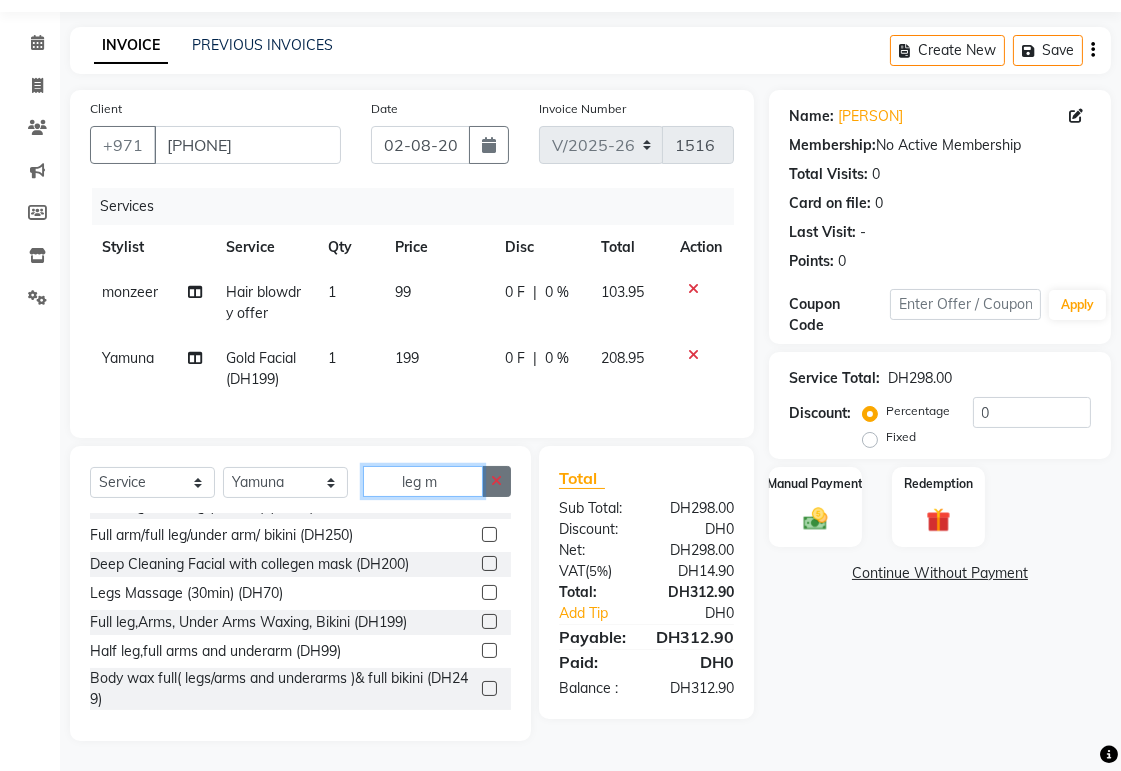 type on "leg m" 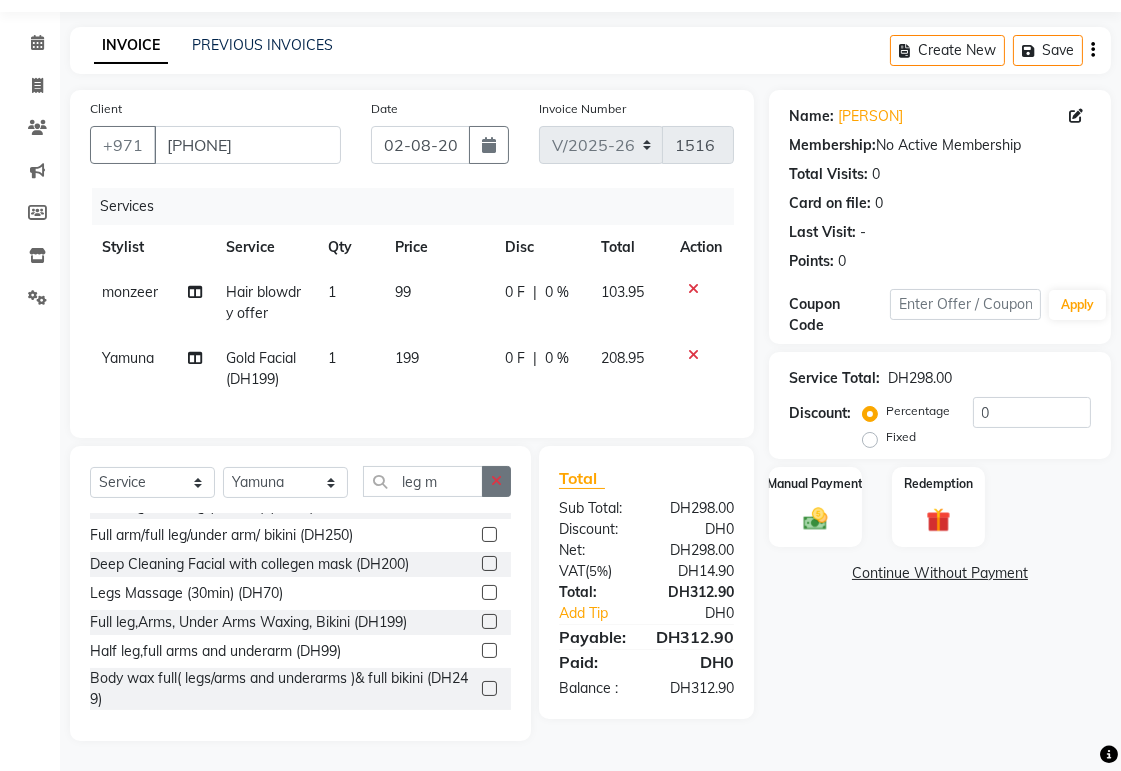 click 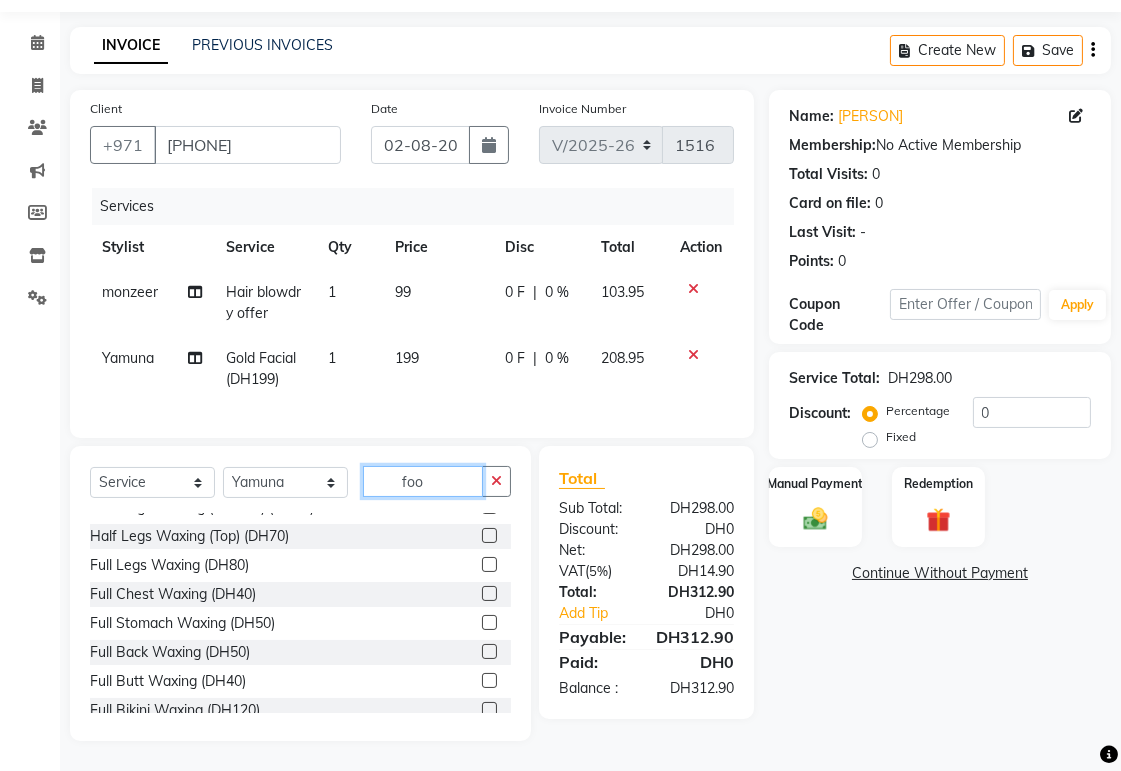 scroll, scrollTop: 0, scrollLeft: 0, axis: both 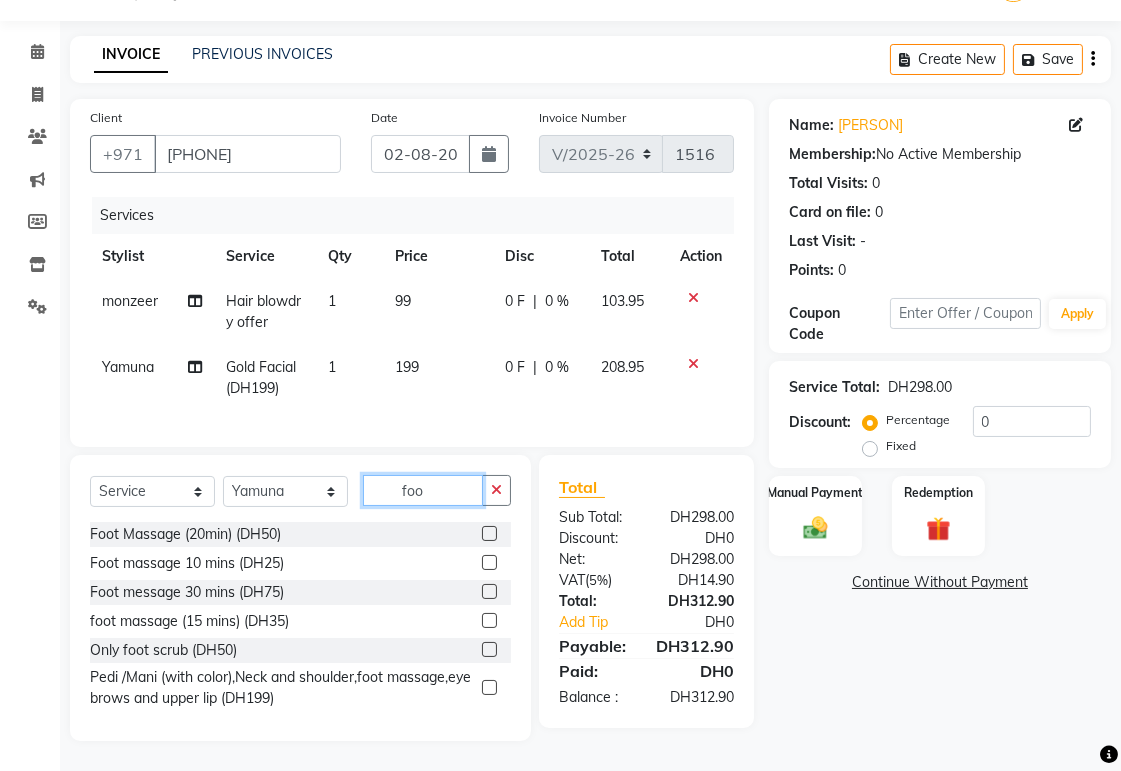 type on "foo" 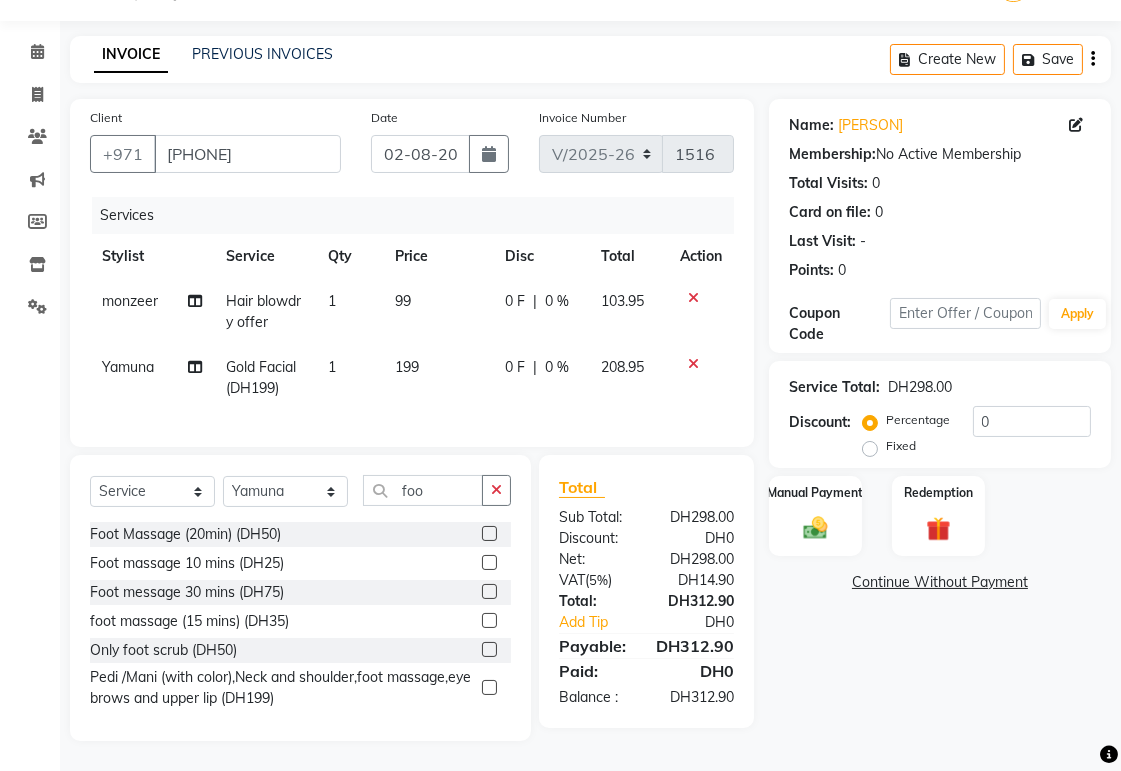 click 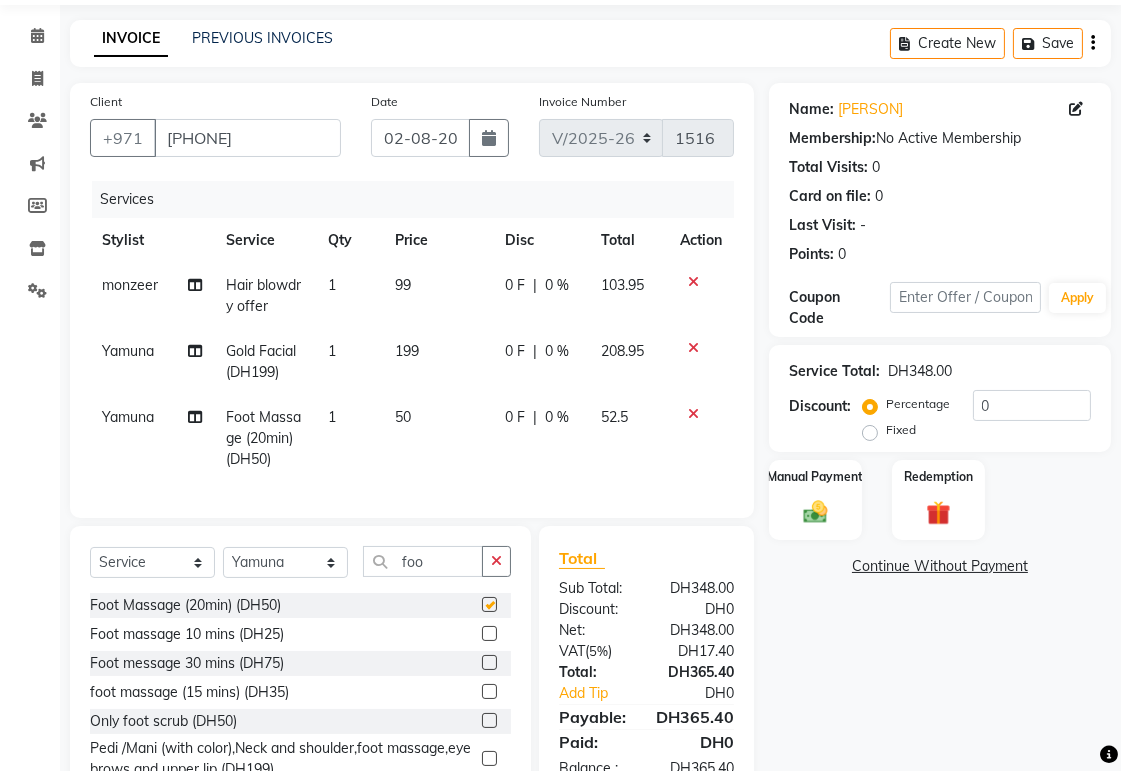 checkbox on "false" 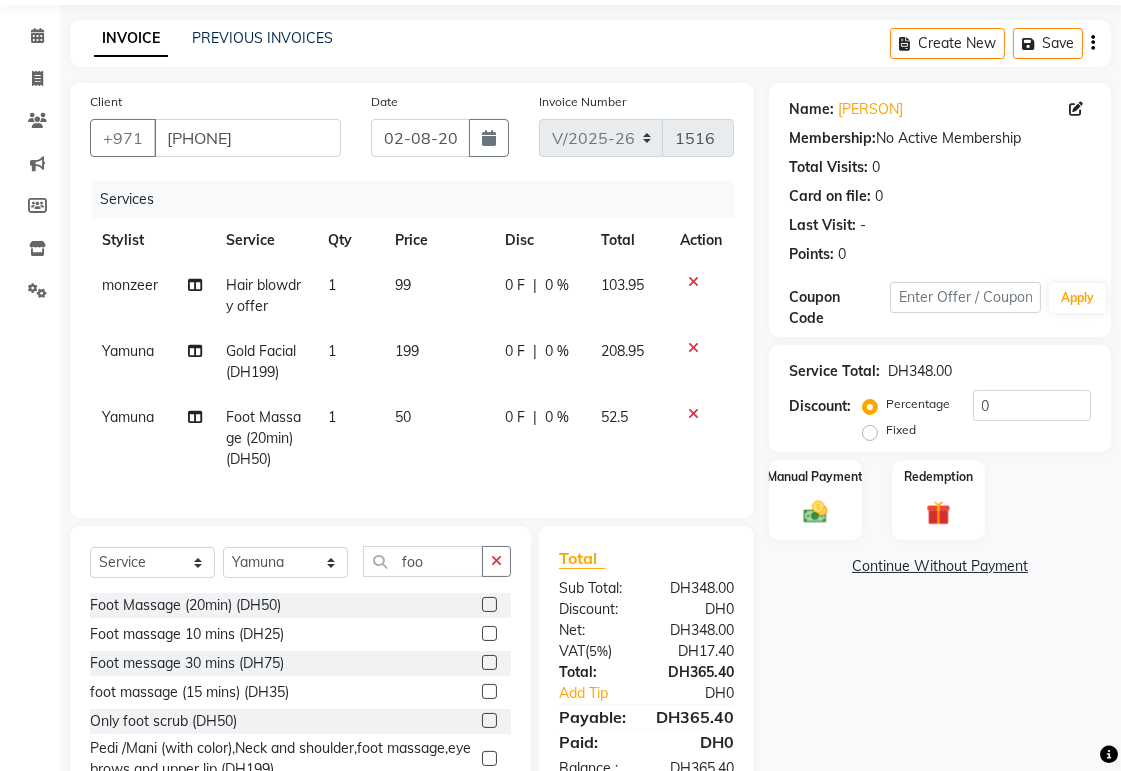 click on "0 %" 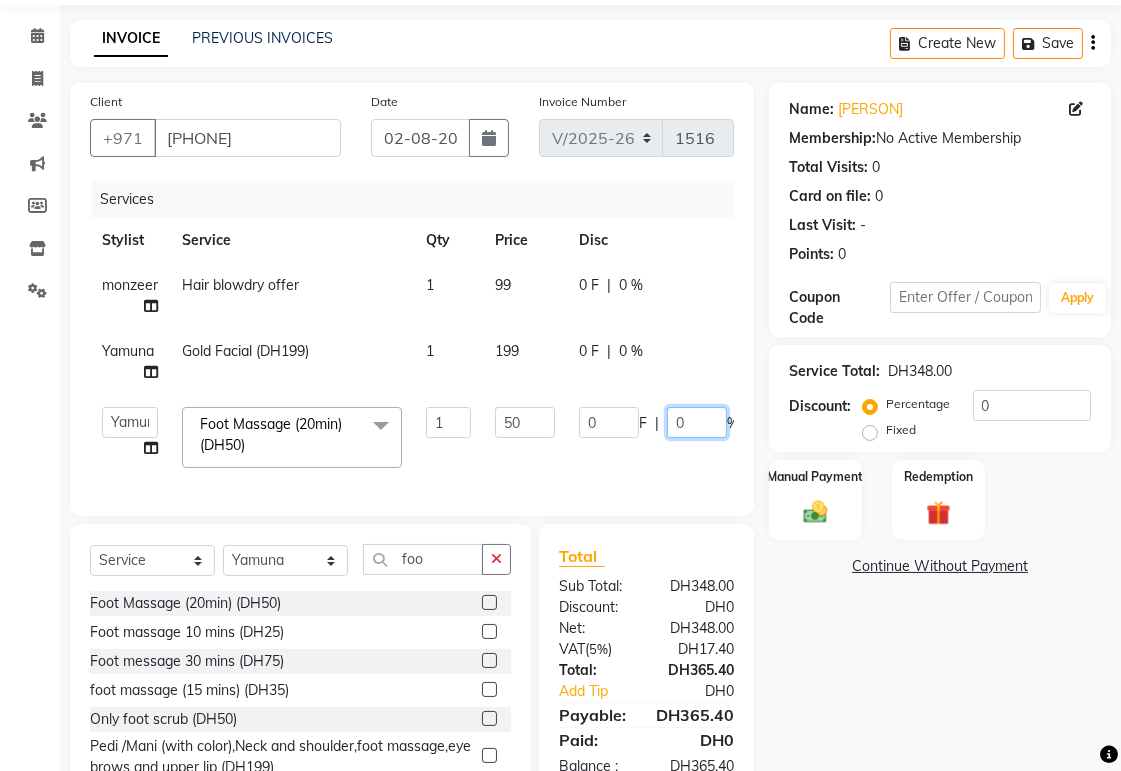 click on "0" 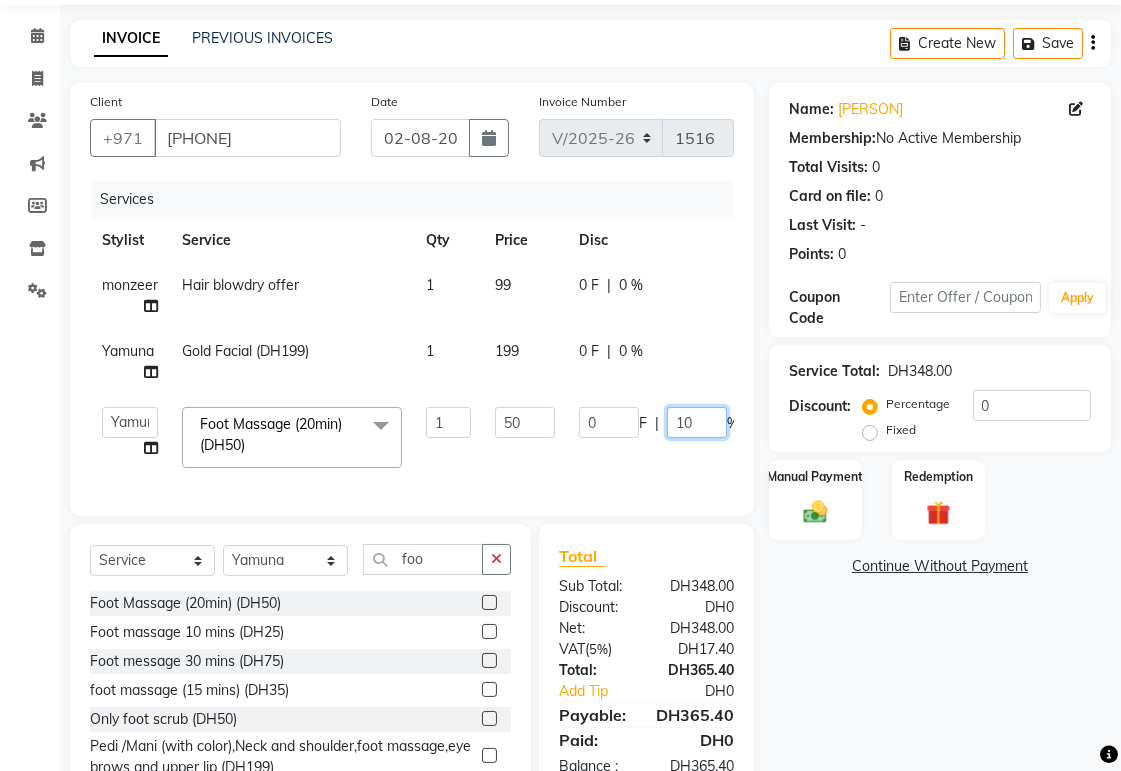 type on "100" 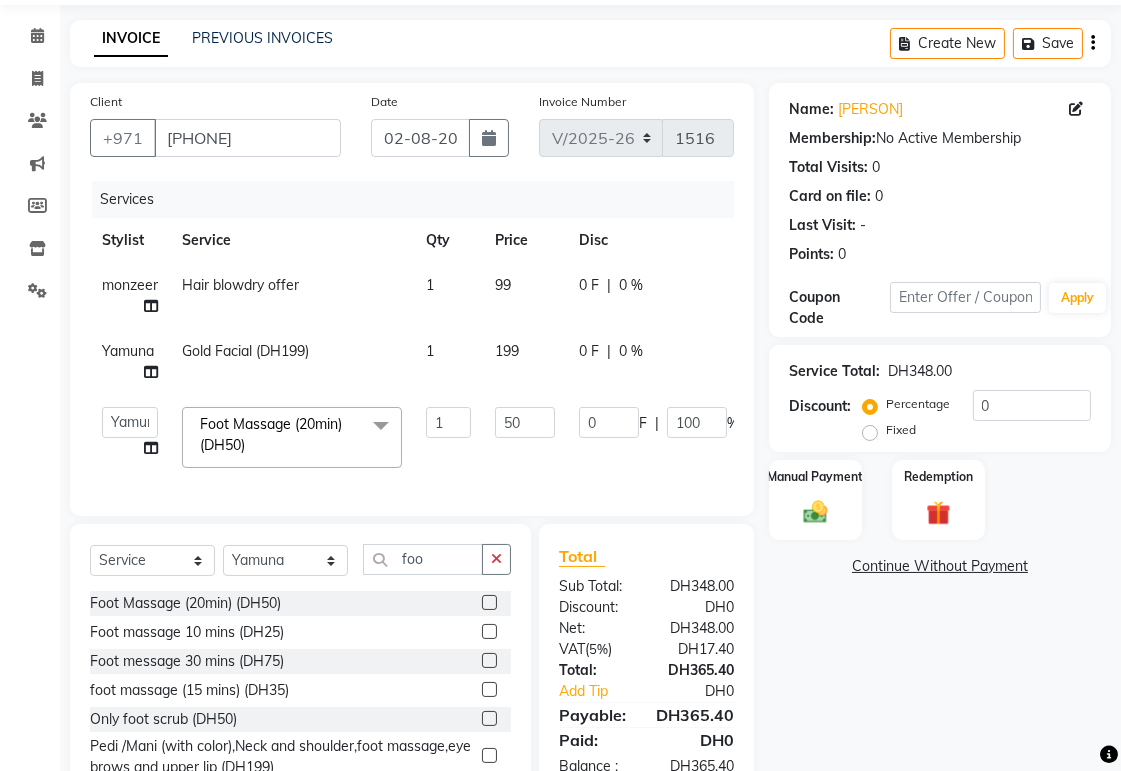 click on "Name: [PERSON] Membership: No Active Membership Total Visits: 0 Card on file: 0 Last Visit: - Points: 0 Coupon Code Apply Service Total: DH348.00 Discount: Percentage Fixed 0 Manual Payment Redemption Continue Without Payment" 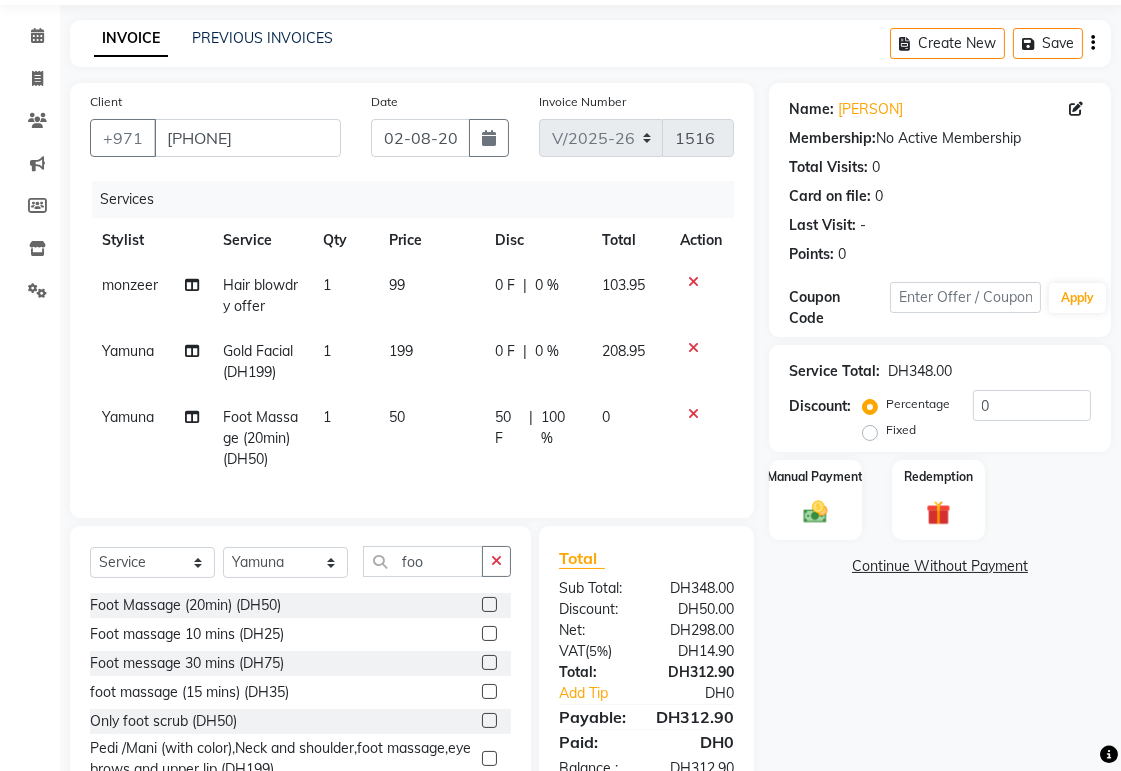scroll, scrollTop: 154, scrollLeft: 0, axis: vertical 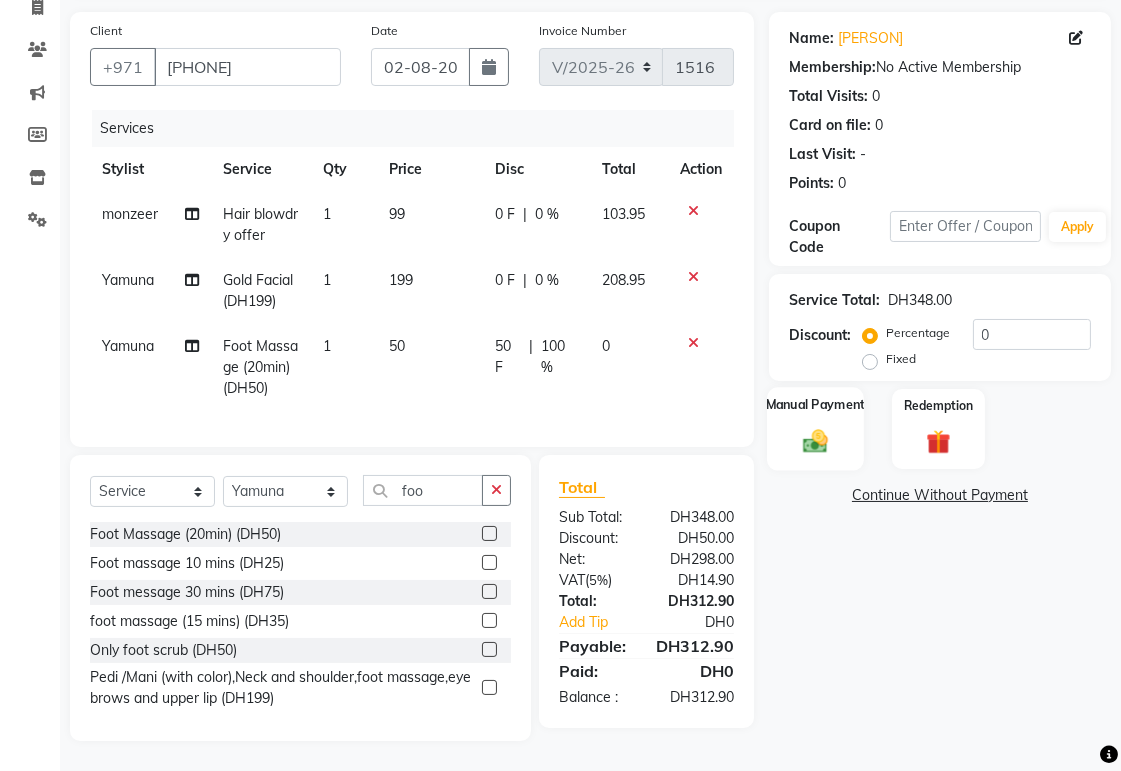 click 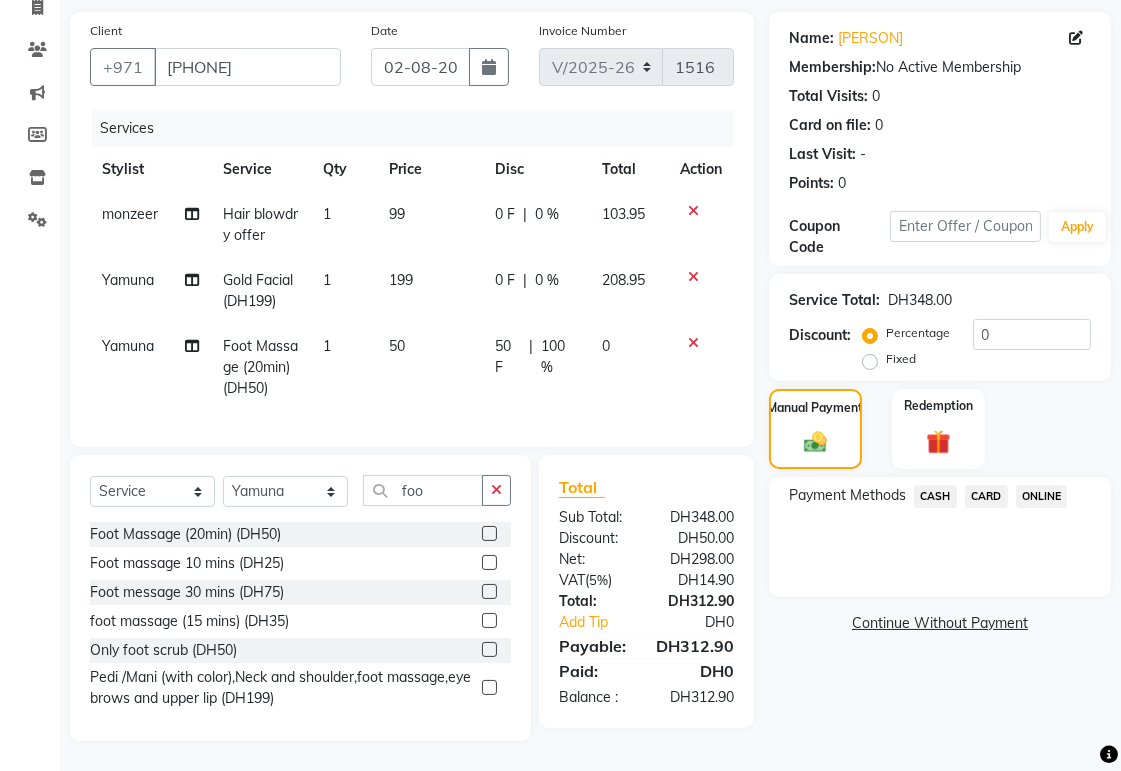 click on "CARD" 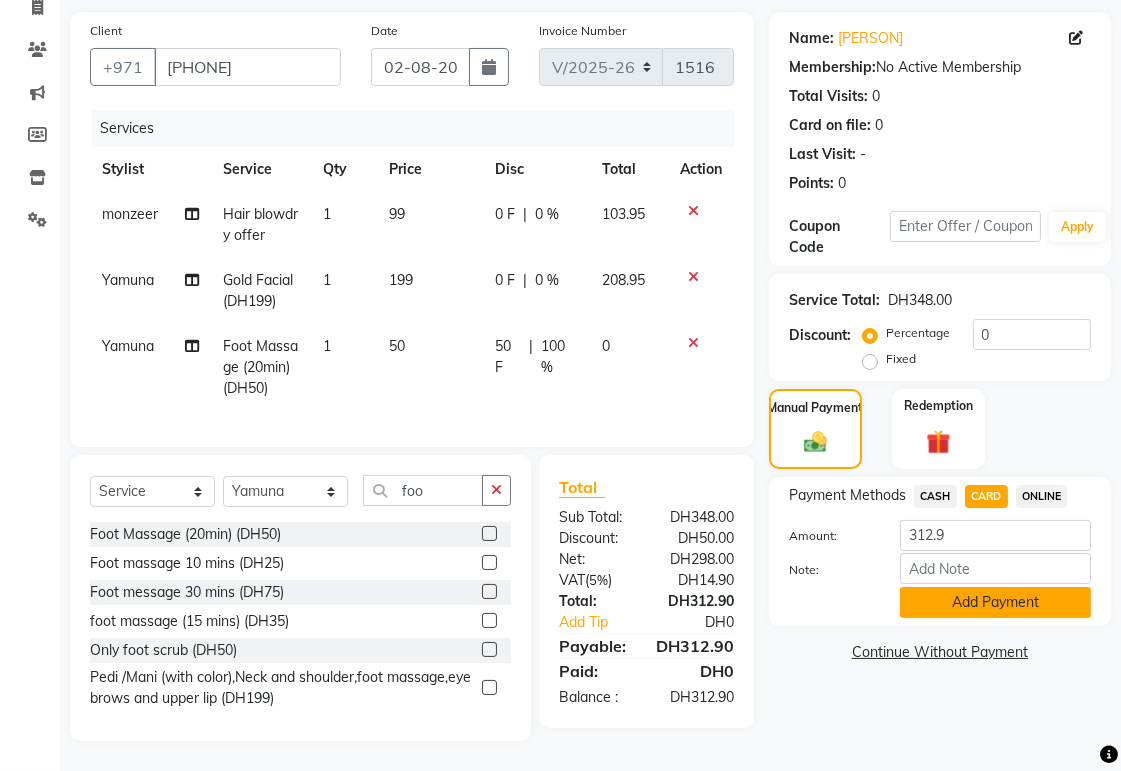 click on "Add Payment" 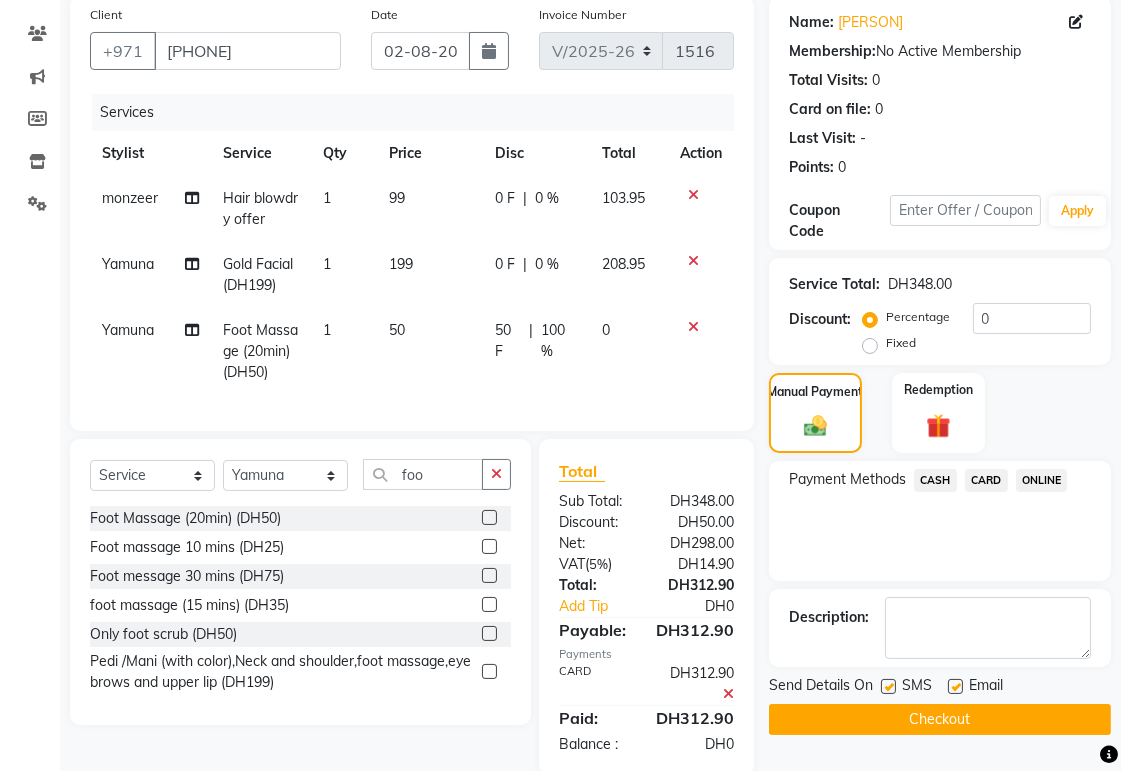 scroll, scrollTop: 204, scrollLeft: 0, axis: vertical 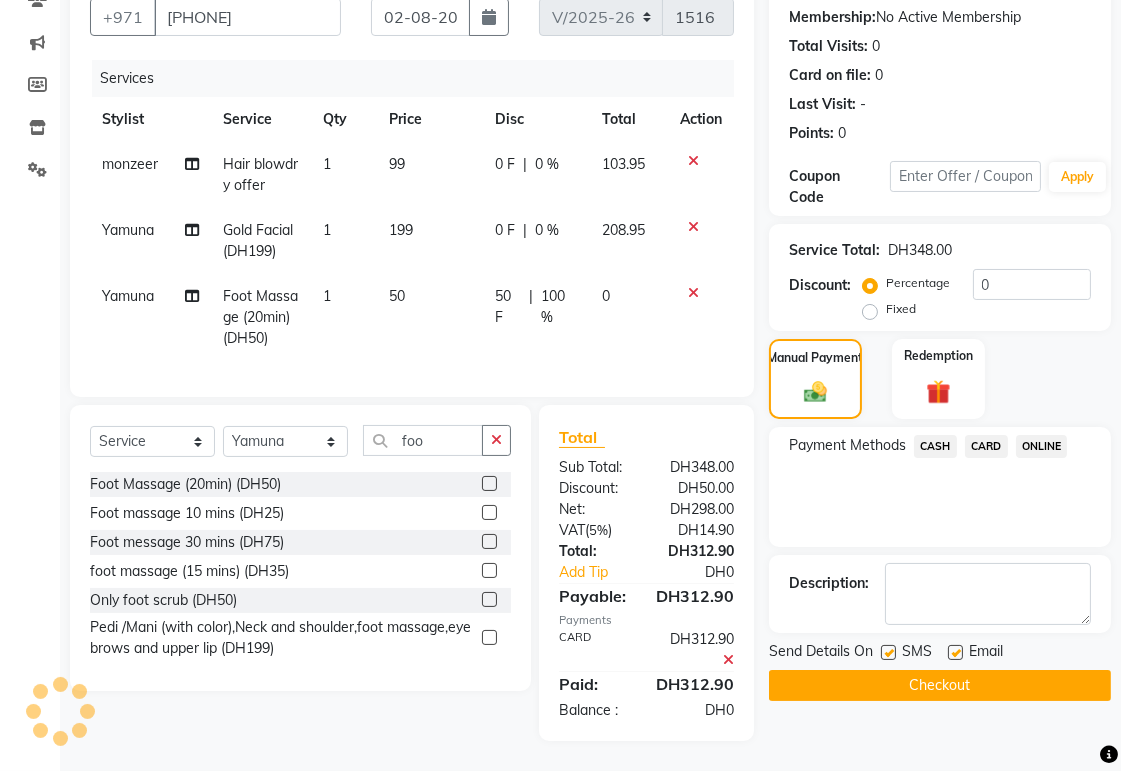 click on "Checkout" 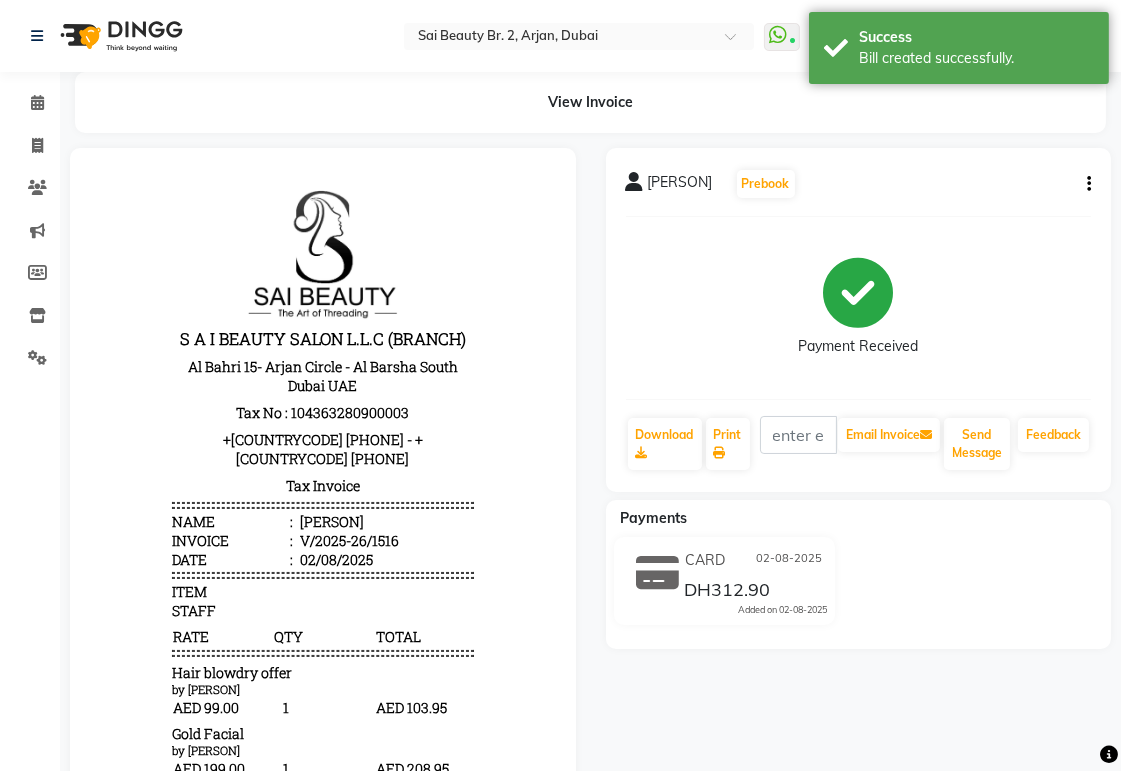 scroll, scrollTop: 0, scrollLeft: 0, axis: both 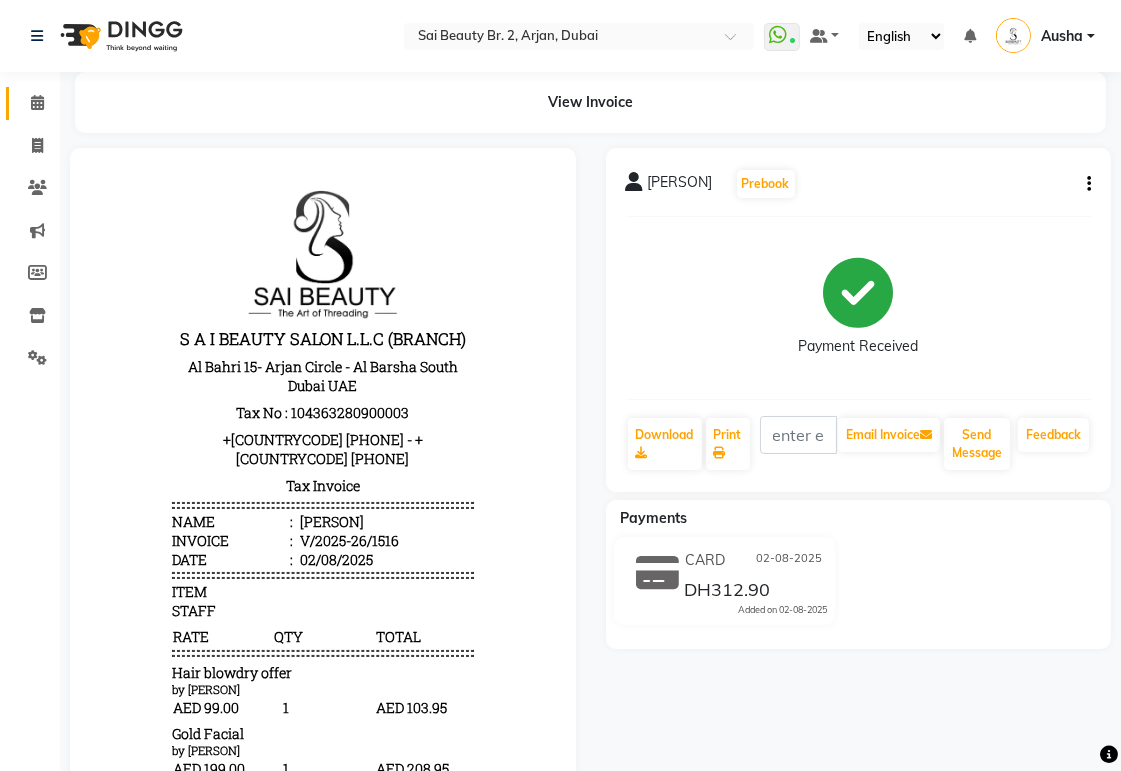click 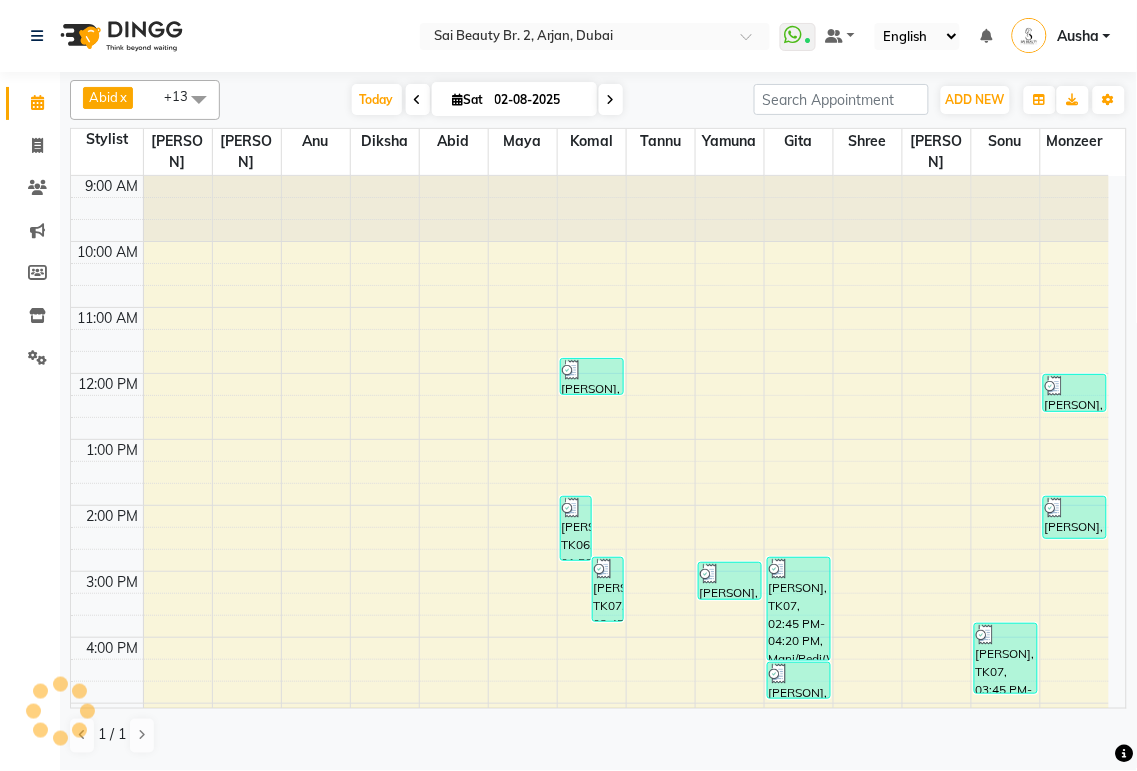 scroll, scrollTop: 0, scrollLeft: 0, axis: both 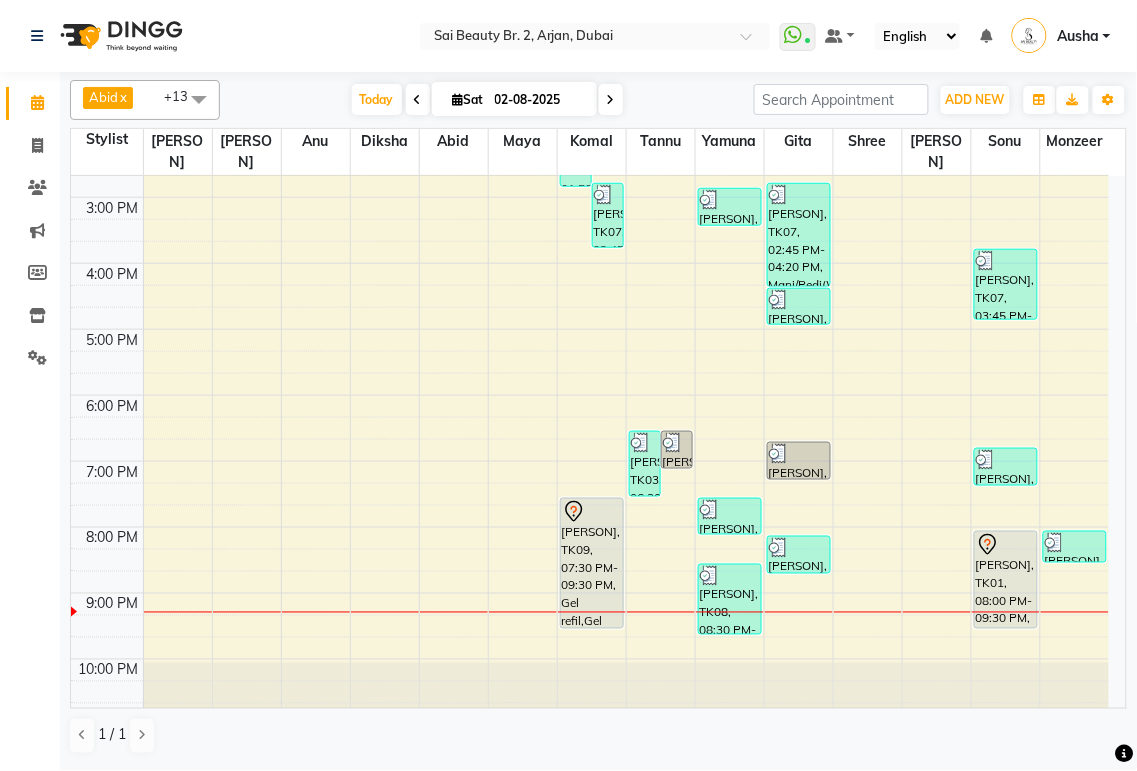 click on "[PERSON], TK08, 08:00 PM-08:30 PM, Hair blowdry offer" at bounding box center [1075, 547] 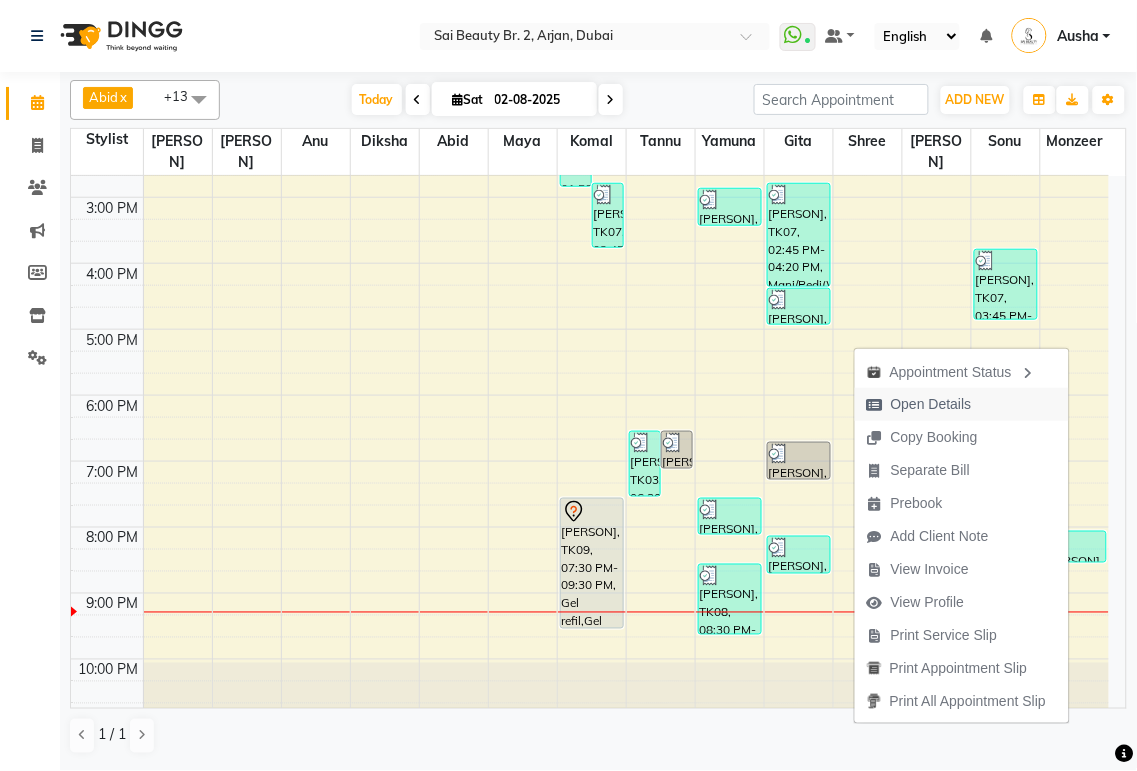 click on "Open Details" at bounding box center [931, 404] 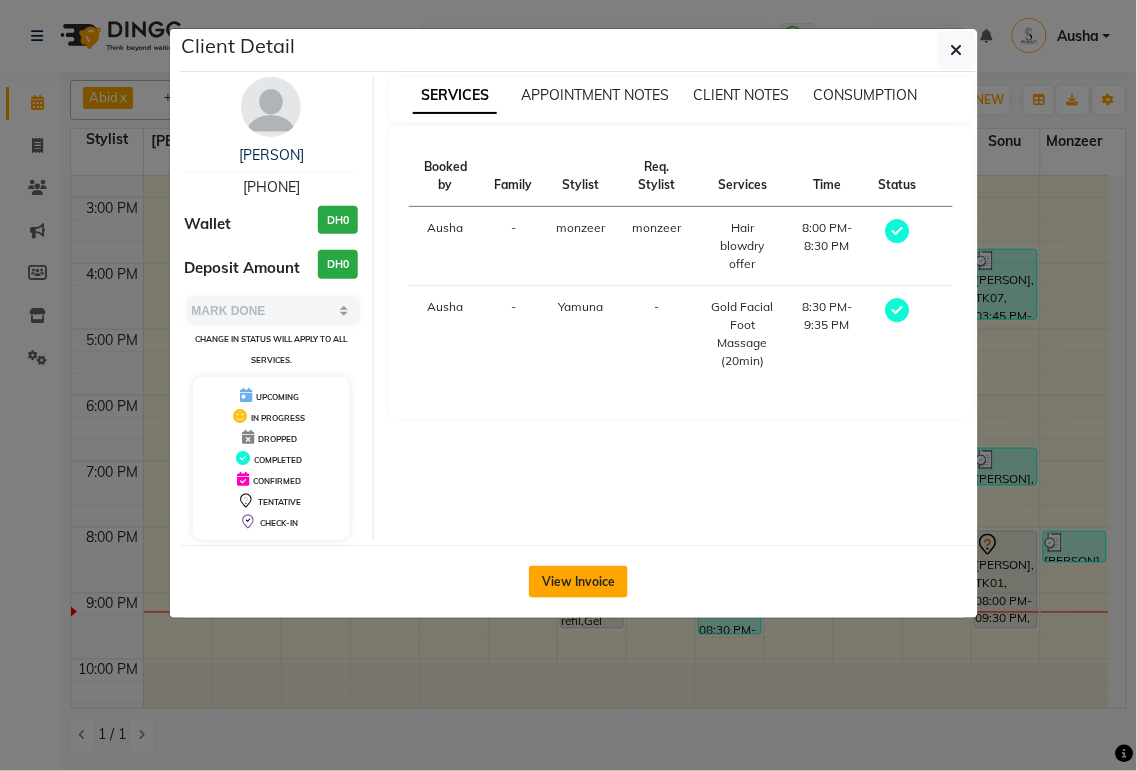 click on "View Invoice" 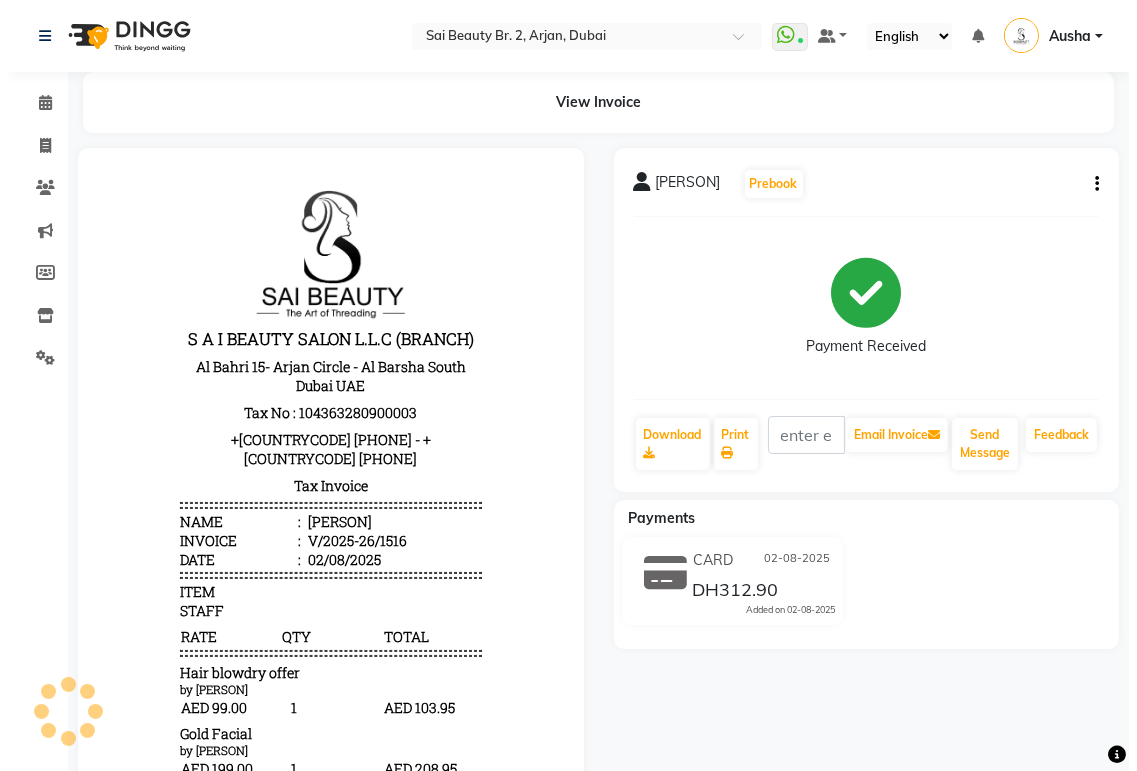 scroll, scrollTop: 0, scrollLeft: 0, axis: both 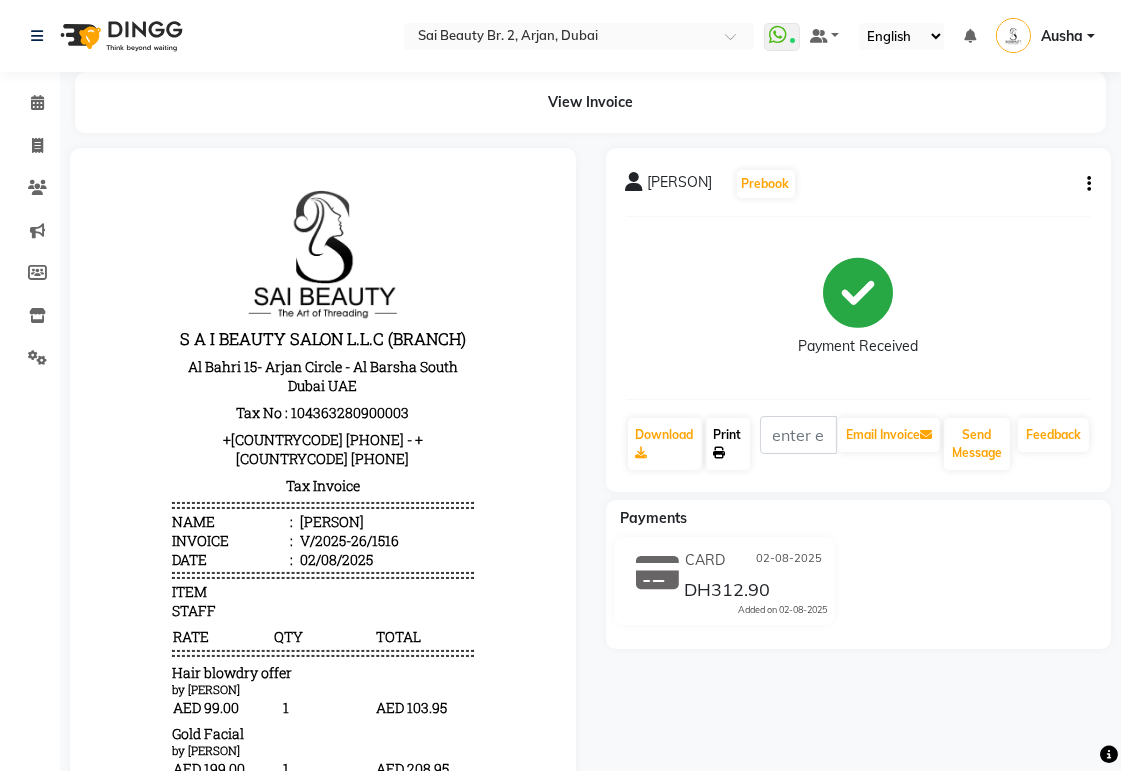 click on "Print" 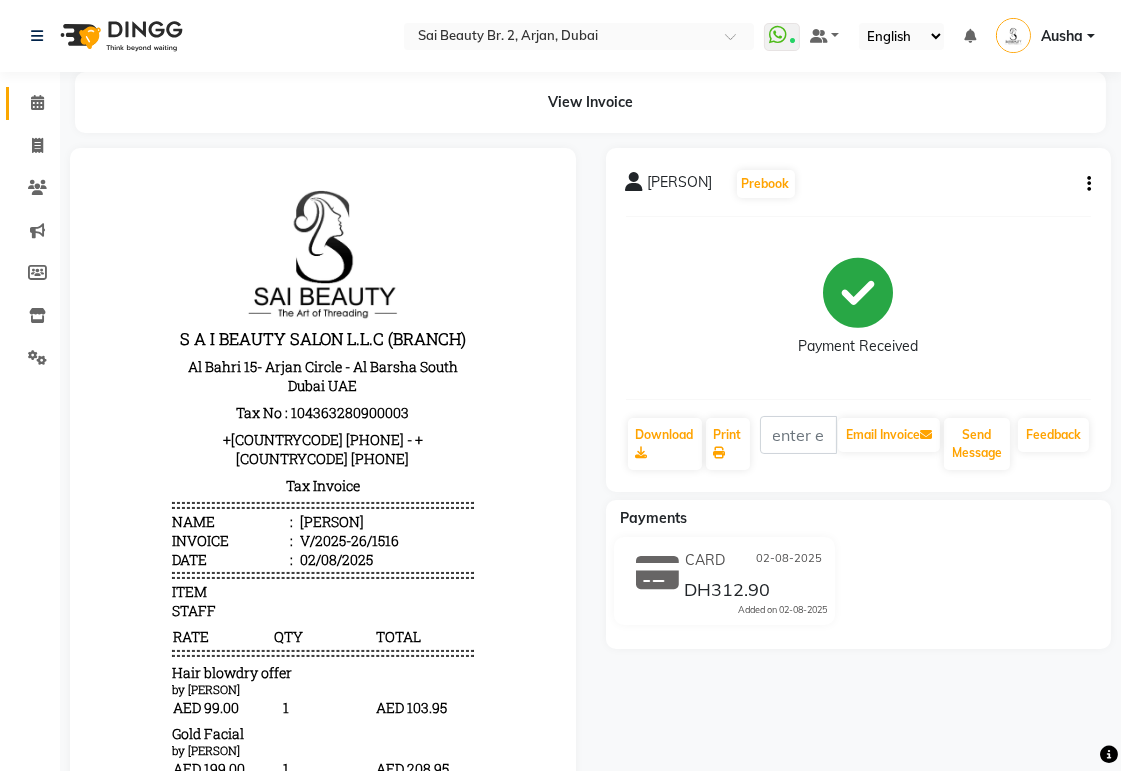 click 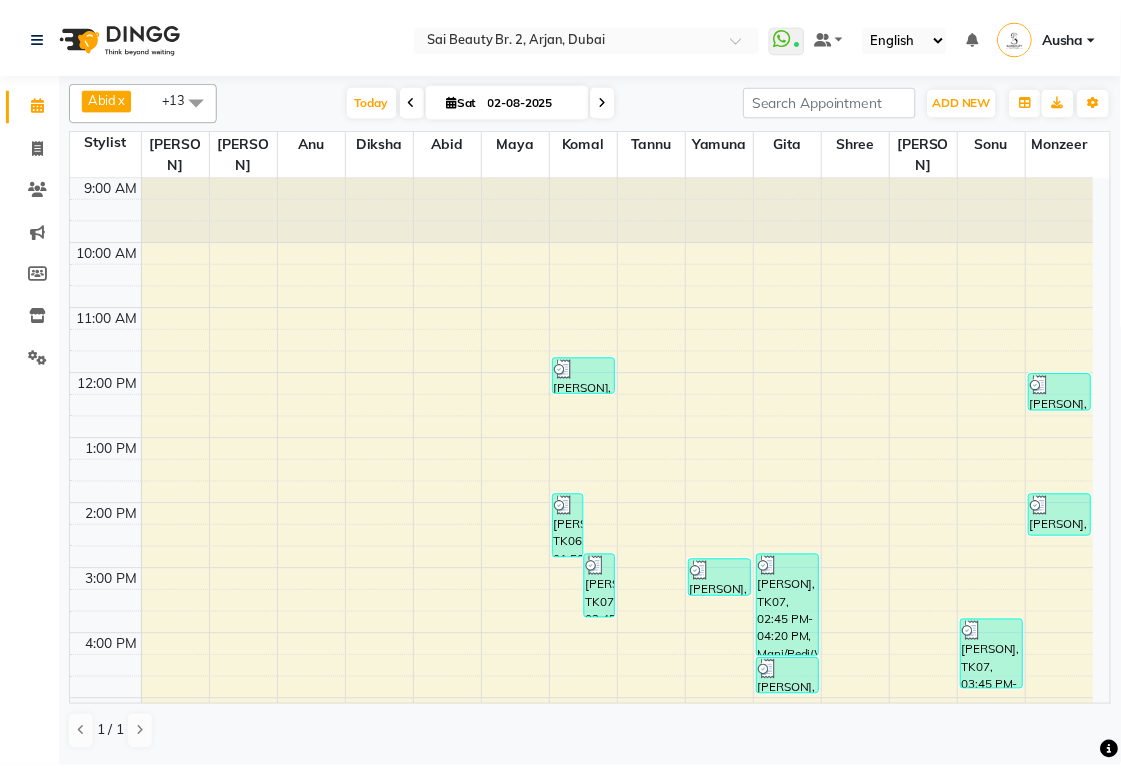 scroll, scrollTop: 297, scrollLeft: 0, axis: vertical 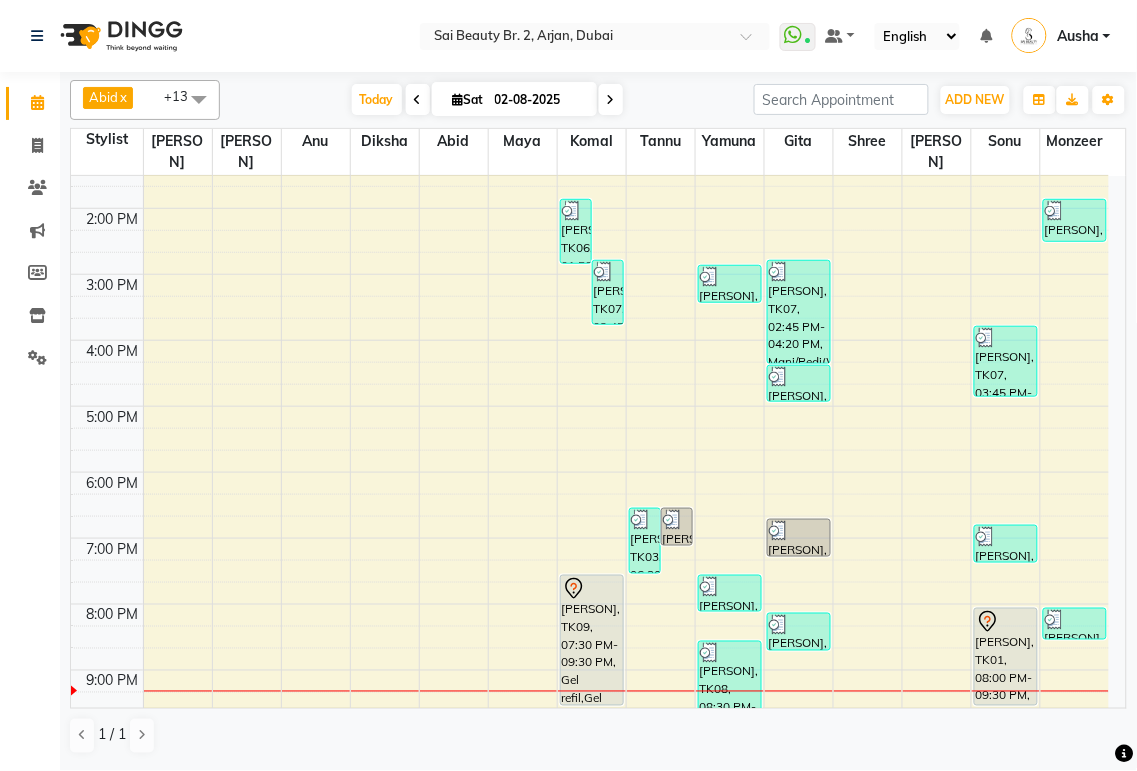 click 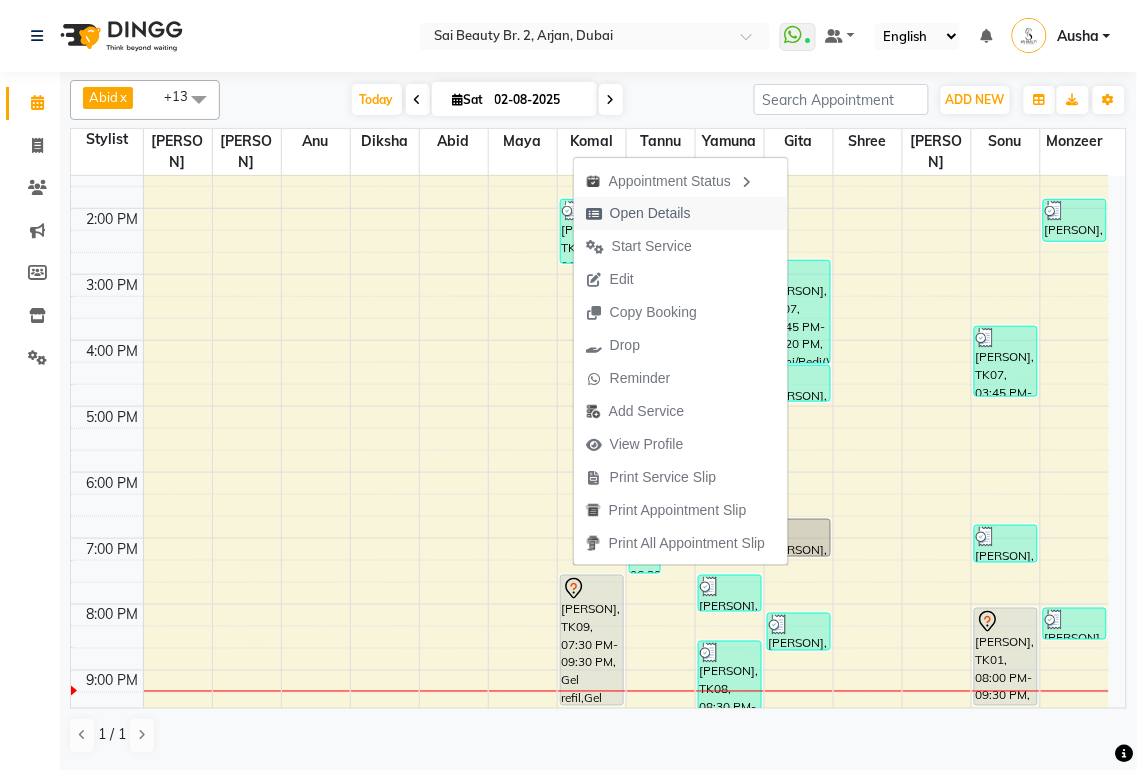click on "Open Details" at bounding box center (650, 213) 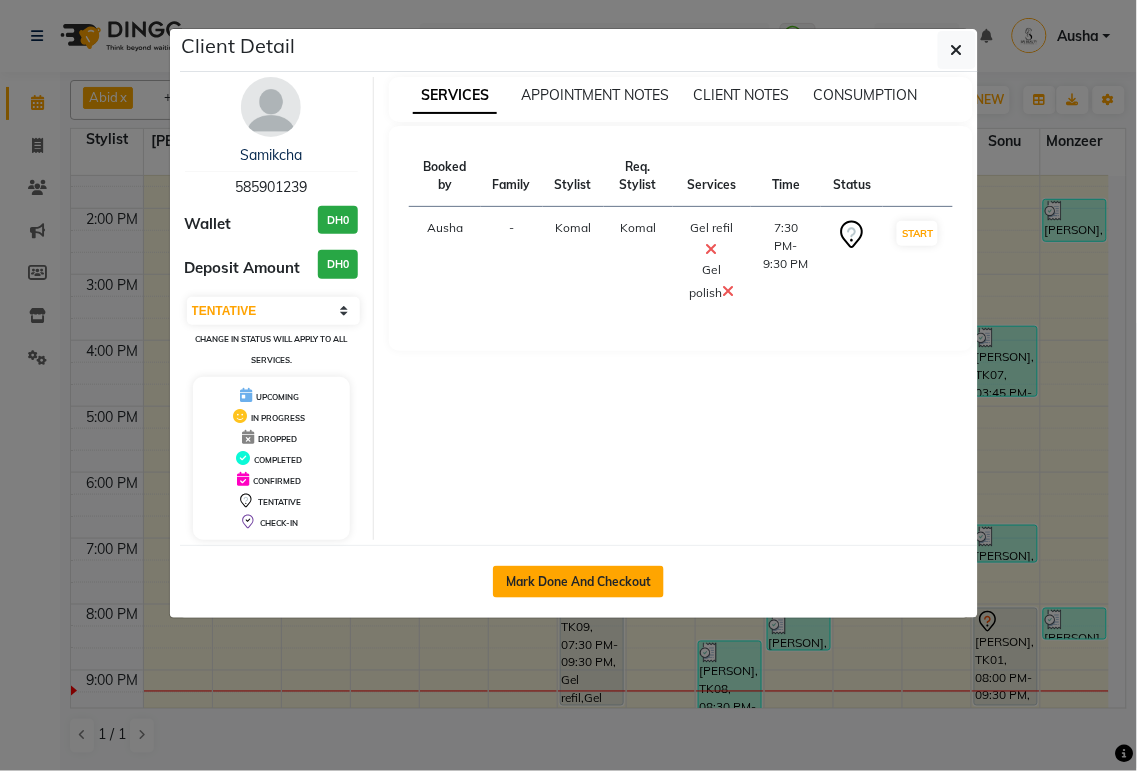 click on "Mark Done And Checkout" 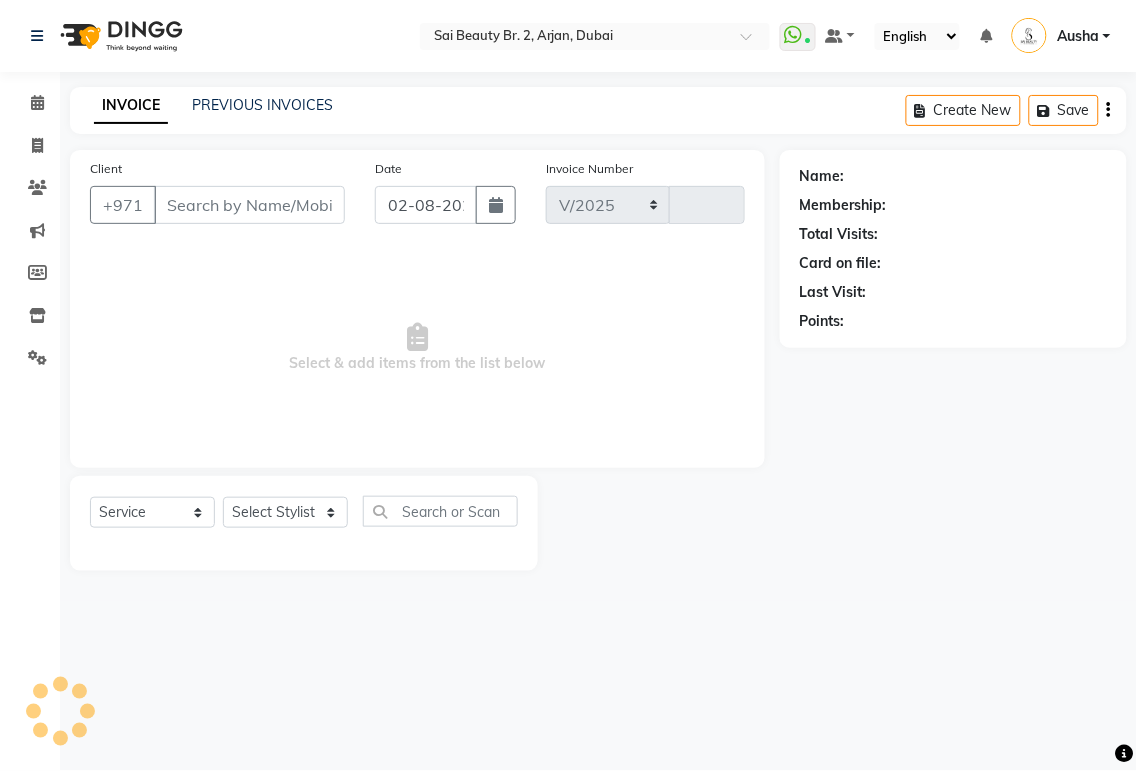 select on "6956" 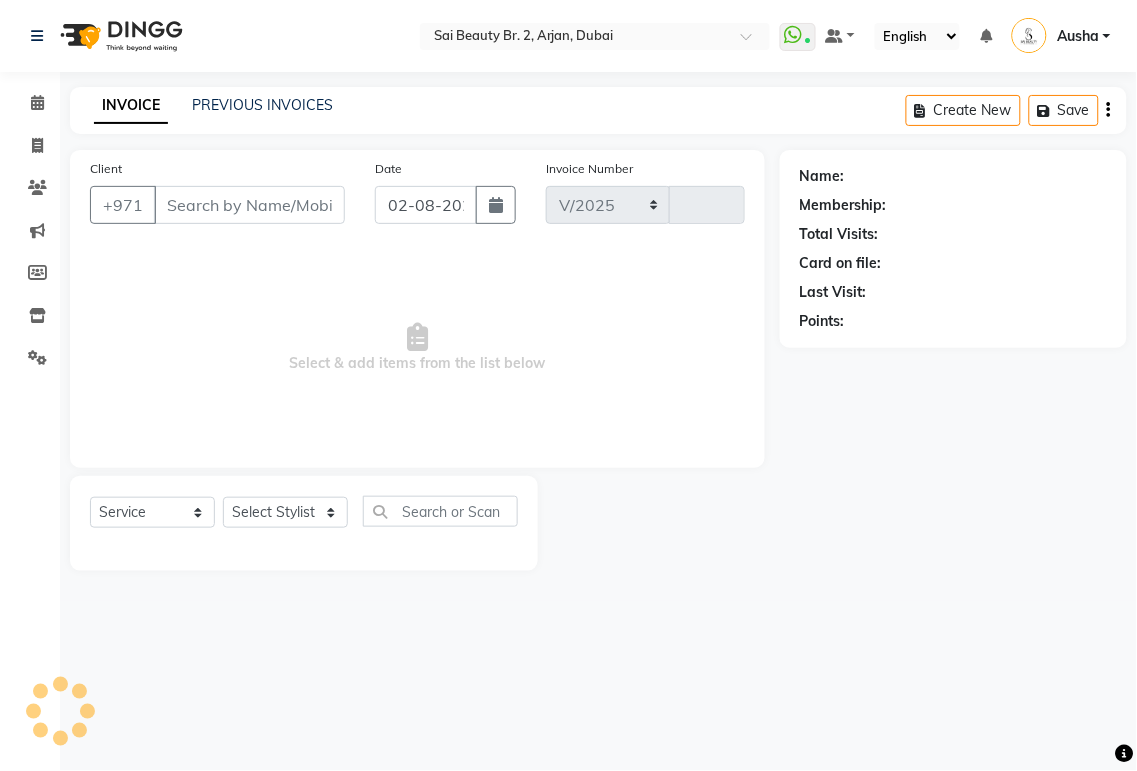 type on "1517" 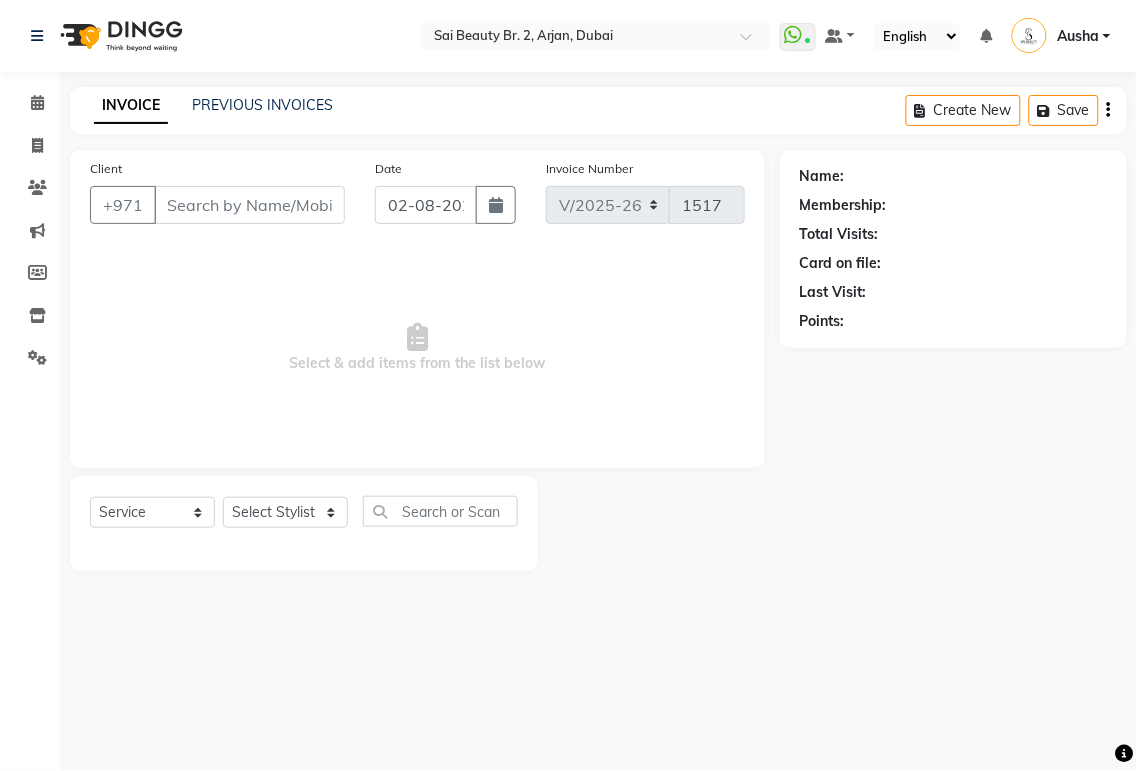type on "585901239" 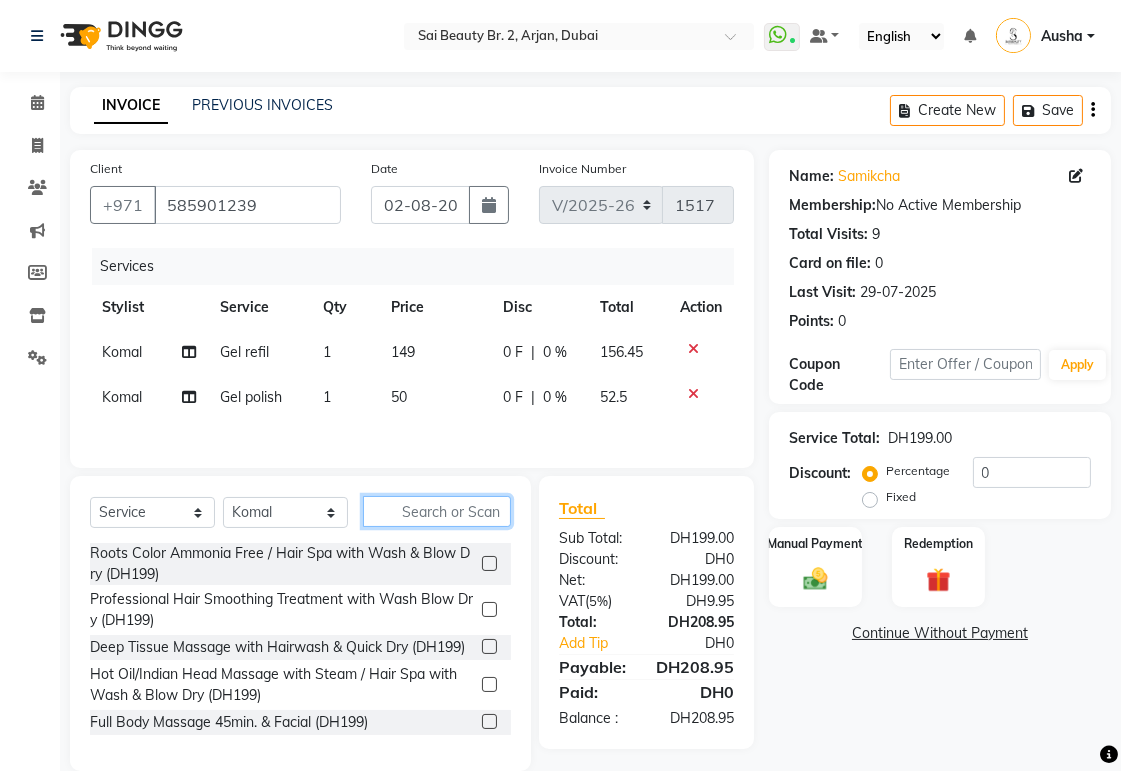 click 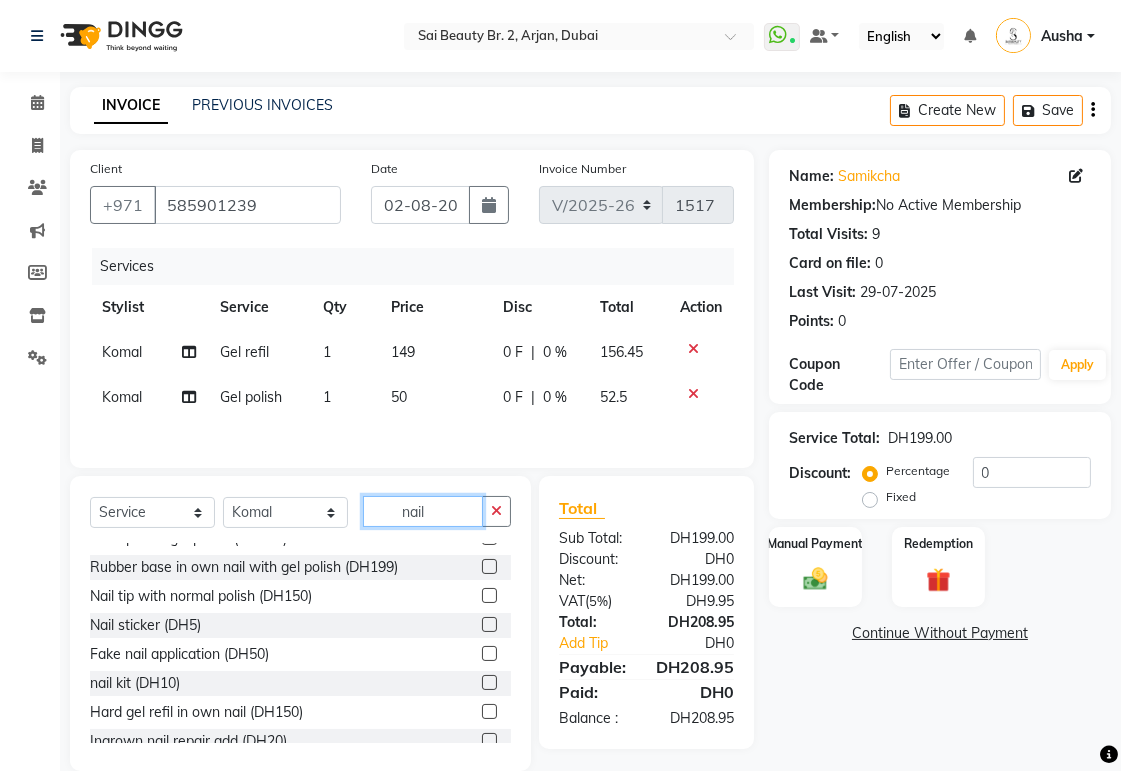scroll, scrollTop: 350, scrollLeft: 0, axis: vertical 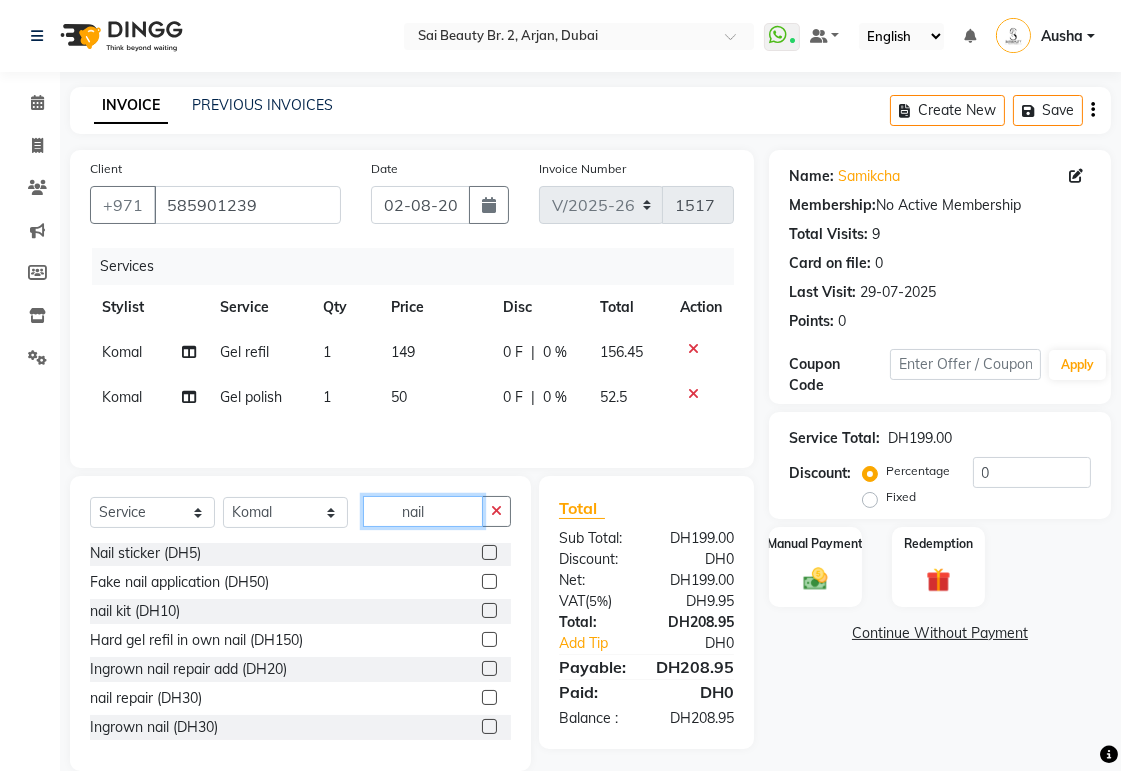 type on "nail" 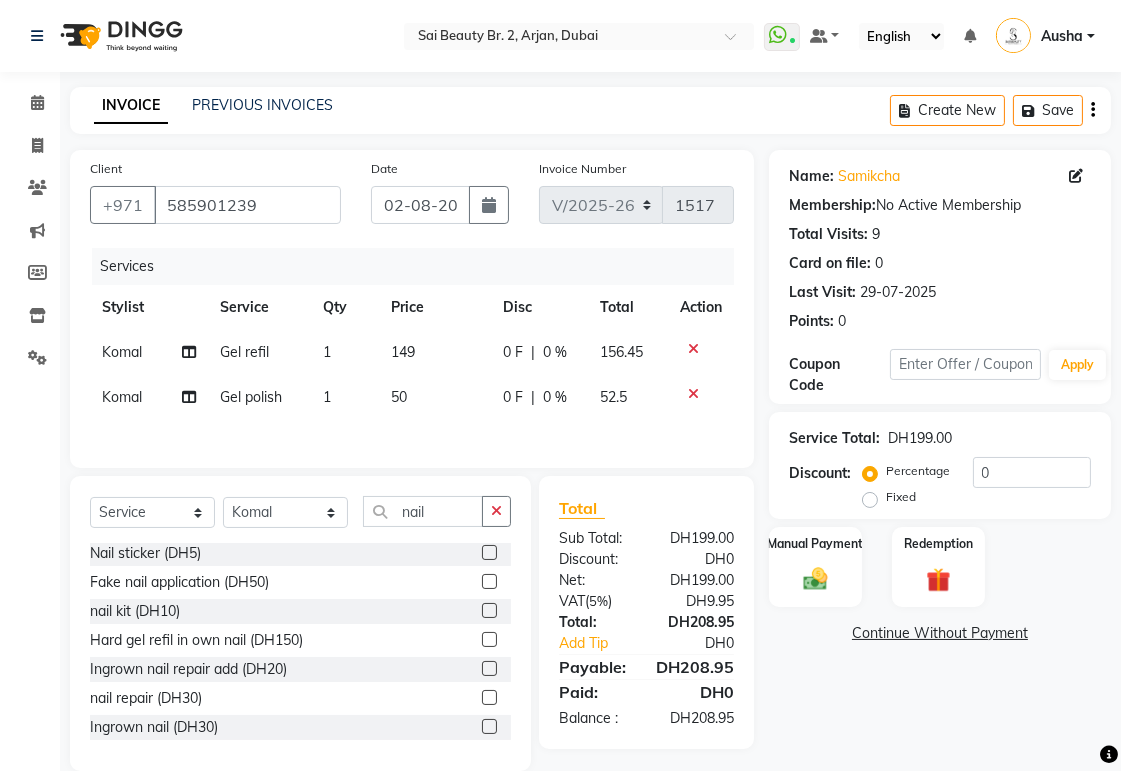 click 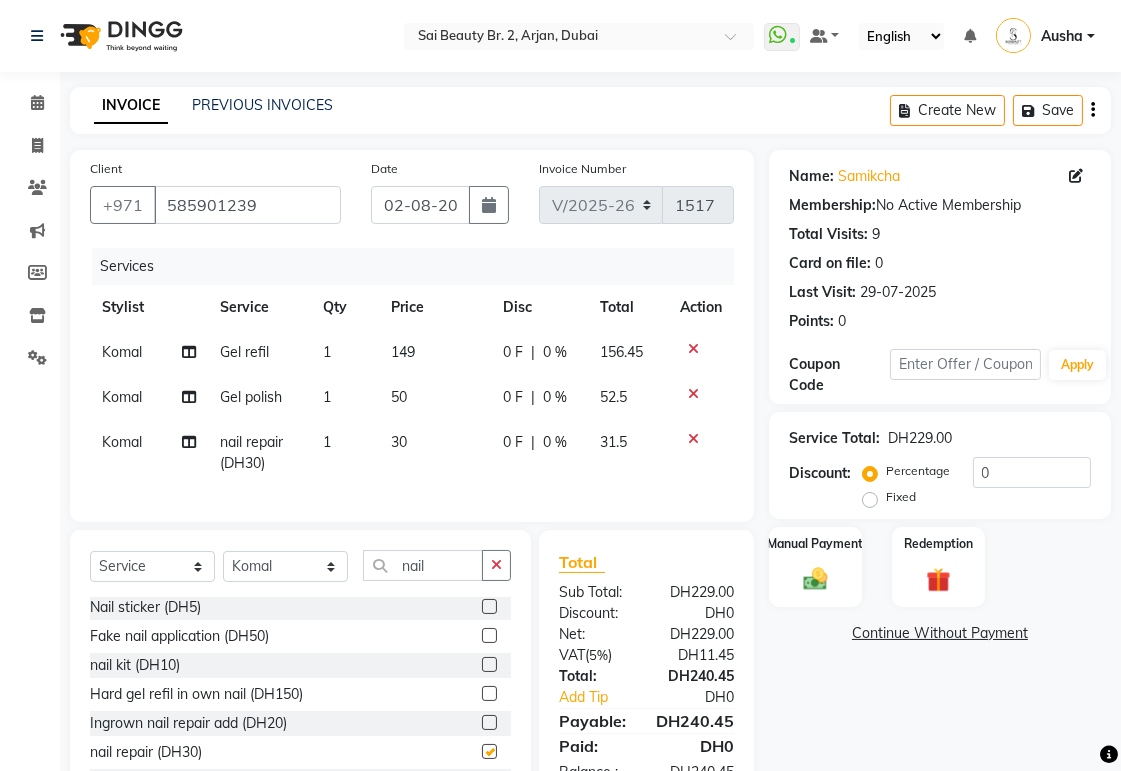 checkbox on "false" 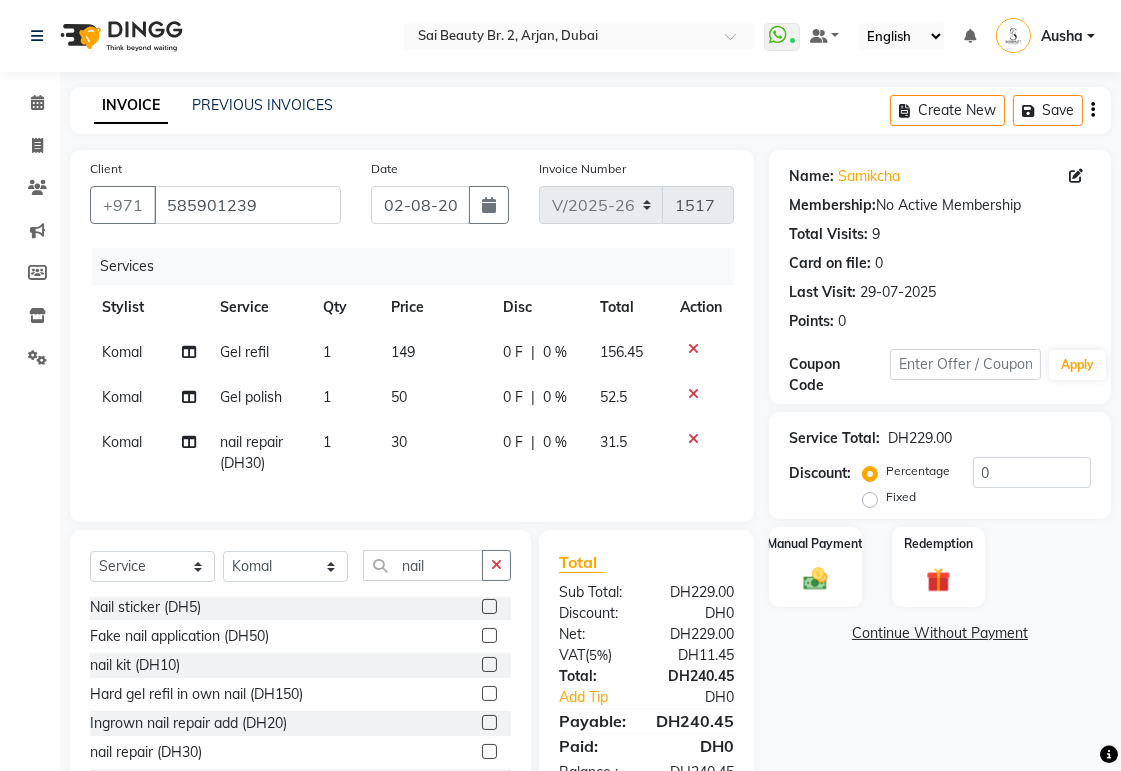 scroll, scrollTop: 101, scrollLeft: 0, axis: vertical 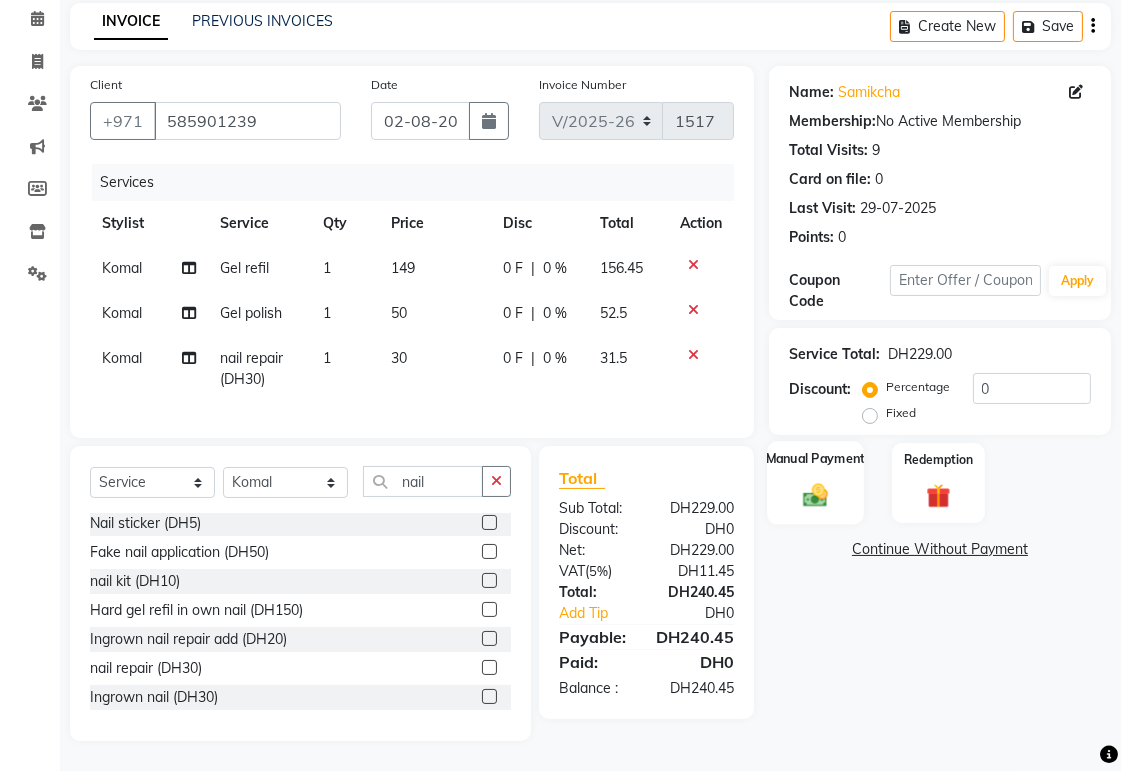 click 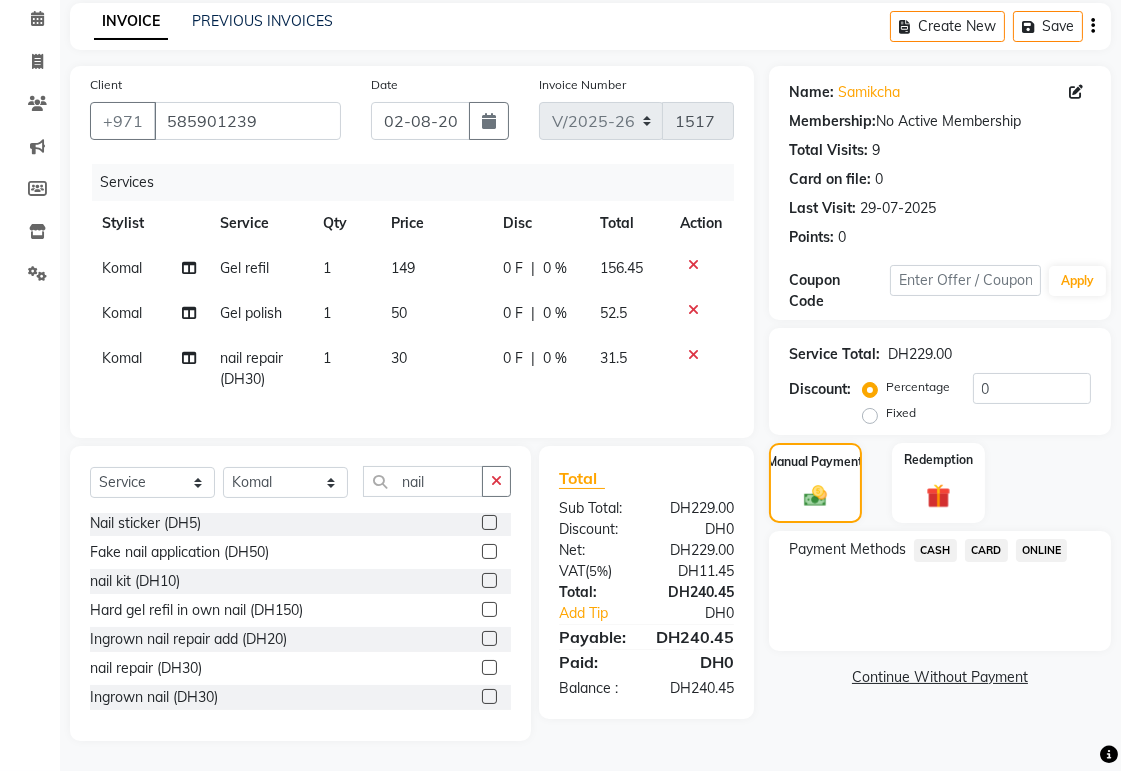 click on "CARD" 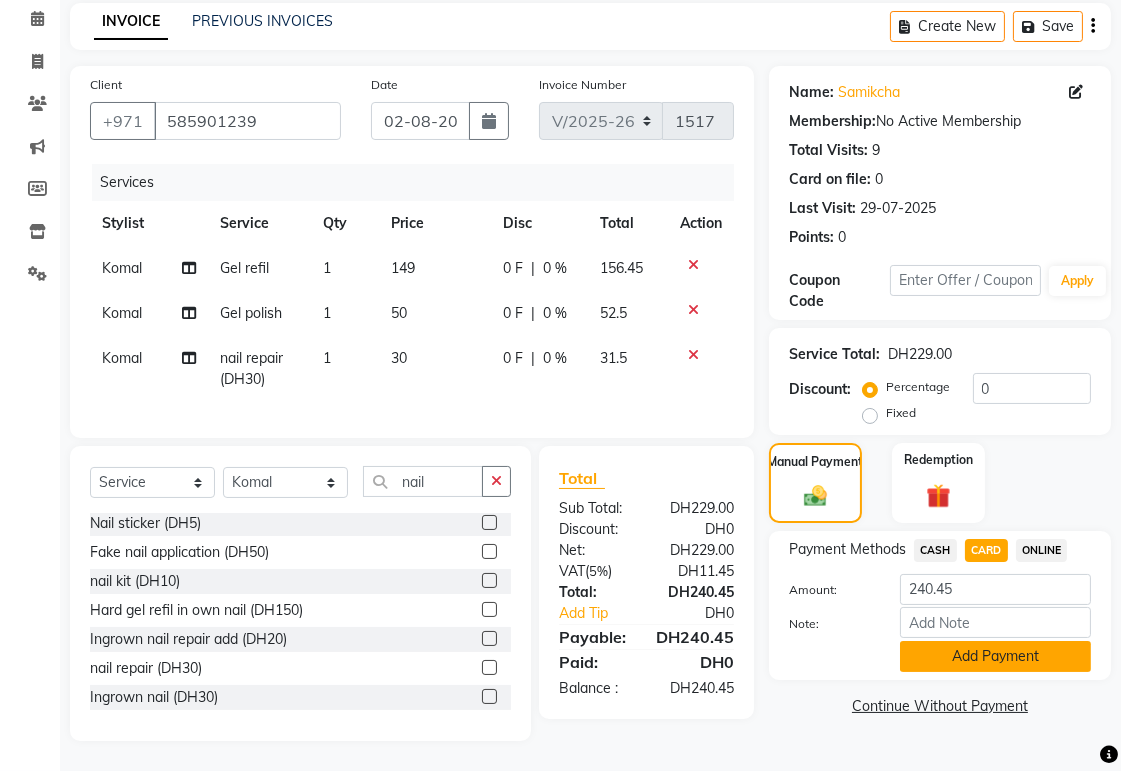 click on "Add Payment" 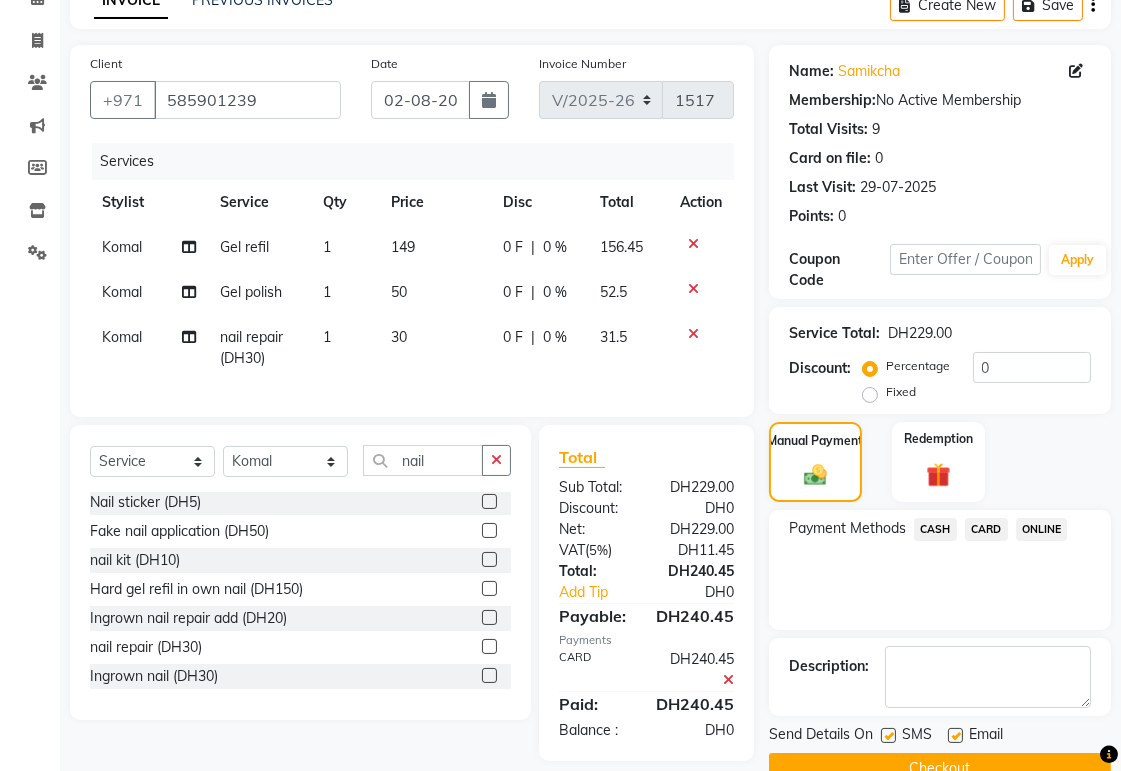 scroll, scrollTop: 147, scrollLeft: 0, axis: vertical 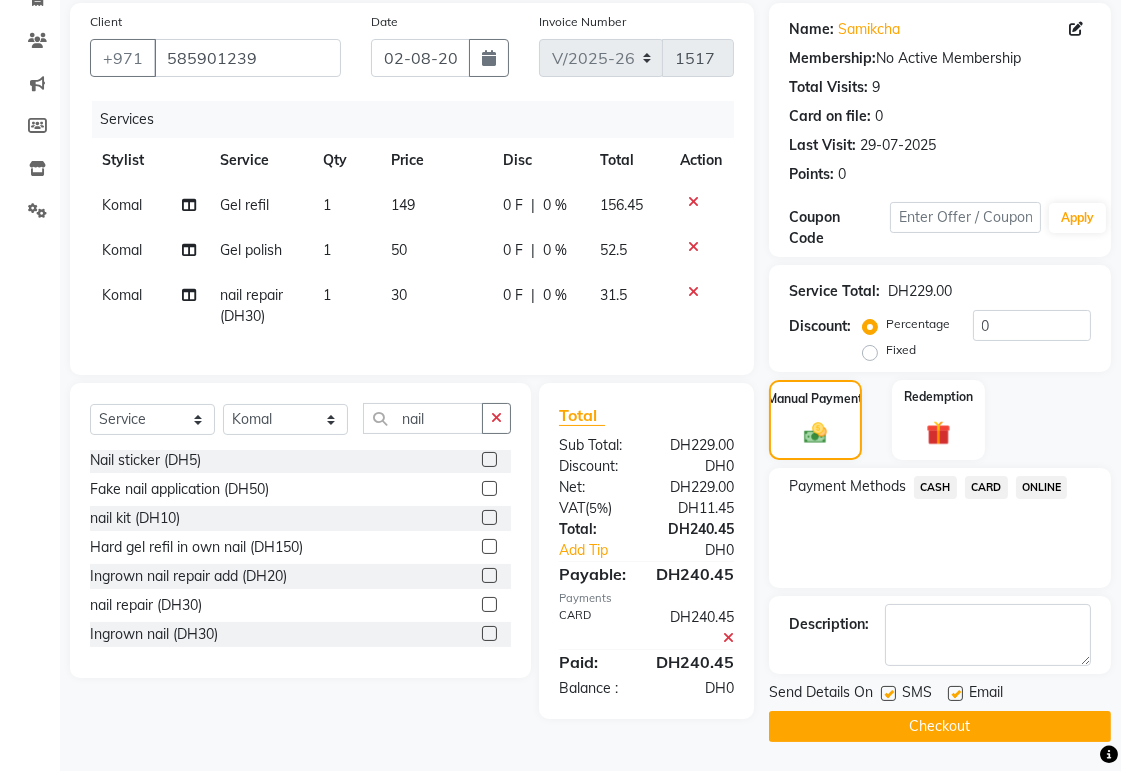 click on "Checkout" 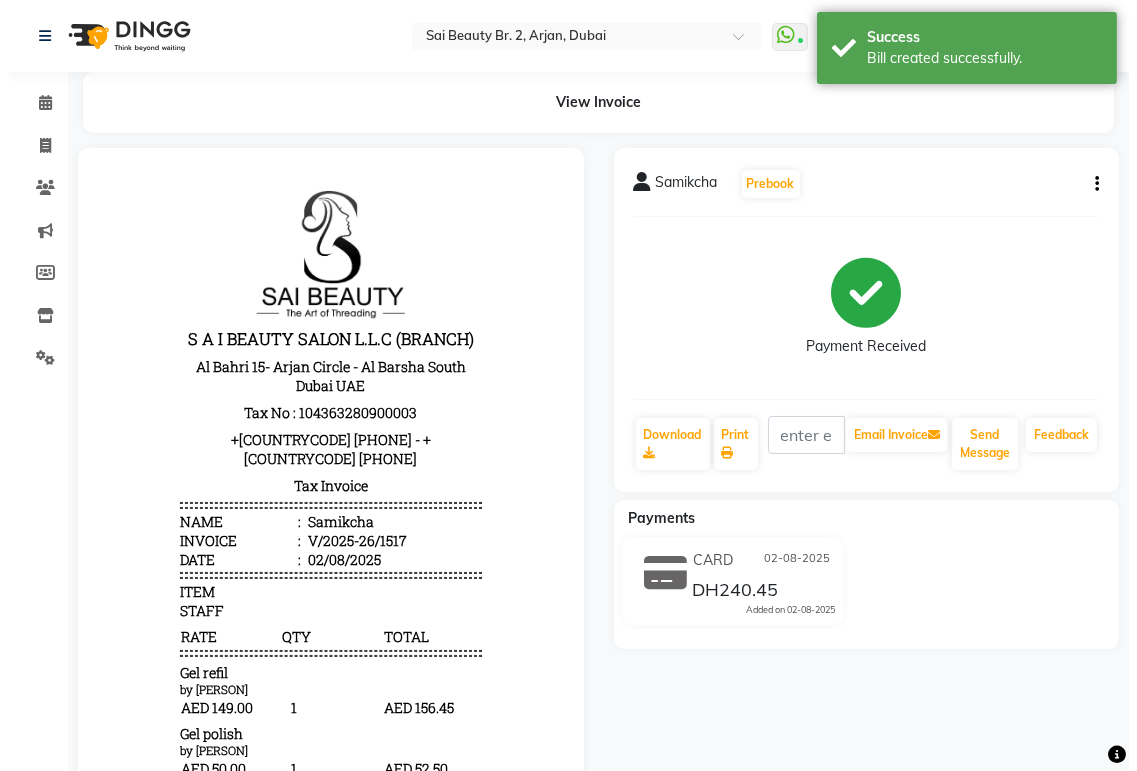 scroll, scrollTop: 0, scrollLeft: 0, axis: both 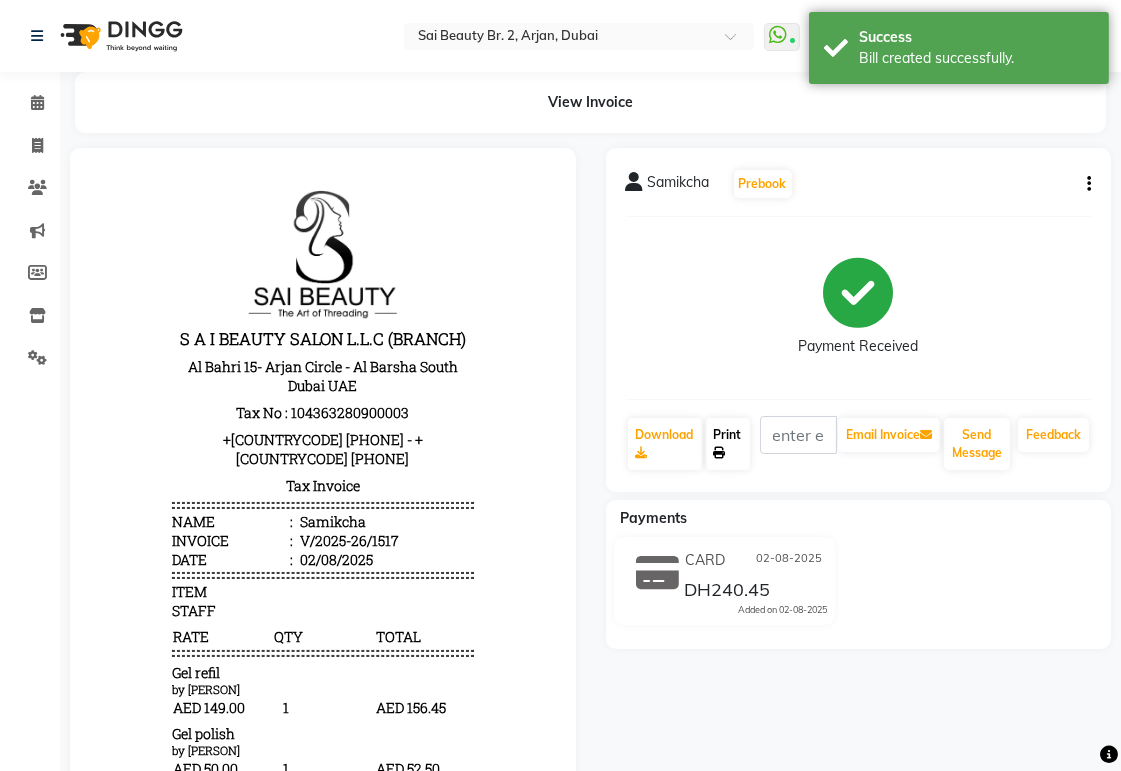 click 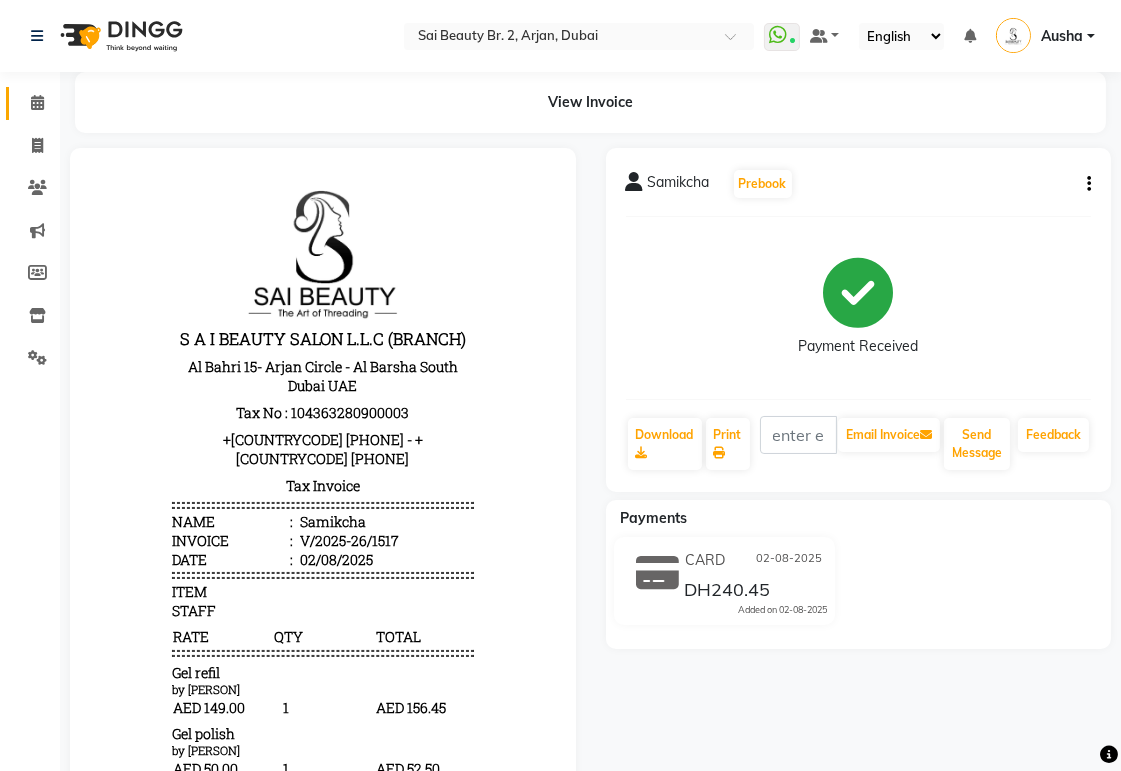 click 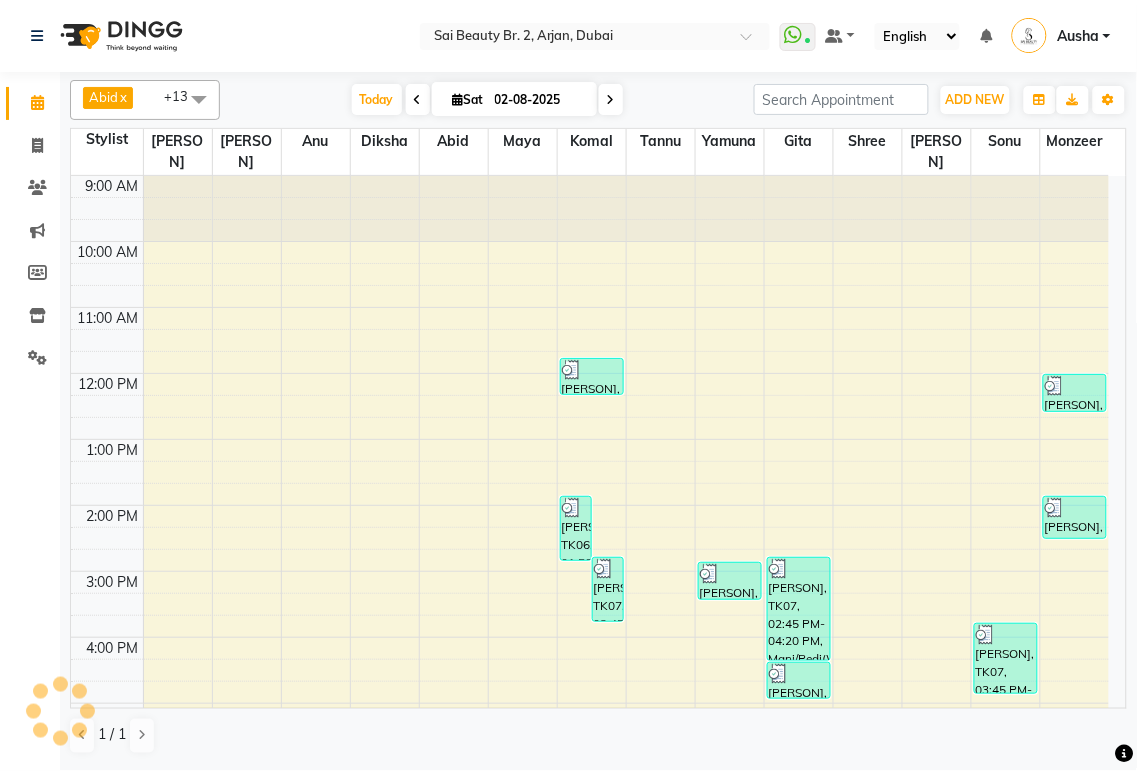 scroll, scrollTop: 336, scrollLeft: 0, axis: vertical 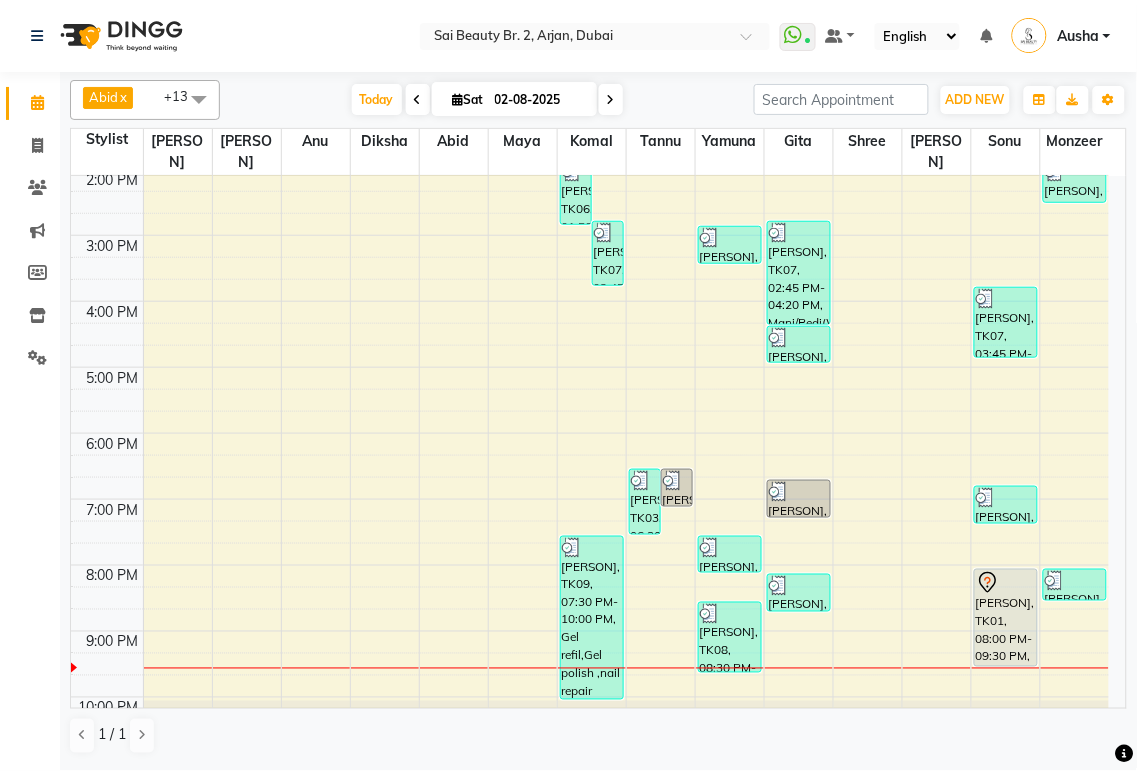 click at bounding box center (611, 100) 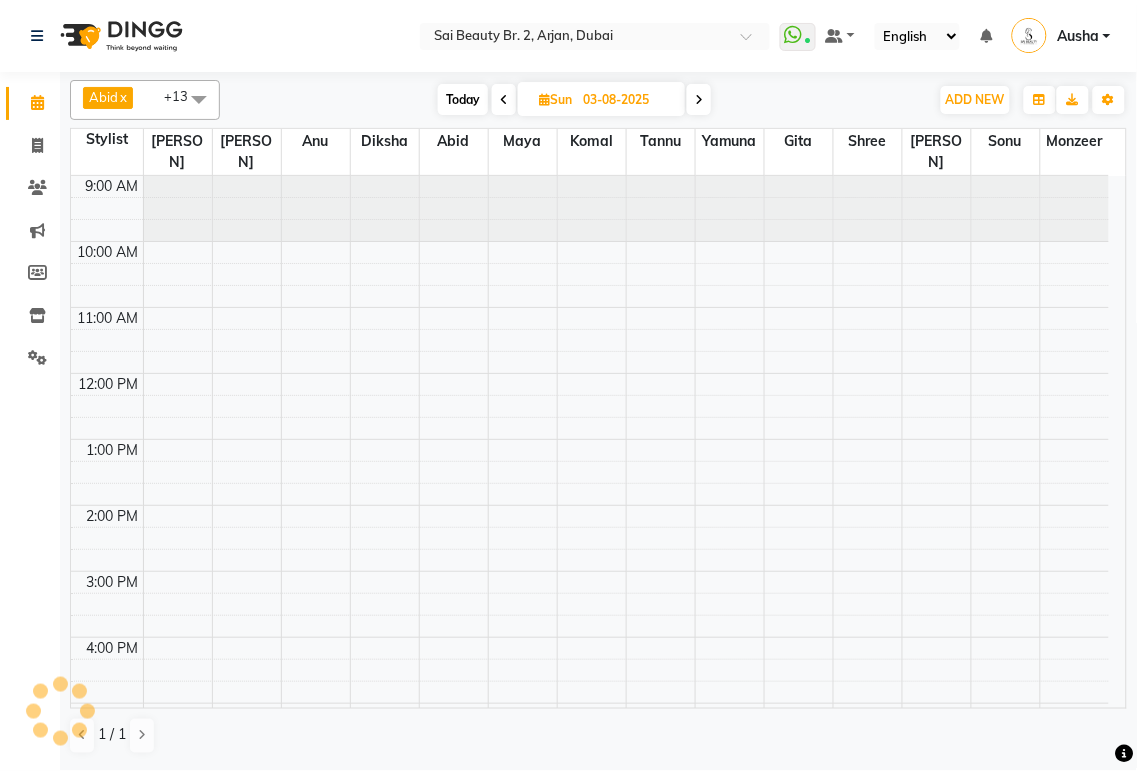 scroll, scrollTop: 374, scrollLeft: 0, axis: vertical 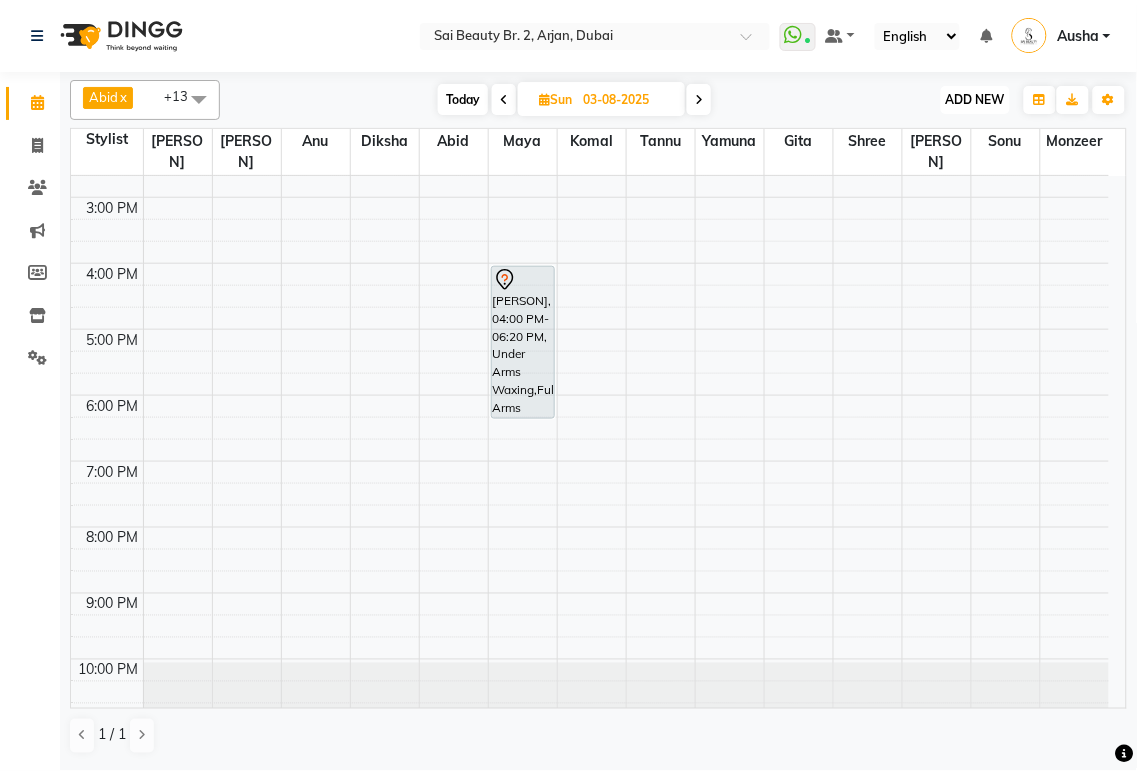 click on "ADD NEW" at bounding box center [975, 99] 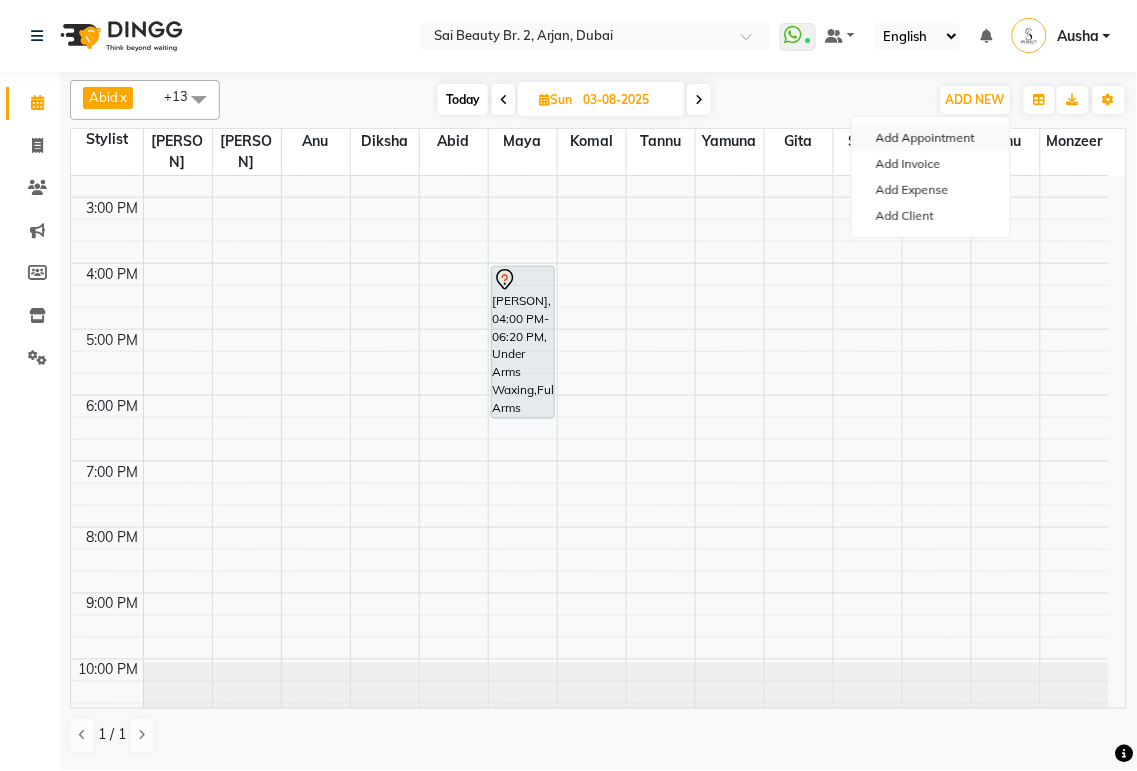 click on "Add Appointment" at bounding box center (931, 138) 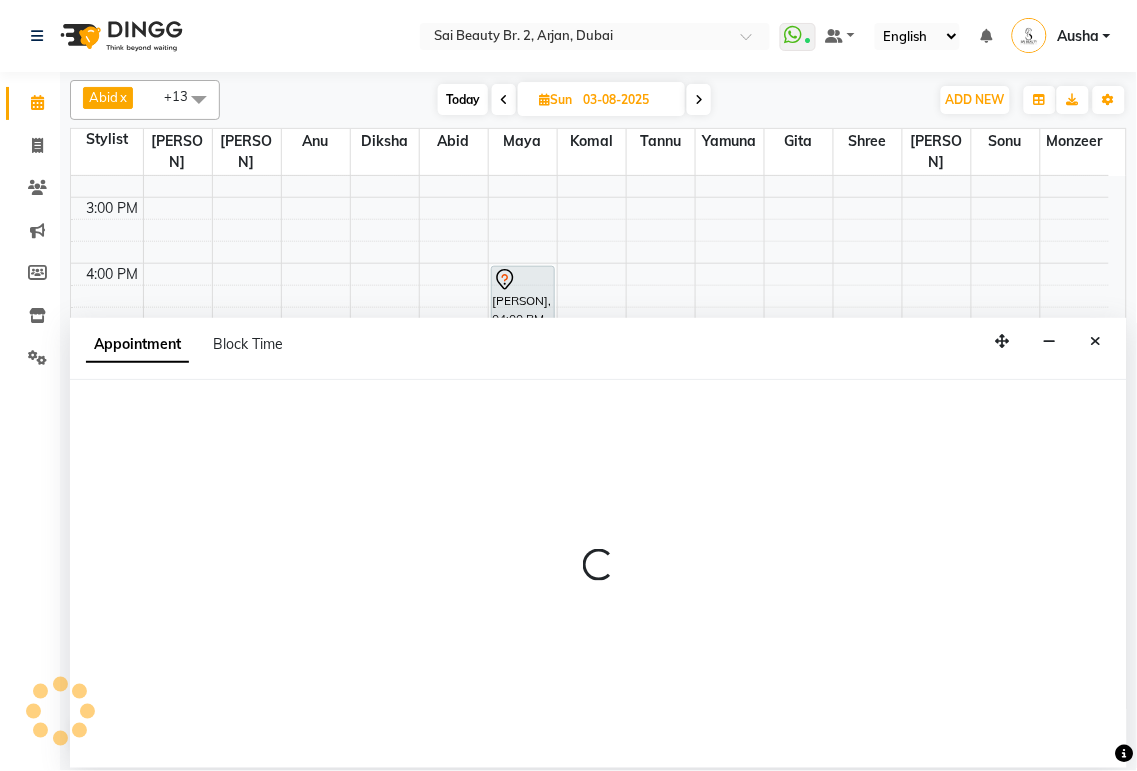 select on "tentative" 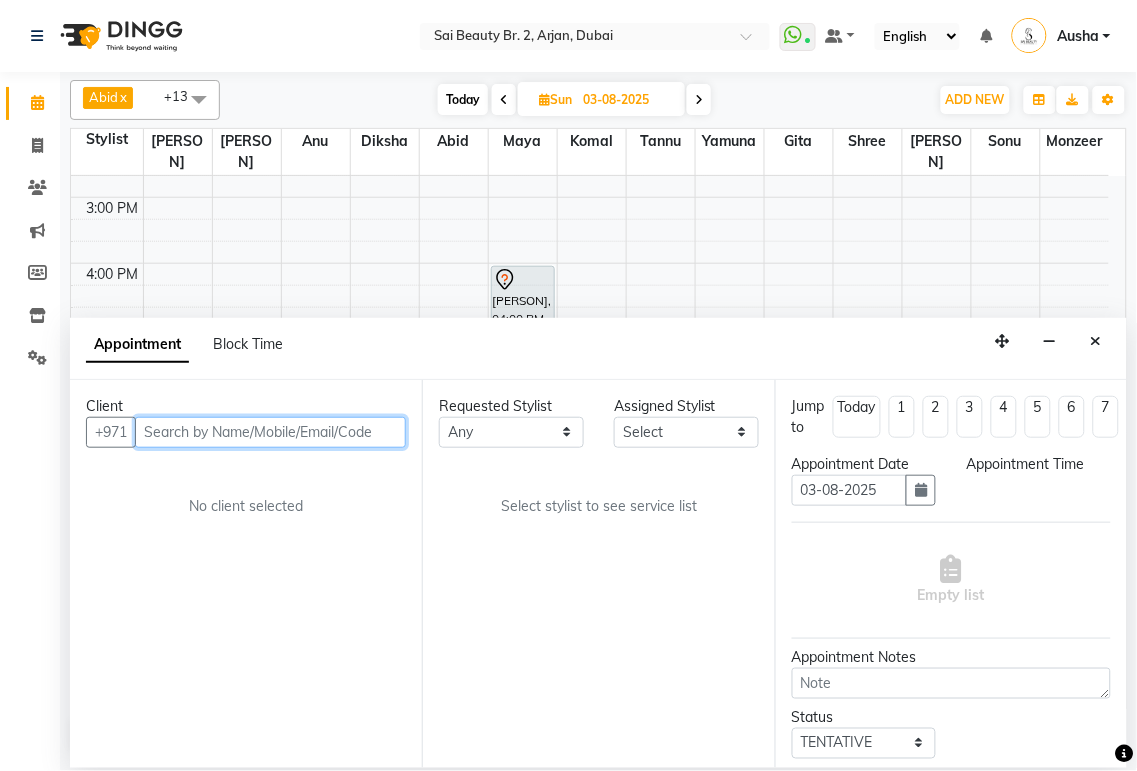 select on "600" 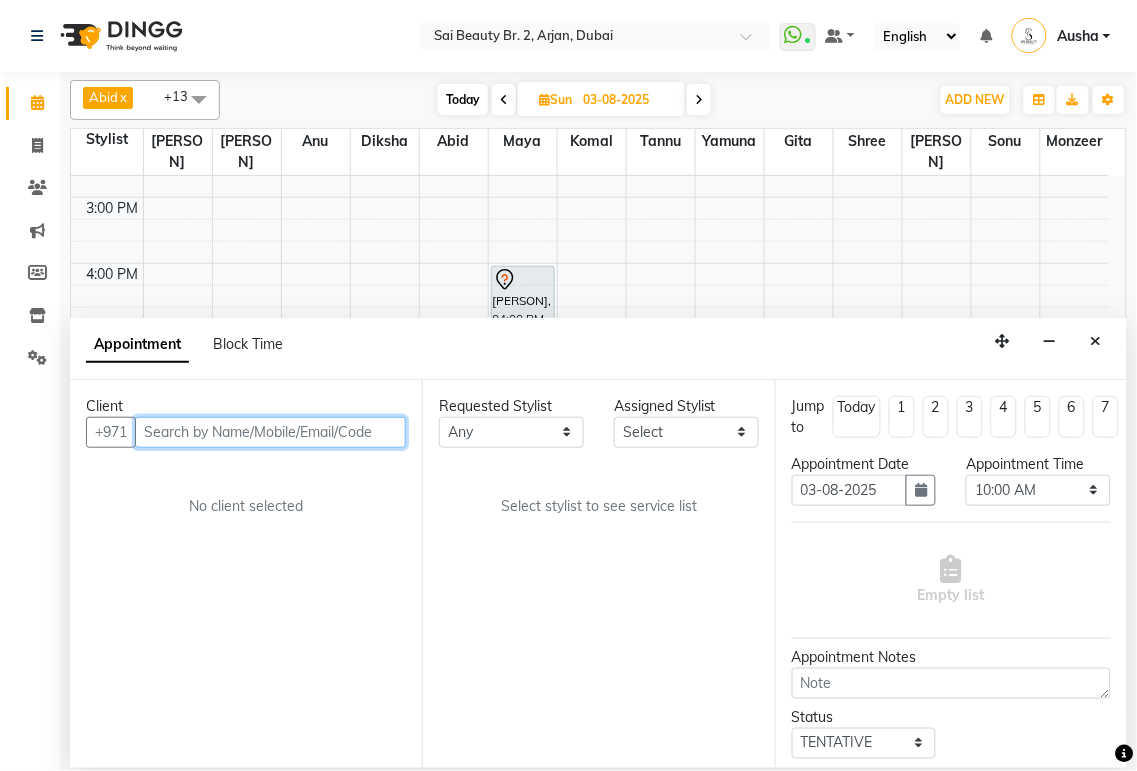 click at bounding box center [270, 432] 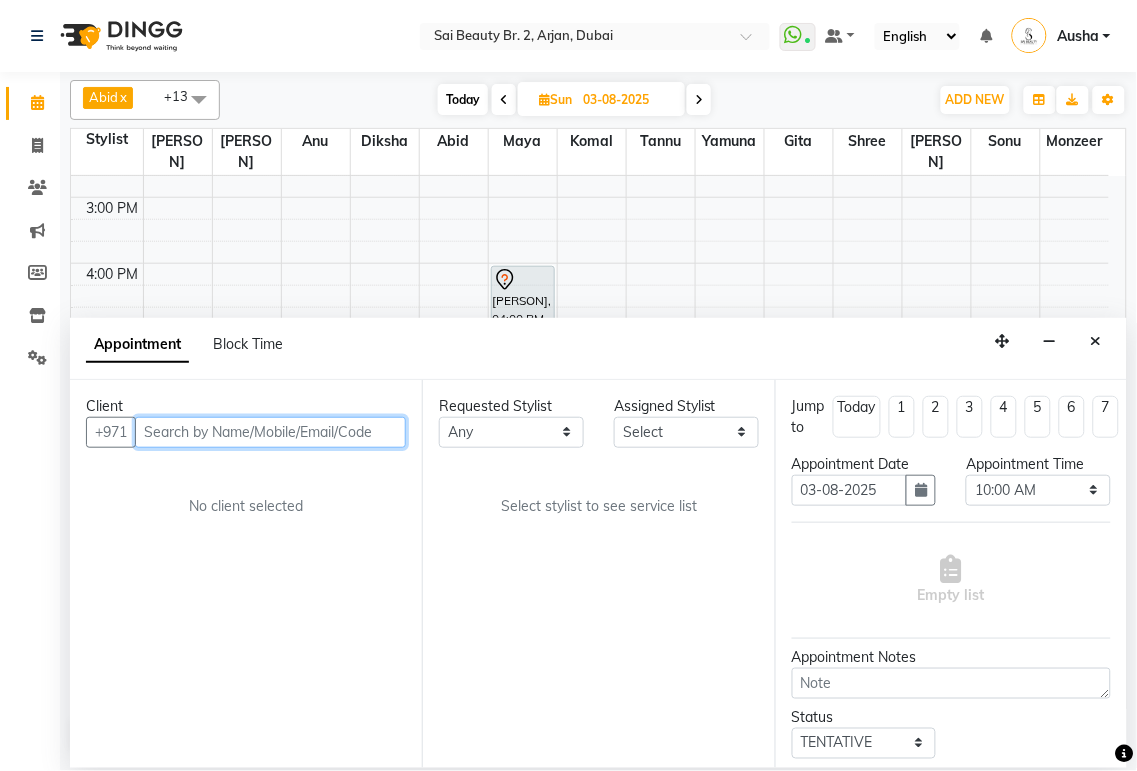 click at bounding box center [270, 432] 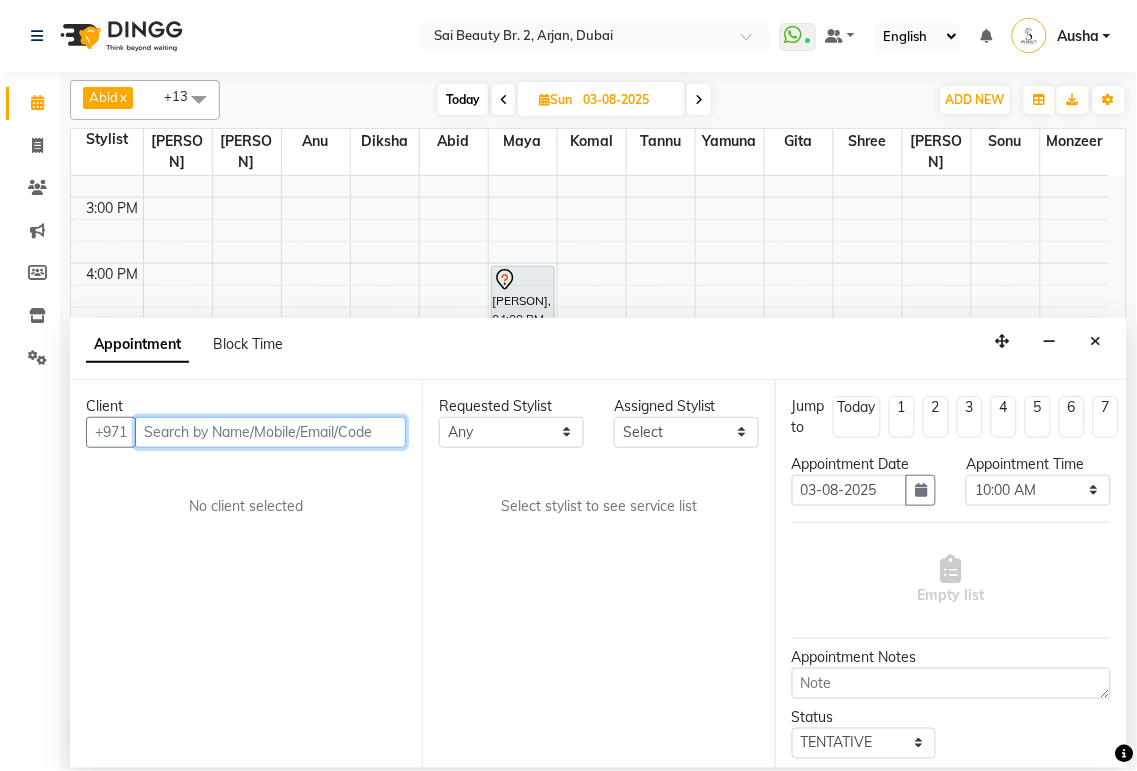 click at bounding box center [270, 432] 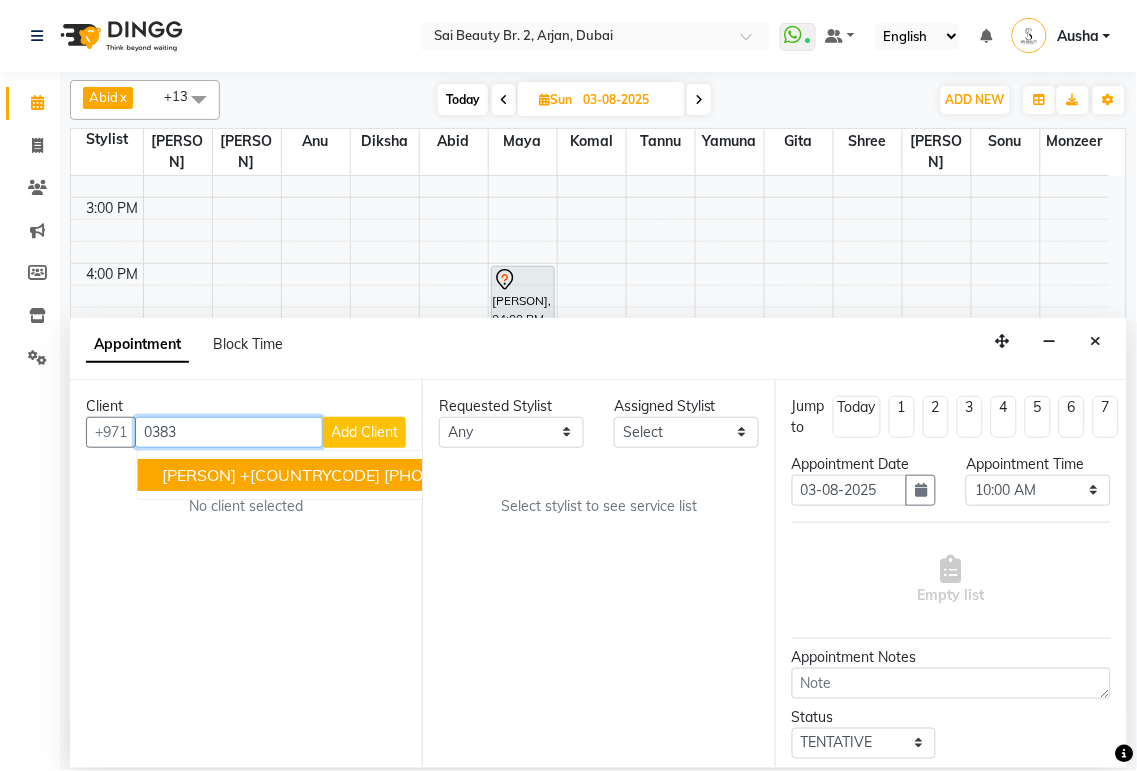 click on "0383" at bounding box center (470, 475) 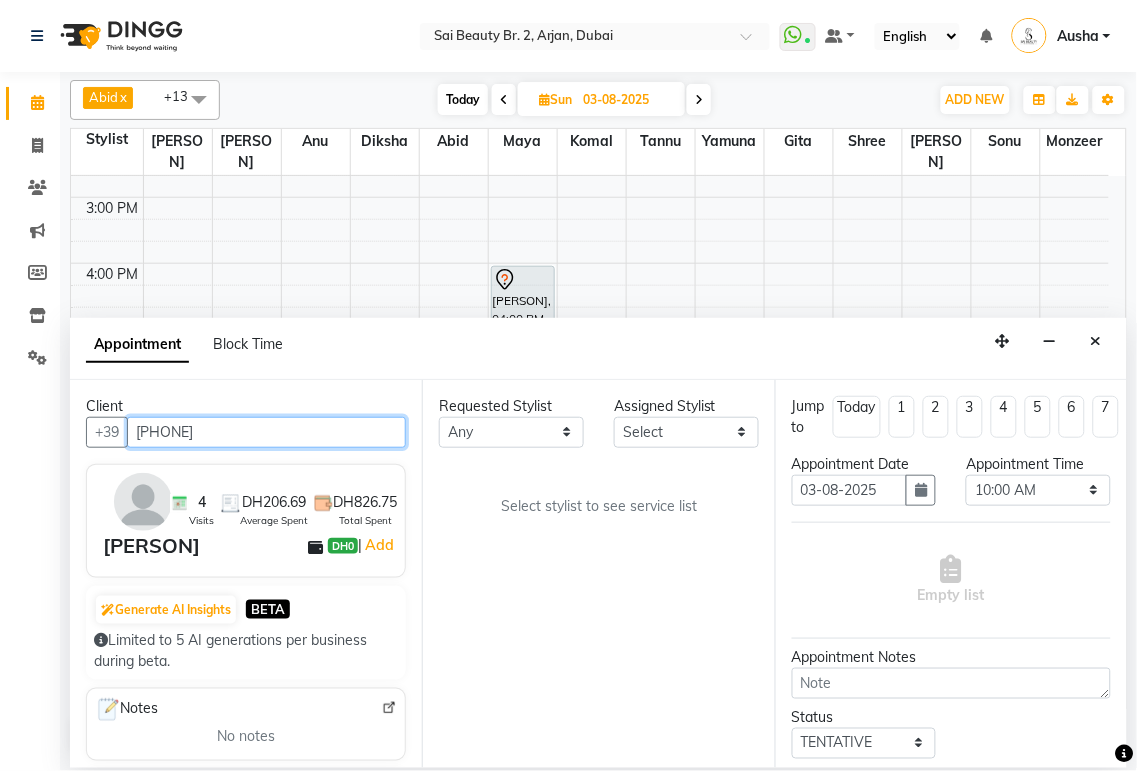 type on "[PHONE]" 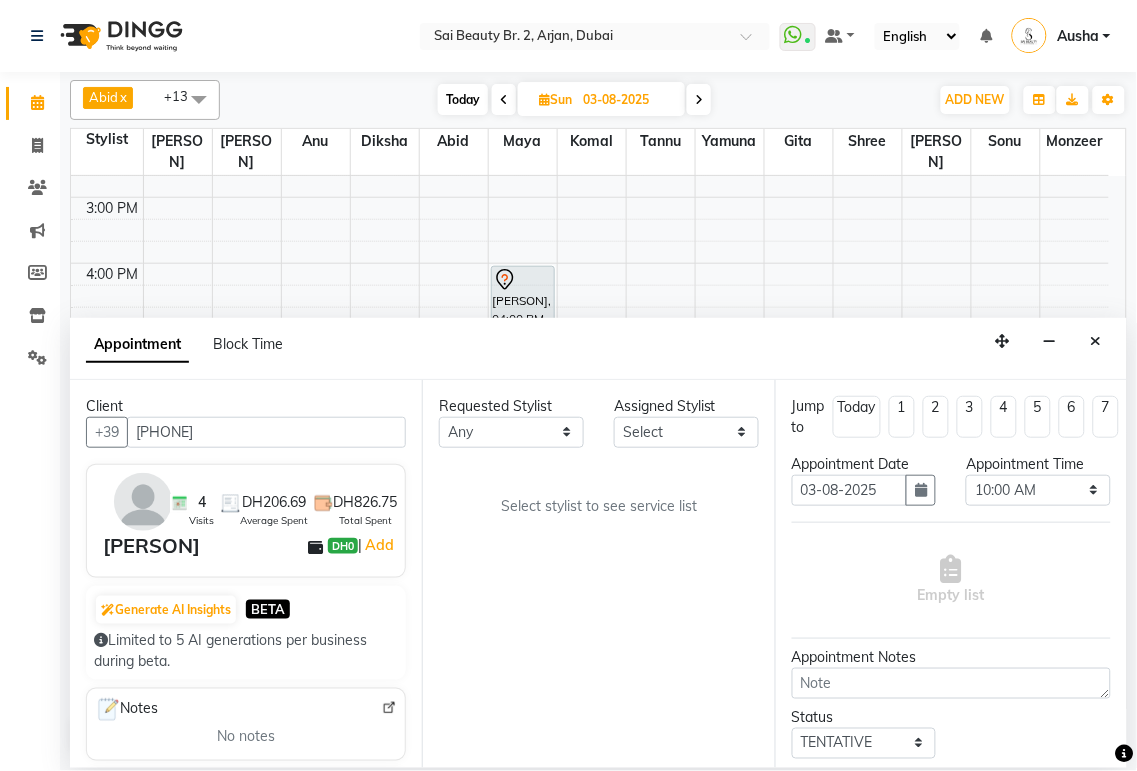 click on "Requested Stylist Any [PERSON] [PERSON] [PERSON] [PERSON] [PERSON] [PERSON] [PERSON] [PERSON] [PERSON] [PERSON] [PERSON] [PERSON] [PERSON] [PERSON] Assigned Stylist Select [PERSON] [PERSON] [PERSON] [PERSON] [PERSON] [PERSON] [PERSON] [PERSON] [PERSON] [PERSON] [PERSON] [PERSON] [PERSON] [PERSON] Select stylist to see service list" at bounding box center [598, 574] 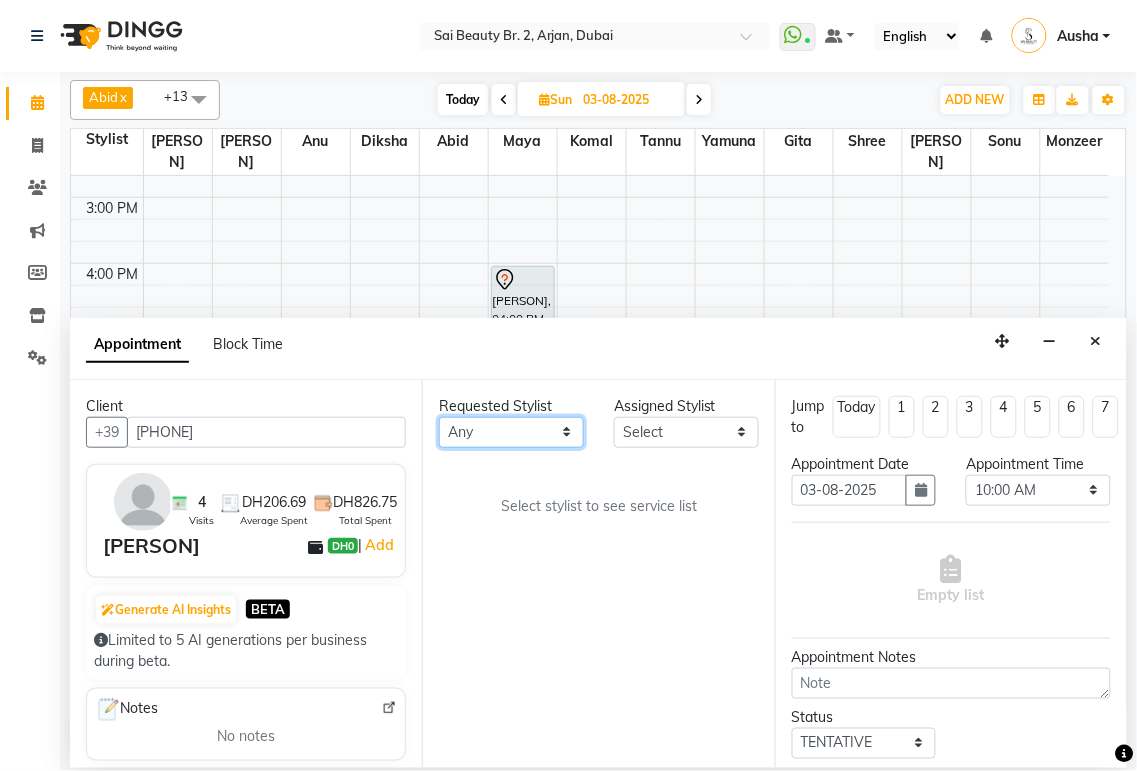 click on "Any [PERSON] [PERSON] [PERSON] [PERSON] [PERSON] [PERSON] [PERSON] [PERSON] [PERSON] [PERSON] [PERSON] [PERSON] [PERSON] [PERSON]" at bounding box center (511, 432) 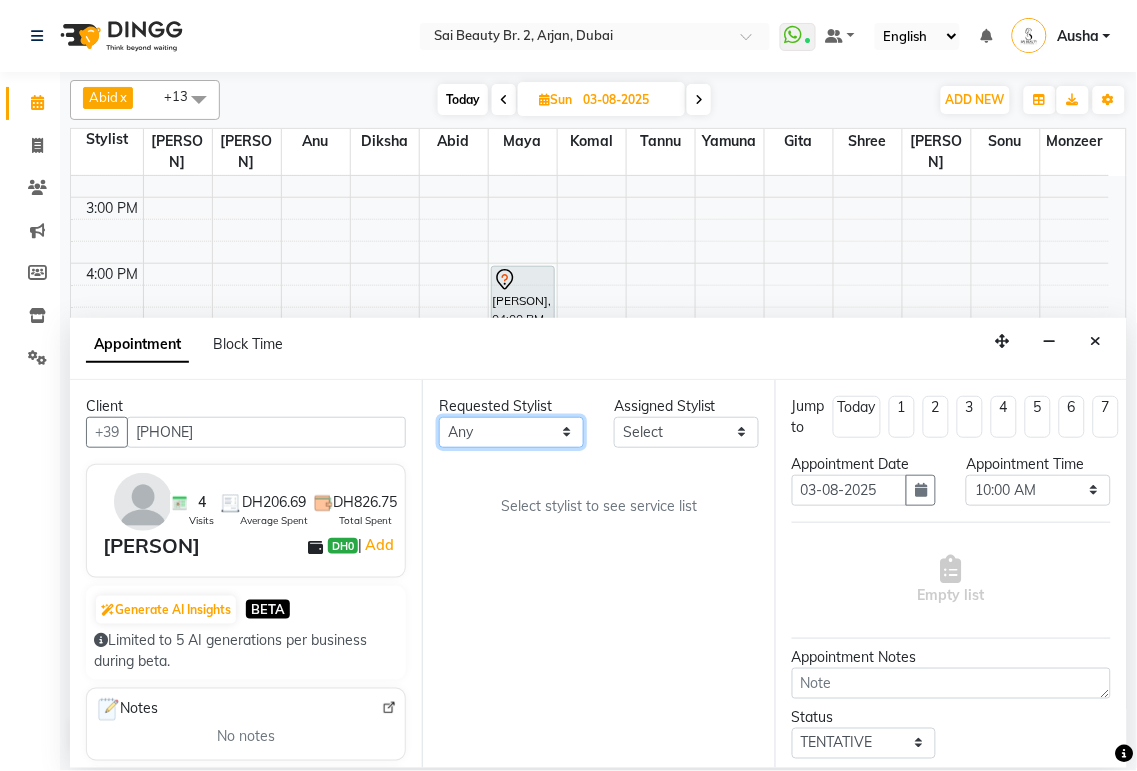 select on "57778" 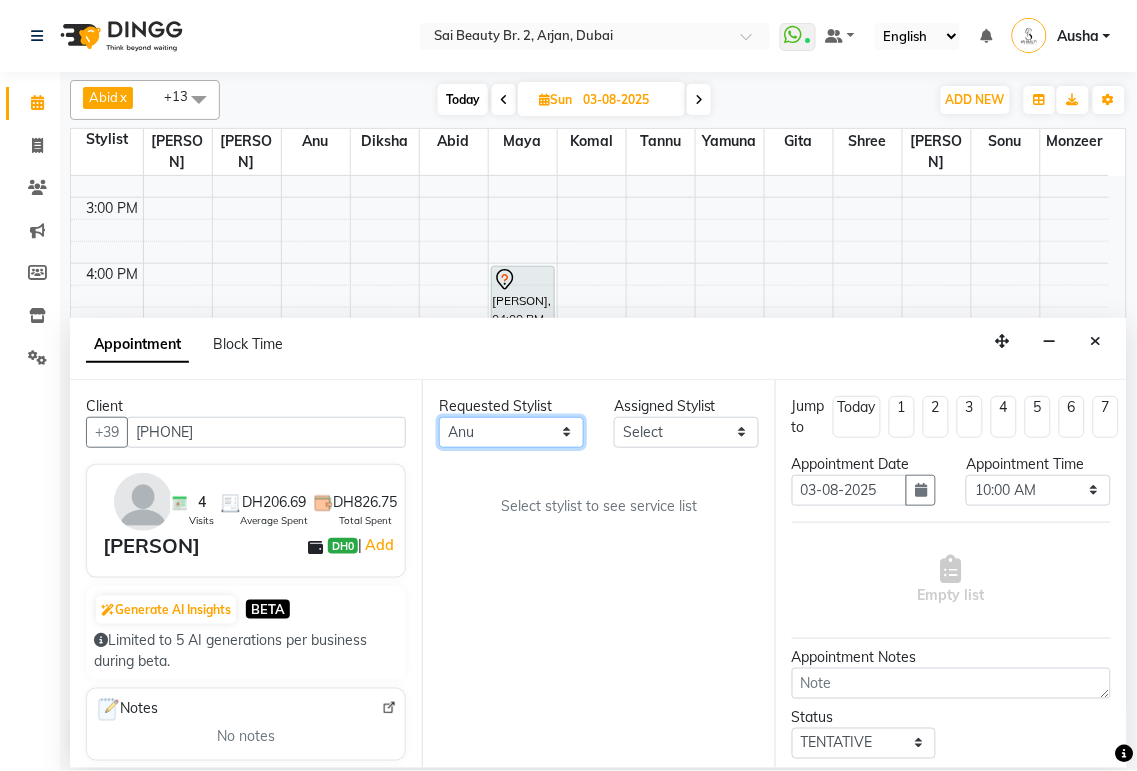 click on "Any [PERSON] [PERSON] [PERSON] [PERSON] [PERSON] [PERSON] [PERSON] [PERSON] [PERSON] [PERSON] [PERSON] [PERSON] [PERSON] [PERSON]" at bounding box center [511, 432] 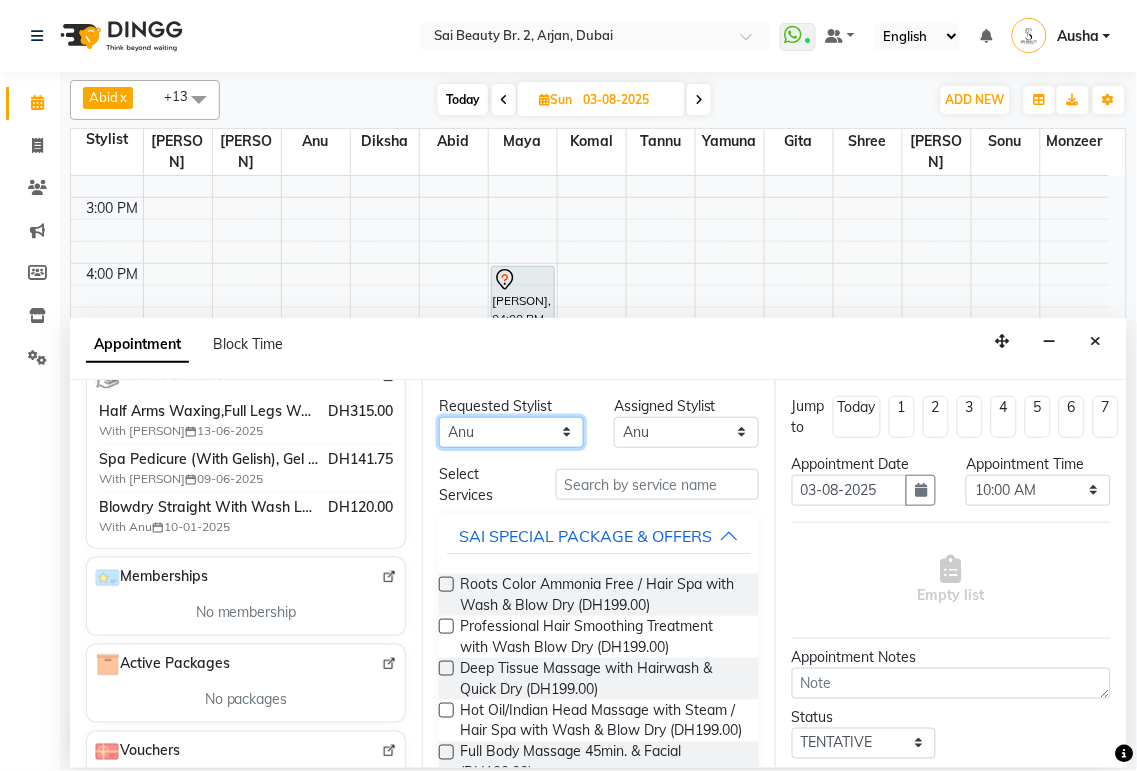 scroll, scrollTop: 444, scrollLeft: 0, axis: vertical 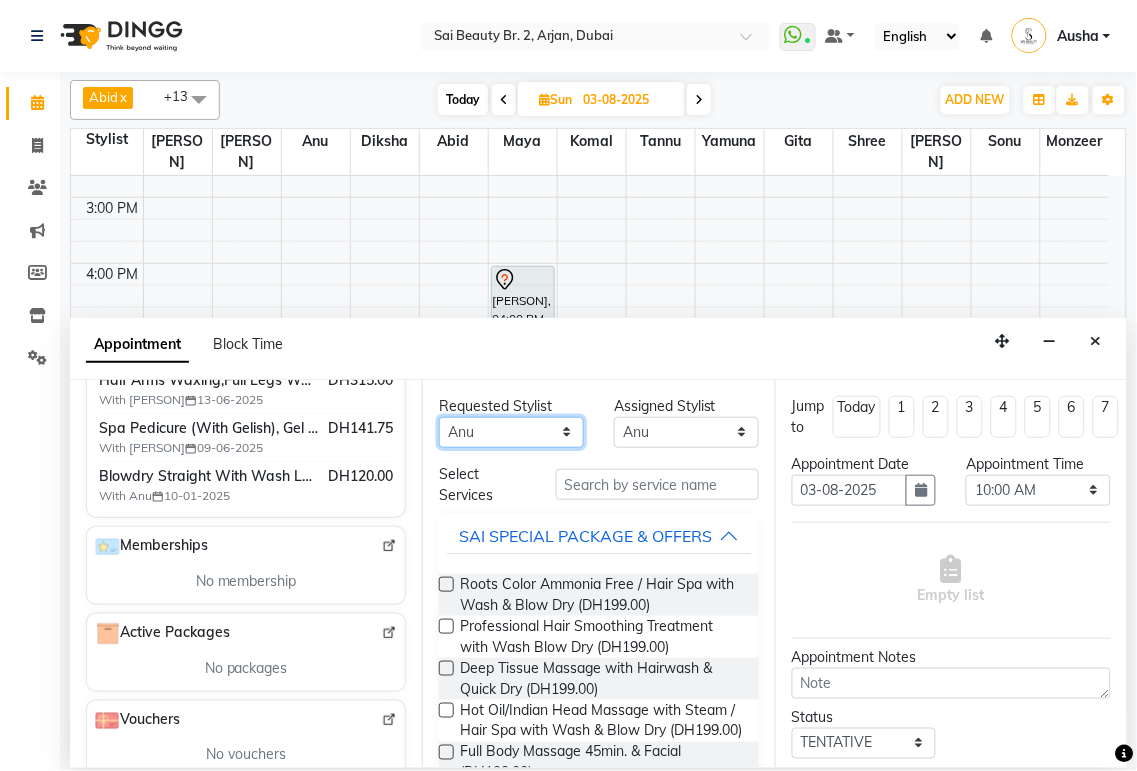 click on "Any [PERSON] [PERSON] [PERSON] [PERSON] [PERSON] [PERSON] [PERSON] [PERSON] [PERSON] [PERSON] [PERSON] [PERSON] [PERSON] [PERSON]" at bounding box center (511, 432) 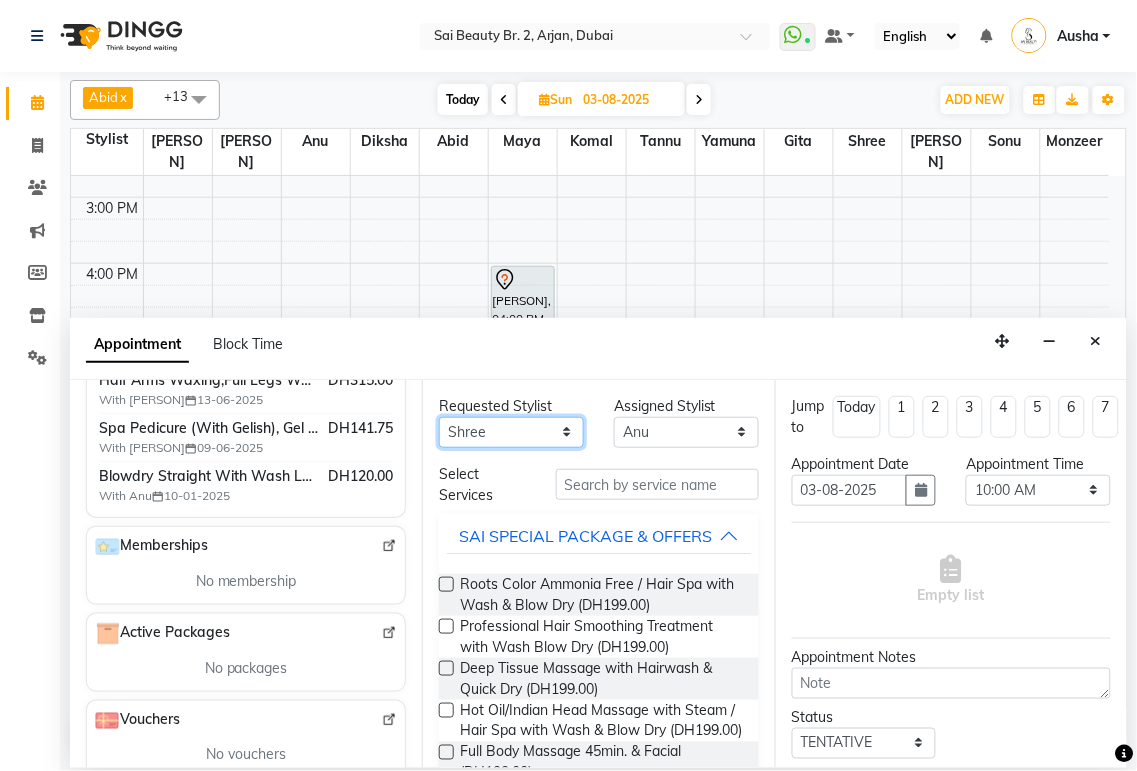 click on "Any [PERSON] [PERSON] [PERSON] [PERSON] [PERSON] [PERSON] [PERSON] [PERSON] [PERSON] [PERSON] [PERSON] [PERSON] [PERSON] [PERSON]" at bounding box center [511, 432] 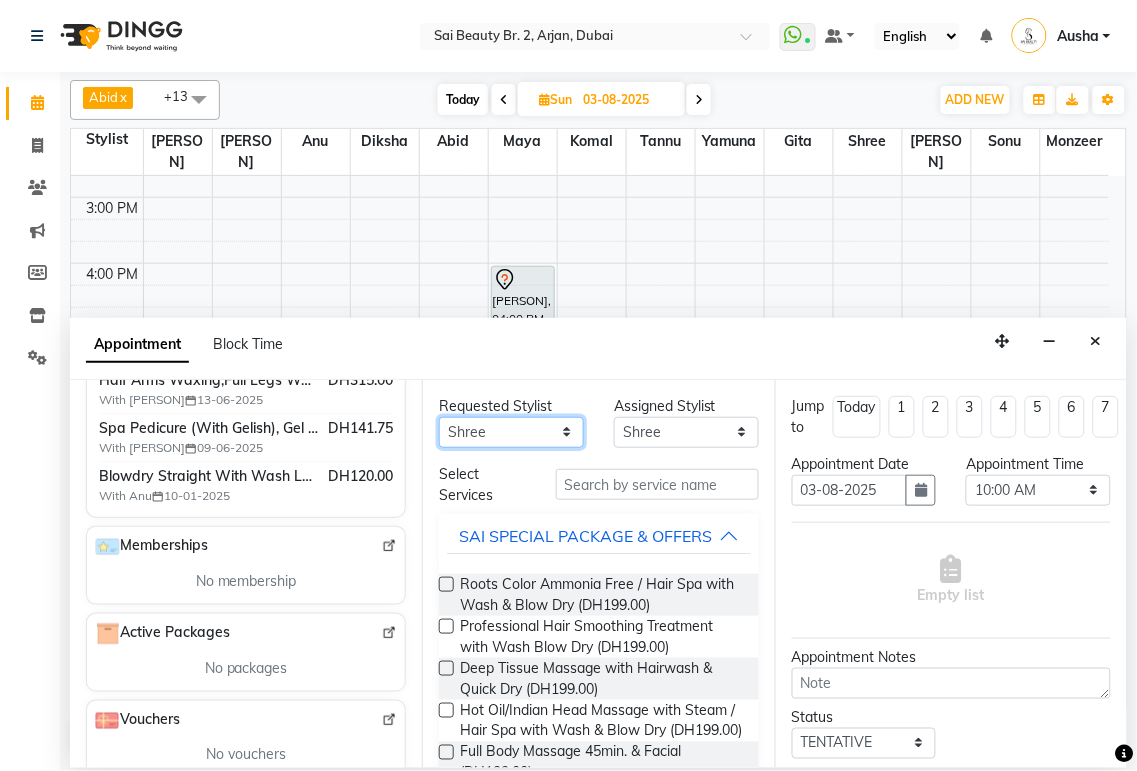 click on "Any [PERSON] [PERSON] [PERSON] [PERSON] [PERSON] [PERSON] [PERSON] [PERSON] [PERSON] [PERSON] [PERSON] [PERSON] [PERSON] [PERSON]" at bounding box center [511, 432] 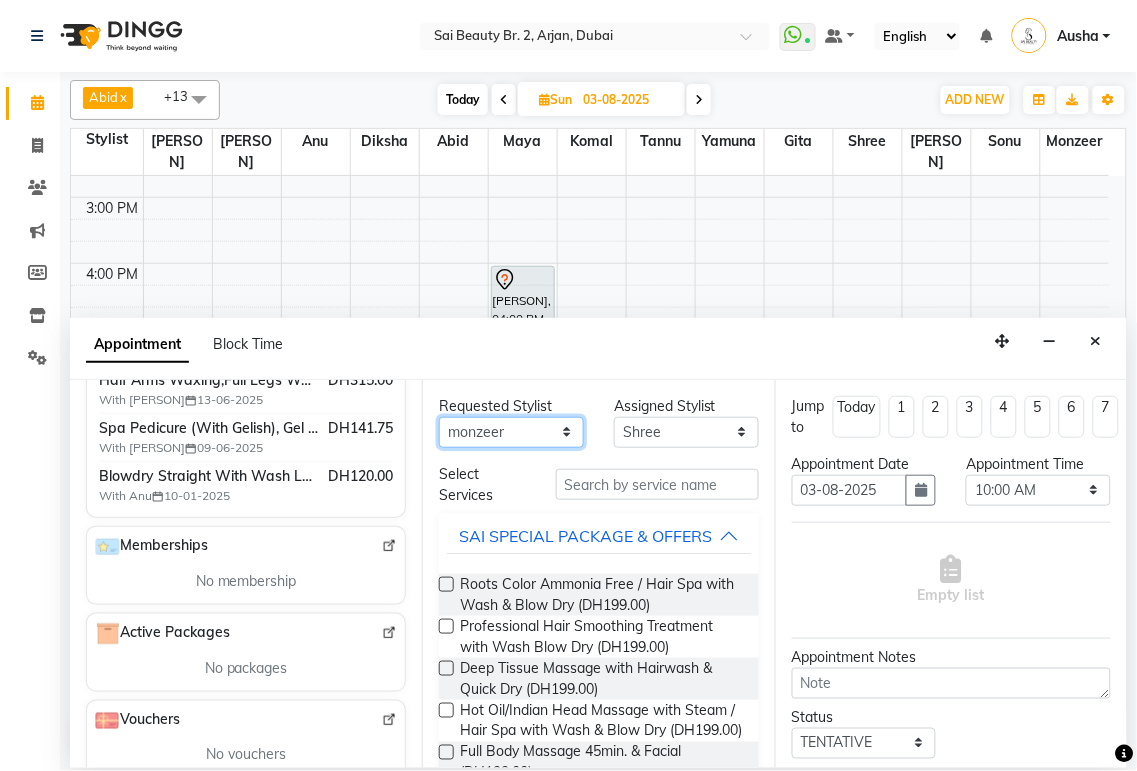 click on "Any [PERSON] [PERSON] [PERSON] [PERSON] [PERSON] [PERSON] [PERSON] [PERSON] [PERSON] [PERSON] [PERSON] [PERSON] [PERSON] [PERSON]" at bounding box center [511, 432] 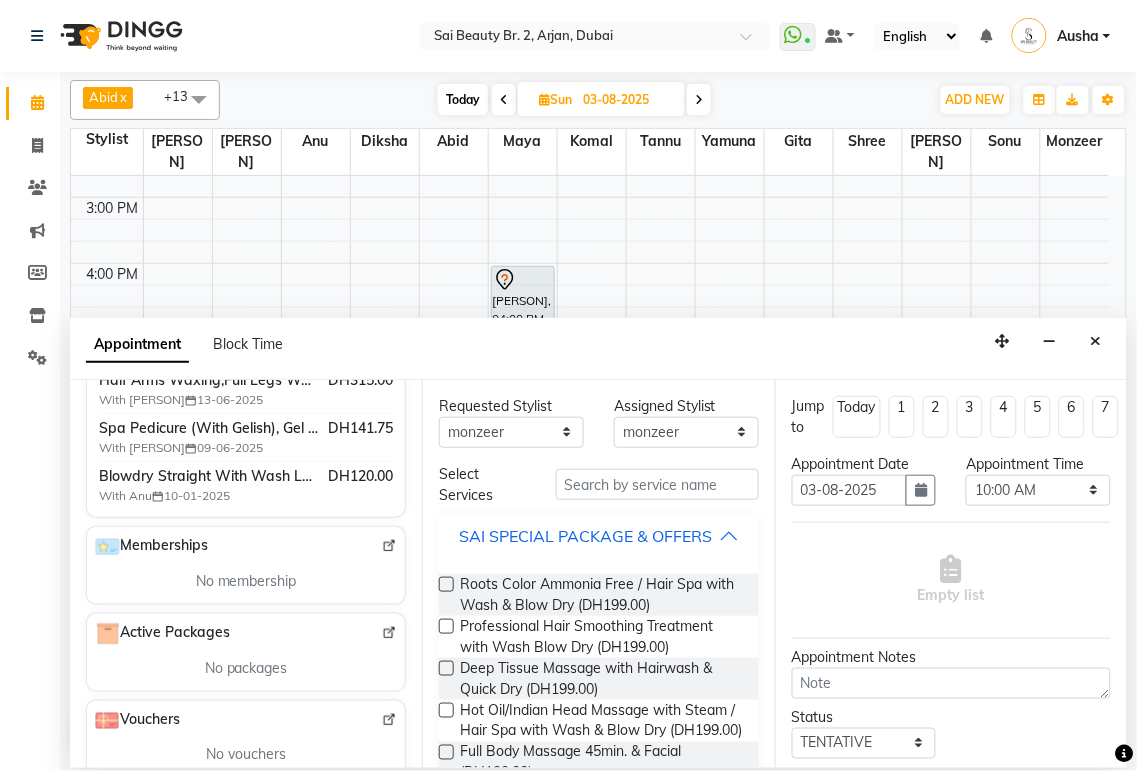 click on "SAI SPECIAL PACKAGE & OFFERS" at bounding box center (598, 536) 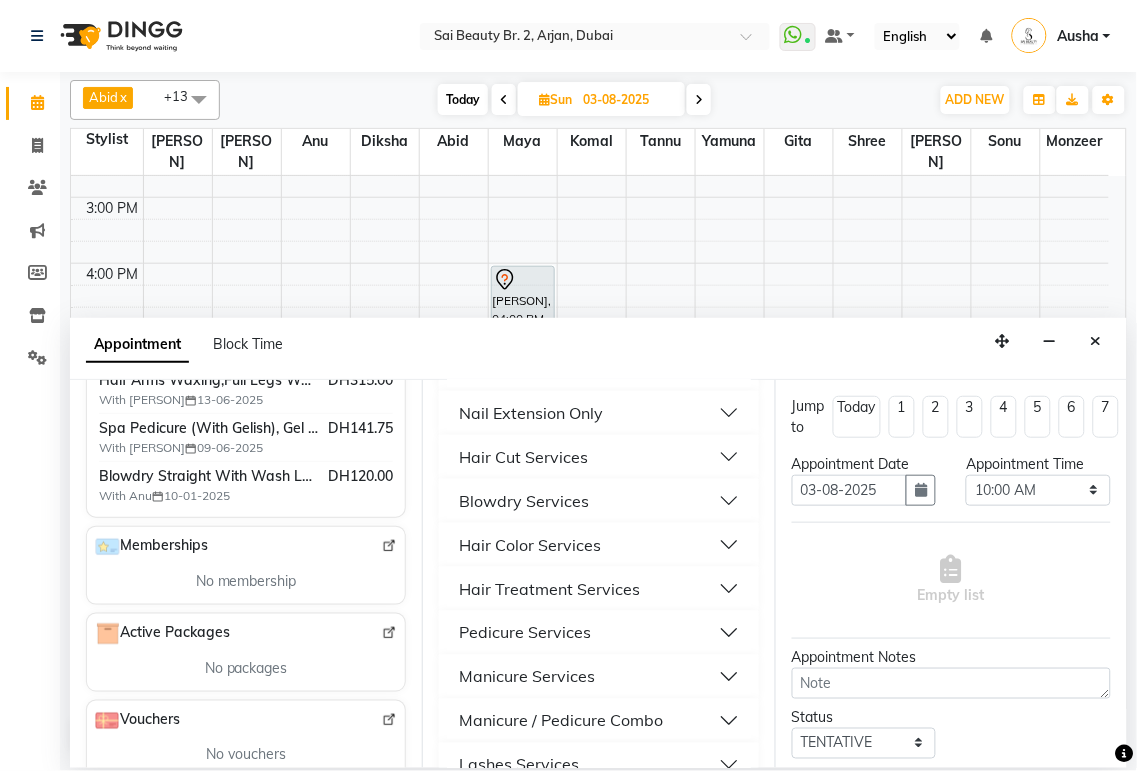 scroll, scrollTop: 477, scrollLeft: 0, axis: vertical 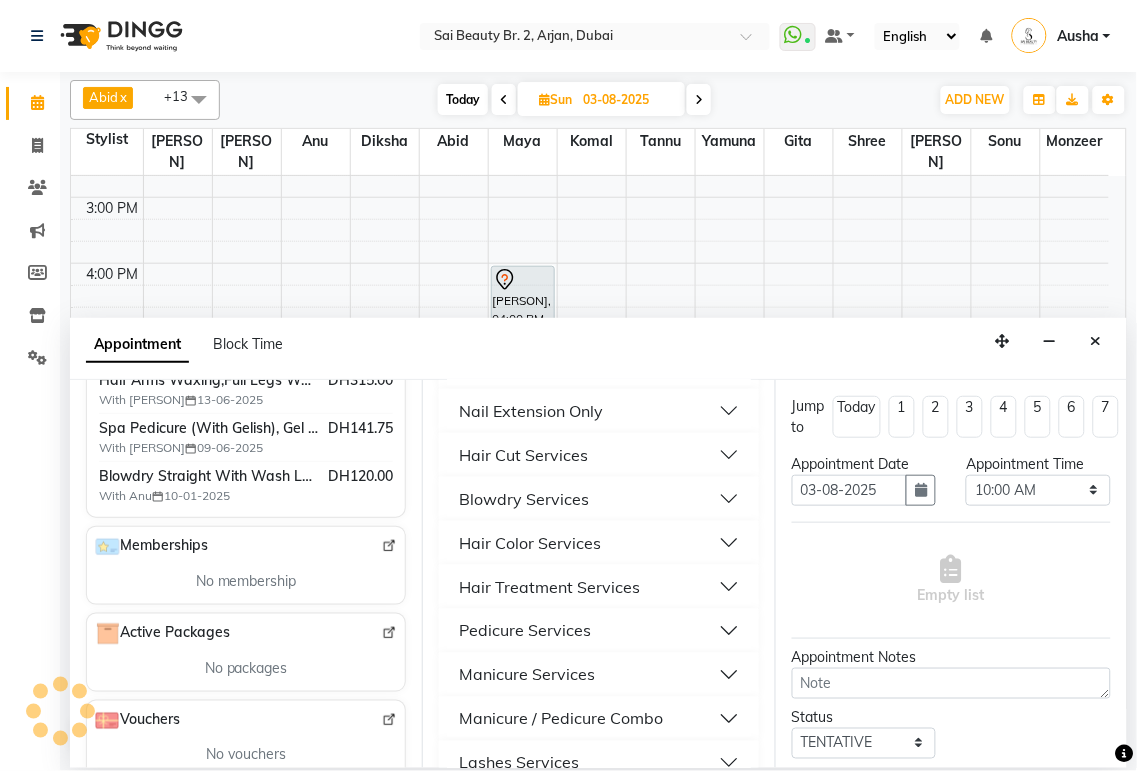 click on "Blowdry Services" at bounding box center (598, 499) 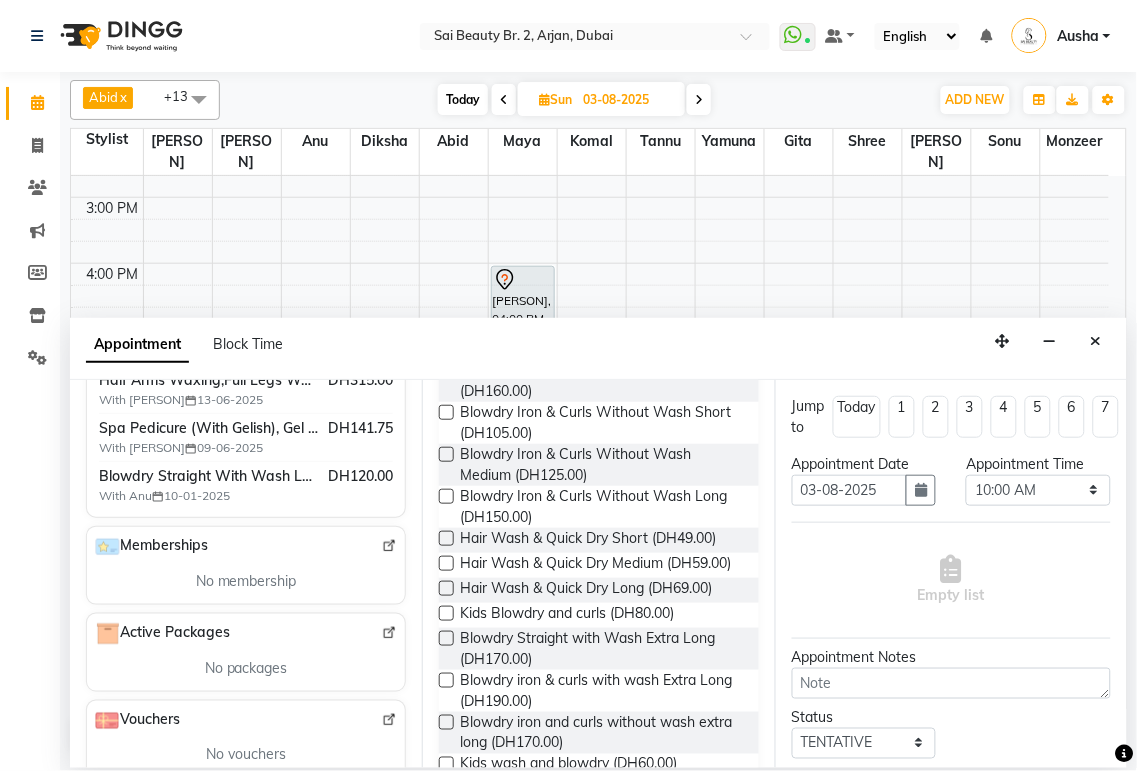 scroll, scrollTop: 995, scrollLeft: 0, axis: vertical 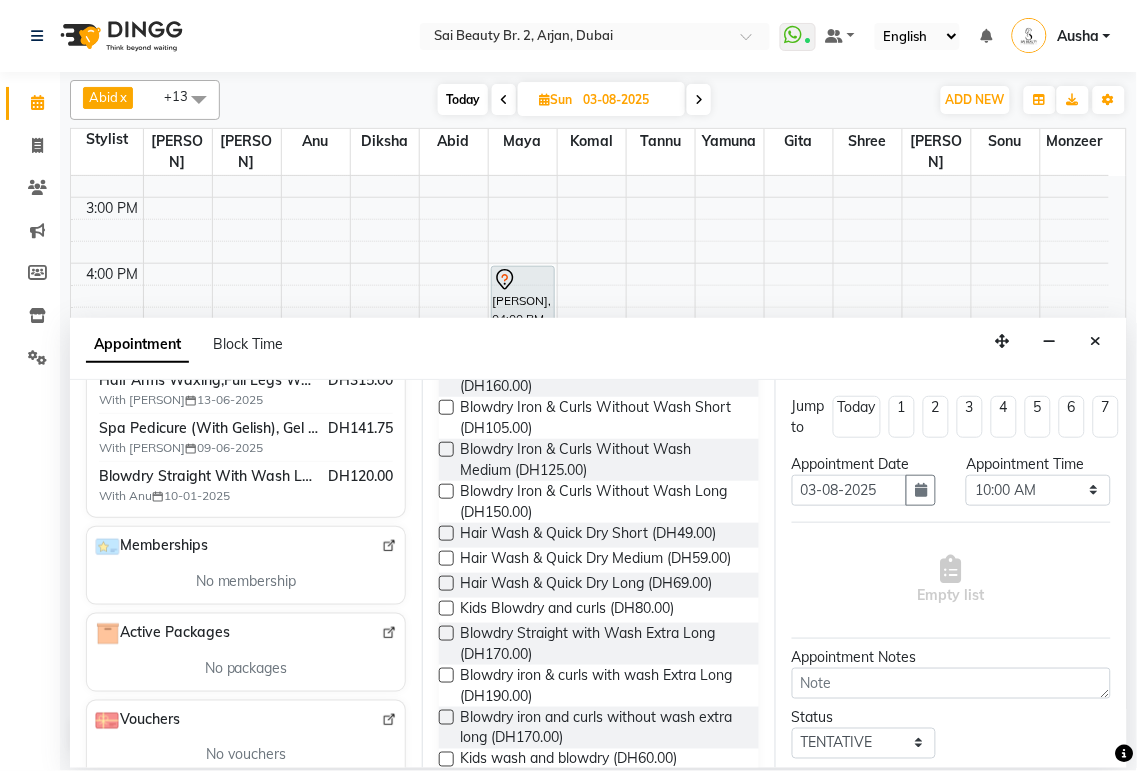 click at bounding box center [446, 449] 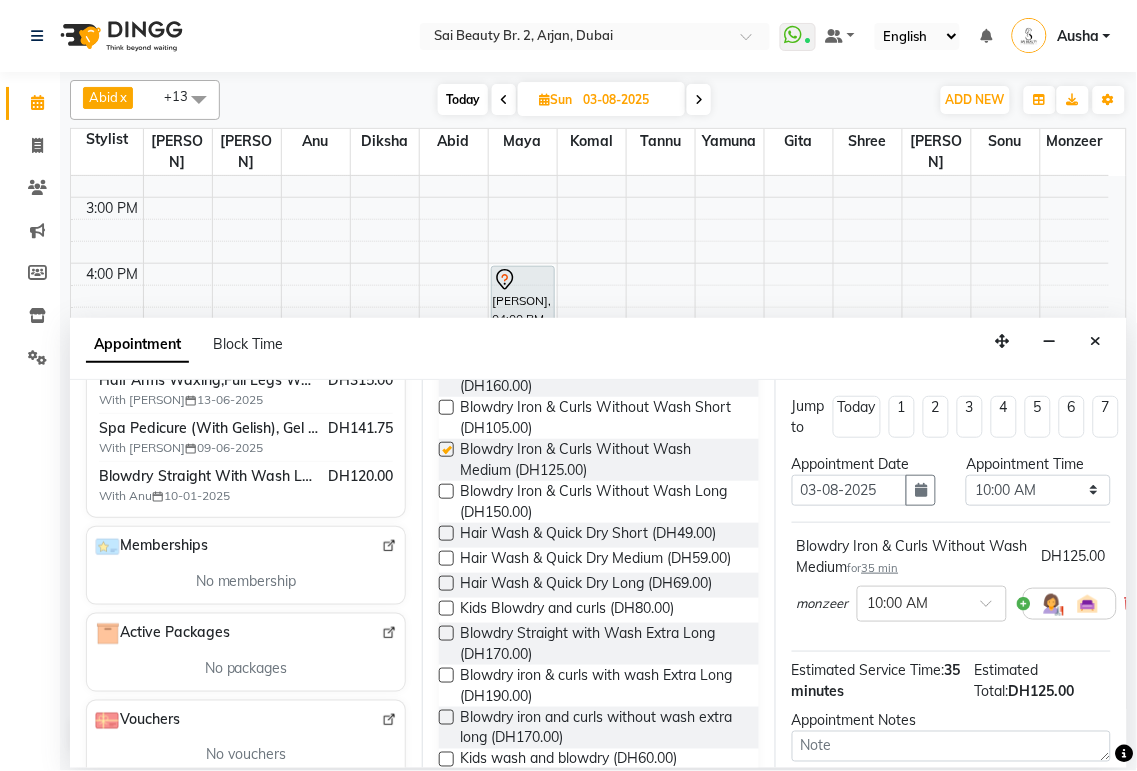 checkbox on "false" 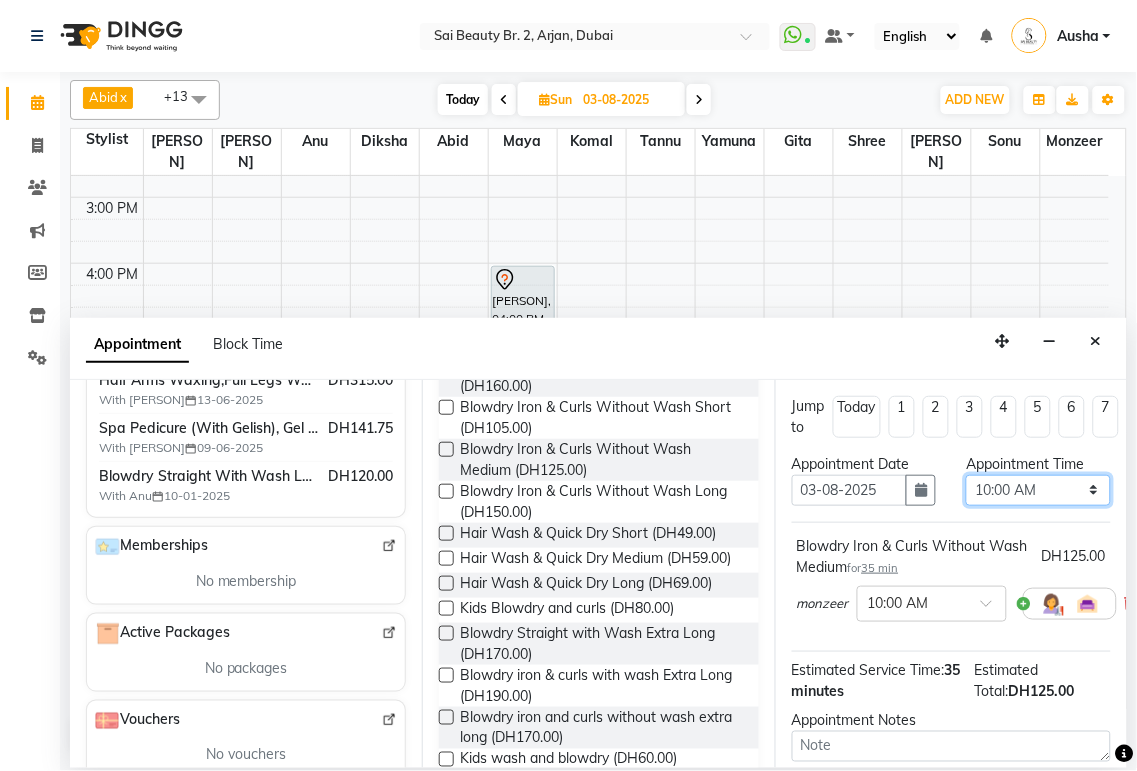 click on "Select 10:00 AM 10:05 AM 10:10 AM 10:15 AM 10:20 AM 10:25 AM 10:30 AM 10:35 AM 10:40 AM 10:45 AM 10:50 AM 10:55 AM 11:00 AM 11:05 AM 11:10 AM 11:15 AM 11:20 AM 11:25 AM 11:30 AM 11:35 AM 11:40 AM 11:45 AM 11:50 AM 11:55 AM 12:00 PM 12:05 PM 12:10 PM 12:15 PM 12:20 PM 12:25 PM 12:30 PM 12:35 PM 12:40 PM 12:45 PM 12:50 PM 12:55 PM 01:00 PM 01:05 PM 01:10 PM 01:15 PM 01:20 PM 01:25 PM 01:30 PM 01:35 PM 01:40 PM 01:45 PM 01:50 PM 01:55 PM 02:00 PM 02:05 PM 02:10 PM 02:15 PM 02:20 PM 02:25 PM 02:30 PM 02:35 PM 02:40 PM 02:45 PM 02:50 PM 02:55 PM 03:00 PM 03:05 PM 03:10 PM 03:15 PM 03:20 PM 03:25 PM 03:30 PM 03:35 PM 03:40 PM 03:45 PM 03:50 PM 03:55 PM 04:00 PM 04:05 PM 04:10 PM 04:15 PM 04:20 PM 04:25 PM 04:30 PM 04:35 PM 04:40 PM 04:45 PM 04:50 PM 04:55 PM 05:00 PM 05:05 PM 05:10 PM 05:15 PM 05:20 PM 05:25 PM 05:30 PM 05:35 PM 05:40 PM 05:45 PM 05:50 PM 05:55 PM 06:00 PM 06:05 PM 06:10 PM 06:15 PM 06:20 PM 06:25 PM 06:30 PM 06:35 PM 06:40 PM 06:45 PM 06:50 PM 06:55 PM 07:00 PM 07:05 PM 07:10 PM 07:15 PM 07:20 PM" at bounding box center [1038, 490] 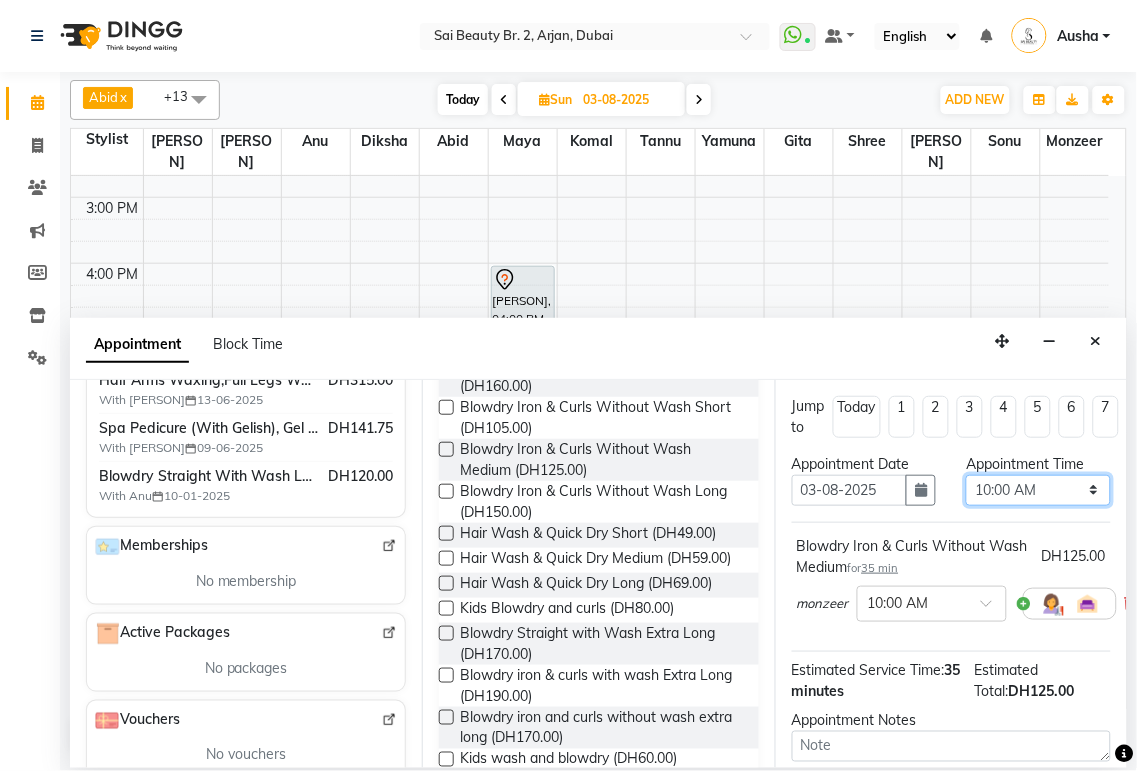 select on "1230" 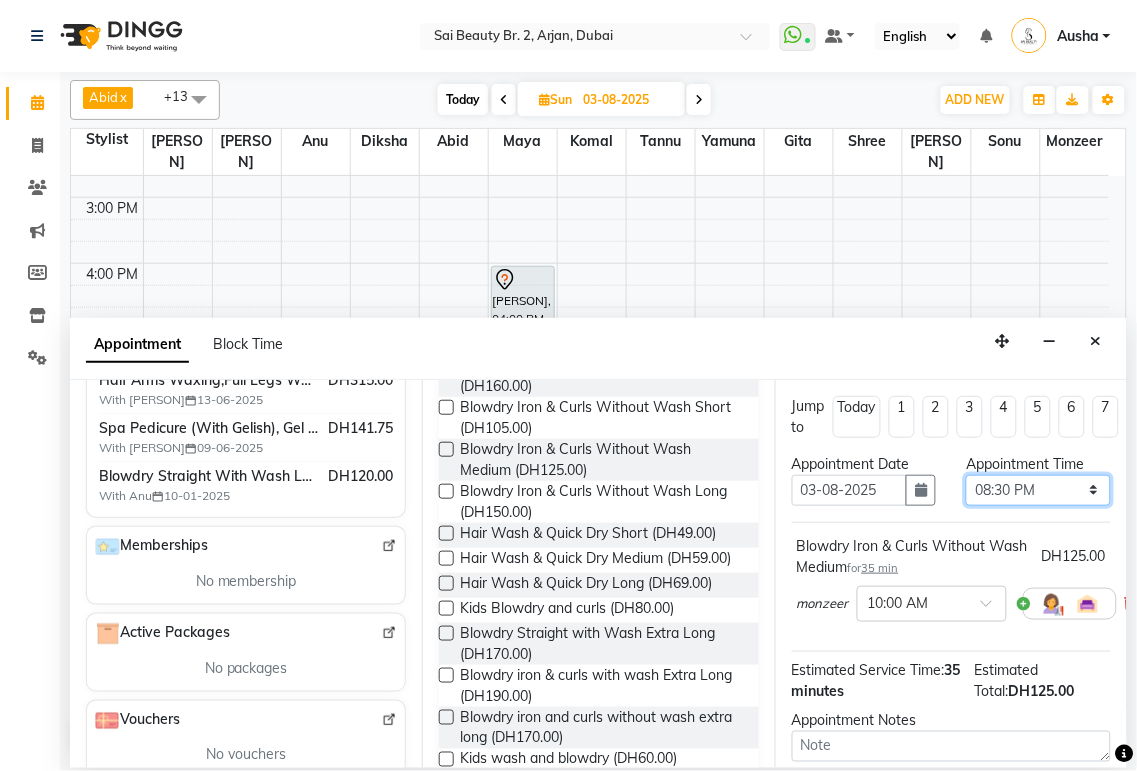 click on "Select 10:00 AM 10:05 AM 10:10 AM 10:15 AM 10:20 AM 10:25 AM 10:30 AM 10:35 AM 10:40 AM 10:45 AM 10:50 AM 10:55 AM 11:00 AM 11:05 AM 11:10 AM 11:15 AM 11:20 AM 11:25 AM 11:30 AM 11:35 AM 11:40 AM 11:45 AM 11:50 AM 11:55 AM 12:00 PM 12:05 PM 12:10 PM 12:15 PM 12:20 PM 12:25 PM 12:30 PM 12:35 PM 12:40 PM 12:45 PM 12:50 PM 12:55 PM 01:00 PM 01:05 PM 01:10 PM 01:15 PM 01:20 PM 01:25 PM 01:30 PM 01:35 PM 01:40 PM 01:45 PM 01:50 PM 01:55 PM 02:00 PM 02:05 PM 02:10 PM 02:15 PM 02:20 PM 02:25 PM 02:30 PM 02:35 PM 02:40 PM 02:45 PM 02:50 PM 02:55 PM 03:00 PM 03:05 PM 03:10 PM 03:15 PM 03:20 PM 03:25 PM 03:30 PM 03:35 PM 03:40 PM 03:45 PM 03:50 PM 03:55 PM 04:00 PM 04:05 PM 04:10 PM 04:15 PM 04:20 PM 04:25 PM 04:30 PM 04:35 PM 04:40 PM 04:45 PM 04:50 PM 04:55 PM 05:00 PM 05:05 PM 05:10 PM 05:15 PM 05:20 PM 05:25 PM 05:30 PM 05:35 PM 05:40 PM 05:45 PM 05:50 PM 05:55 PM 06:00 PM 06:05 PM 06:10 PM 06:15 PM 06:20 PM 06:25 PM 06:30 PM 06:35 PM 06:40 PM 06:45 PM 06:50 PM 06:55 PM 07:00 PM 07:05 PM 07:10 PM 07:15 PM 07:20 PM" at bounding box center [1038, 490] 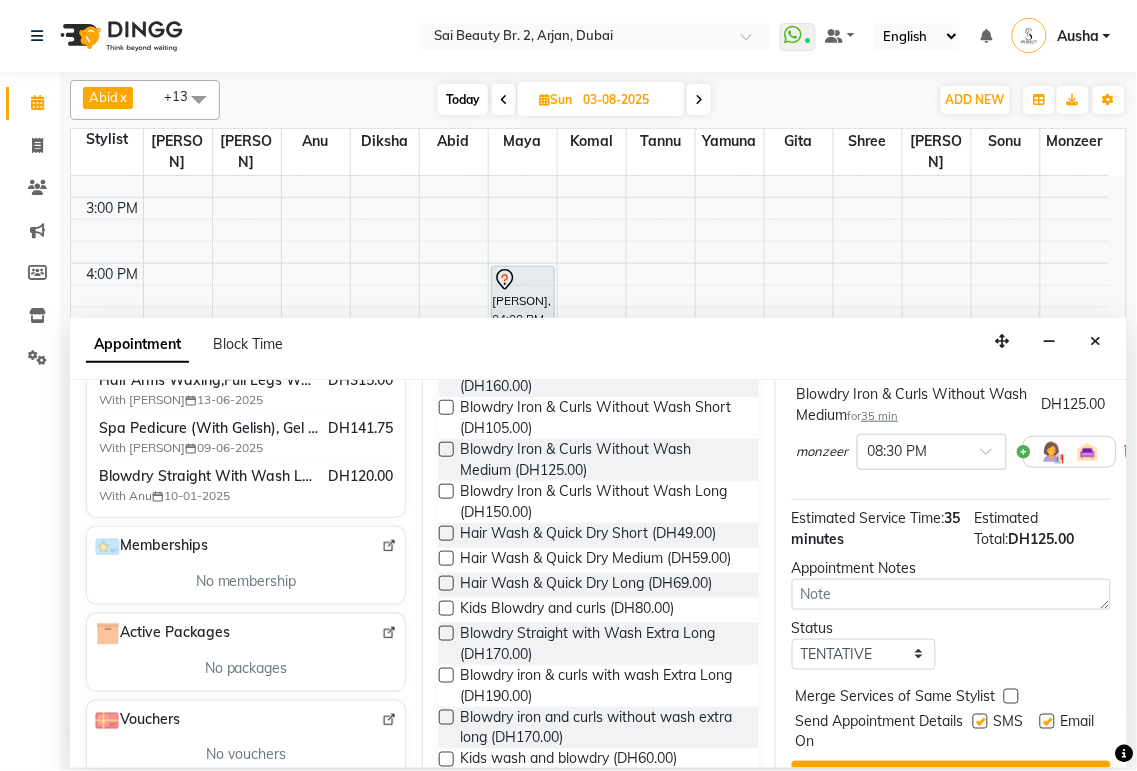 scroll, scrollTop: 214, scrollLeft: 0, axis: vertical 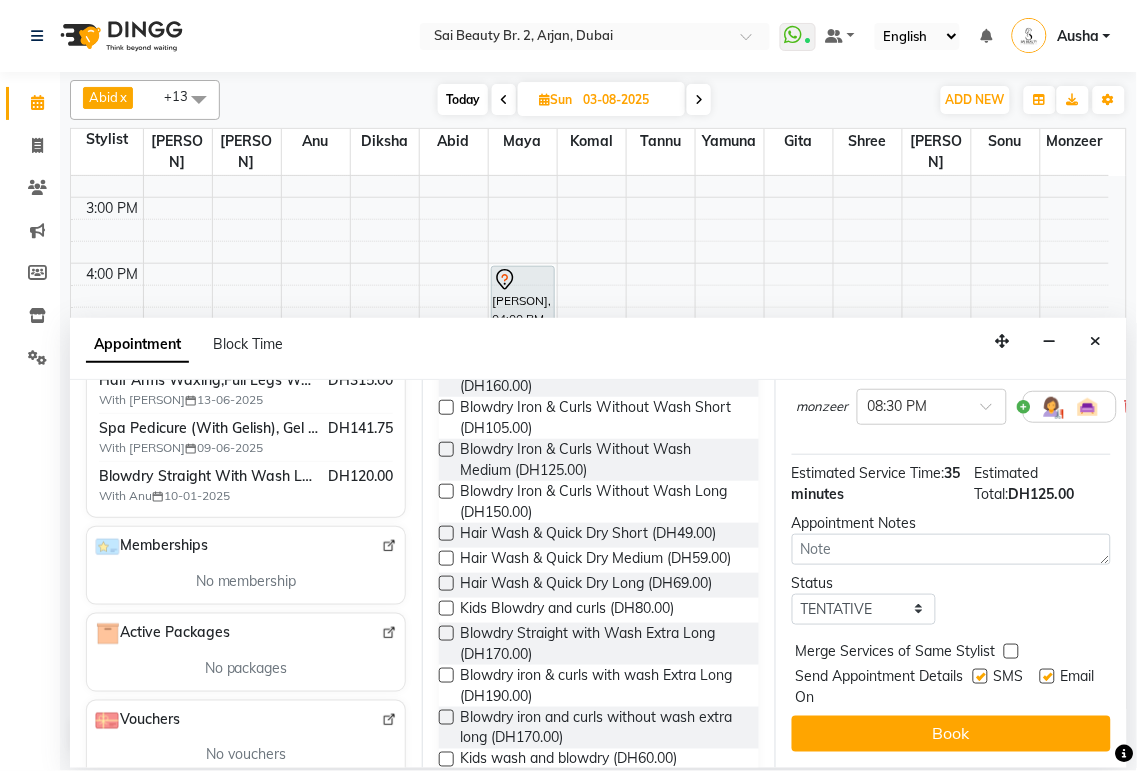 click at bounding box center (1011, 651) 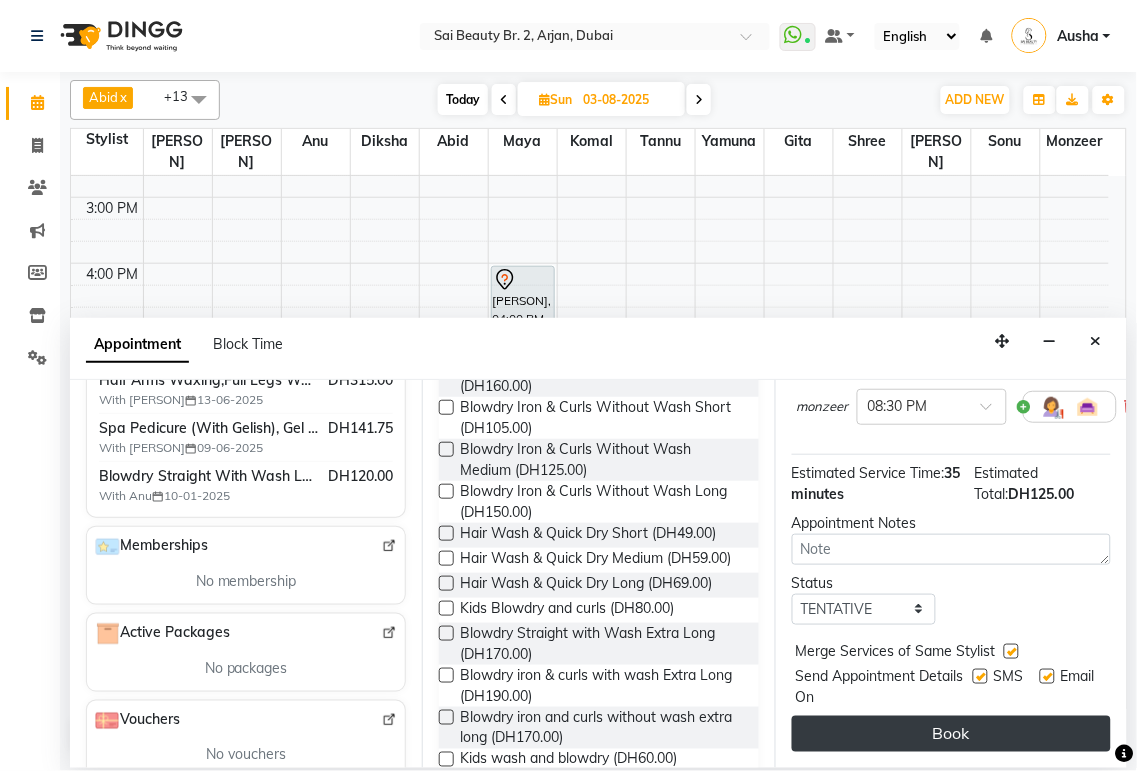 click on "Book" at bounding box center (951, 734) 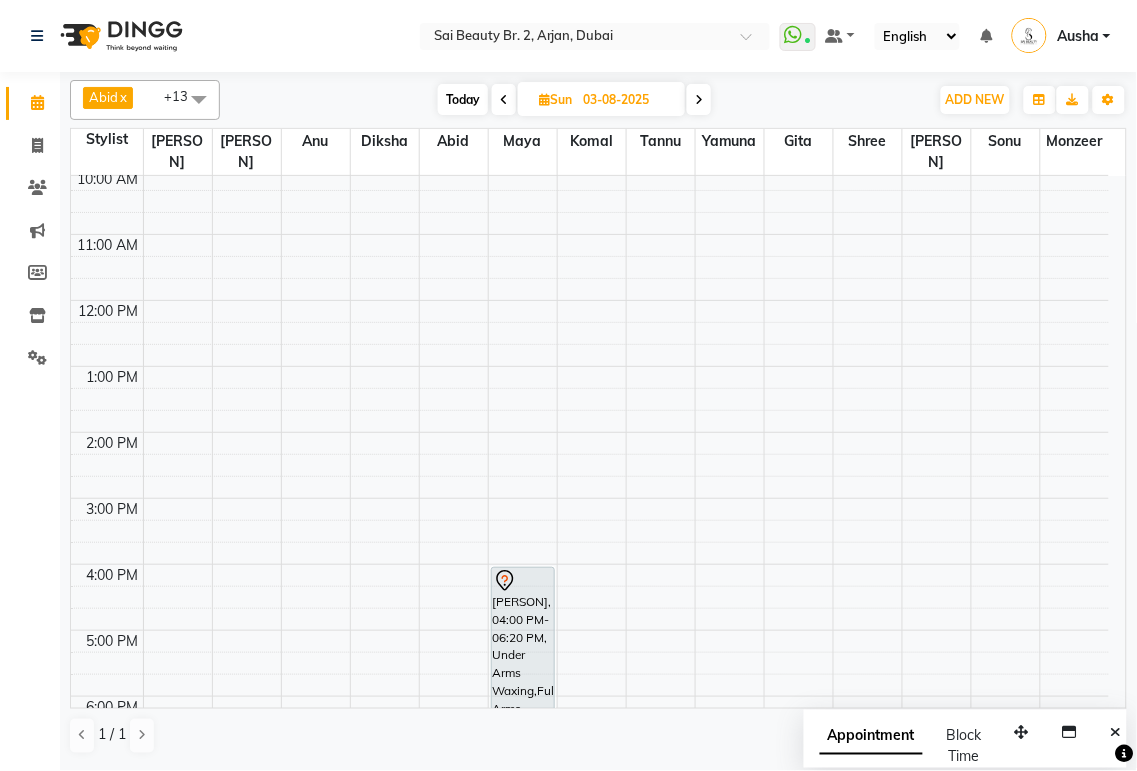 scroll, scrollTop: 0, scrollLeft: 0, axis: both 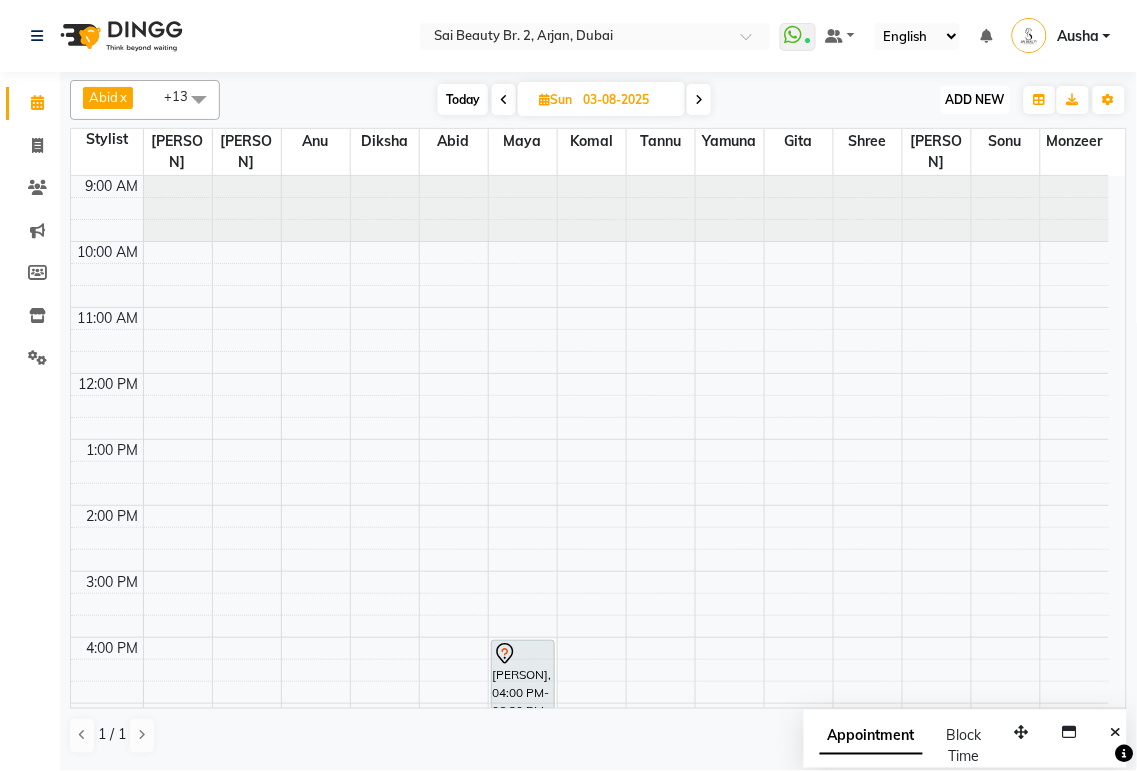 click on "ADD NEW" at bounding box center (975, 99) 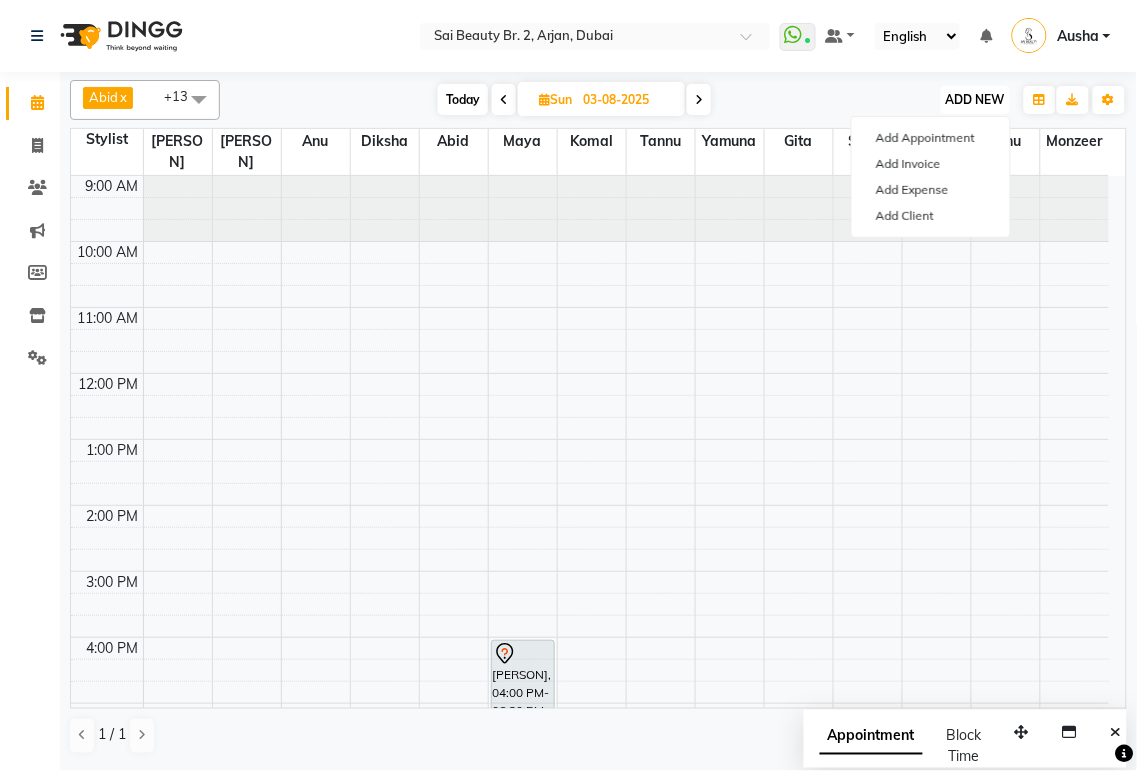 scroll, scrollTop: 344, scrollLeft: 0, axis: vertical 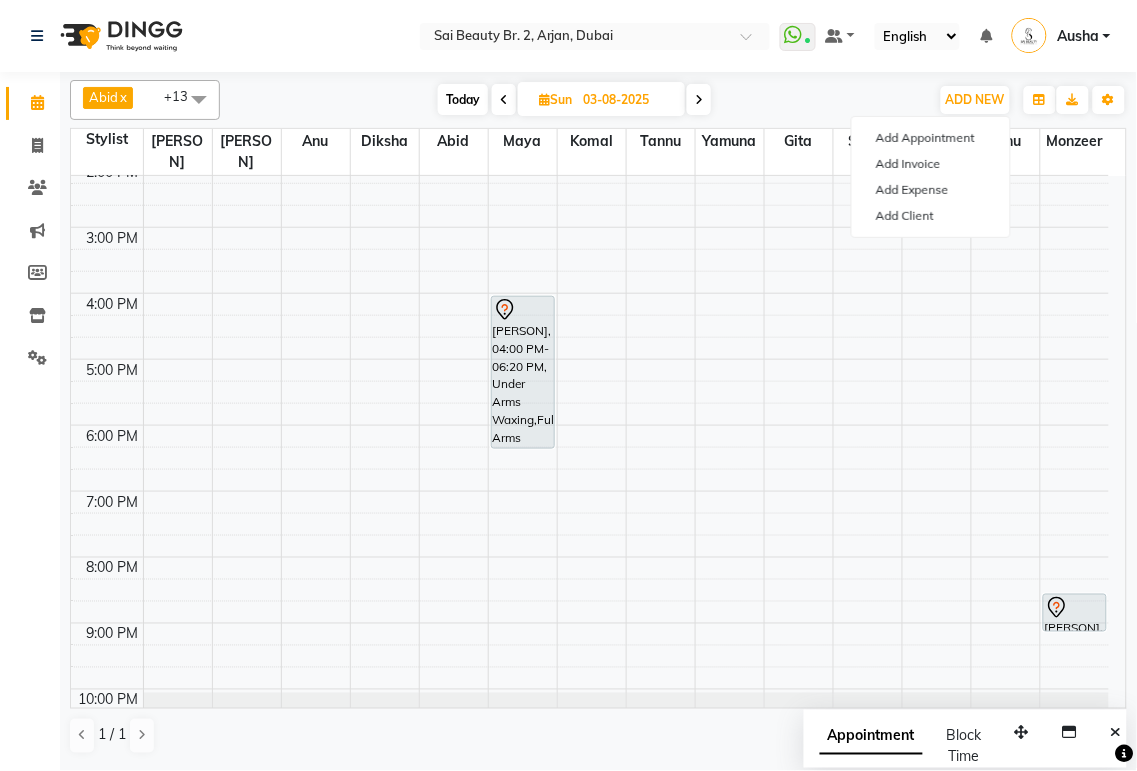 click 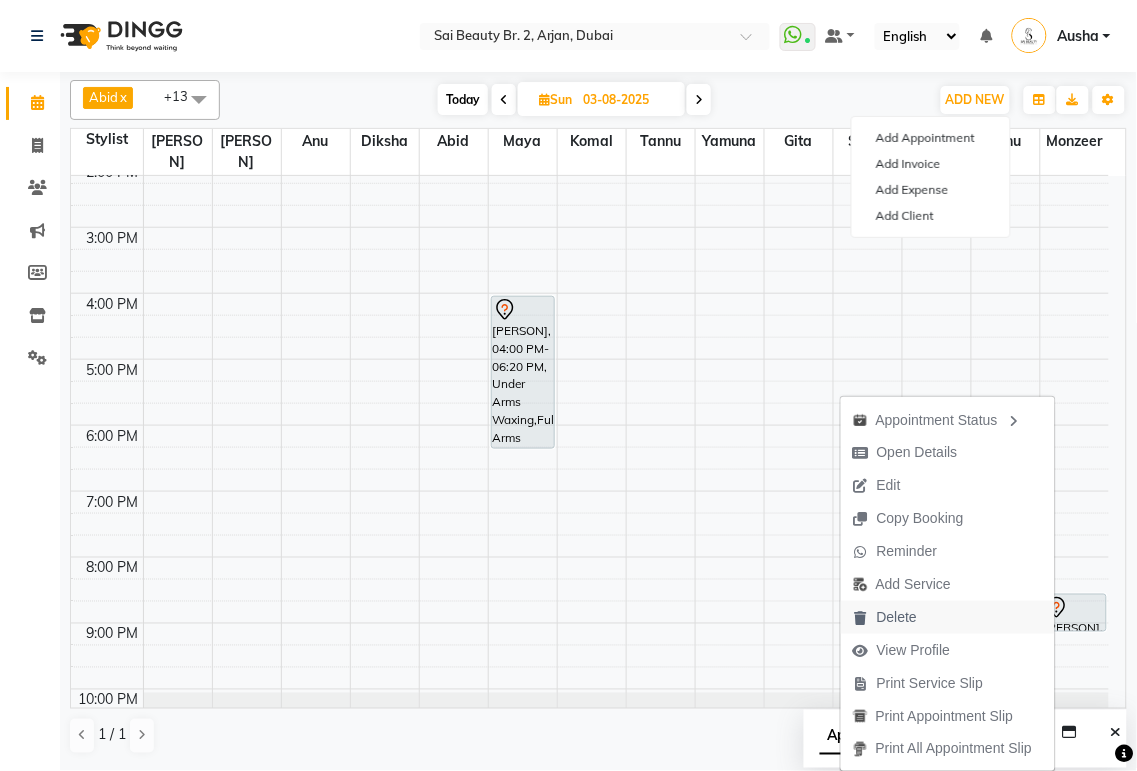 click on "Delete" at bounding box center [948, 617] 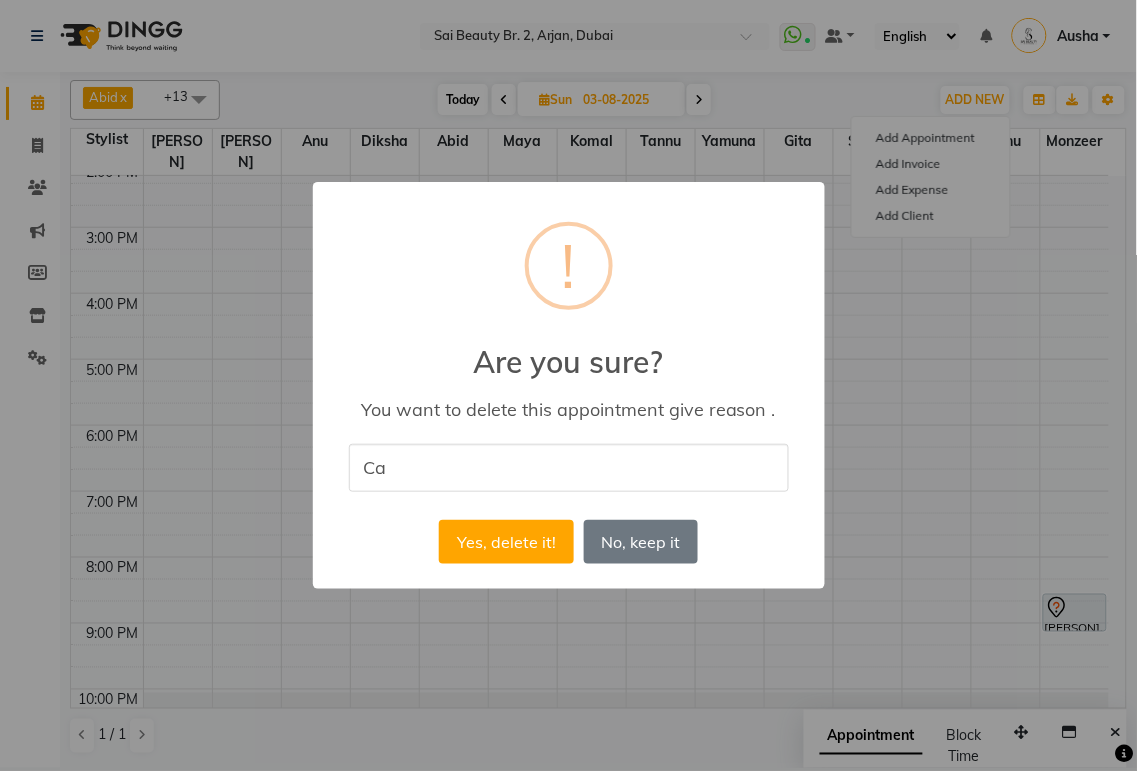 type on "Cancel the booking" 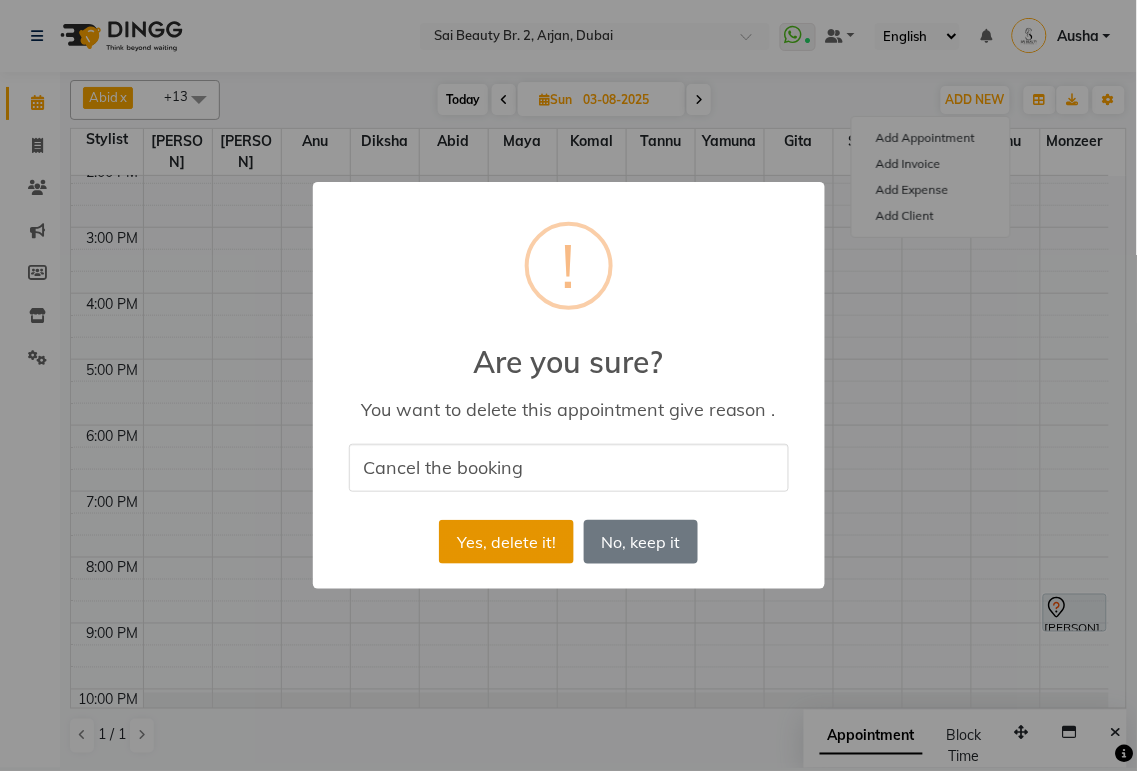click on "Yes, delete it!" at bounding box center (506, 542) 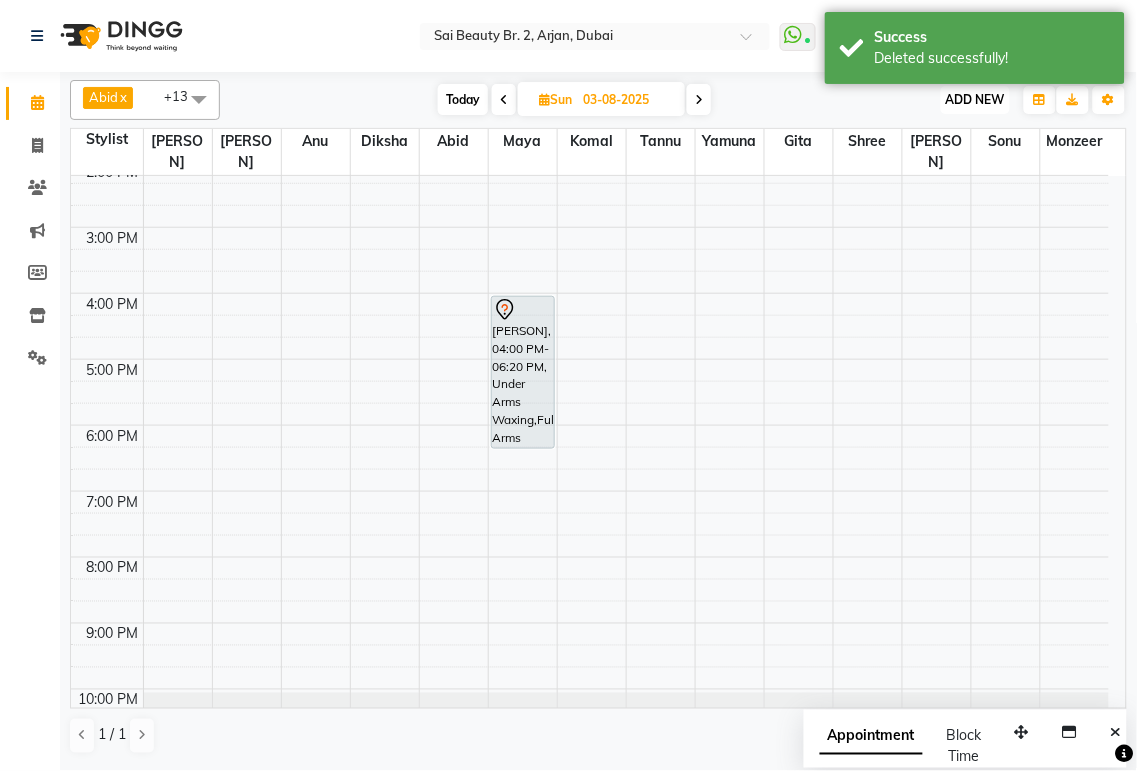 click on "ADD NEW" at bounding box center (975, 99) 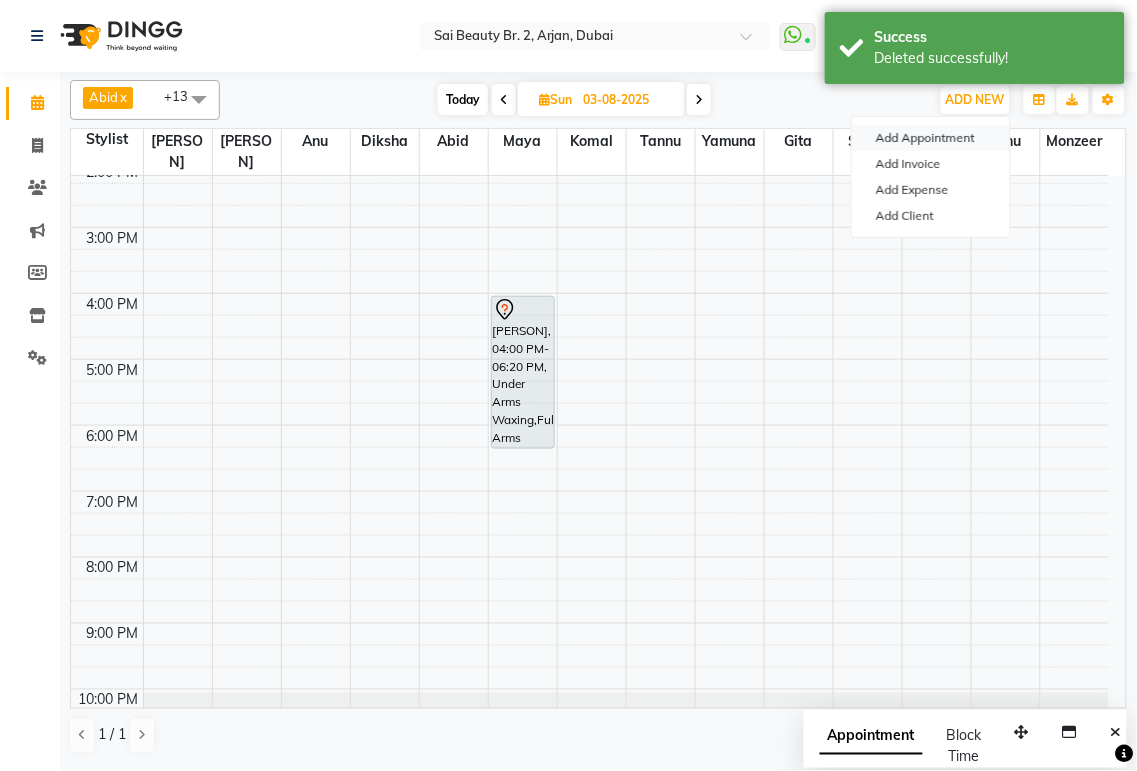 click on "Add Appointment" at bounding box center [931, 138] 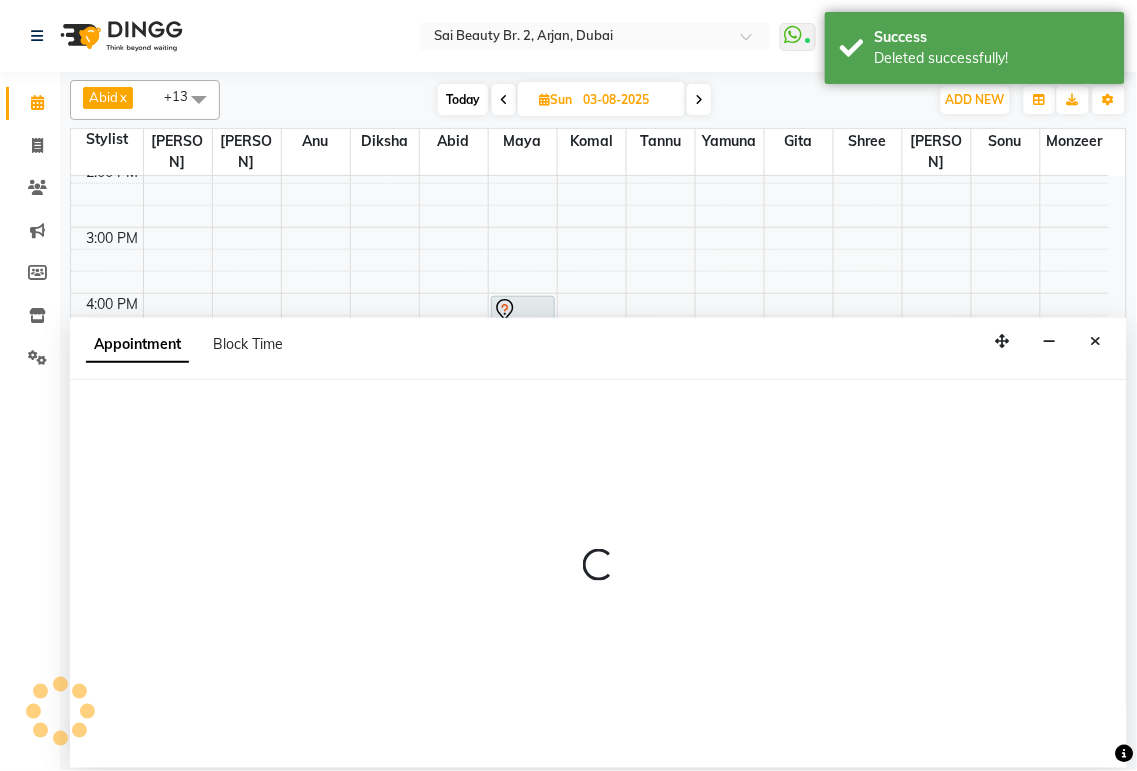 select on "tentative" 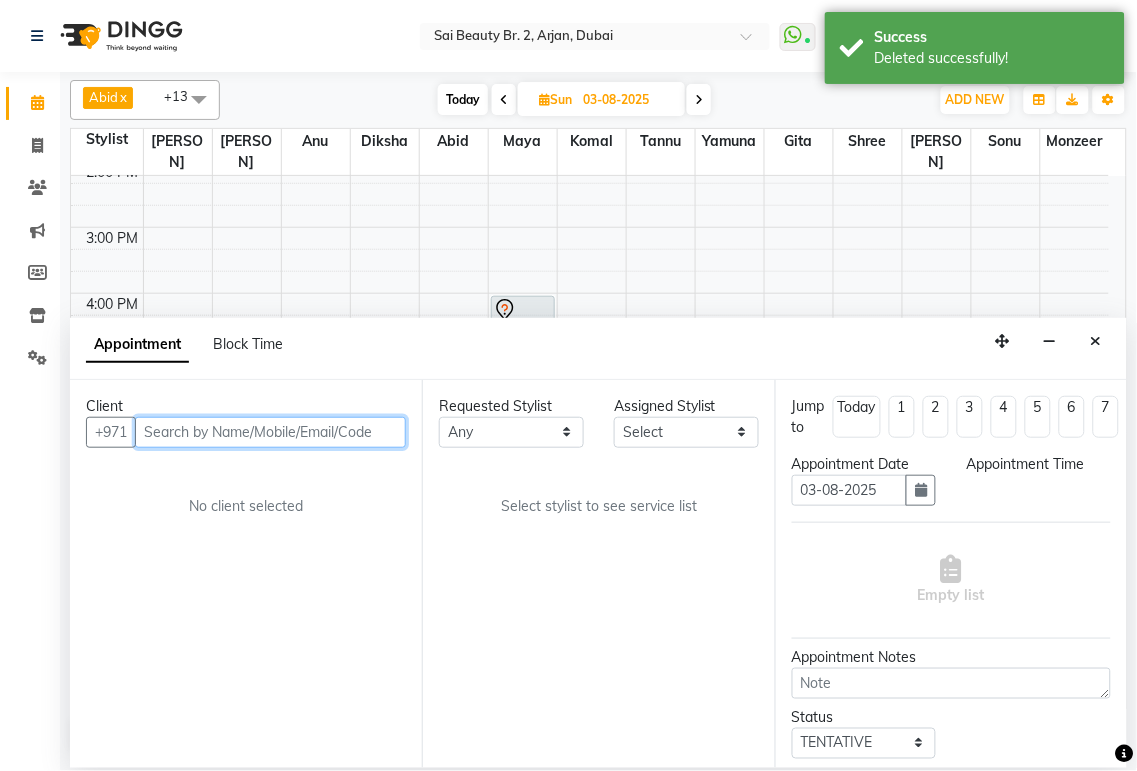 select on "600" 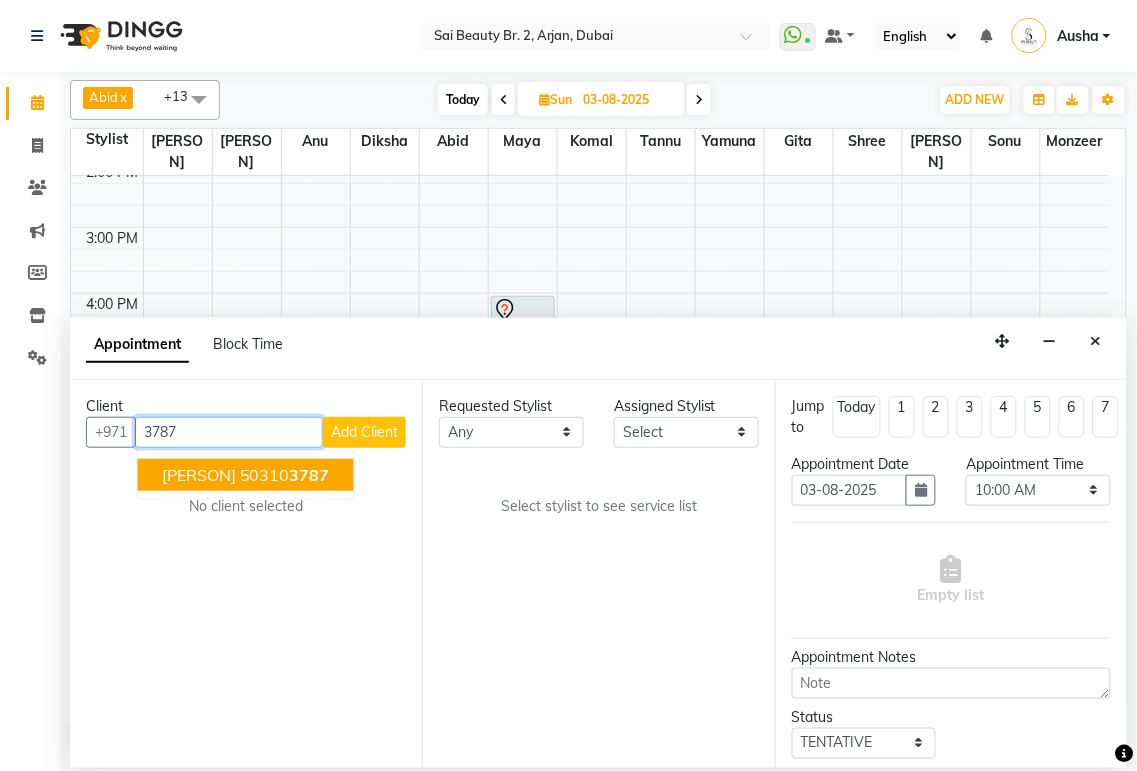click on "[PERSON]" at bounding box center (199, 475) 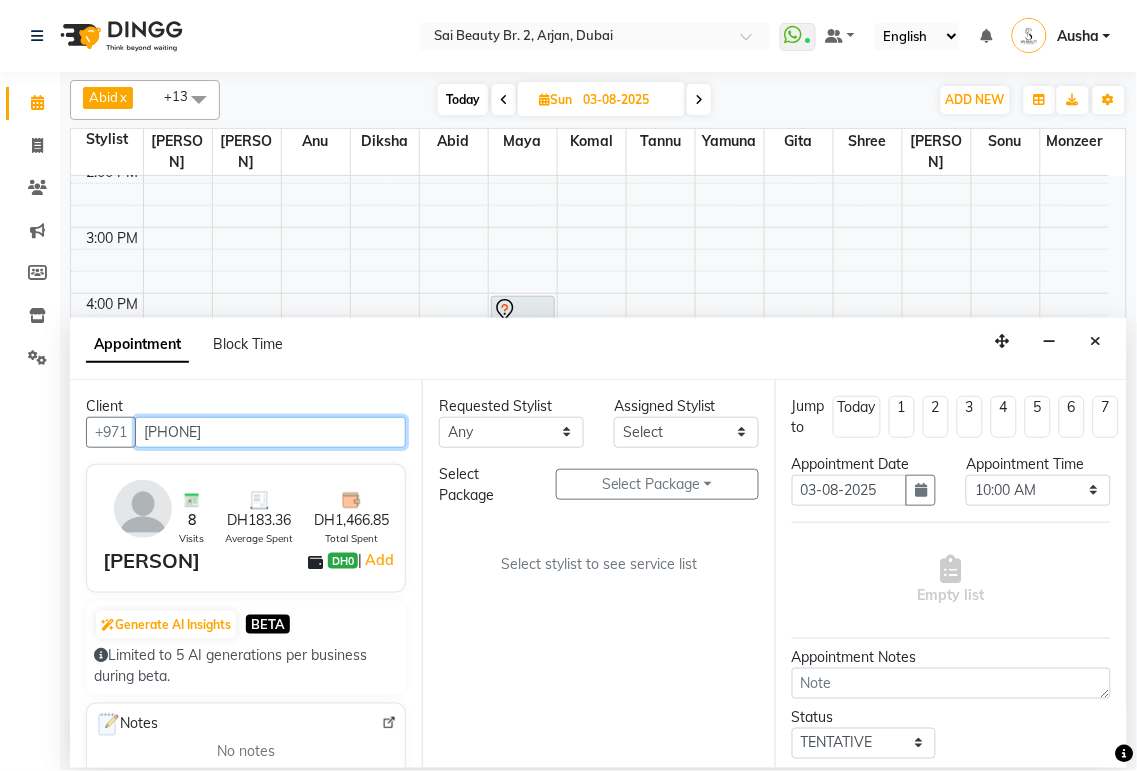 type on "[PHONE]" 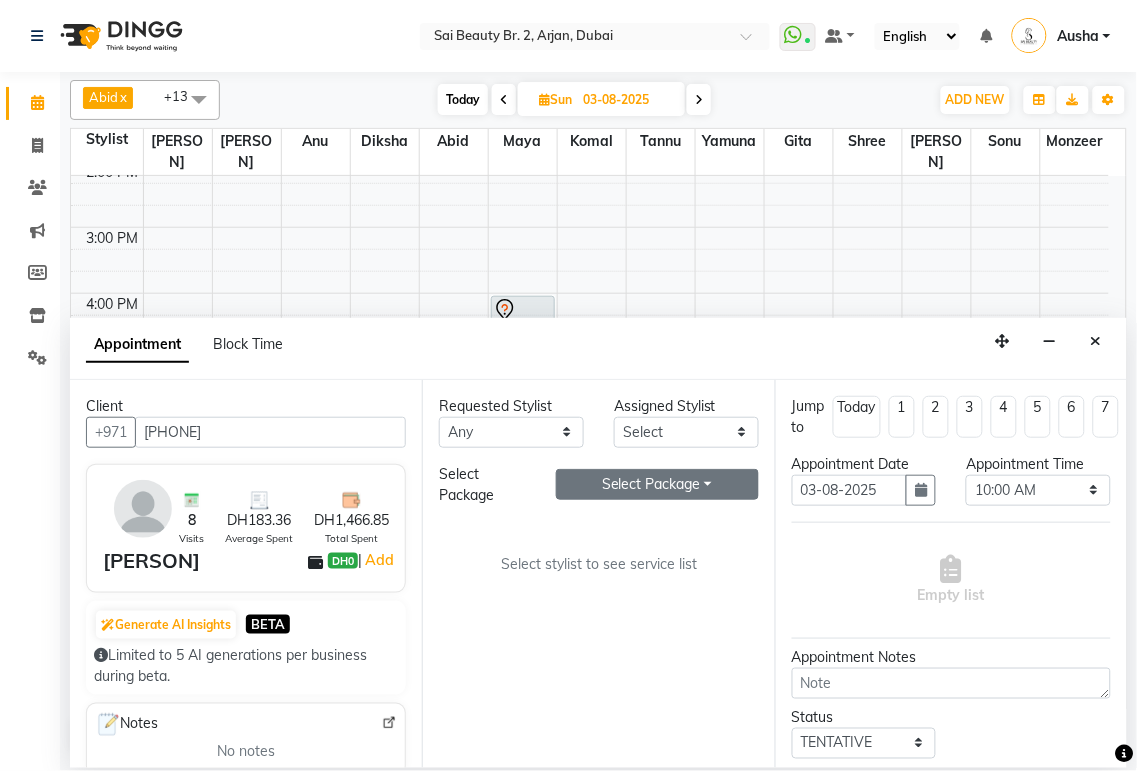 click on "Select Package  Toggle Dropdown" at bounding box center [657, 484] 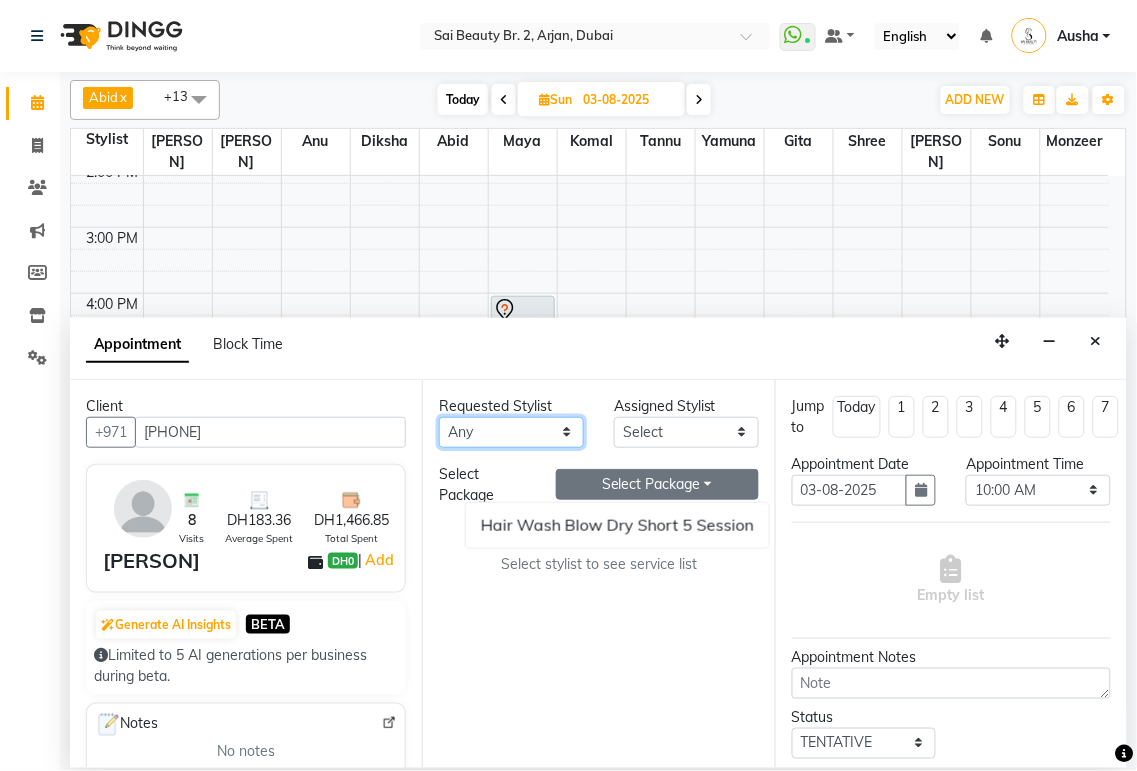 click on "Any [PERSON] [PERSON] [PERSON] [PERSON] [PERSON] [PERSON] [PERSON] [PERSON] [PERSON] [PERSON] [PERSON] [PERSON] [PERSON] [PERSON]" at bounding box center [511, 432] 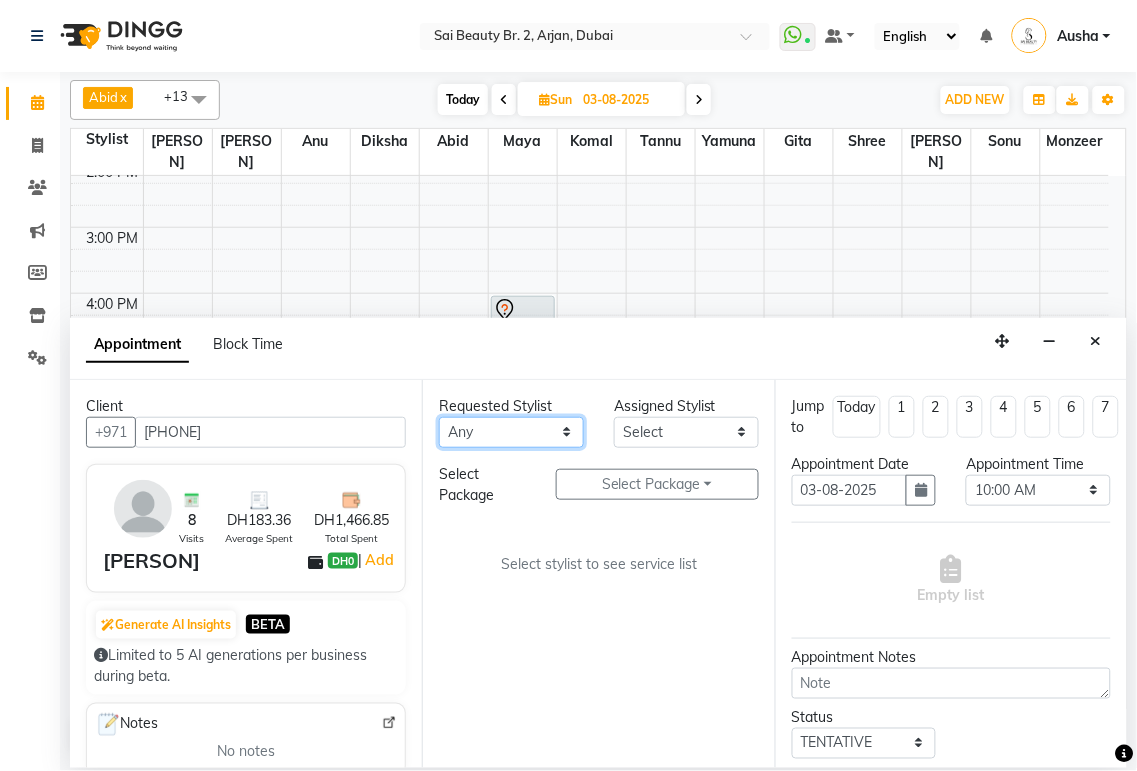 select on "82917" 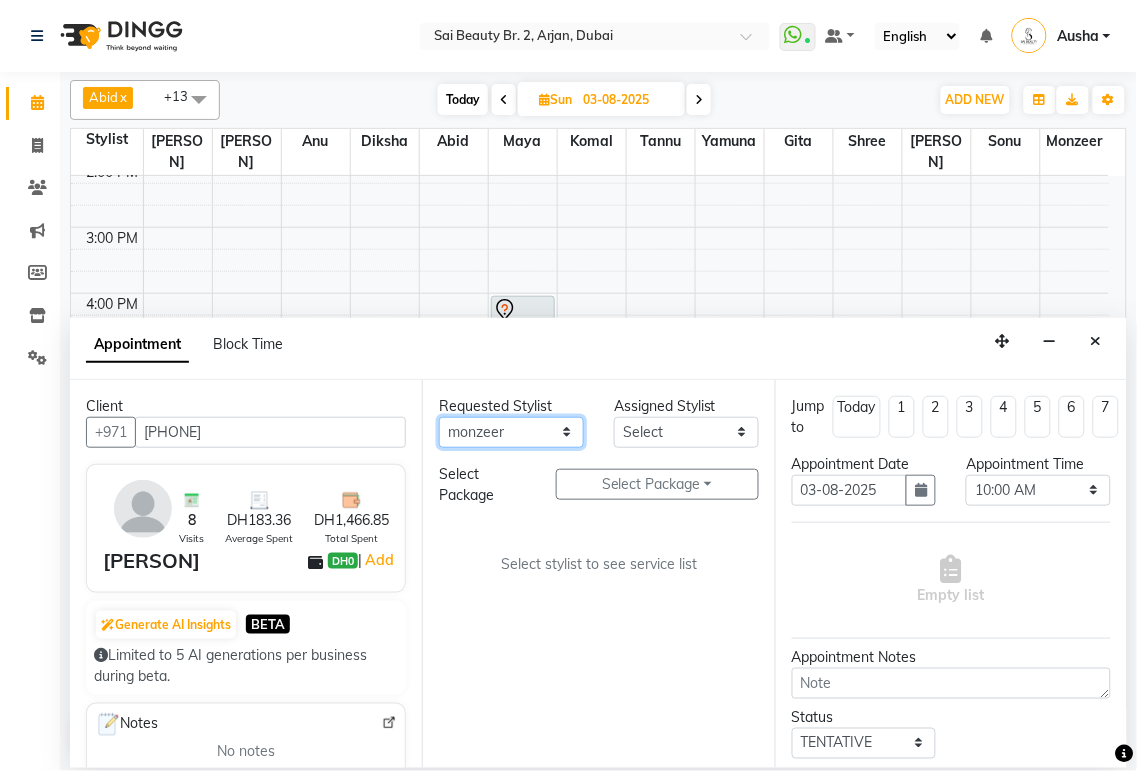 click on "Any [PERSON] [PERSON] [PERSON] [PERSON] [PERSON] [PERSON] [PERSON] [PERSON] [PERSON] [PERSON] [PERSON] [PERSON] [PERSON] [PERSON]" at bounding box center [511, 432] 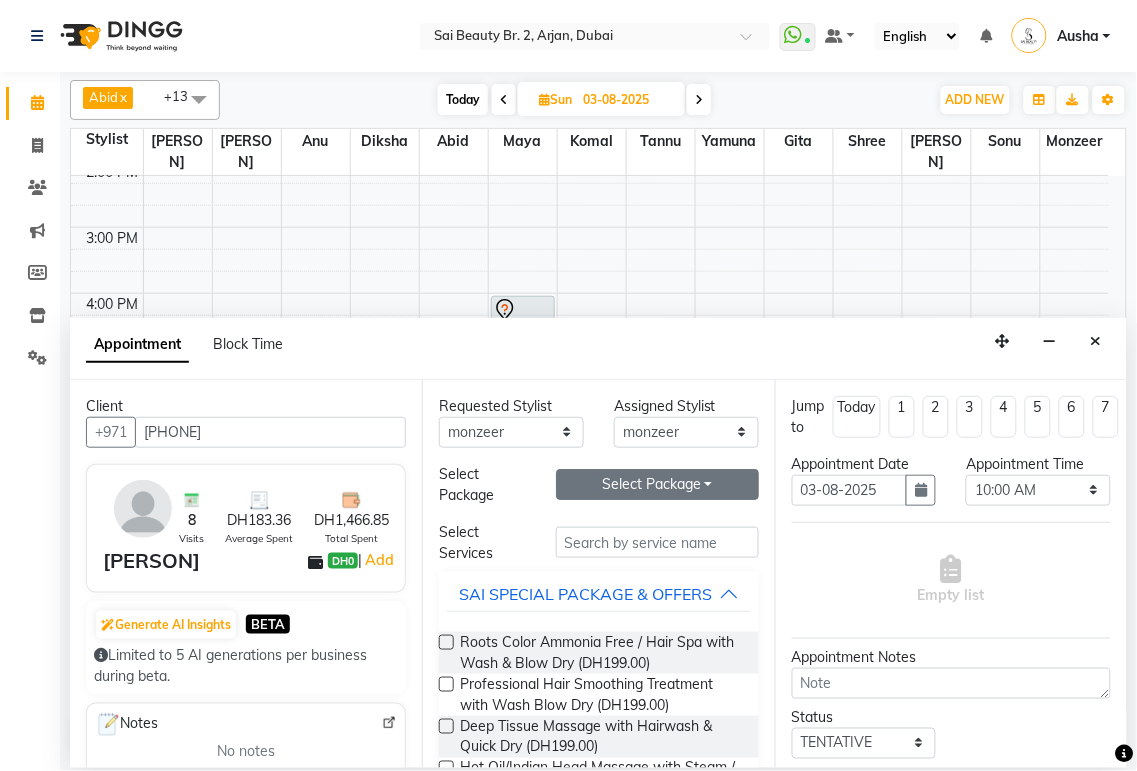 click on "Select Package  Toggle Dropdown" at bounding box center (657, 484) 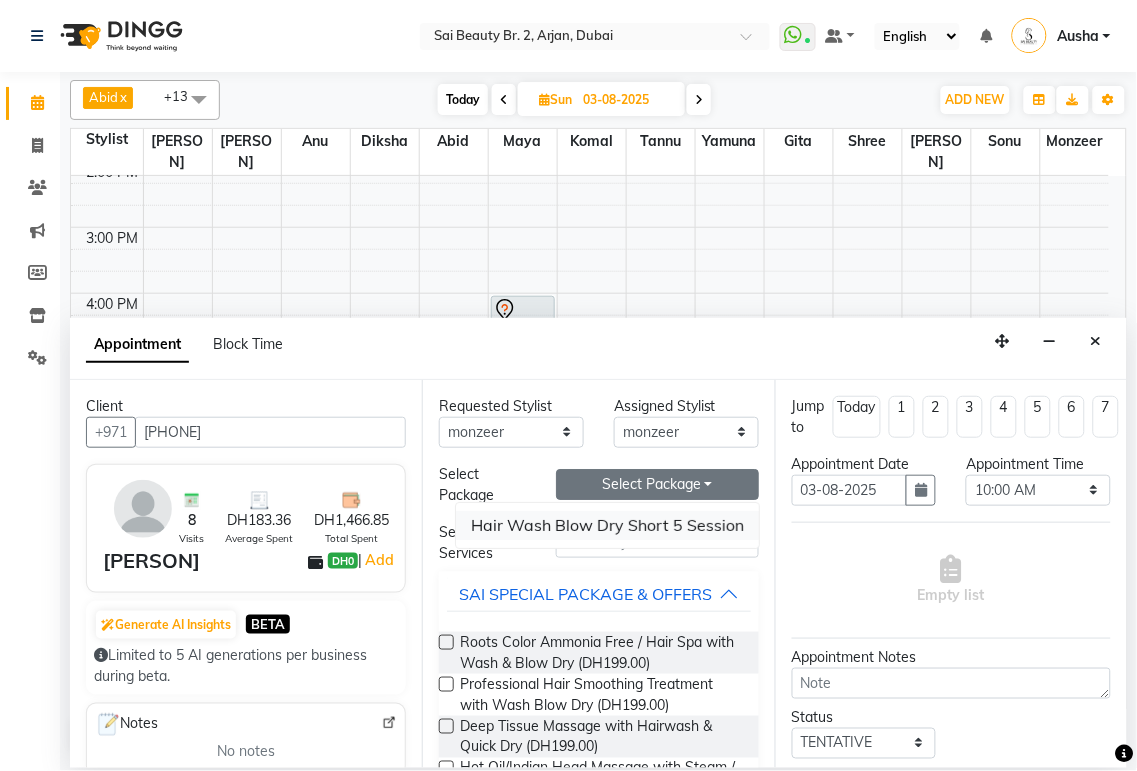 click on "Hair Wash Blow Dry Short 5 Session" at bounding box center [607, 525] 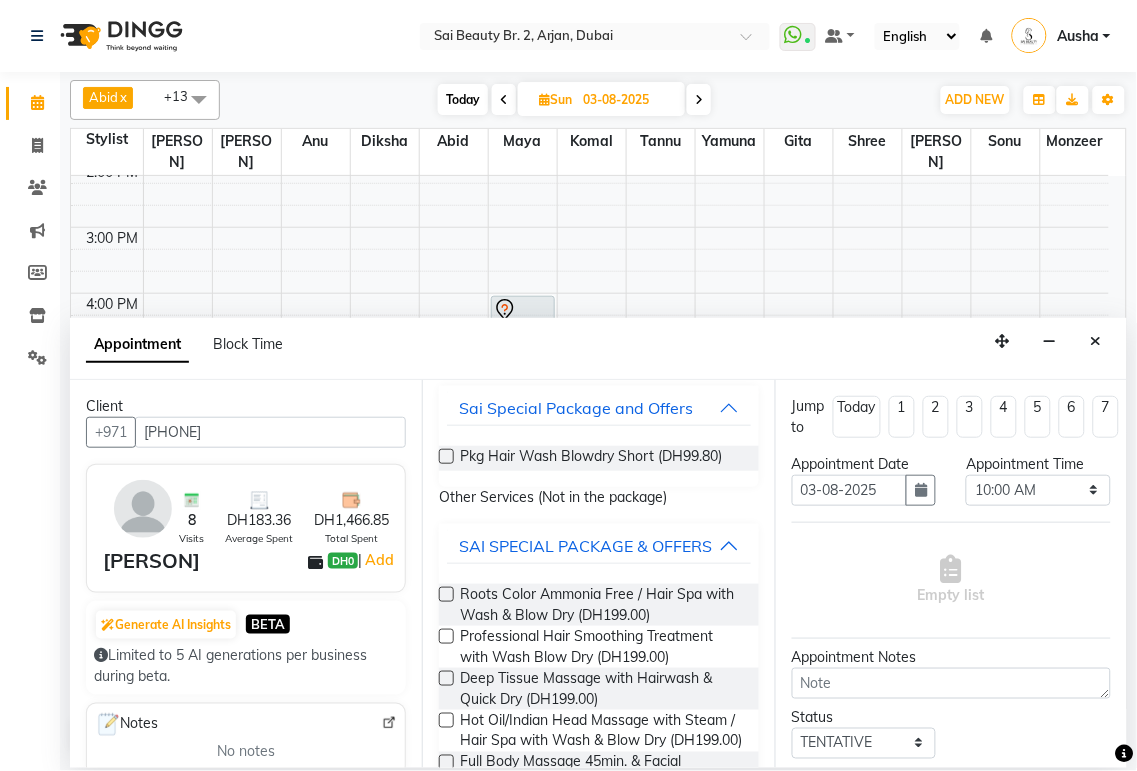 scroll, scrollTop: 135, scrollLeft: 0, axis: vertical 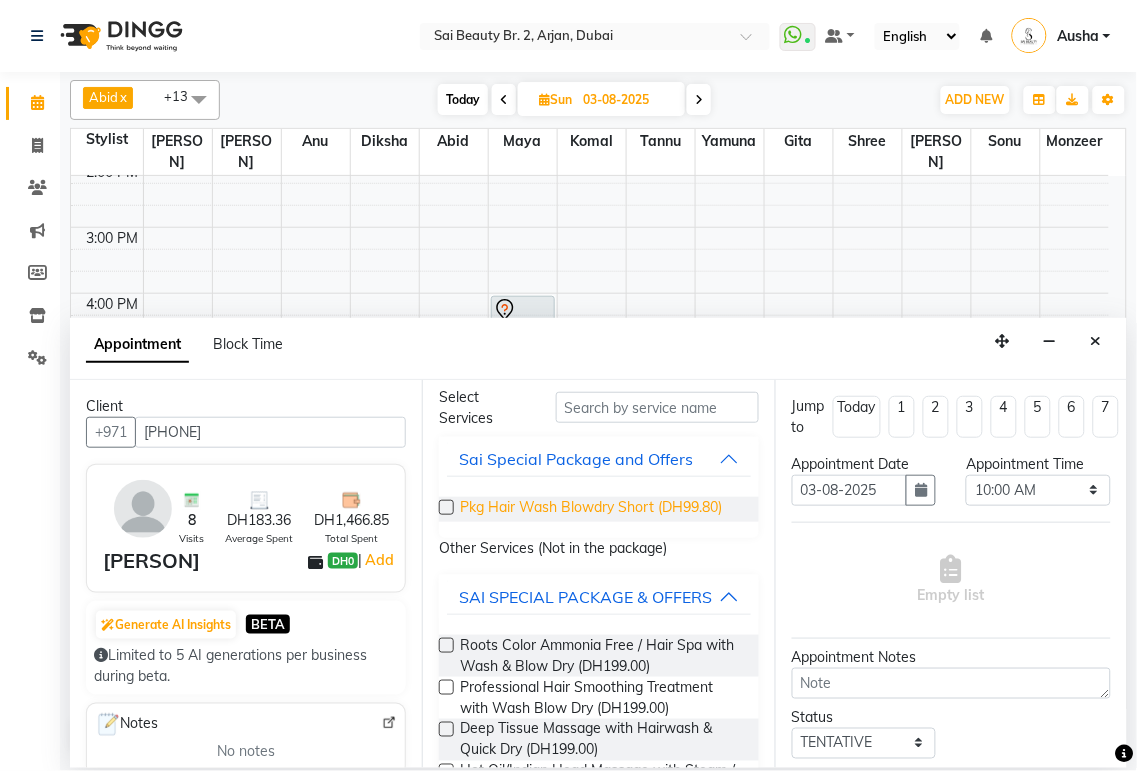 click on "Pkg Hair Wash Blowdry Short (DH99.80)" at bounding box center [591, 509] 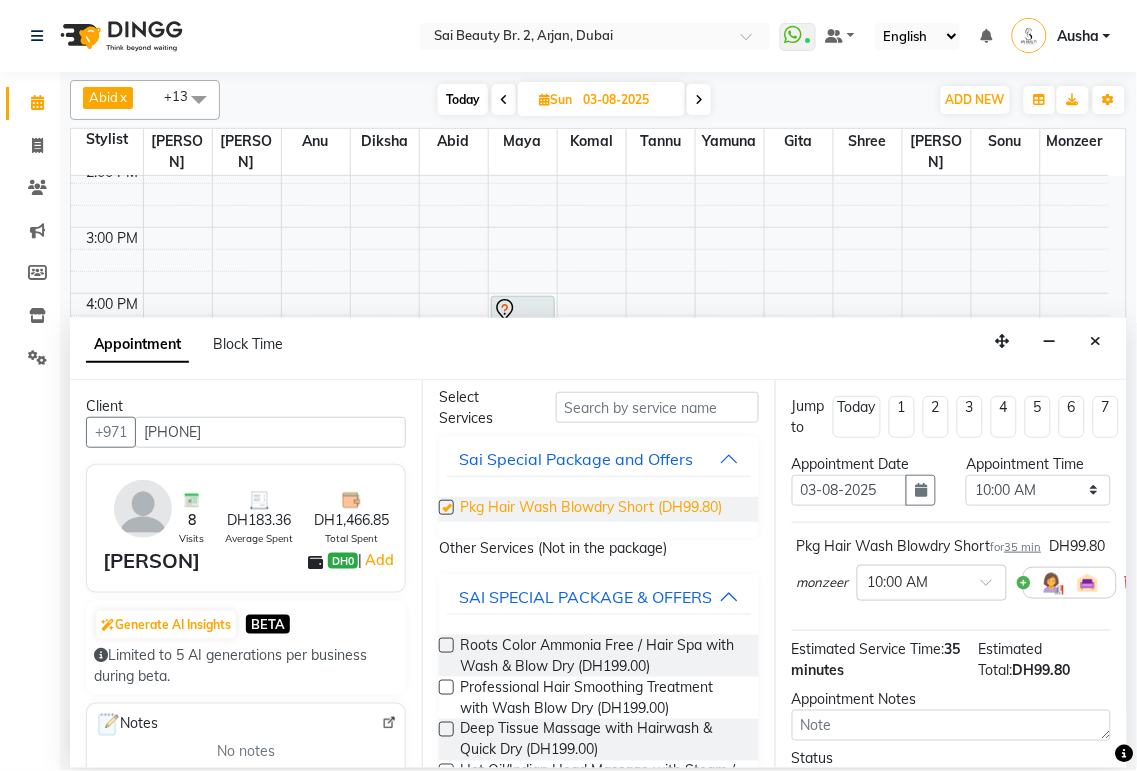 checkbox on "false" 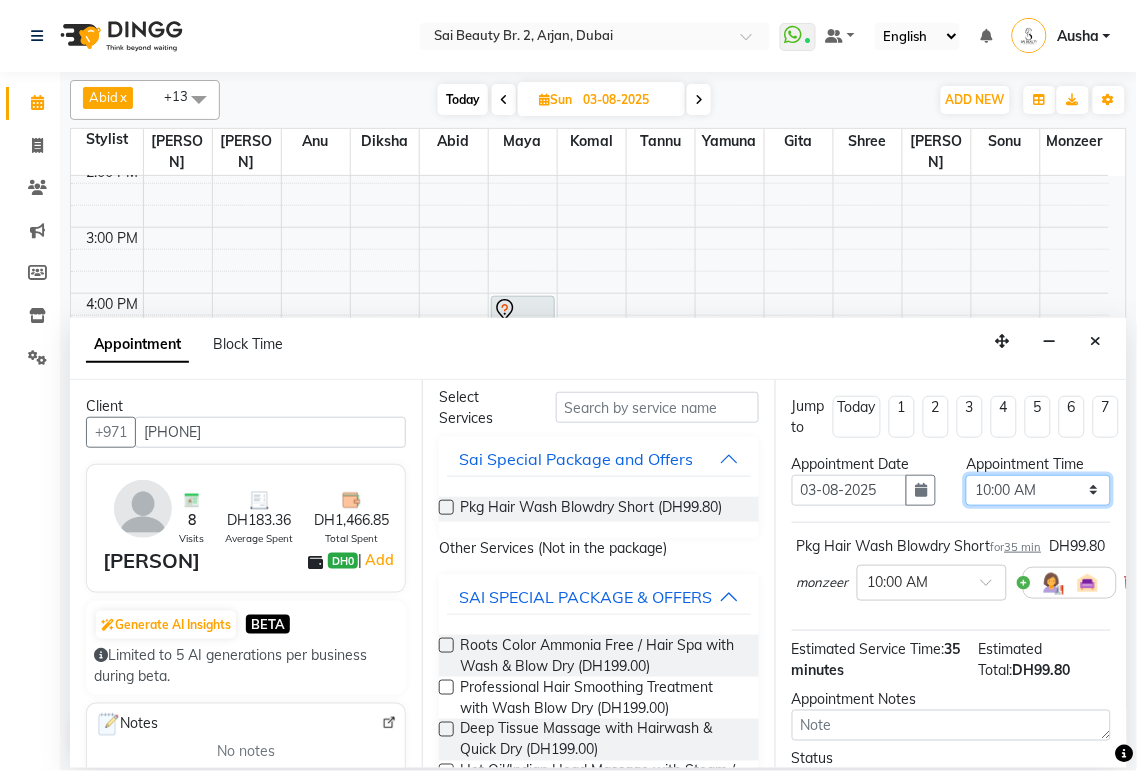 click on "Select 10:00 AM 10:05 AM 10:10 AM 10:15 AM 10:20 AM 10:25 AM 10:30 AM 10:35 AM 10:40 AM 10:45 AM 10:50 AM 10:55 AM 11:00 AM 11:05 AM 11:10 AM 11:15 AM 11:20 AM 11:25 AM 11:30 AM 11:35 AM 11:40 AM 11:45 AM 11:50 AM 11:55 AM 12:00 PM 12:05 PM 12:10 PM 12:15 PM 12:20 PM 12:25 PM 12:30 PM 12:35 PM 12:40 PM 12:45 PM 12:50 PM 12:55 PM 01:00 PM 01:05 PM 01:10 PM 01:15 PM 01:20 PM 01:25 PM 01:30 PM 01:35 PM 01:40 PM 01:45 PM 01:50 PM 01:55 PM 02:00 PM 02:05 PM 02:10 PM 02:15 PM 02:20 PM 02:25 PM 02:30 PM 02:35 PM 02:40 PM 02:45 PM 02:50 PM 02:55 PM 03:00 PM 03:05 PM 03:10 PM 03:15 PM 03:20 PM 03:25 PM 03:30 PM 03:35 PM 03:40 PM 03:45 PM 03:50 PM 03:55 PM 04:00 PM 04:05 PM 04:10 PM 04:15 PM 04:20 PM 04:25 PM 04:30 PM 04:35 PM 04:40 PM 04:45 PM 04:50 PM 04:55 PM 05:00 PM 05:05 PM 05:10 PM 05:15 PM 05:20 PM 05:25 PM 05:30 PM 05:35 PM 05:40 PM 05:45 PM 05:50 PM 05:55 PM 06:00 PM 06:05 PM 06:10 PM 06:15 PM 06:20 PM 06:25 PM 06:30 PM 06:35 PM 06:40 PM 06:45 PM 06:50 PM 06:55 PM 07:00 PM 07:05 PM 07:10 PM 07:15 PM 07:20 PM" at bounding box center [1038, 490] 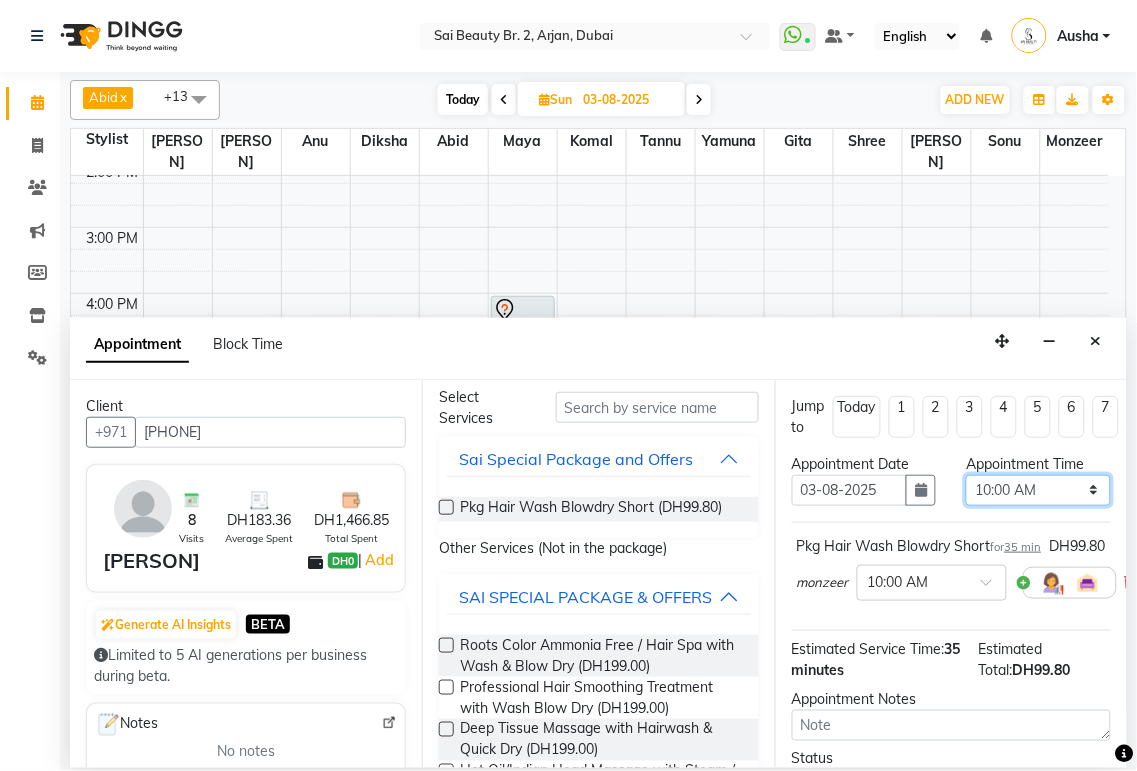click on "Select 10:00 AM 10:05 AM 10:10 AM 10:15 AM 10:20 AM 10:25 AM 10:30 AM 10:35 AM 10:40 AM 10:45 AM 10:50 AM 10:55 AM 11:00 AM 11:05 AM 11:10 AM 11:15 AM 11:20 AM 11:25 AM 11:30 AM 11:35 AM 11:40 AM 11:45 AM 11:50 AM 11:55 AM 12:00 PM 12:05 PM 12:10 PM 12:15 PM 12:20 PM 12:25 PM 12:30 PM 12:35 PM 12:40 PM 12:45 PM 12:50 PM 12:55 PM 01:00 PM 01:05 PM 01:10 PM 01:15 PM 01:20 PM 01:25 PM 01:30 PM 01:35 PM 01:40 PM 01:45 PM 01:50 PM 01:55 PM 02:00 PM 02:05 PM 02:10 PM 02:15 PM 02:20 PM 02:25 PM 02:30 PM 02:35 PM 02:40 PM 02:45 PM 02:50 PM 02:55 PM 03:00 PM 03:05 PM 03:10 PM 03:15 PM 03:20 PM 03:25 PM 03:30 PM 03:35 PM 03:40 PM 03:45 PM 03:50 PM 03:55 PM 04:00 PM 04:05 PM 04:10 PM 04:15 PM 04:20 PM 04:25 PM 04:30 PM 04:35 PM 04:40 PM 04:45 PM 04:50 PM 04:55 PM 05:00 PM 05:05 PM 05:10 PM 05:15 PM 05:20 PM 05:25 PM 05:30 PM 05:35 PM 05:40 PM 05:45 PM 05:50 PM 05:55 PM 06:00 PM 06:05 PM 06:10 PM 06:15 PM 06:20 PM 06:25 PM 06:30 PM 06:35 PM 06:40 PM 06:45 PM 06:50 PM 06:55 PM 07:00 PM 07:05 PM 07:10 PM 07:15 PM 07:20 PM" at bounding box center [1038, 490] 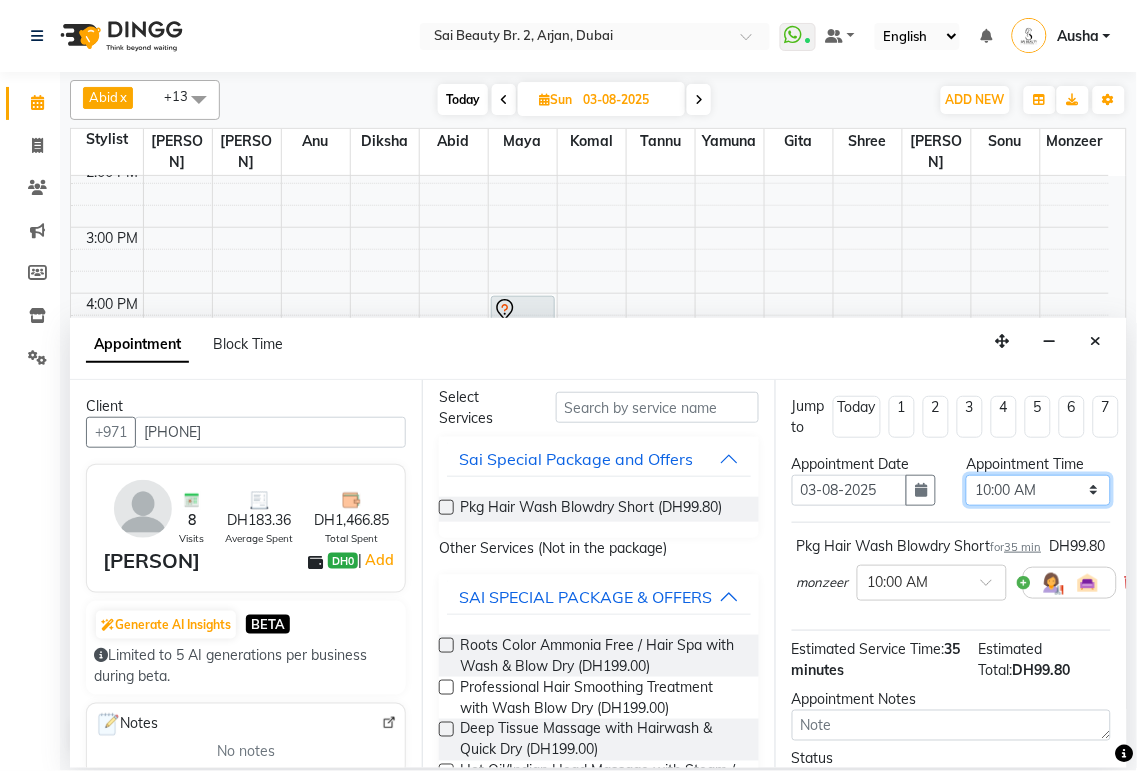 select on "960" 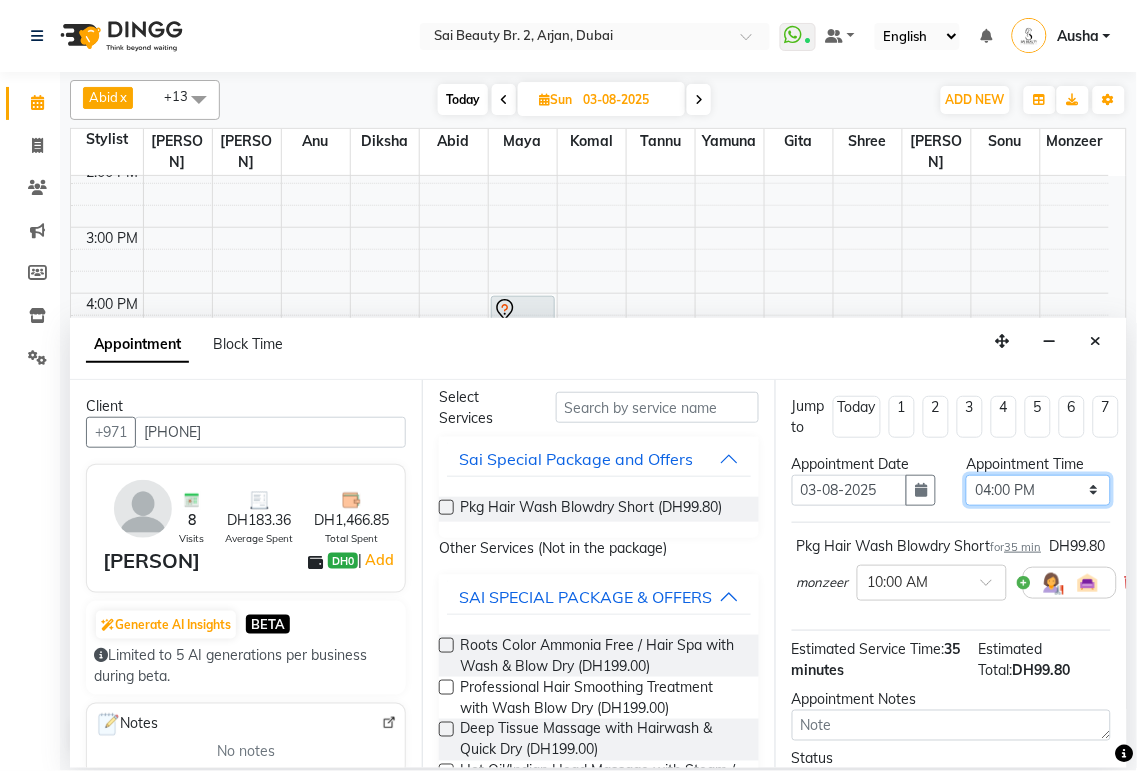 click on "Select 10:00 AM 10:05 AM 10:10 AM 10:15 AM 10:20 AM 10:25 AM 10:30 AM 10:35 AM 10:40 AM 10:45 AM 10:50 AM 10:55 AM 11:00 AM 11:05 AM 11:10 AM 11:15 AM 11:20 AM 11:25 AM 11:30 AM 11:35 AM 11:40 AM 11:45 AM 11:50 AM 11:55 AM 12:00 PM 12:05 PM 12:10 PM 12:15 PM 12:20 PM 12:25 PM 12:30 PM 12:35 PM 12:40 PM 12:45 PM 12:50 PM 12:55 PM 01:00 PM 01:05 PM 01:10 PM 01:15 PM 01:20 PM 01:25 PM 01:30 PM 01:35 PM 01:40 PM 01:45 PM 01:50 PM 01:55 PM 02:00 PM 02:05 PM 02:10 PM 02:15 PM 02:20 PM 02:25 PM 02:30 PM 02:35 PM 02:40 PM 02:45 PM 02:50 PM 02:55 PM 03:00 PM 03:05 PM 03:10 PM 03:15 PM 03:20 PM 03:25 PM 03:30 PM 03:35 PM 03:40 PM 03:45 PM 03:50 PM 03:55 PM 04:00 PM 04:05 PM 04:10 PM 04:15 PM 04:20 PM 04:25 PM 04:30 PM 04:35 PM 04:40 PM 04:45 PM 04:50 PM 04:55 PM 05:00 PM 05:05 PM 05:10 PM 05:15 PM 05:20 PM 05:25 PM 05:30 PM 05:35 PM 05:40 PM 05:45 PM 05:50 PM 05:55 PM 06:00 PM 06:05 PM 06:10 PM 06:15 PM 06:20 PM 06:25 PM 06:30 PM 06:35 PM 06:40 PM 06:45 PM 06:50 PM 06:55 PM 07:00 PM 07:05 PM 07:10 PM 07:15 PM 07:20 PM" at bounding box center [1038, 490] 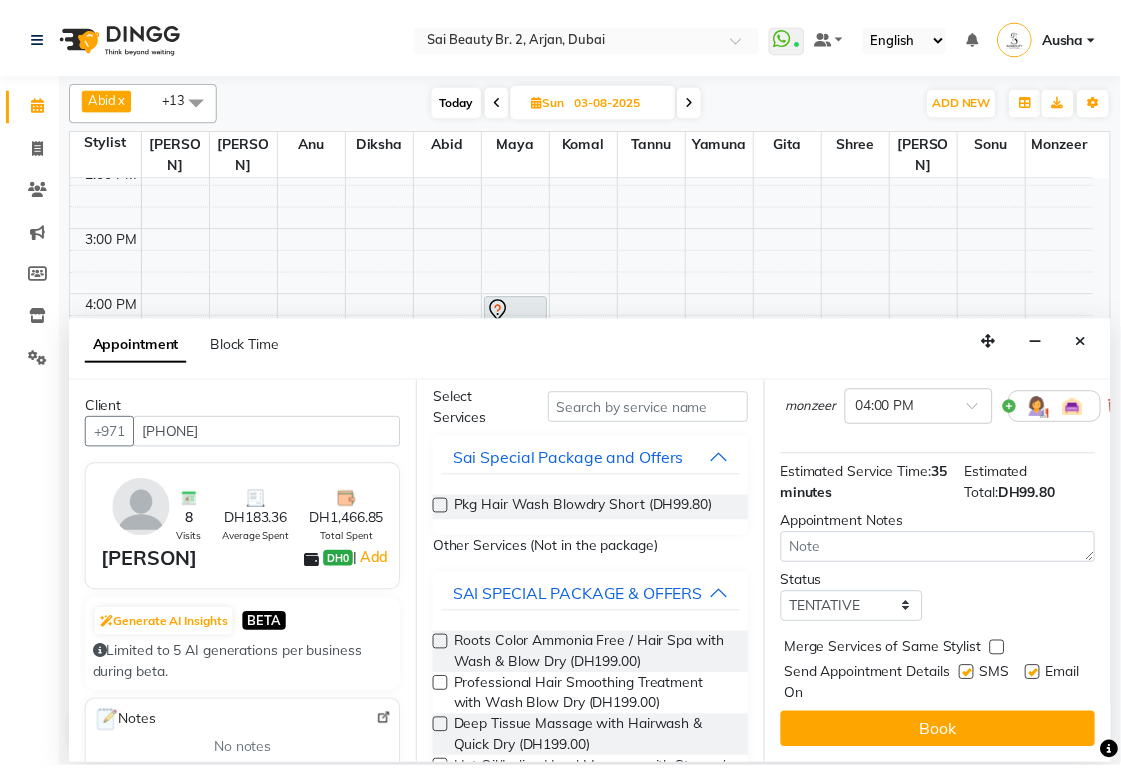 scroll, scrollTop: 214, scrollLeft: 0, axis: vertical 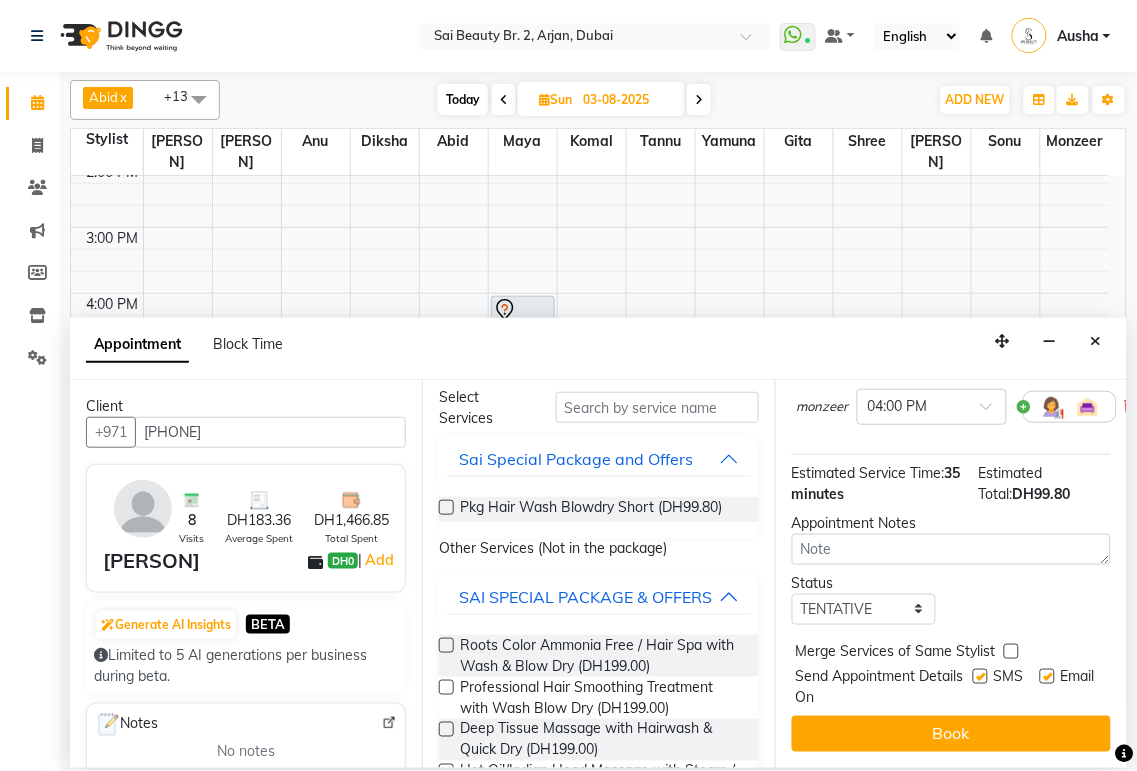 click at bounding box center (1011, 651) 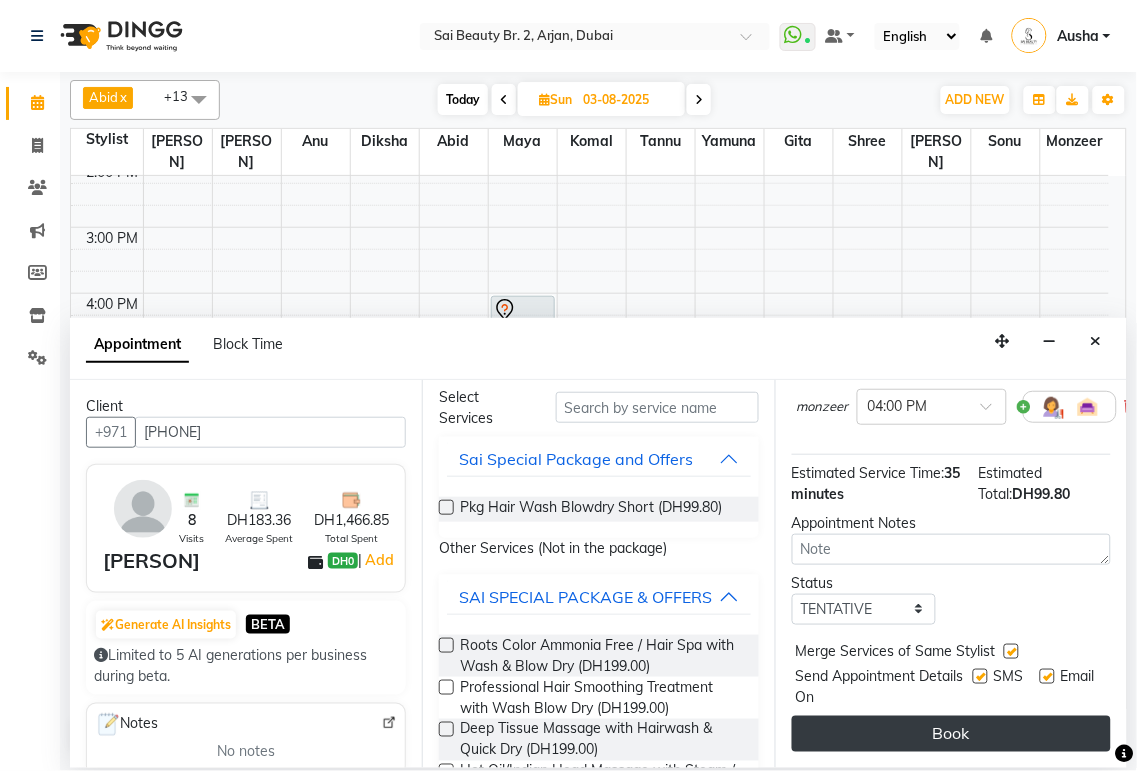 click on "Book" at bounding box center (951, 734) 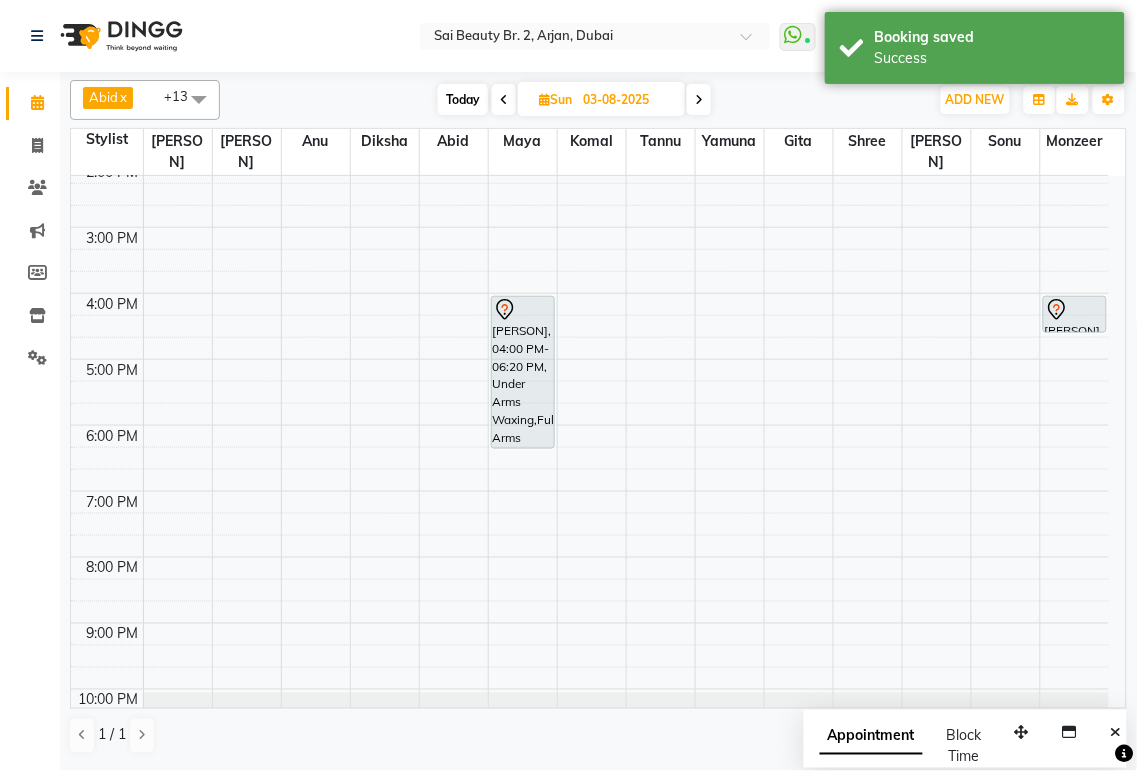 click 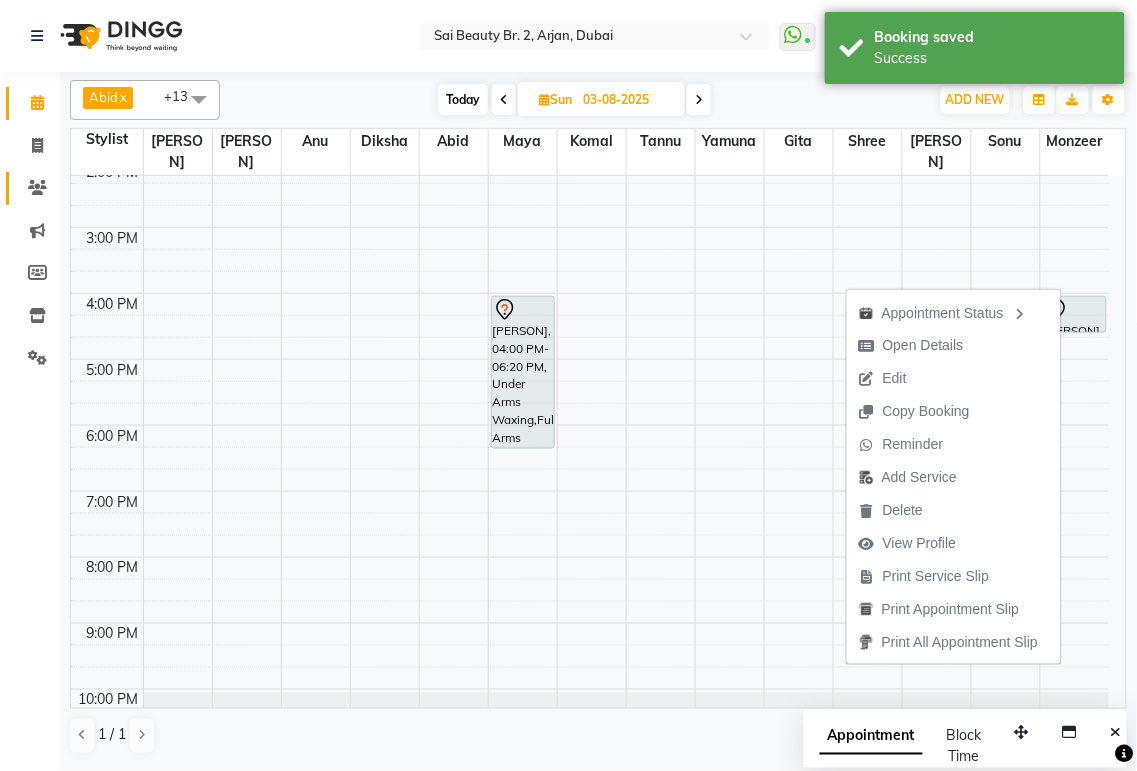 click 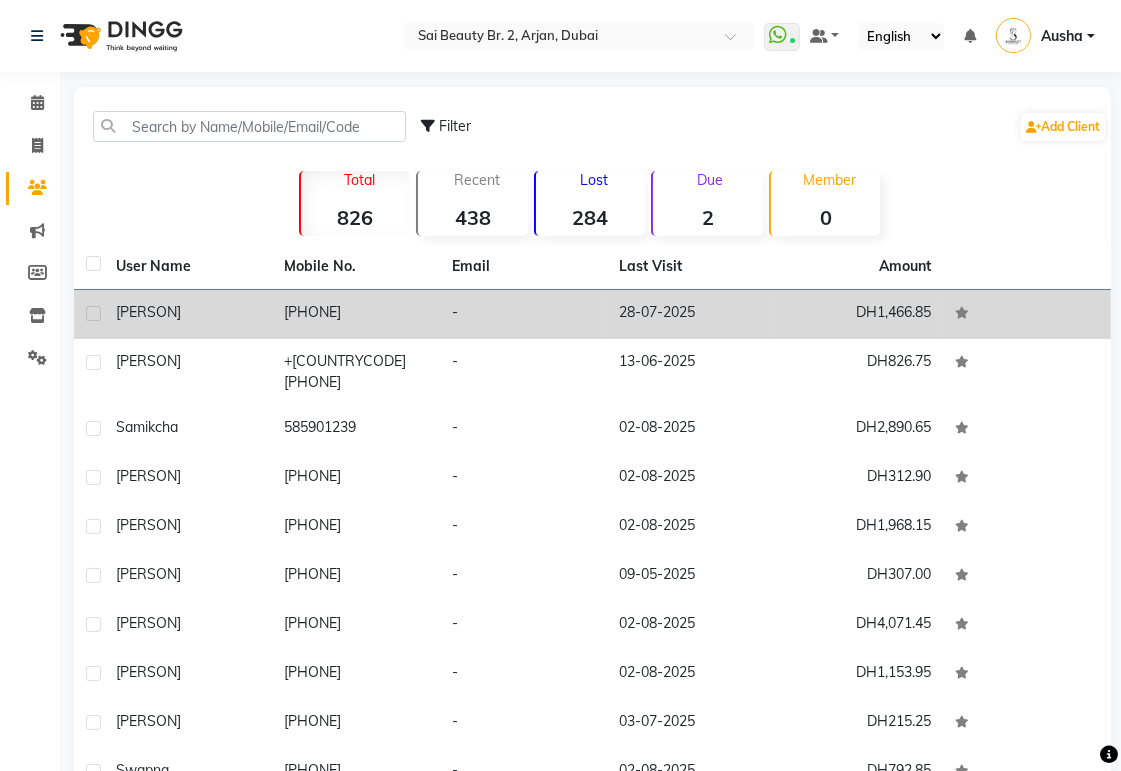 click on "[PERSON]" 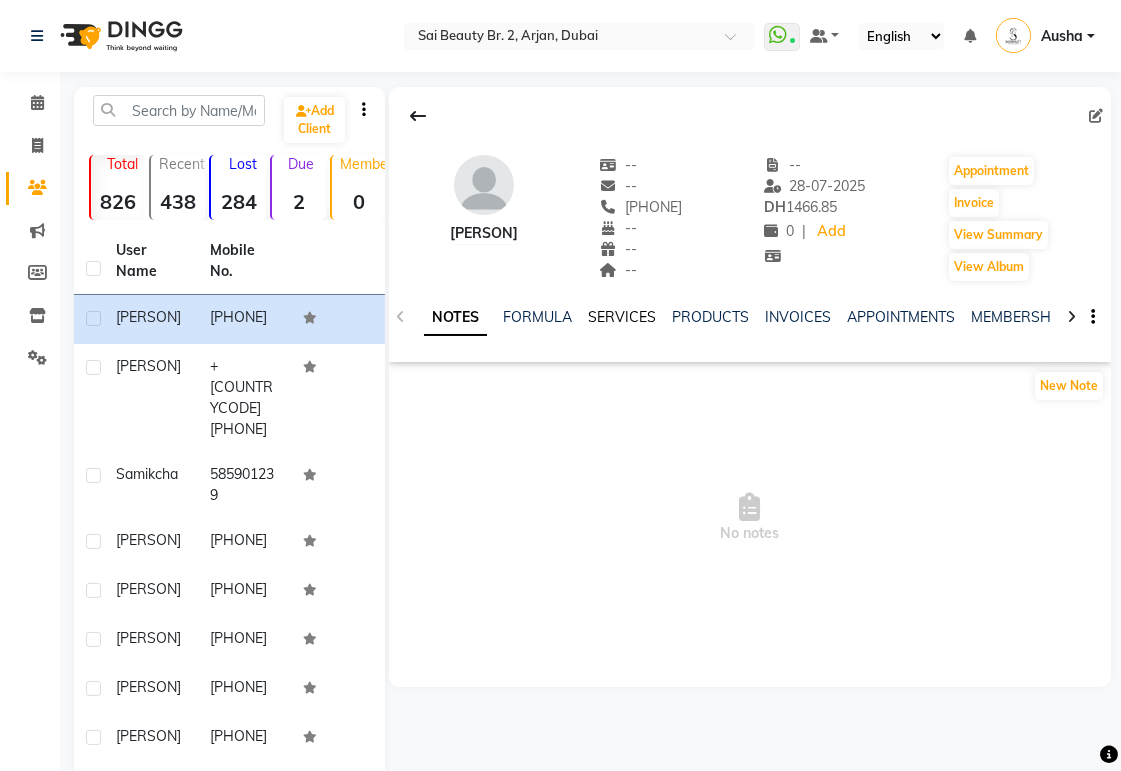 click on "SERVICES" 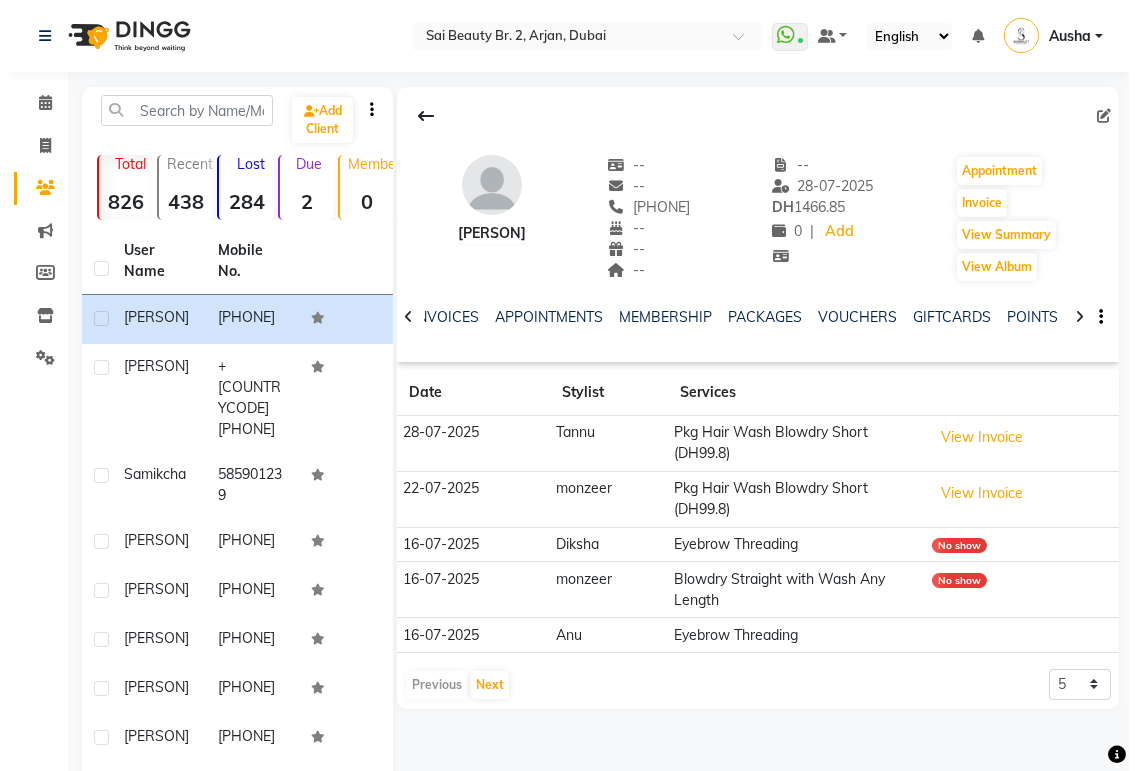 scroll, scrollTop: 0, scrollLeft: 404, axis: horizontal 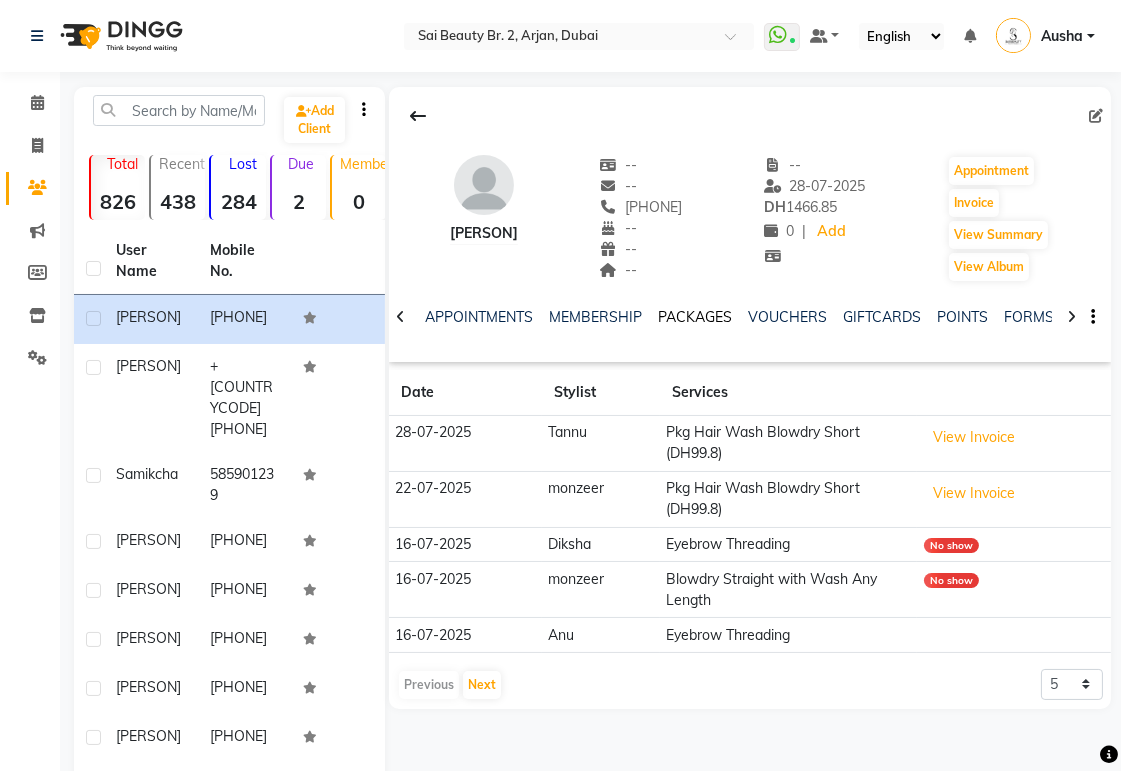 click on "PACKAGES" 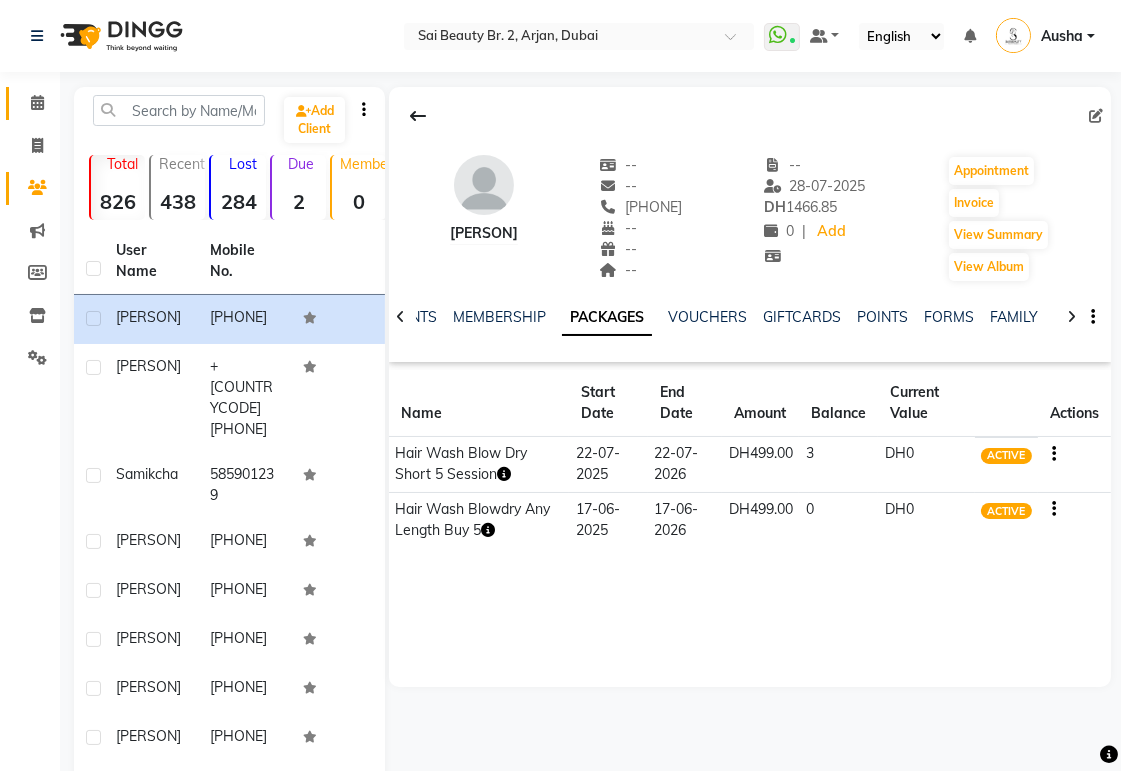 click 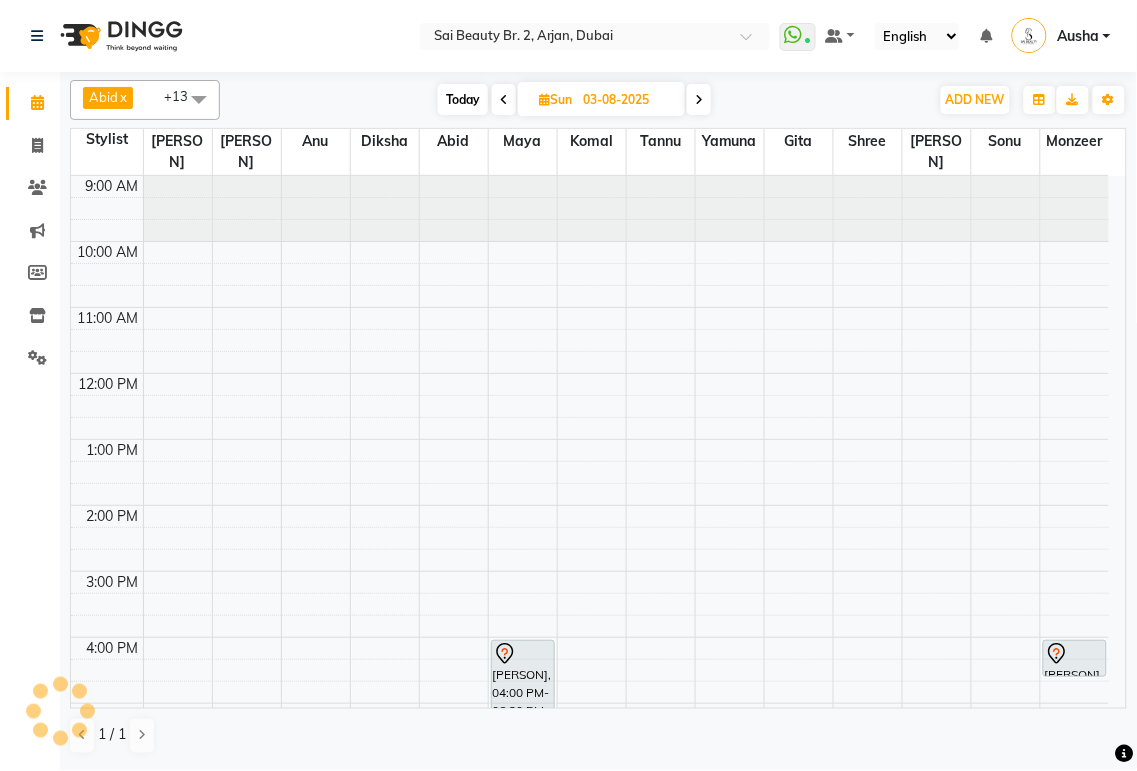 scroll, scrollTop: 0, scrollLeft: 0, axis: both 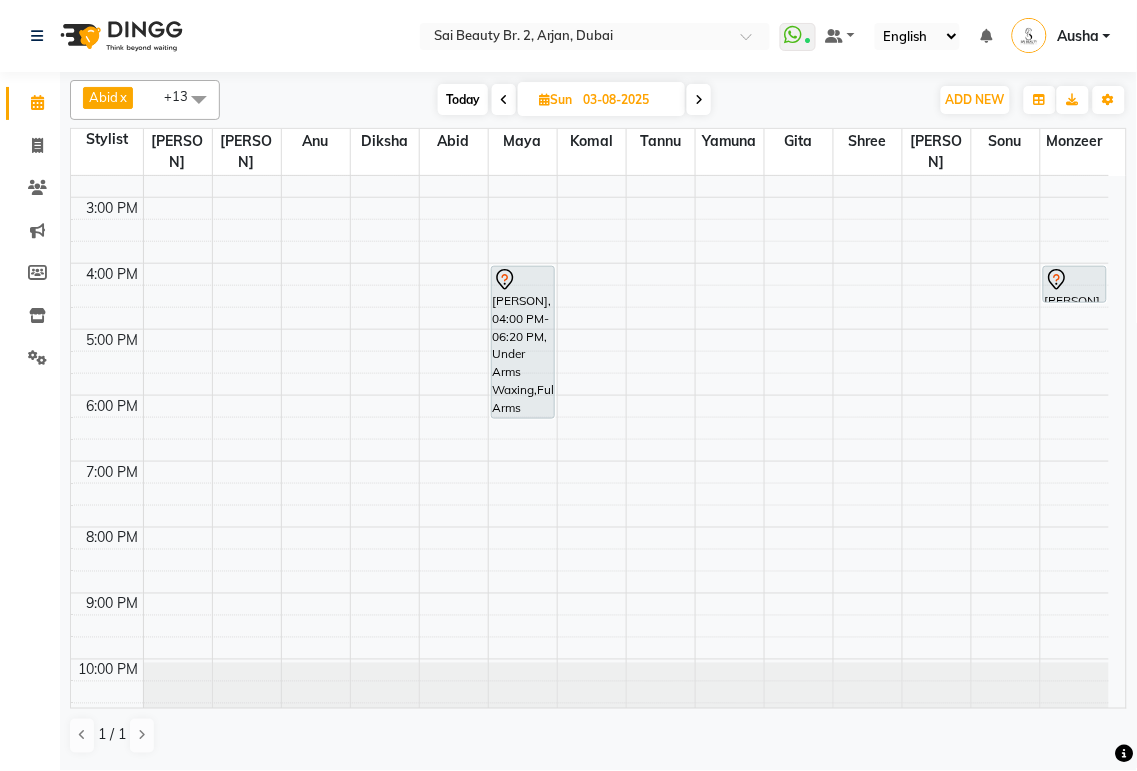 click 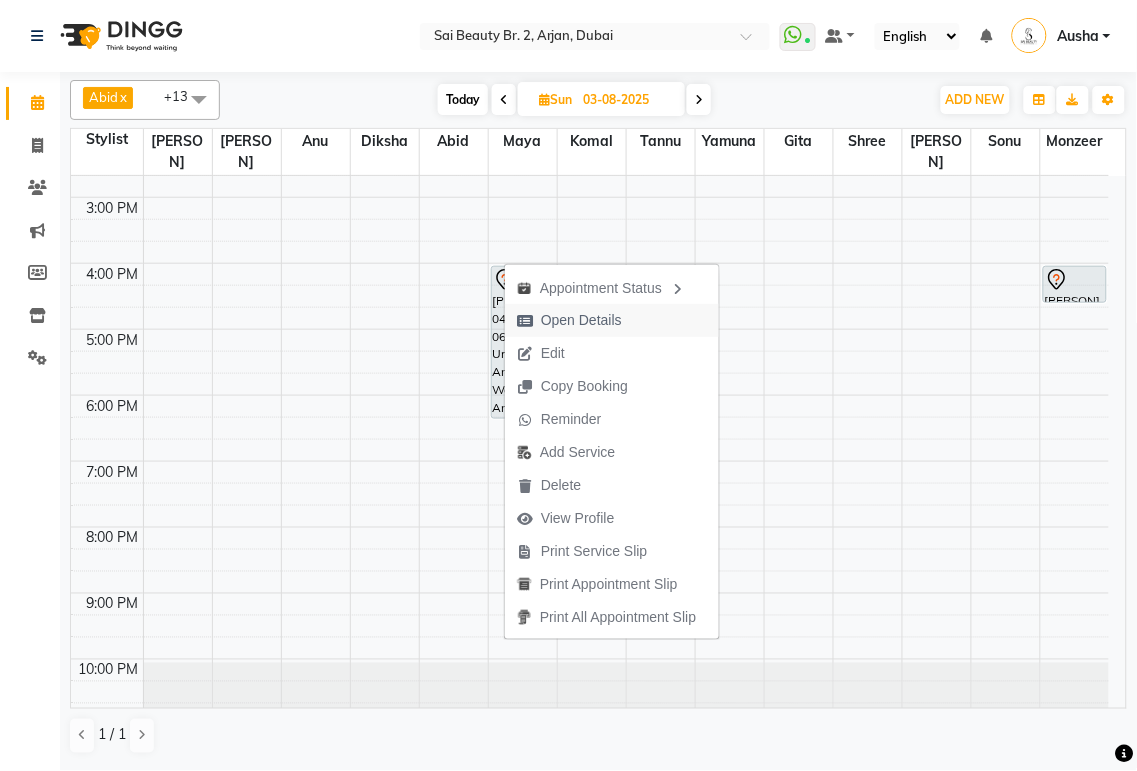 click on "Open Details" at bounding box center [569, 320] 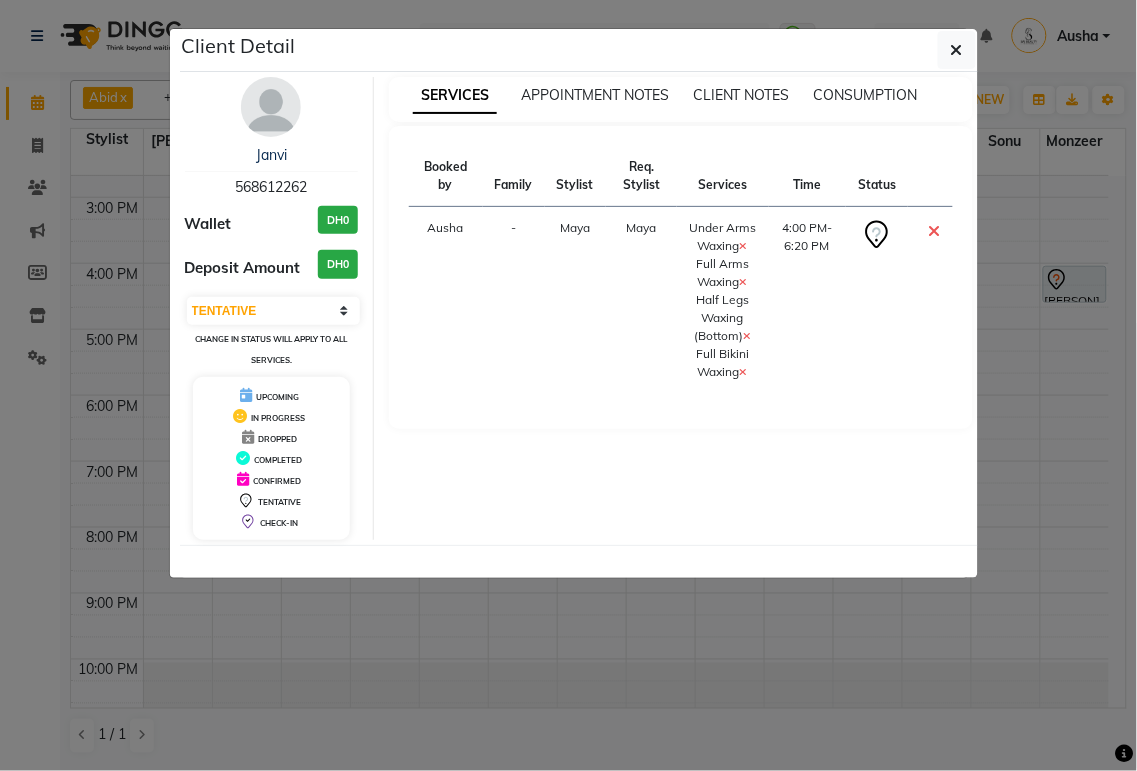 click on "Client Detail [PERSON] [PHONE] Wallet DH0 Deposit Amount DH0 Select CONFIRMED TENTATIVE Change in status will apply to all services. UPCOMING IN PROGRESS DROPPED COMPLETED CONFIRMED TENTATIVE CHECK-IN SERVICES APPOINTMENT NOTES CLIENT NOTES CONSUMPTION Booked by Family Stylist Req. Stylist Services Time Status Ausha - [PERSON] [PERSON] Under Arms Waxing Full Arms Waxing Half Legs Waxing (Bottom) Full Bikini Waxing 4:00 PM-6:20 PM" 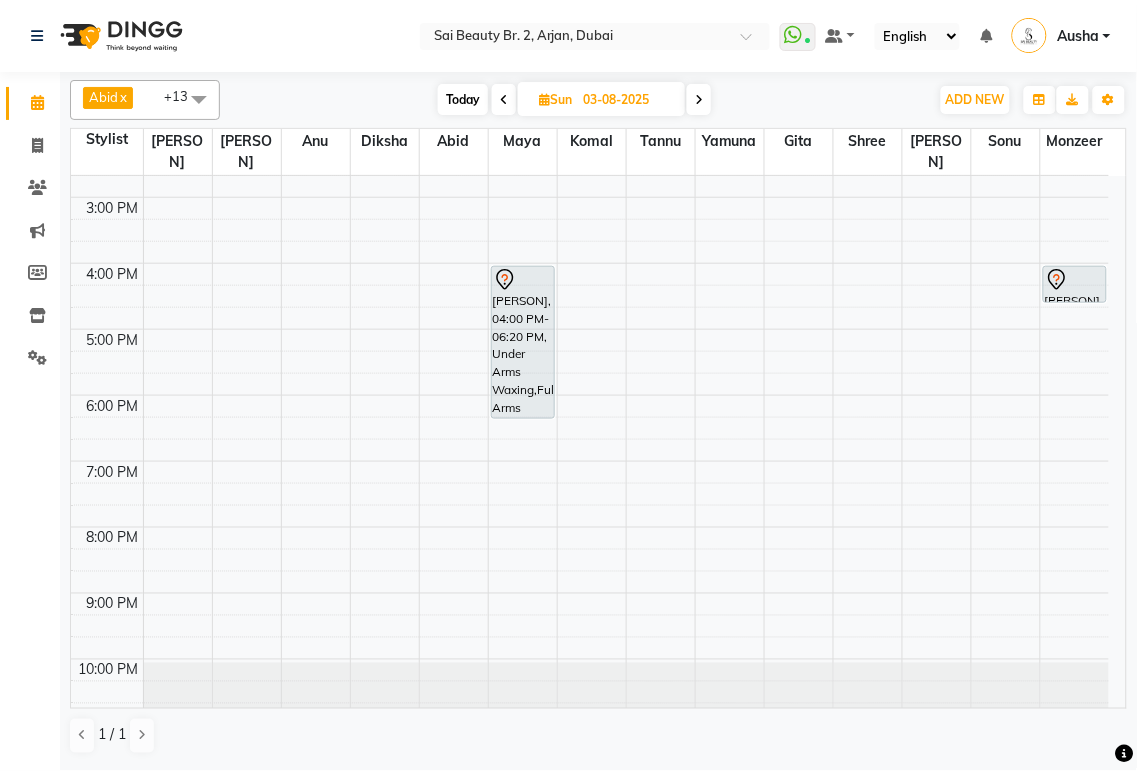click at bounding box center (504, 100) 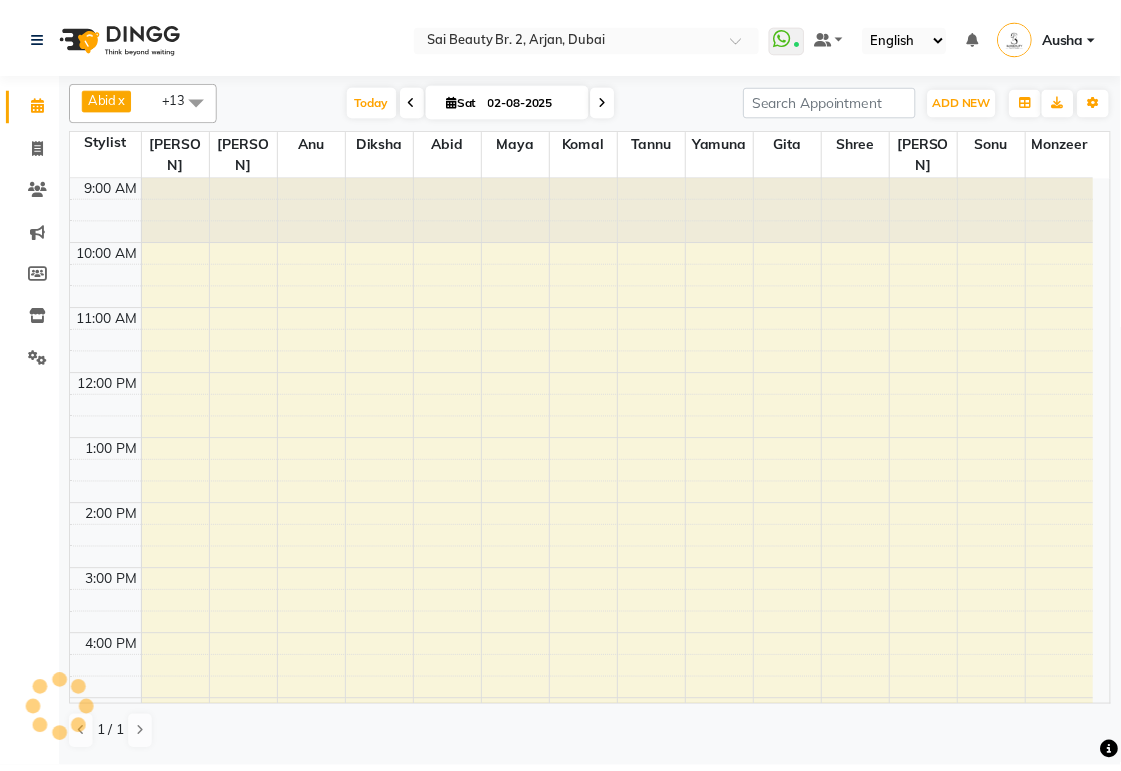 scroll, scrollTop: 374, scrollLeft: 0, axis: vertical 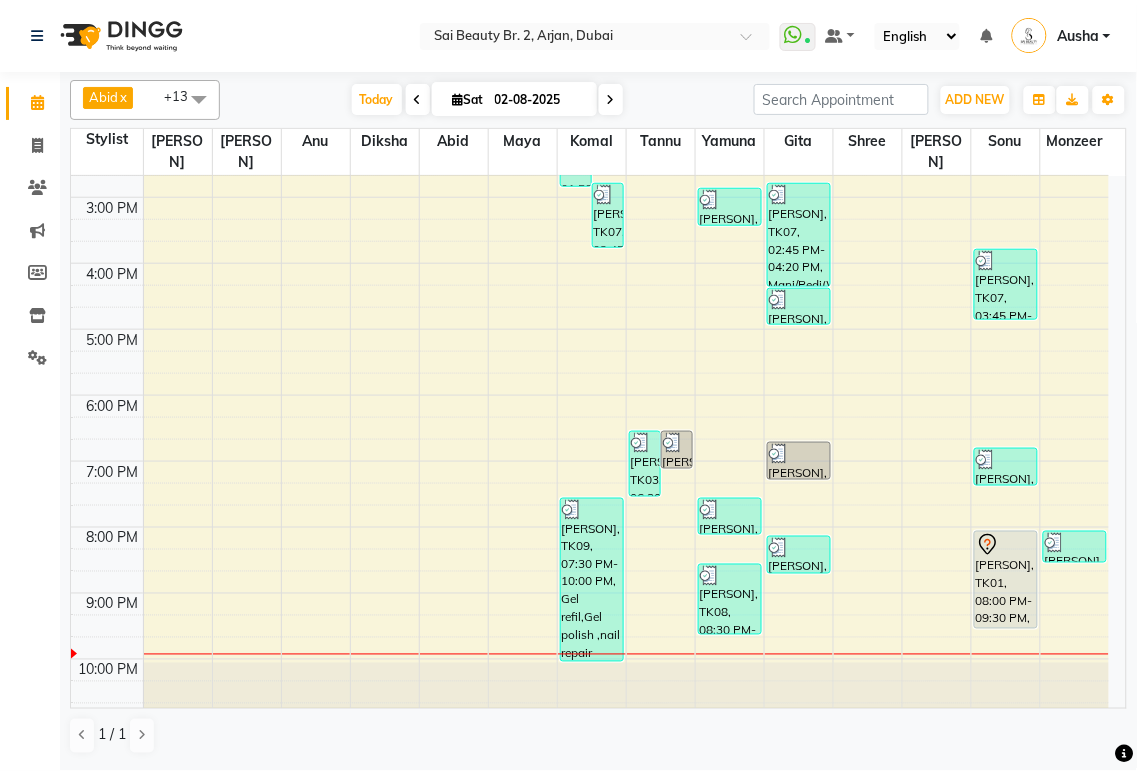 click 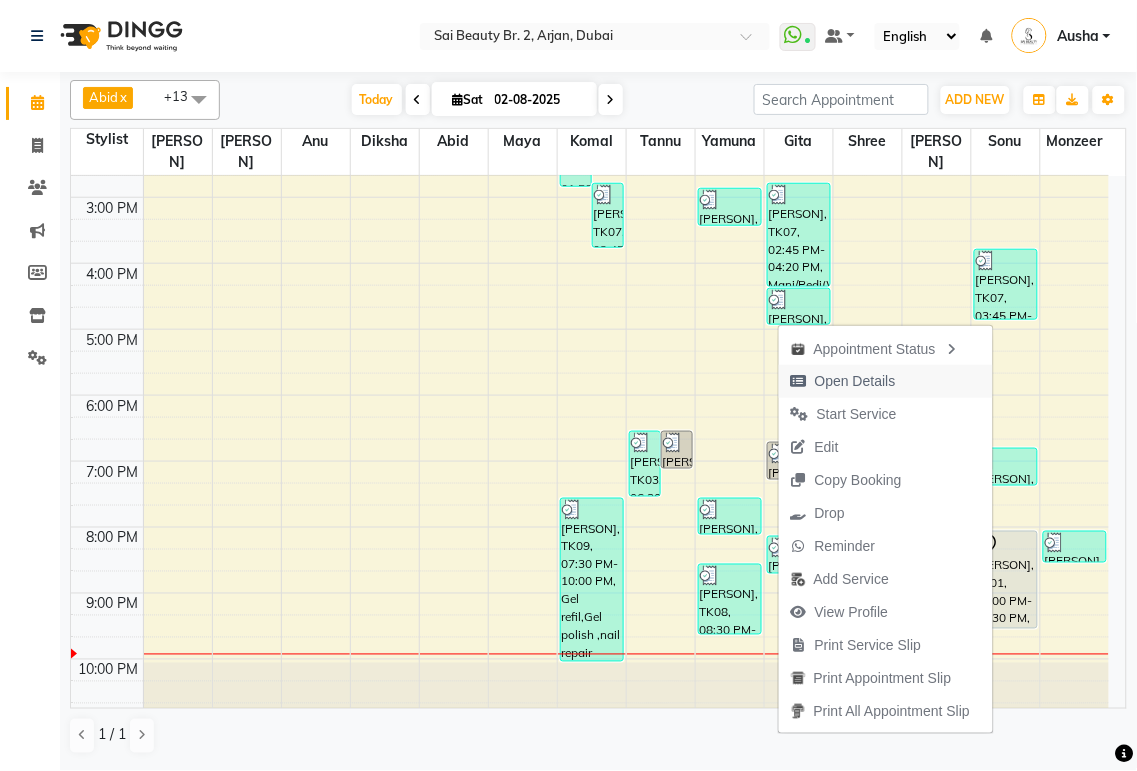 click on "Open Details" at bounding box center (855, 381) 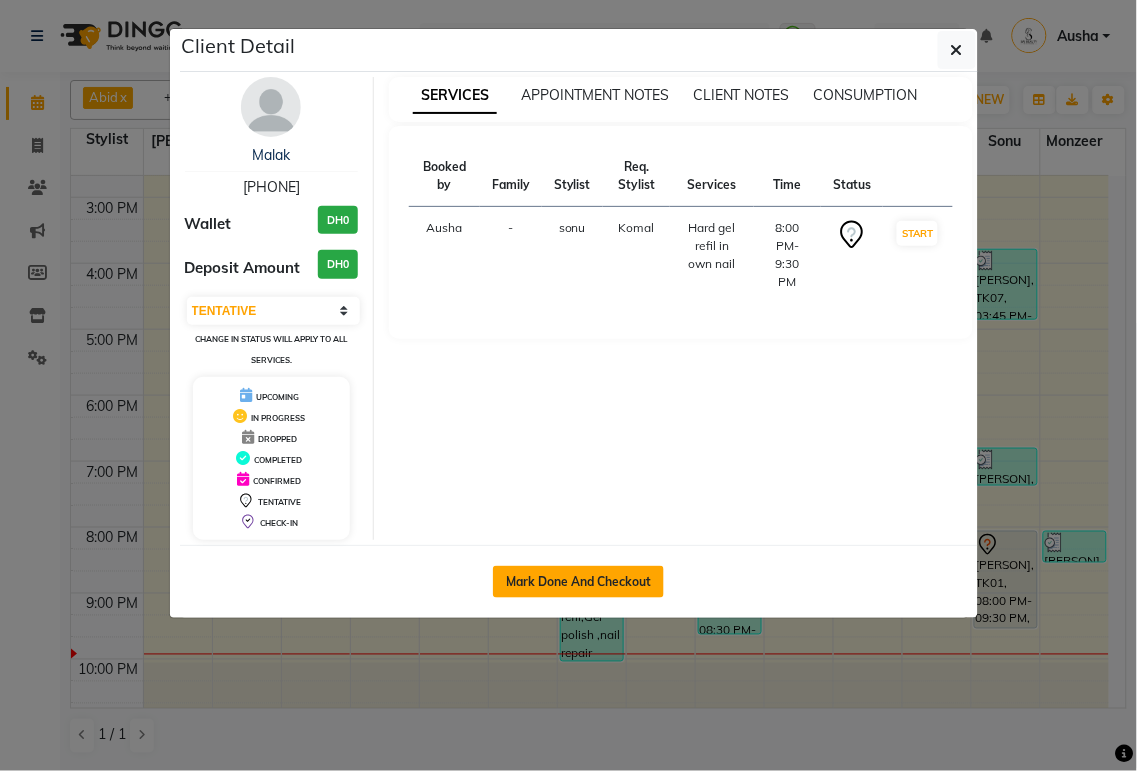 click on "Mark Done And Checkout" 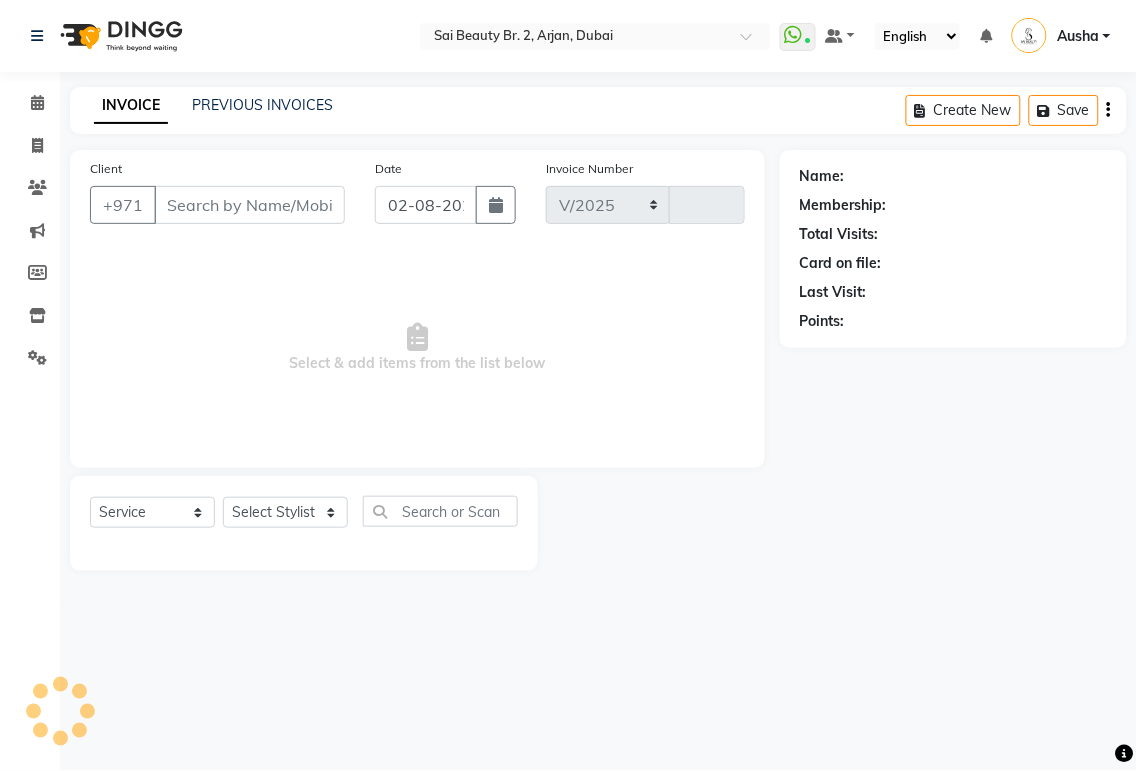 select on "6956" 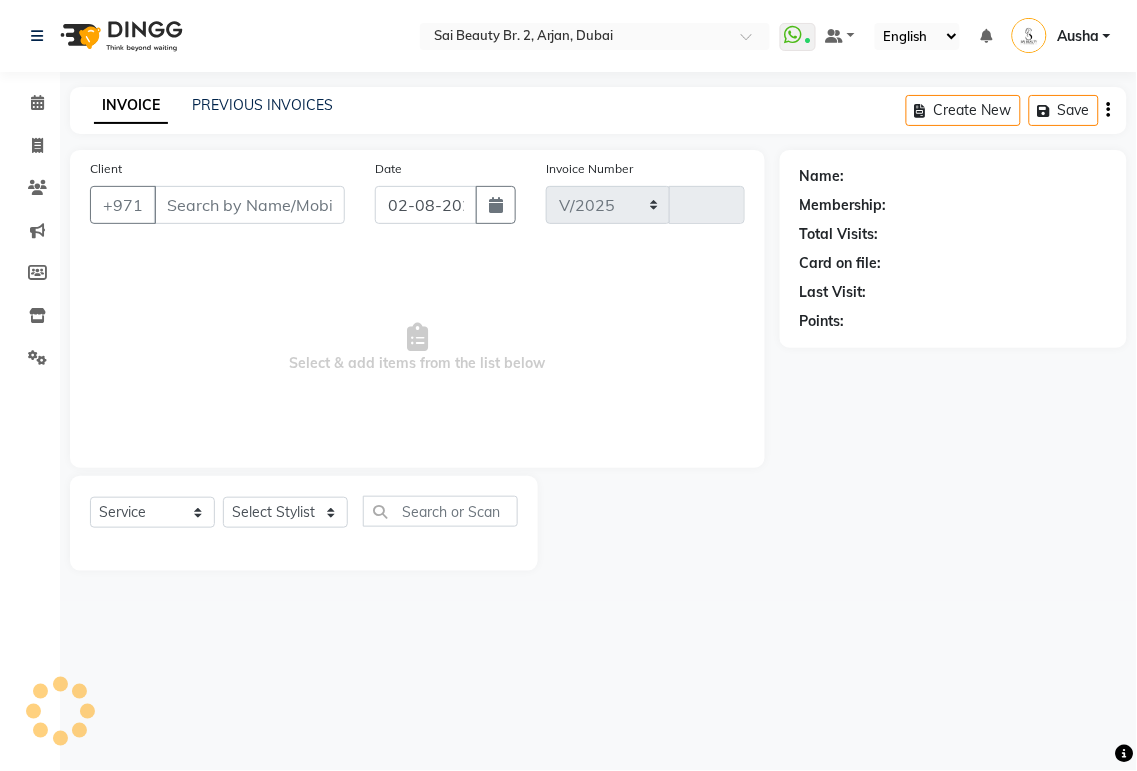type on "1518" 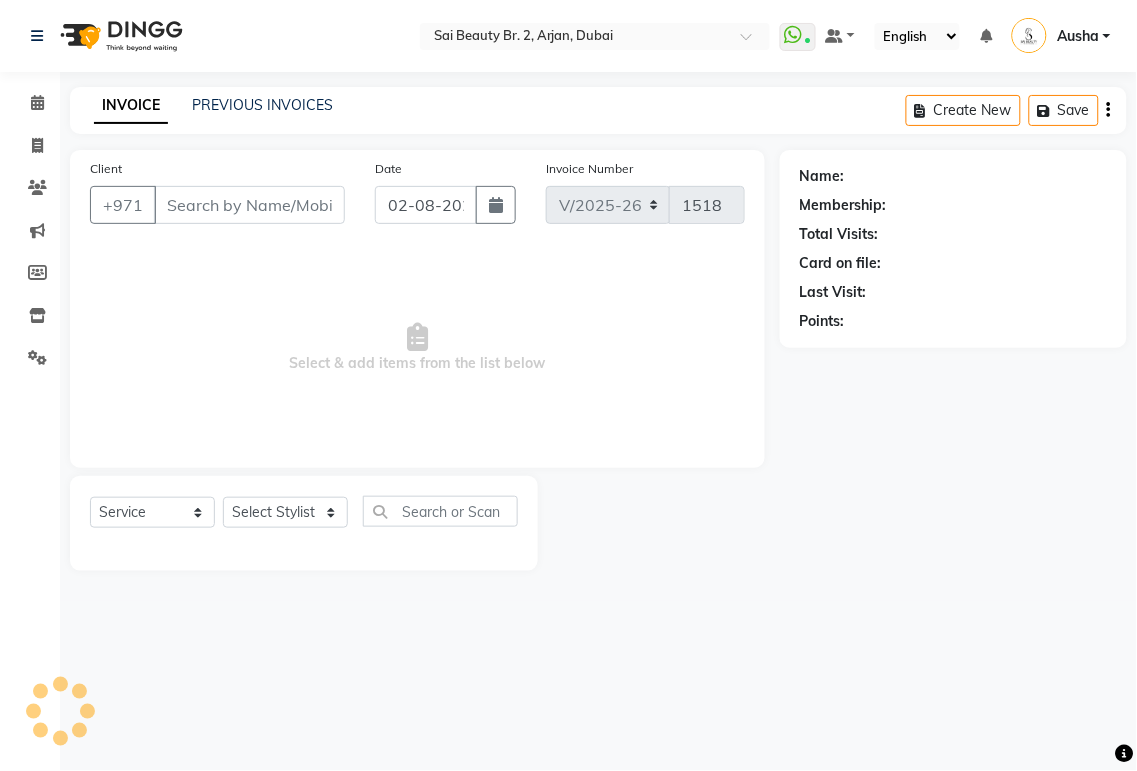 type on "[PHONE]" 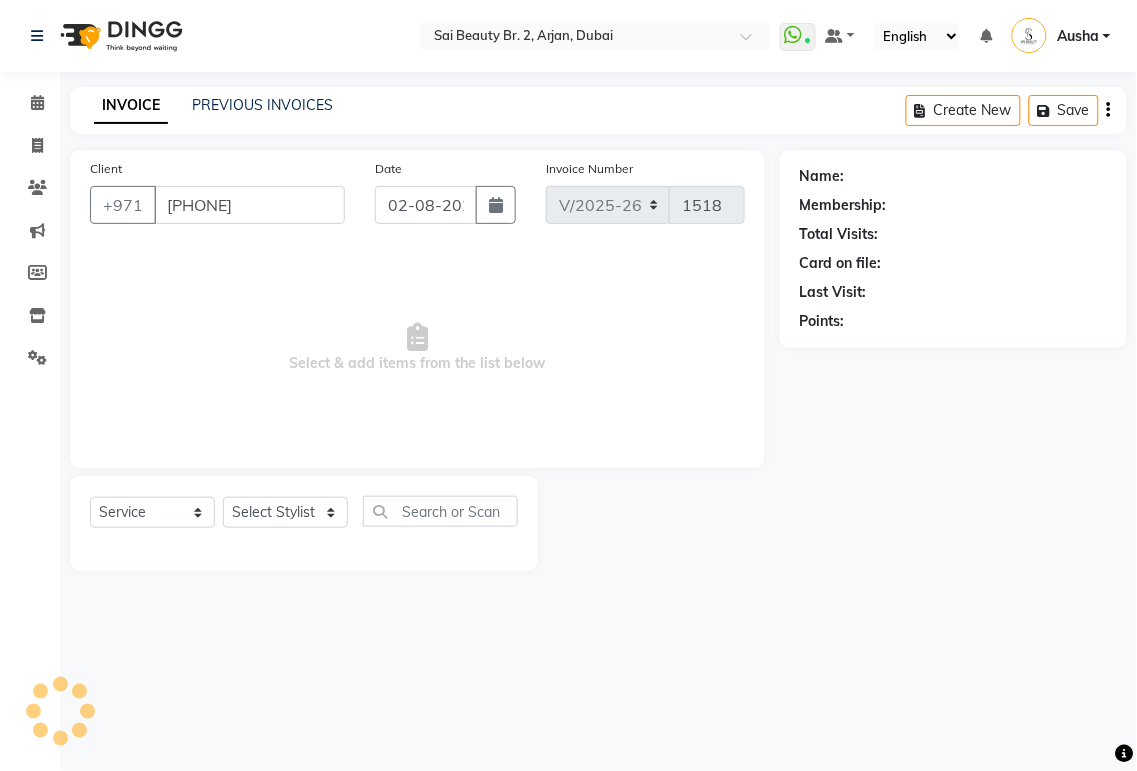 select on "72771" 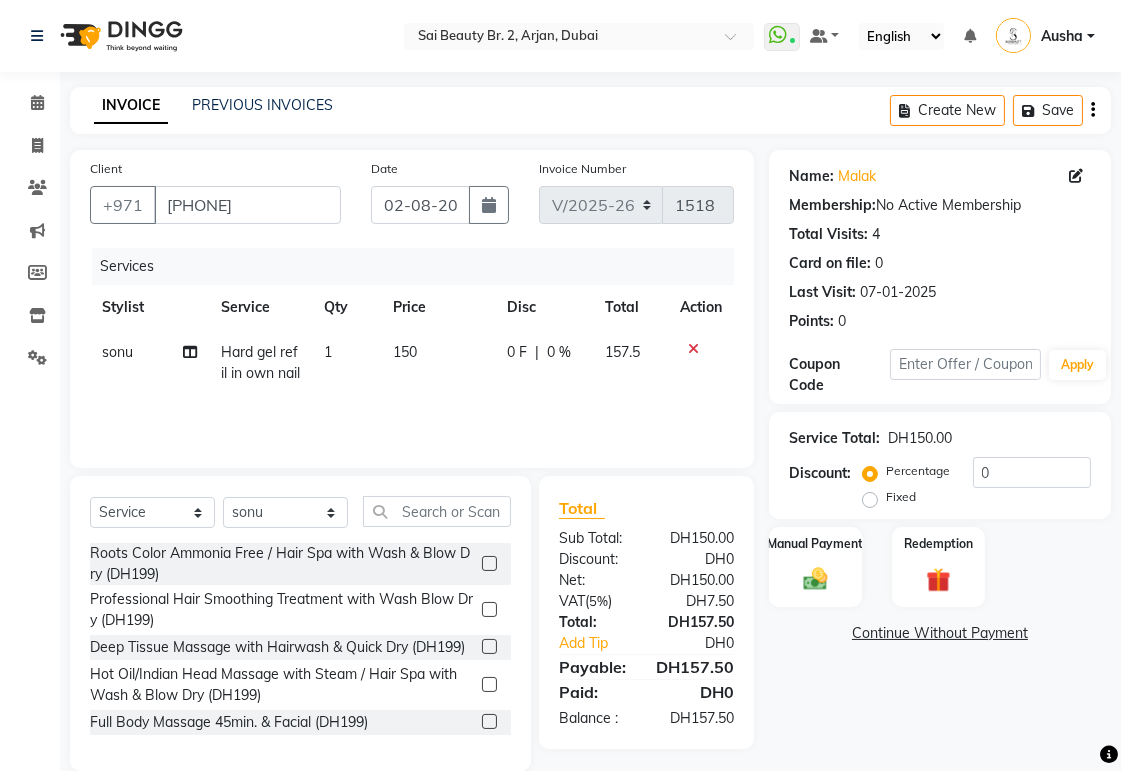 click 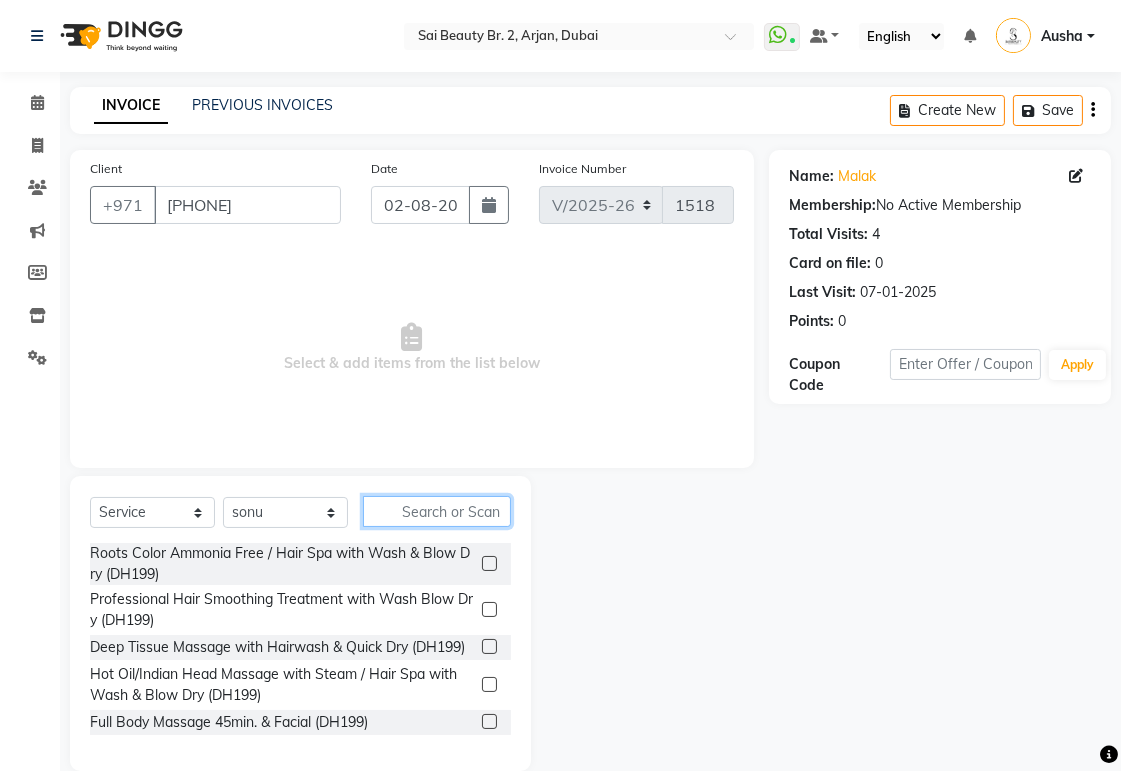 click 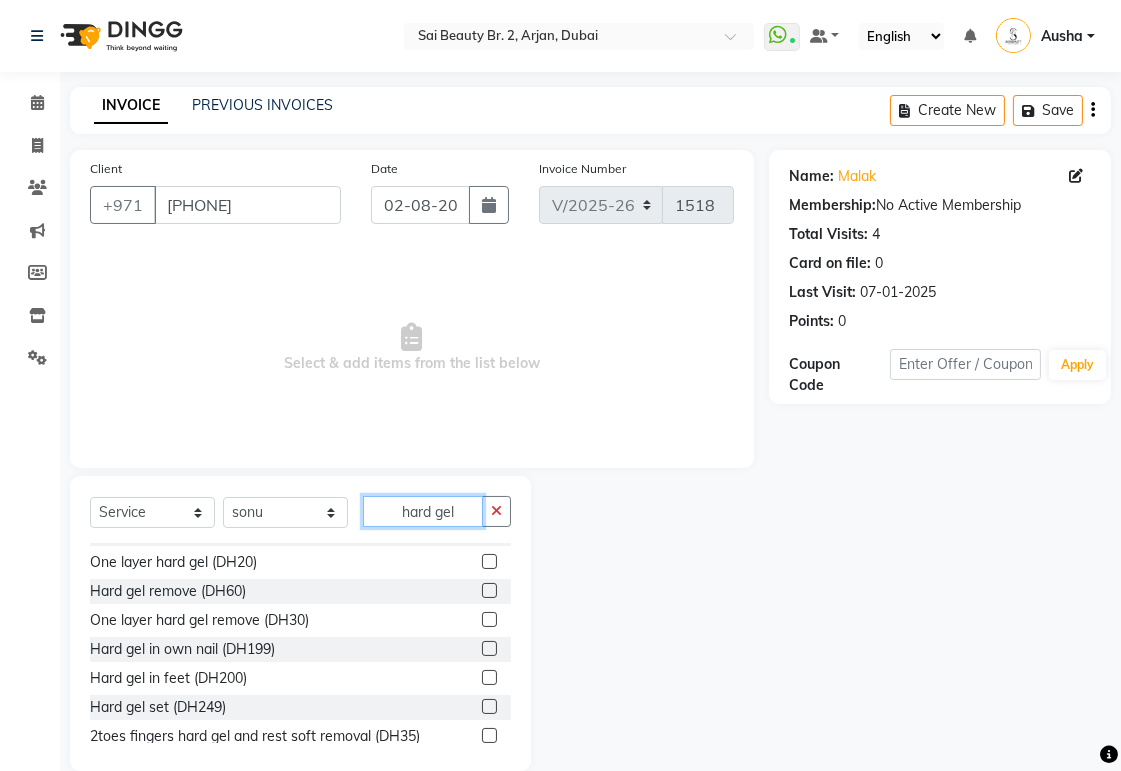 scroll, scrollTop: 25, scrollLeft: 0, axis: vertical 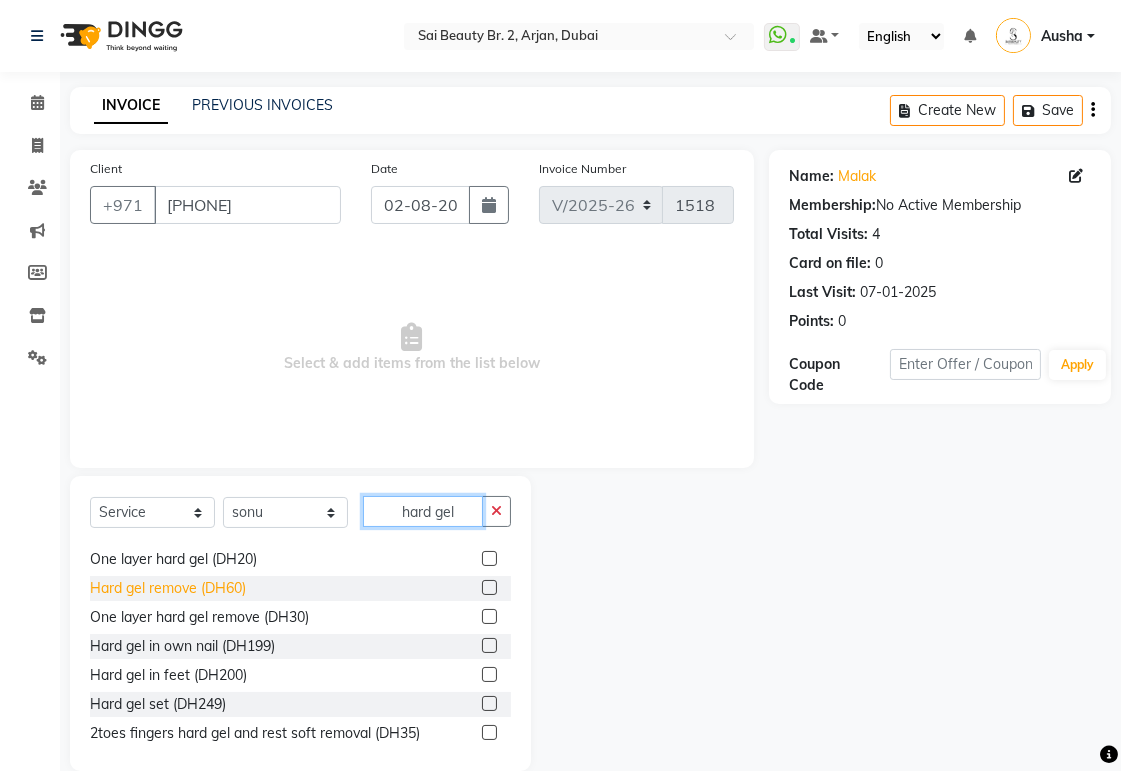 type on "hard gel" 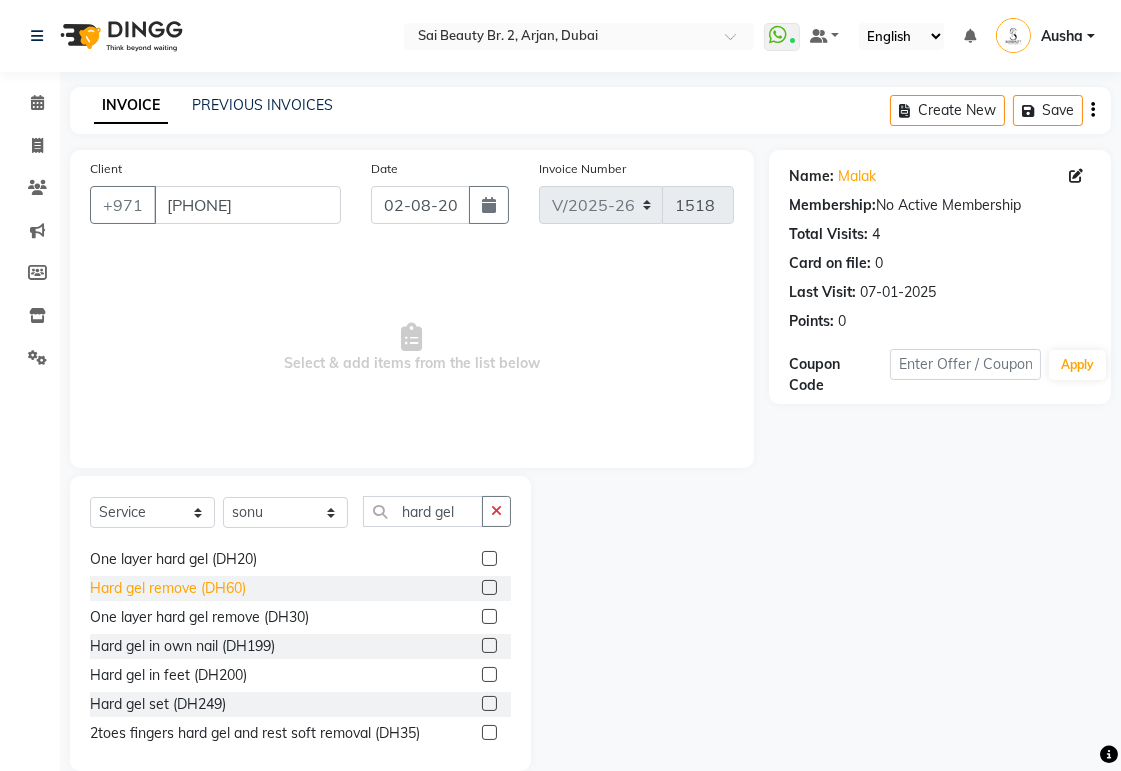 click on "Hard gel remove (DH60)" 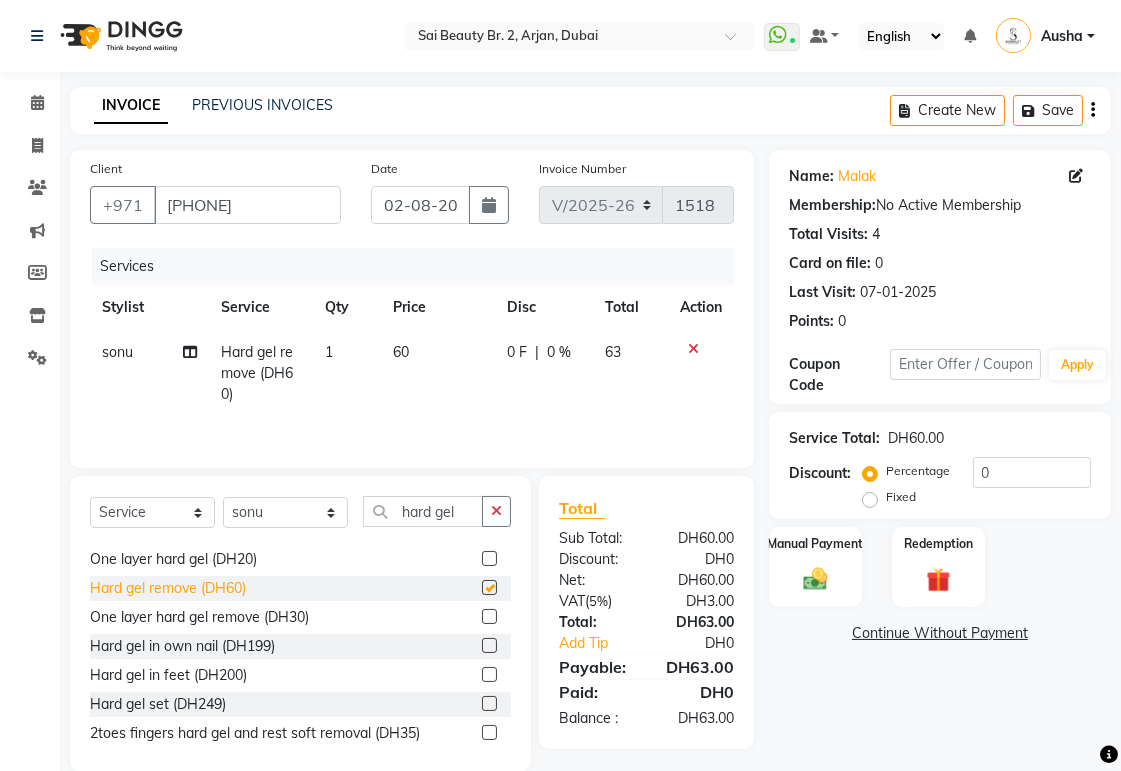 checkbox on "false" 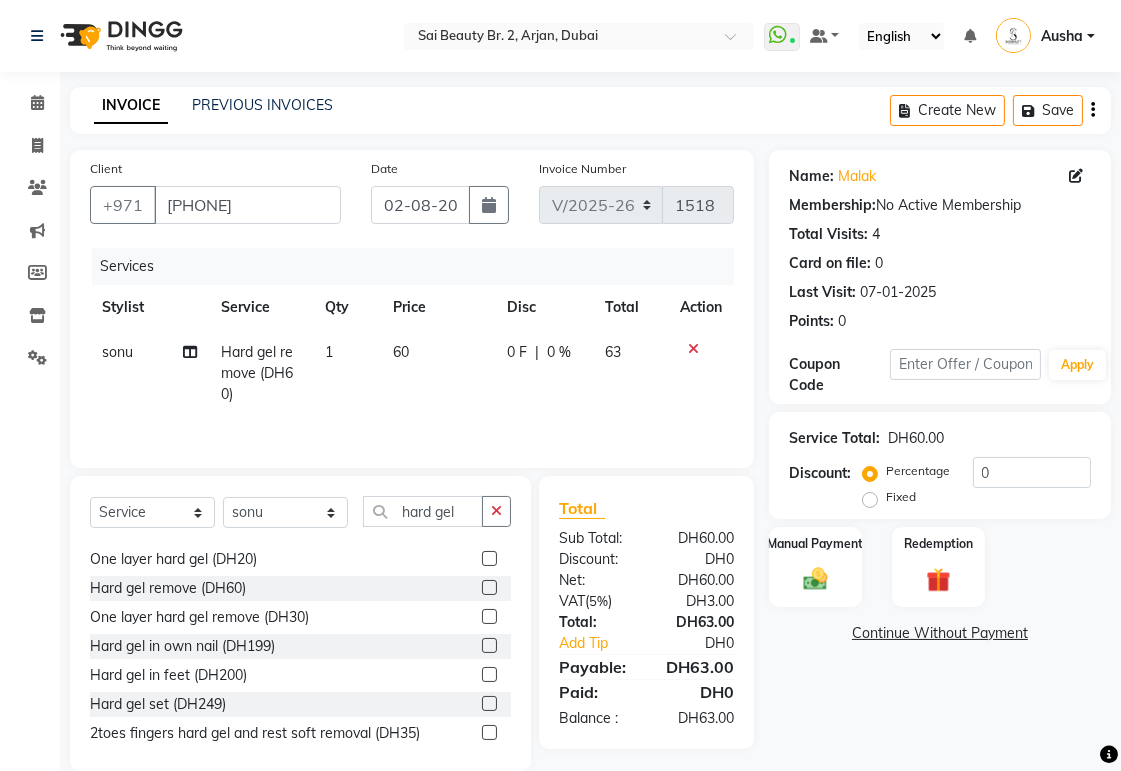 click on "0 F" 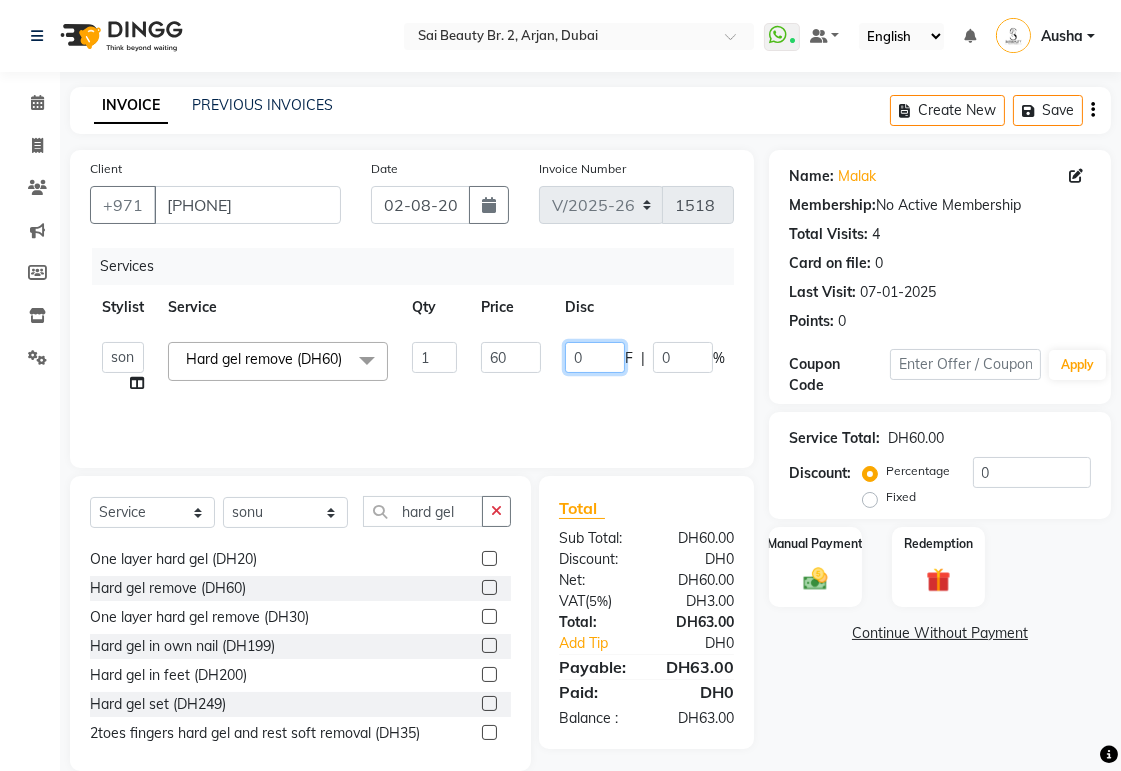 click on "0" 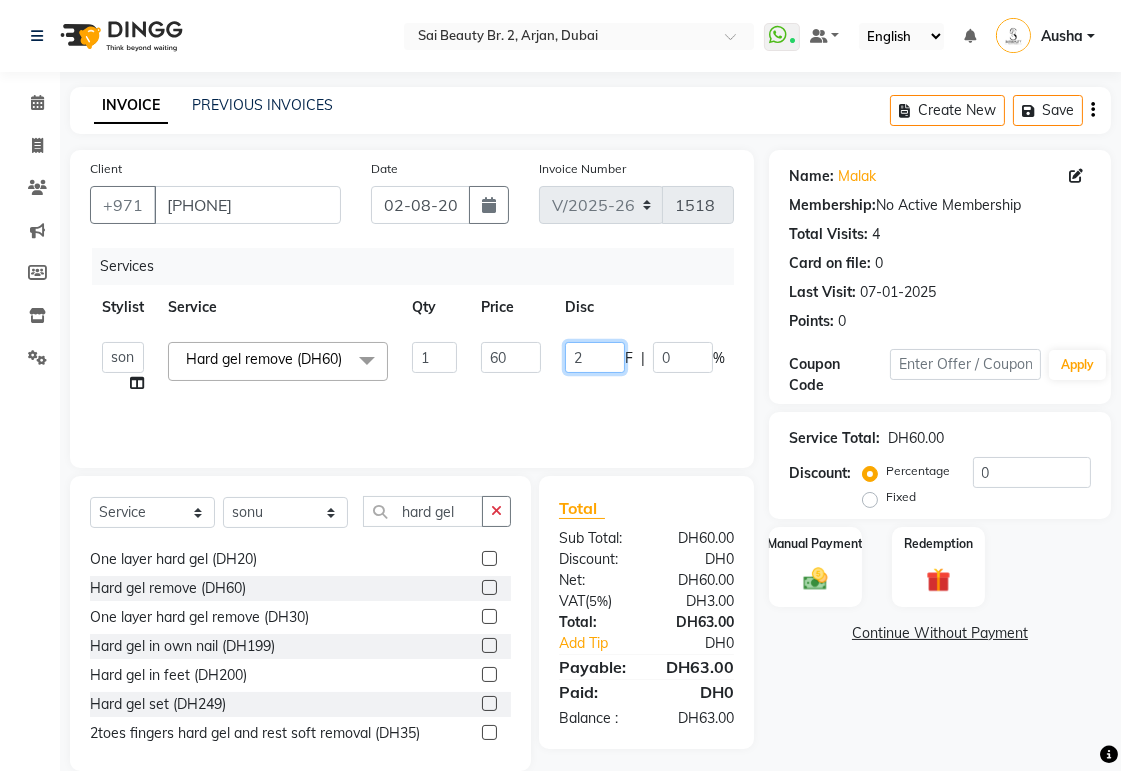 type on "20" 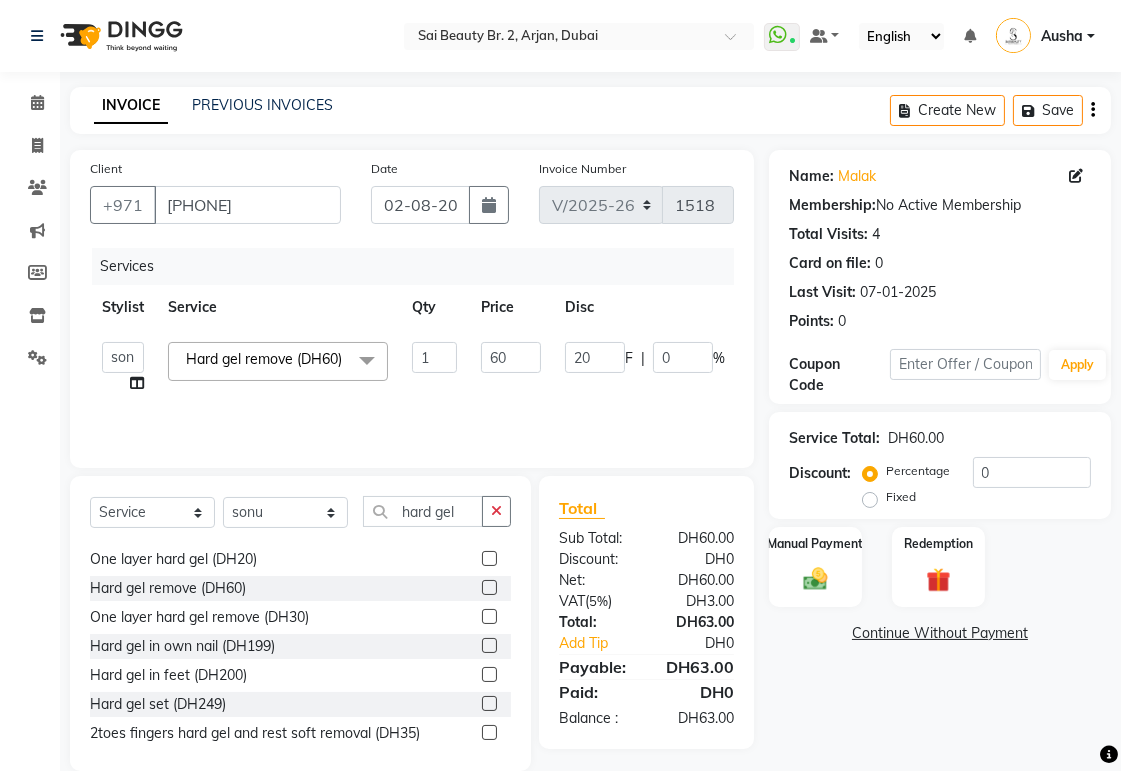 click on "Hard gel remove (DH60) x Roots Color Ammonia Free / Hair Spa with Wash & Blow Dry (DH199) Professional Hair Smoothing Treatment with Wash Blow Dry (DH199) Deep Tissue Massage with Hairwash & Quick Dry (DH199) Hot Oil/Indian Head Massage with Steam / Hair Spa with Wash & Blow Dry (DH199) Full Body Massage 45min. & Facial (DH199) Deep Cleaning Facial with Neck & Shoulder / Head Massage & Collagen Mask (DH199) Hot Oil/Back Massage/Head Massage/Half Leg Half Arms Waxing (DH199) Hair Cut / Hair Spa & Hair Wash (DH199) Scalp Scrub with Hair Spa with Wash & Blow Dry (DH199) Back massage/Facial (DH149) Full leg/Full Arms/Forearms/Bikini (DH199) Eyebrow Threading (DH30) Upper Lip Threading (DH15) Lower Lip Threading (DH10) Chin Threading (DH20) Forehead Threading (DH15) Sides Threading (DH20) Full Neck Threading (DH20) Full Face Threading (Without Eyebrow) (DH90) Middle eyebrows (DH10) 1 60 20" 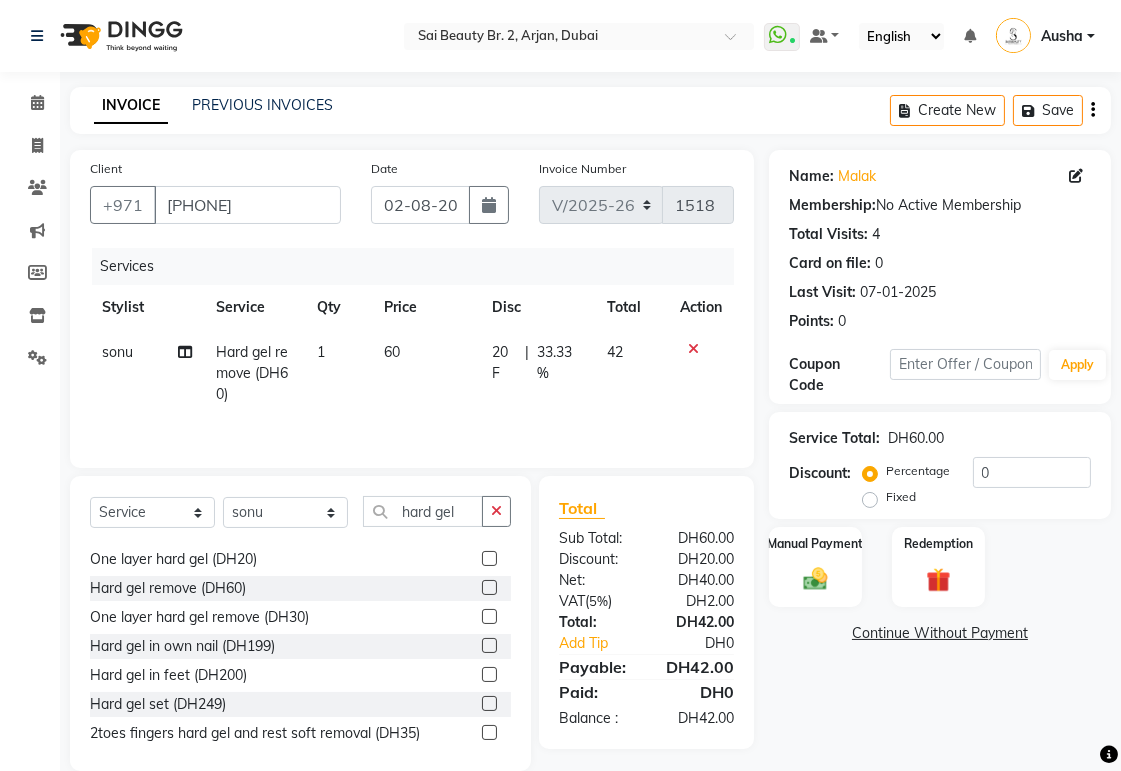 scroll, scrollTop: 0, scrollLeft: 1, axis: horizontal 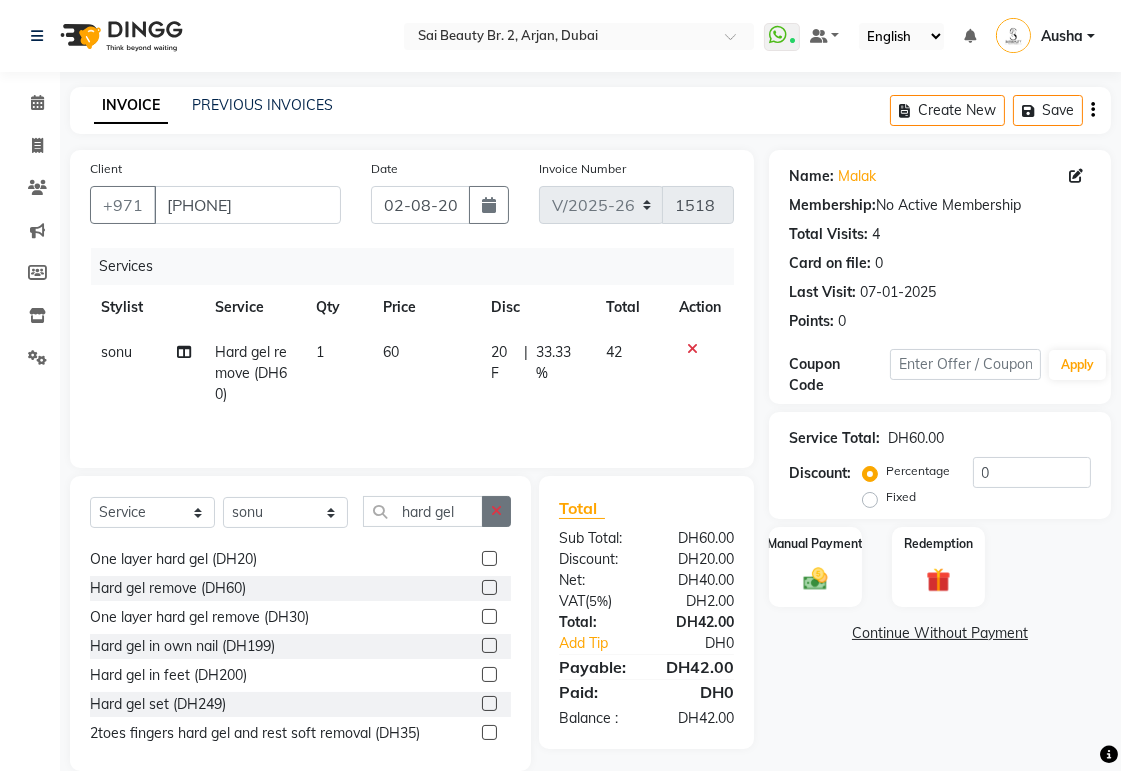 click 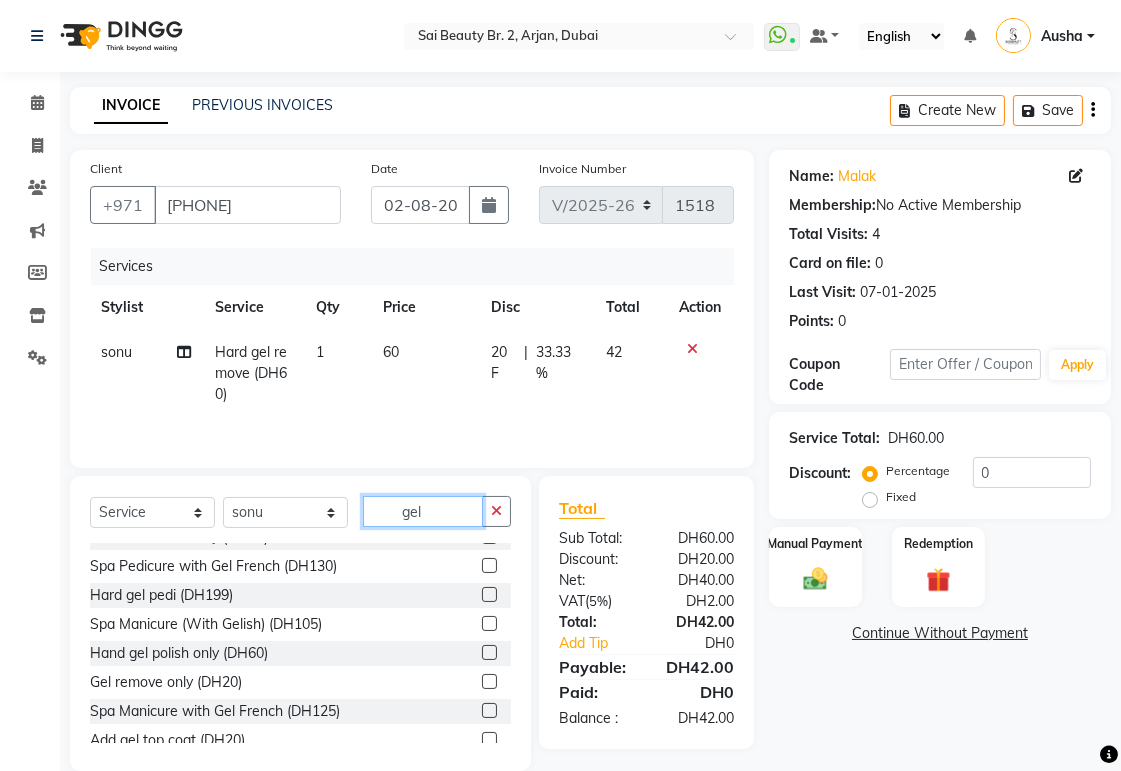 scroll, scrollTop: 538, scrollLeft: 0, axis: vertical 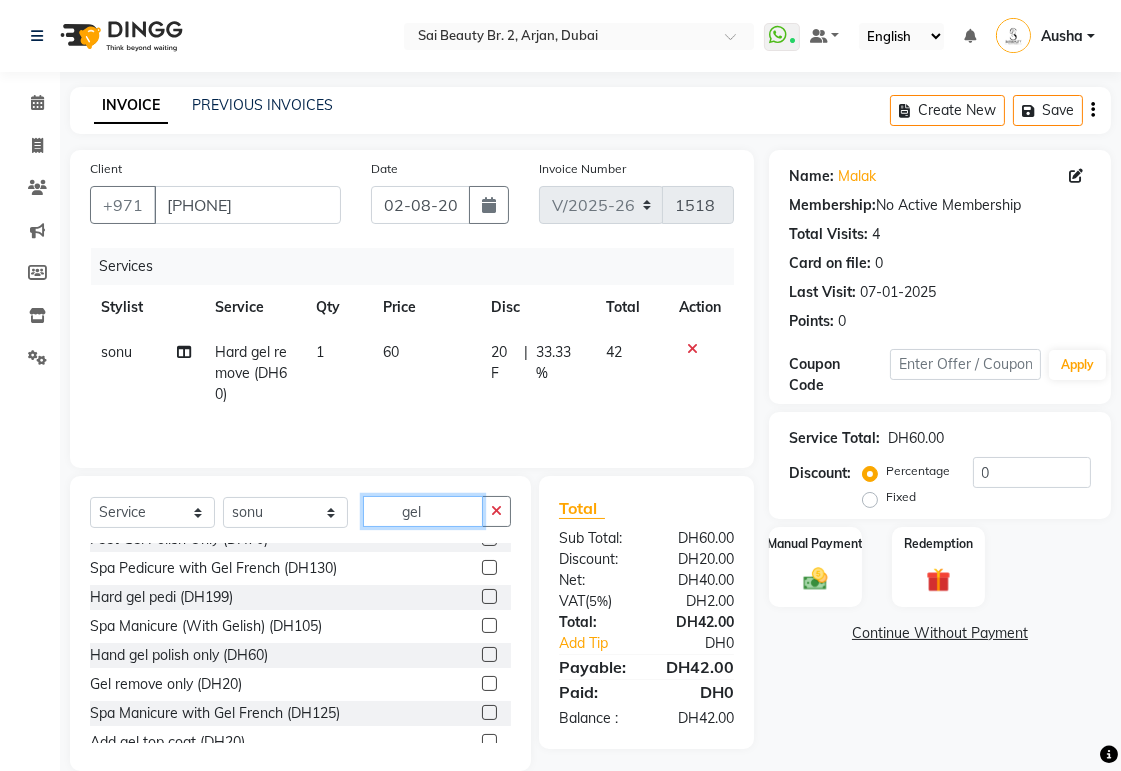 type on "gel" 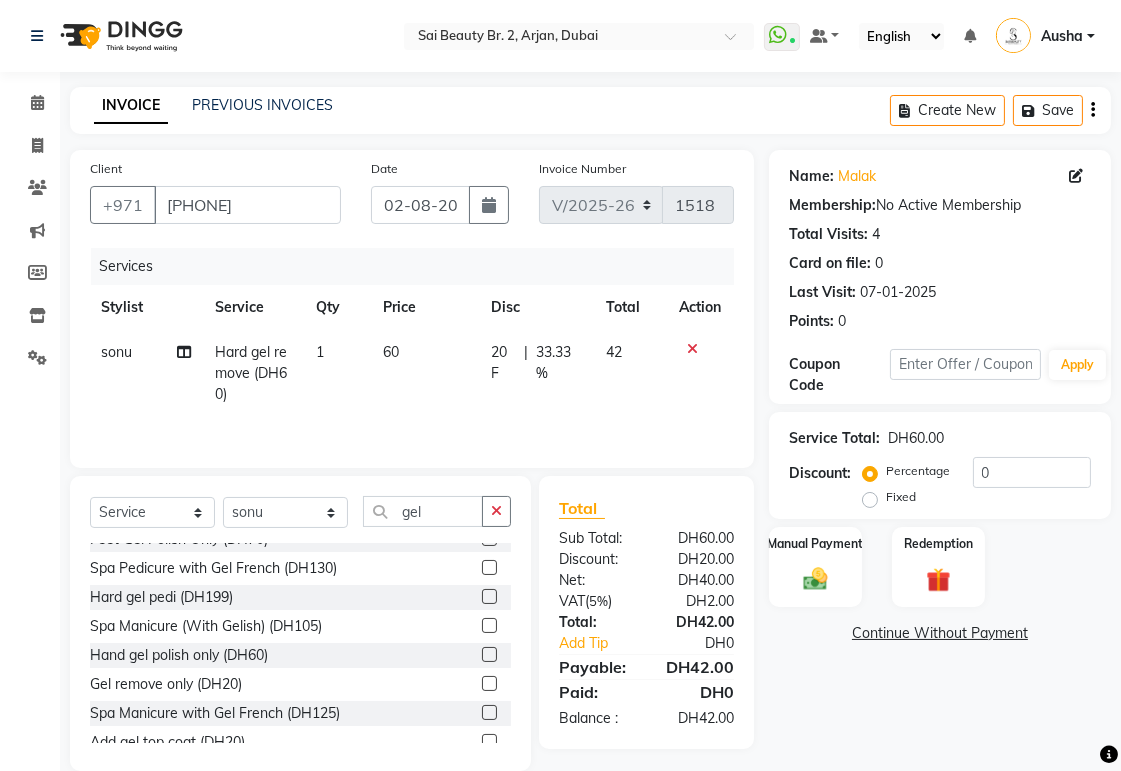 click on "Hand gel polish only (DH60)" 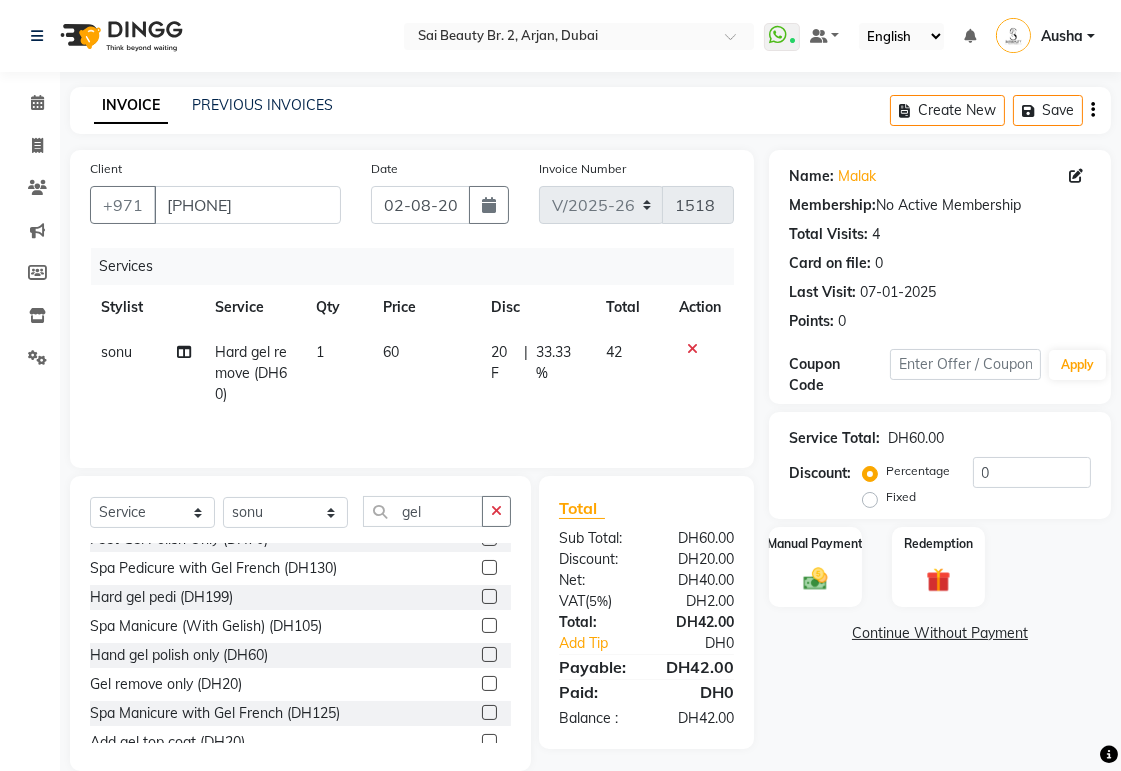 click 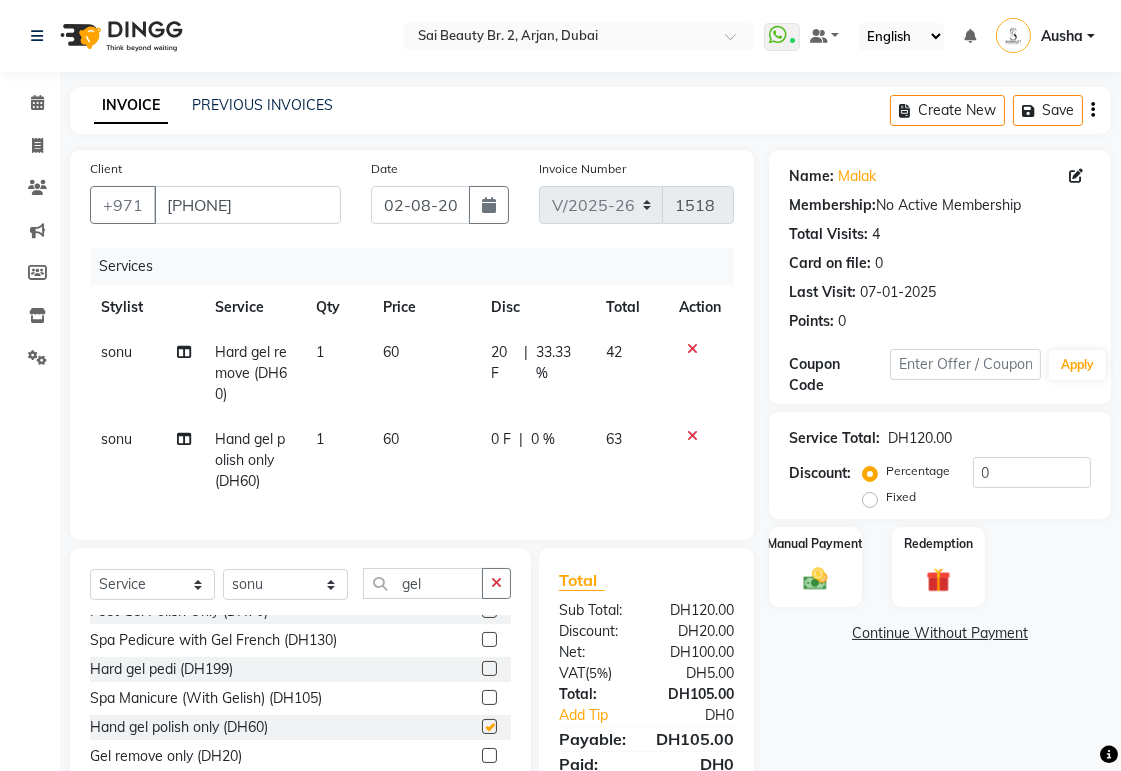 scroll, scrollTop: 118, scrollLeft: 0, axis: vertical 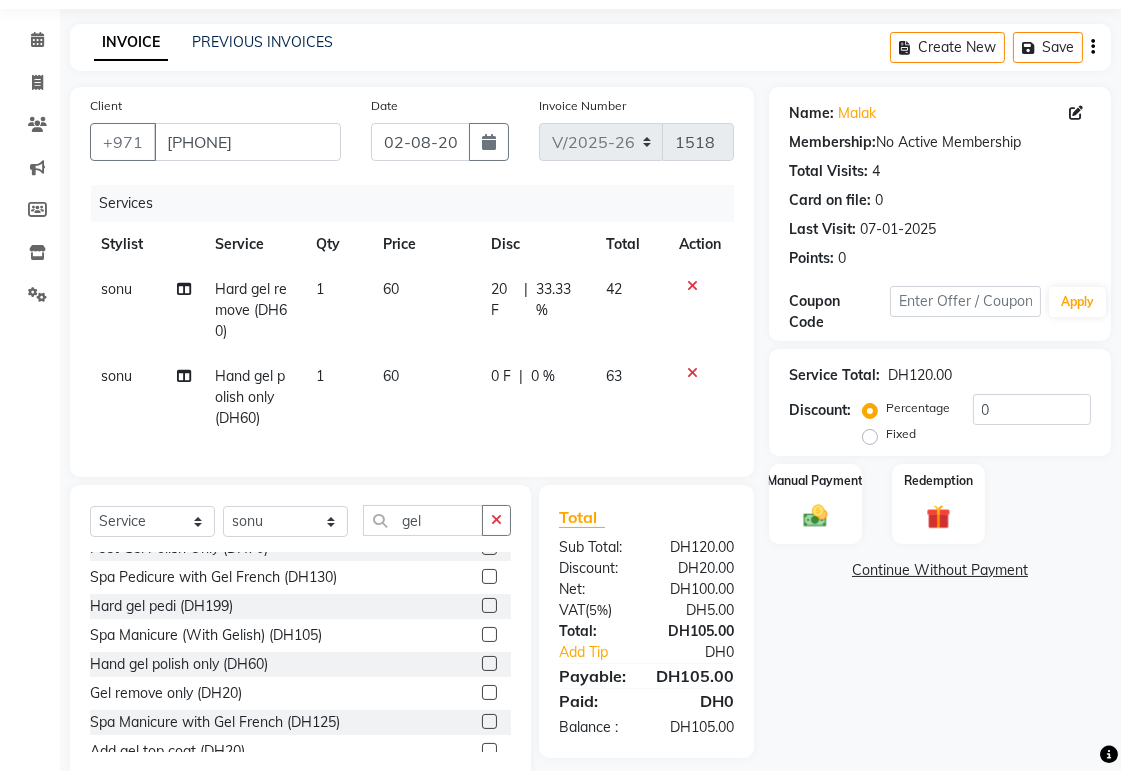 checkbox on "false" 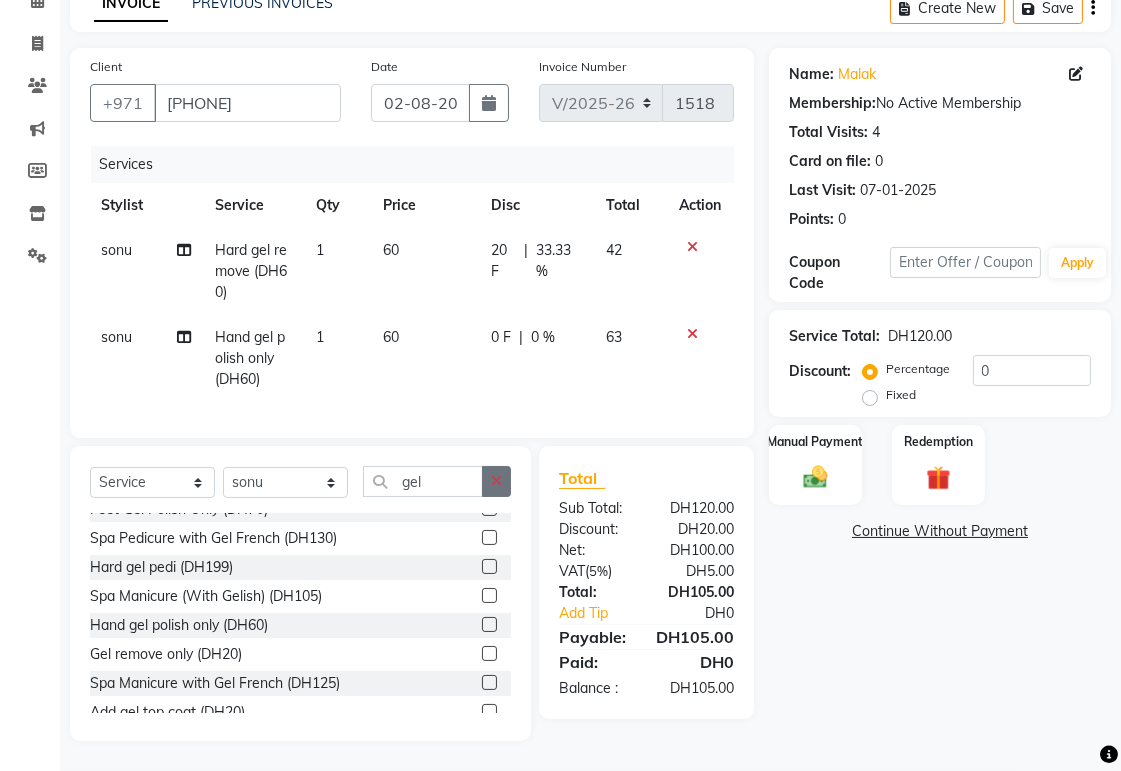 click 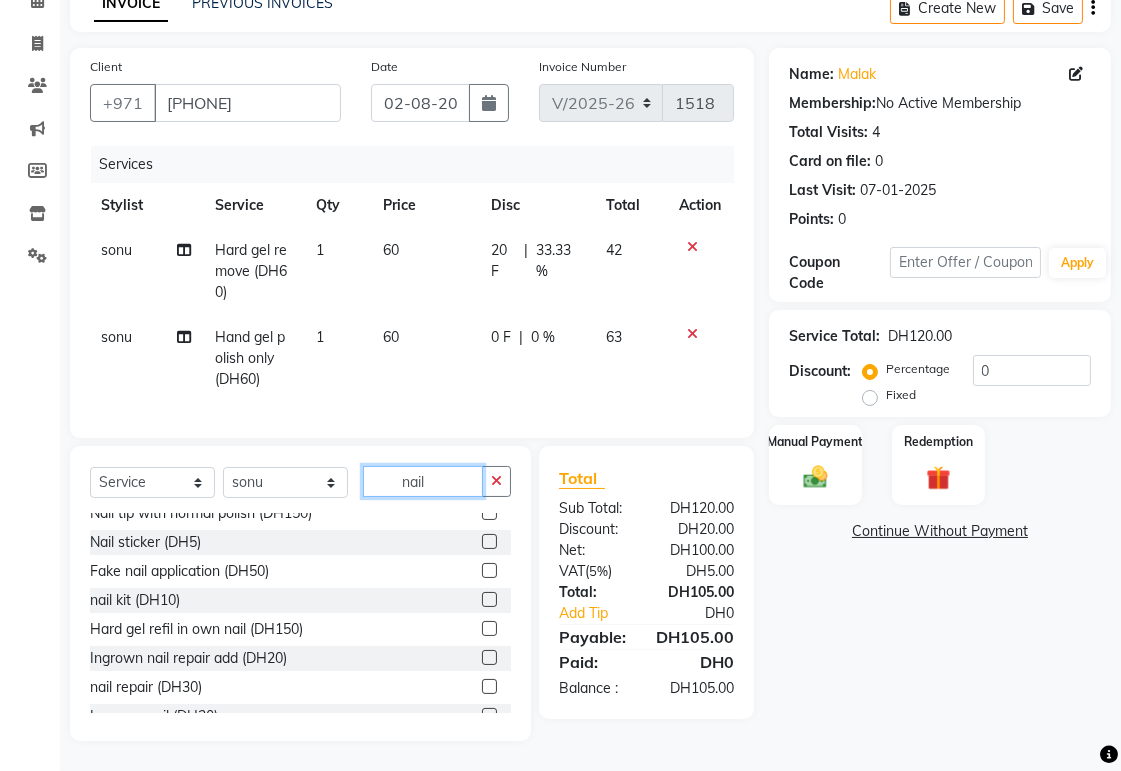 scroll, scrollTop: 350, scrollLeft: 0, axis: vertical 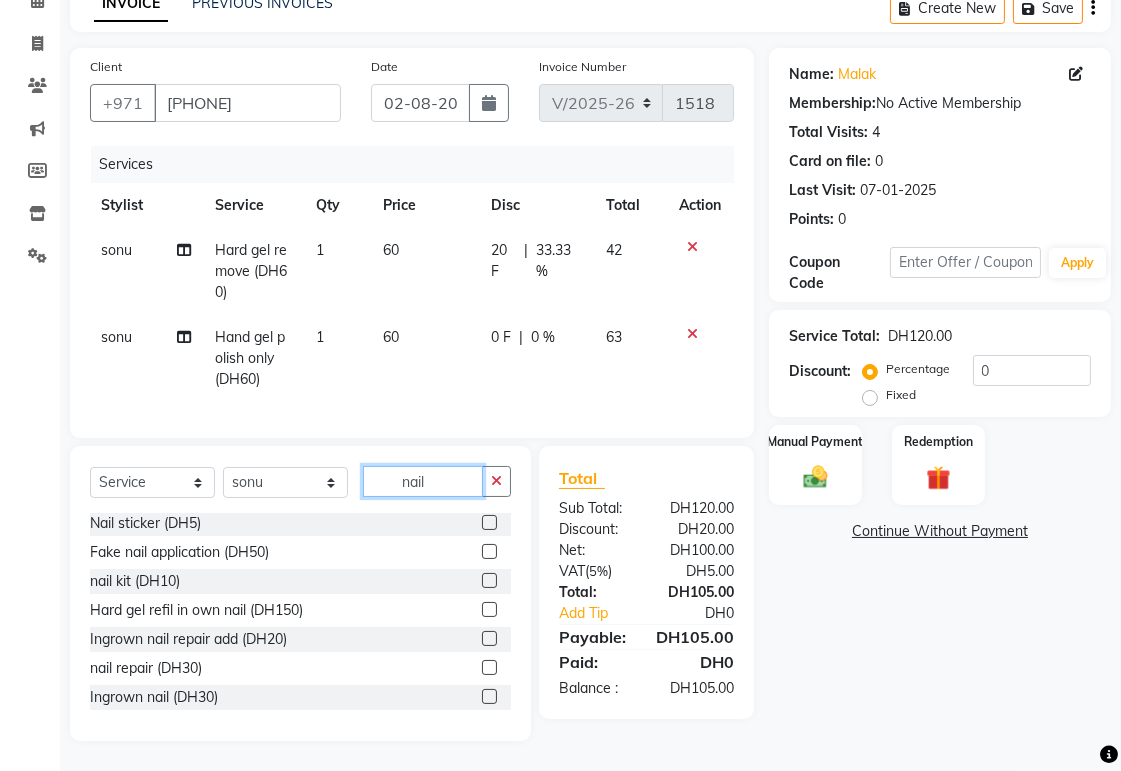 type on "nail" 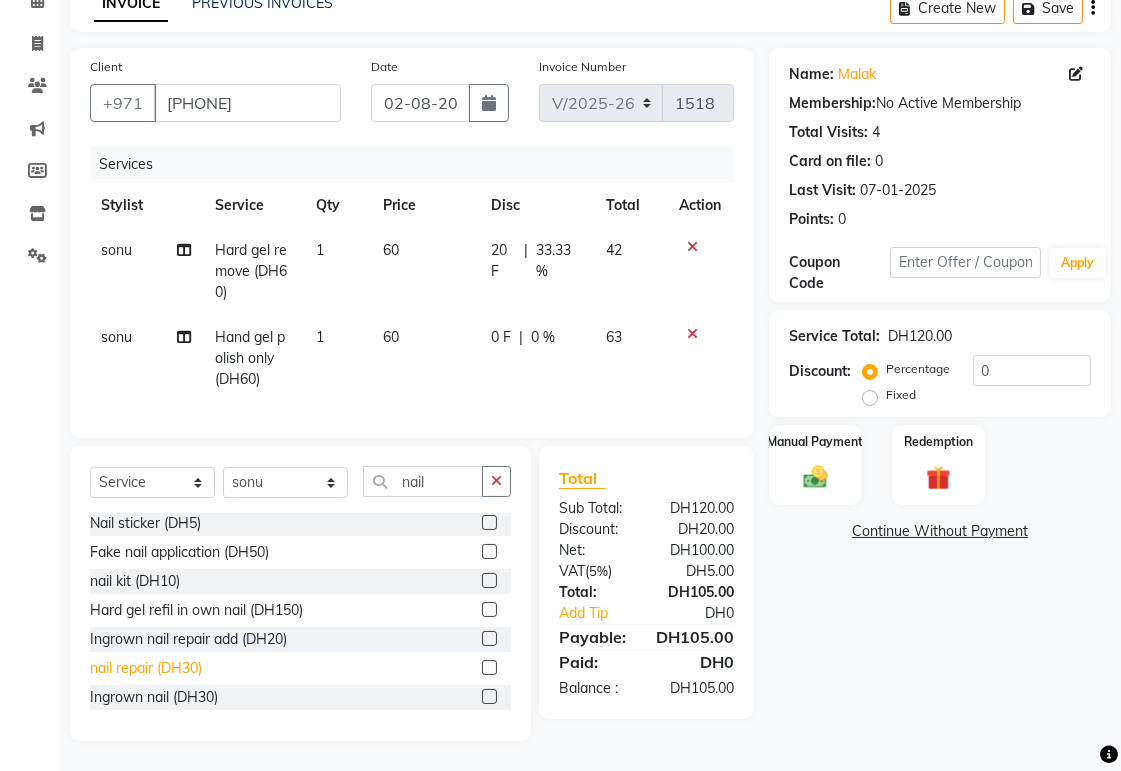 click on "nail repair (DH30)" 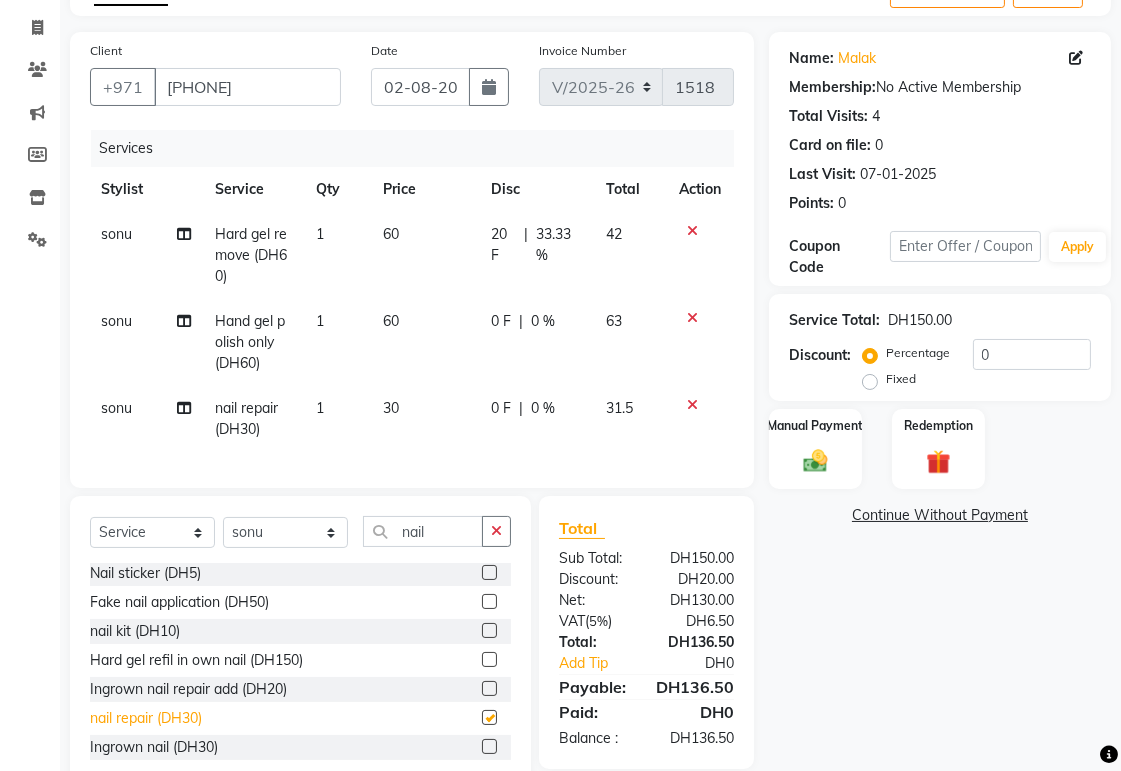 checkbox on "false" 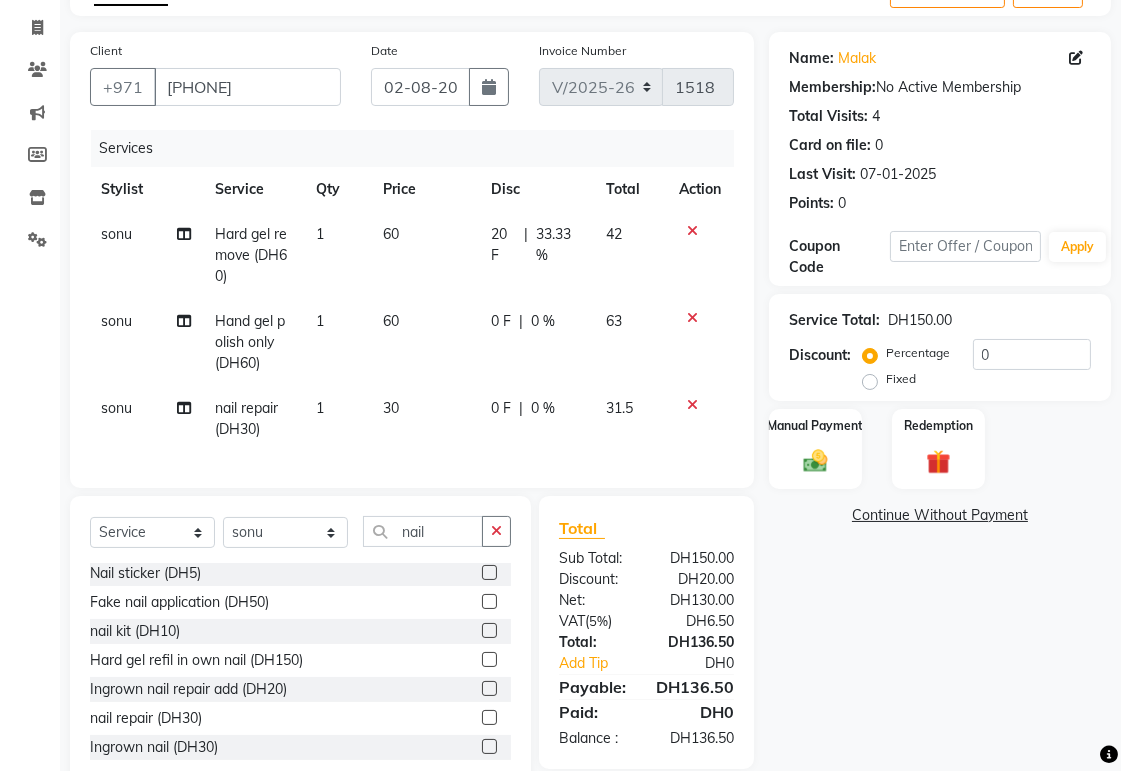 click on "1" 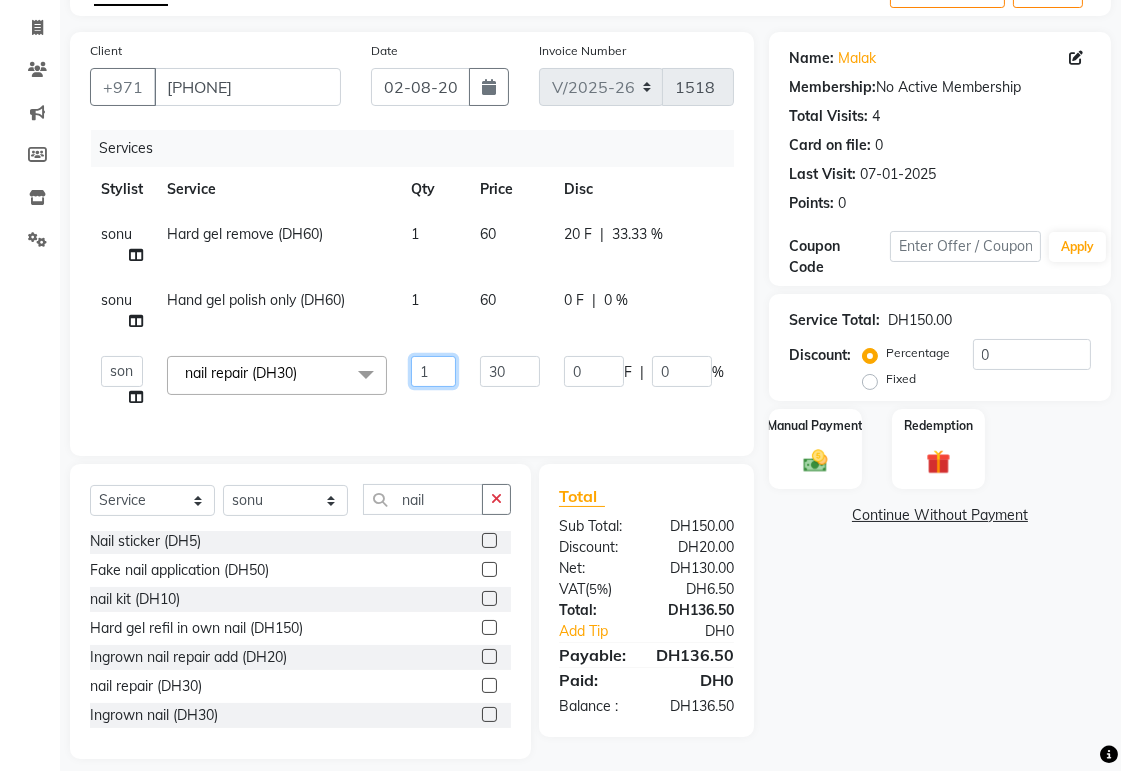 click on "1" 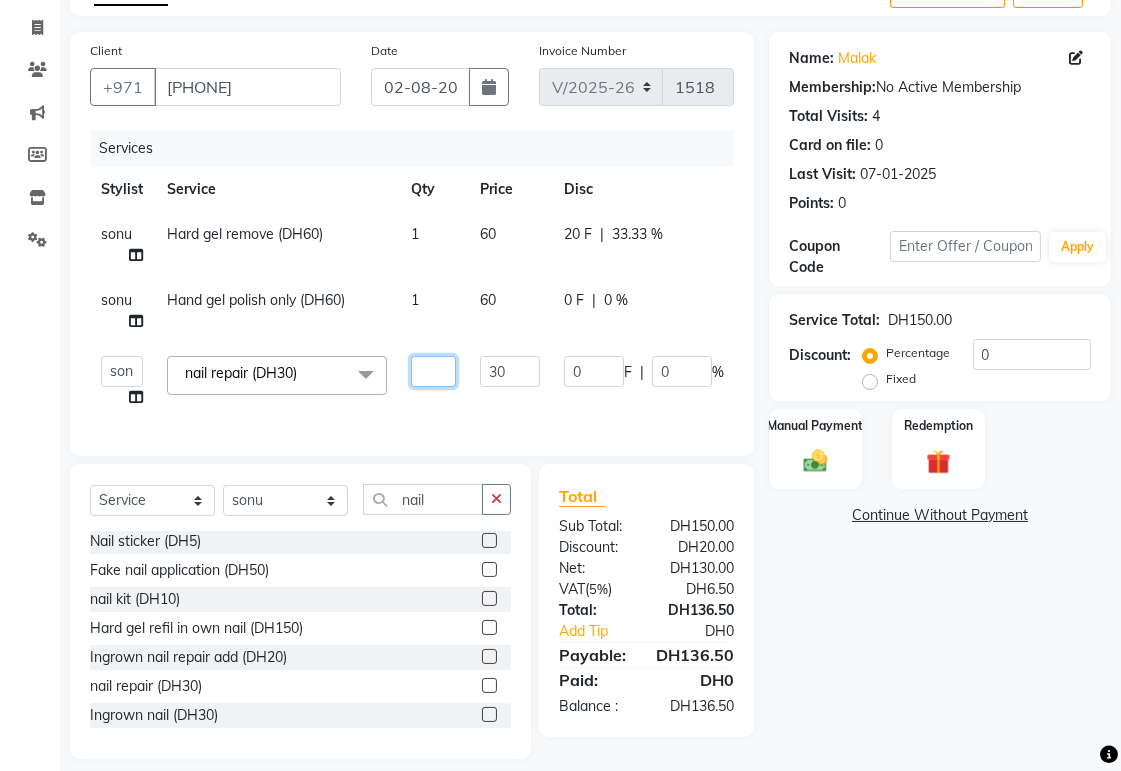 type on "2" 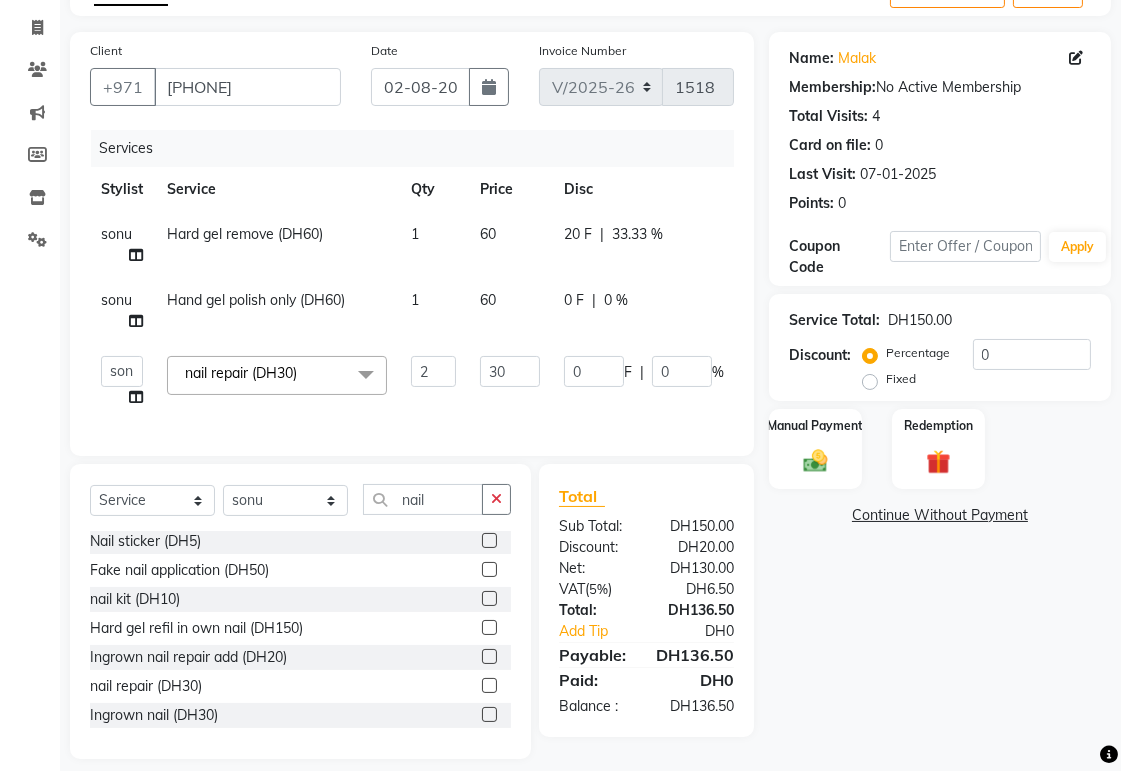 click on "Name: [PERSON] Membership: No Active Membership Total Visits: 4 Card on file: 0 Last Visit: 07-01-2025 Points: 0 Coupon Code Apply Service Total: DH150.00 Discount: Percentage Fixed 0 Manual Payment Redemption Continue Without Payment" 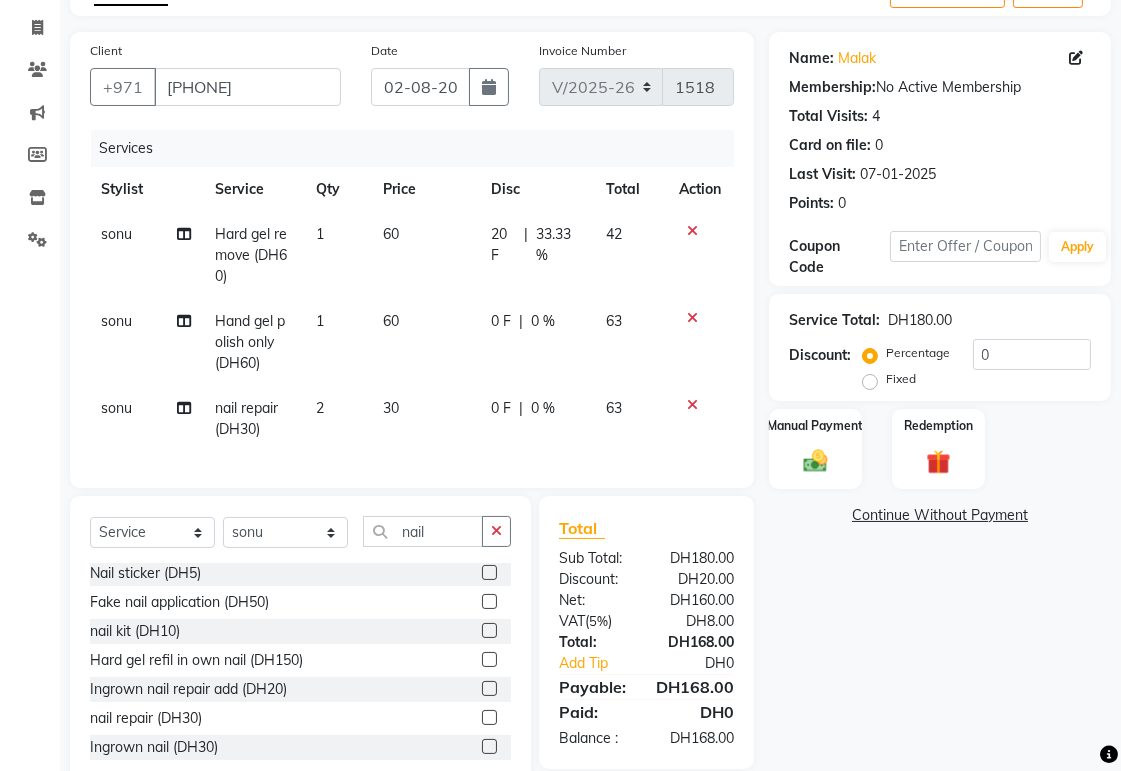 scroll, scrollTop: 184, scrollLeft: 0, axis: vertical 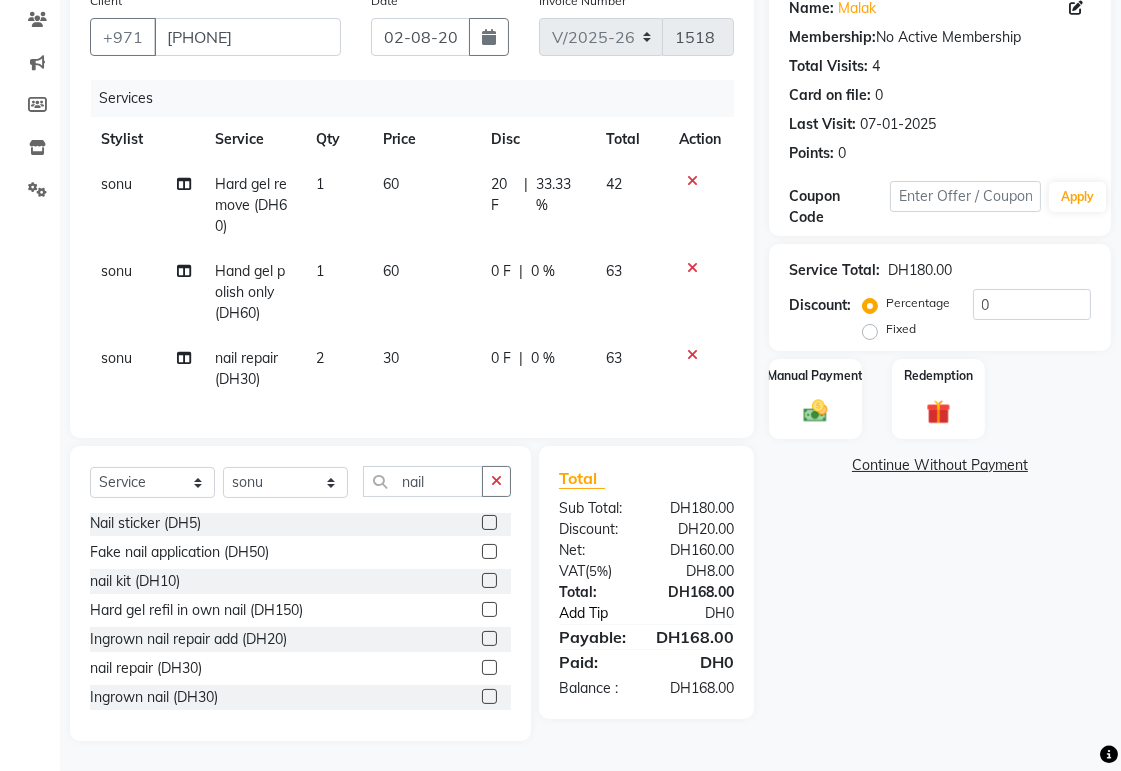 click on "Add Tip" 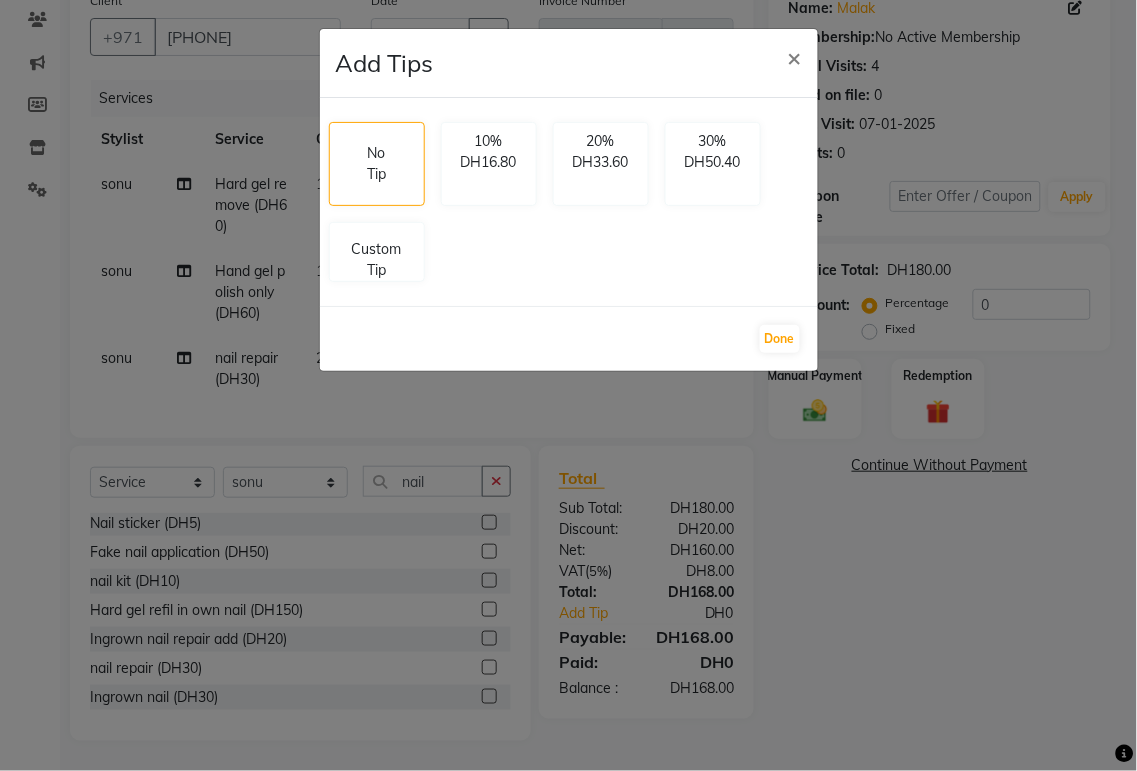 click on "Add Tips × No Tip 10% DH16.80 20% DH33.60 30% DH50.40 Custom Tip  Done" 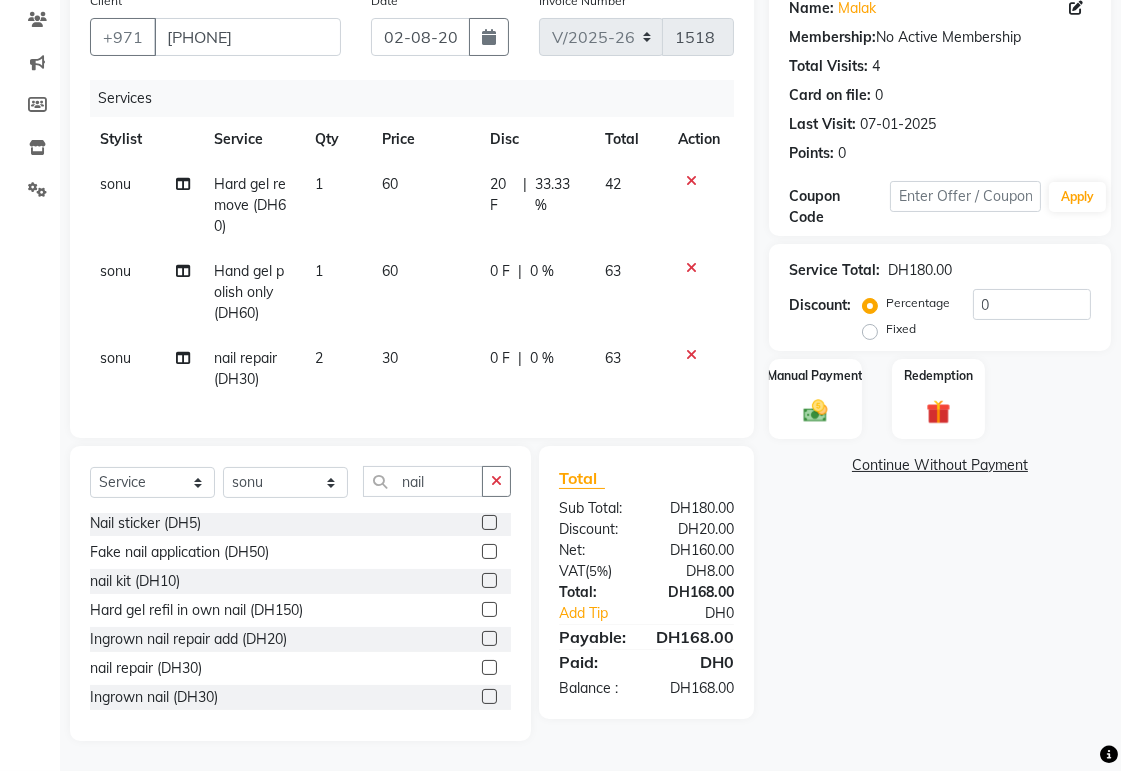 scroll, scrollTop: 0, scrollLeft: 1, axis: horizontal 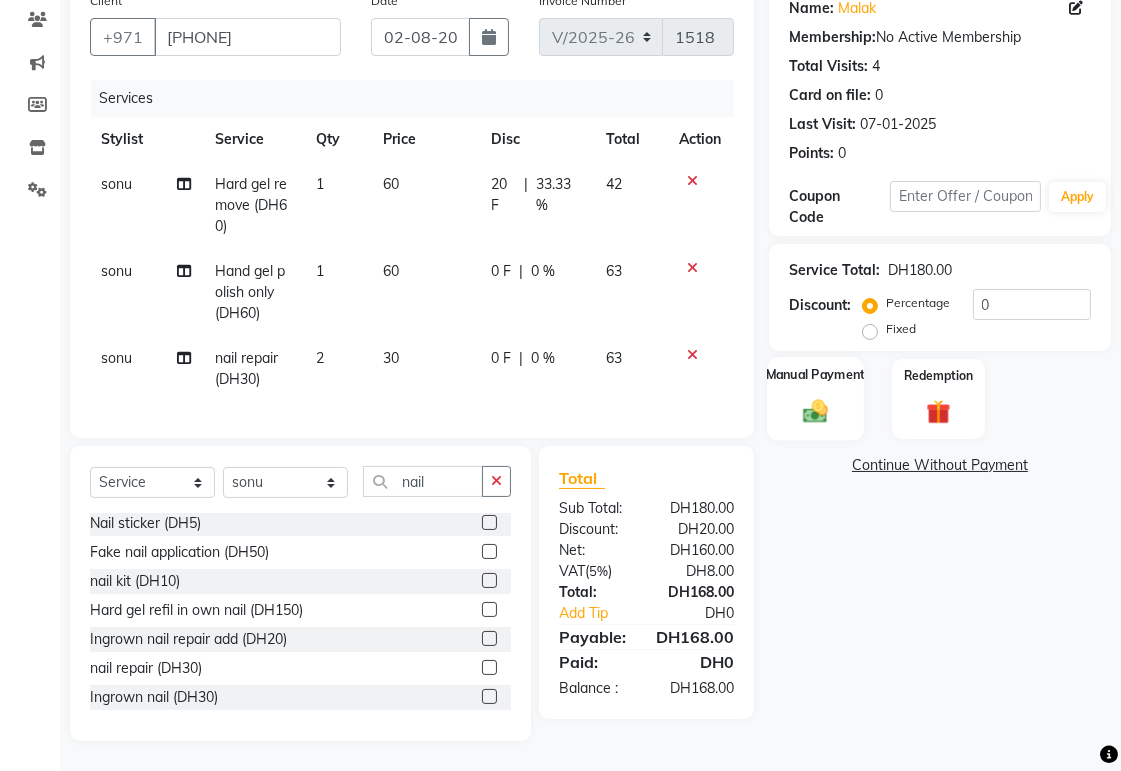 click 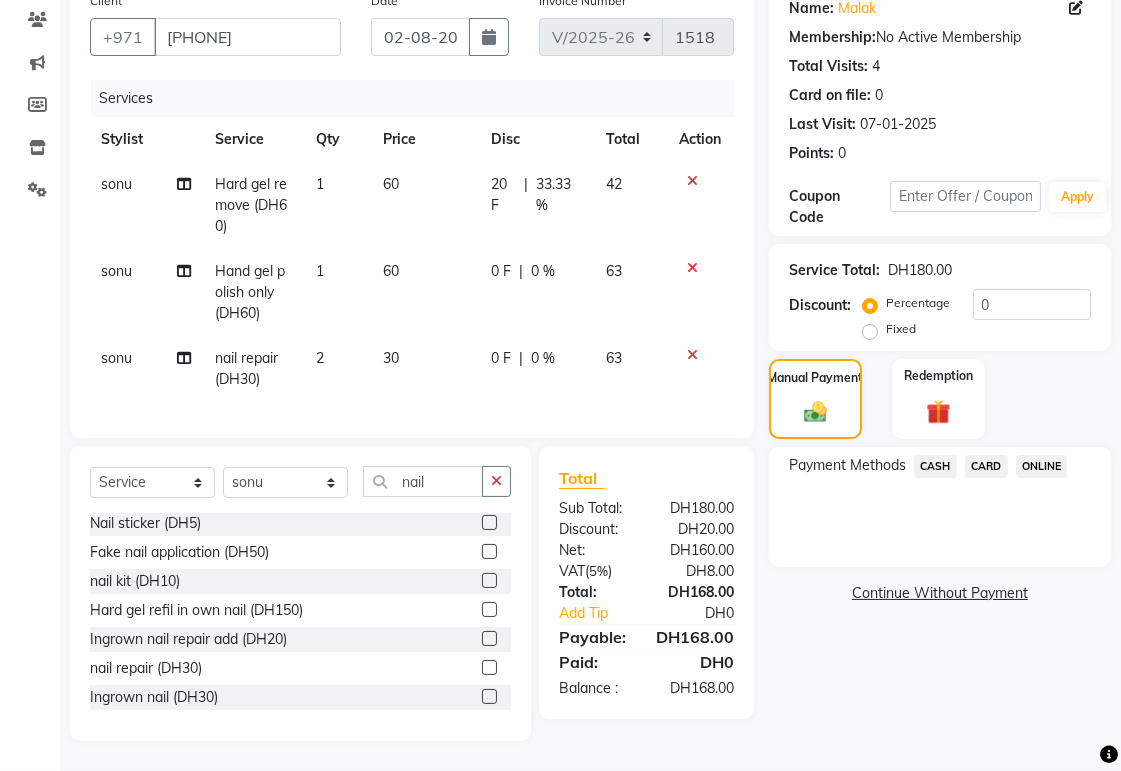 click on "CARD" 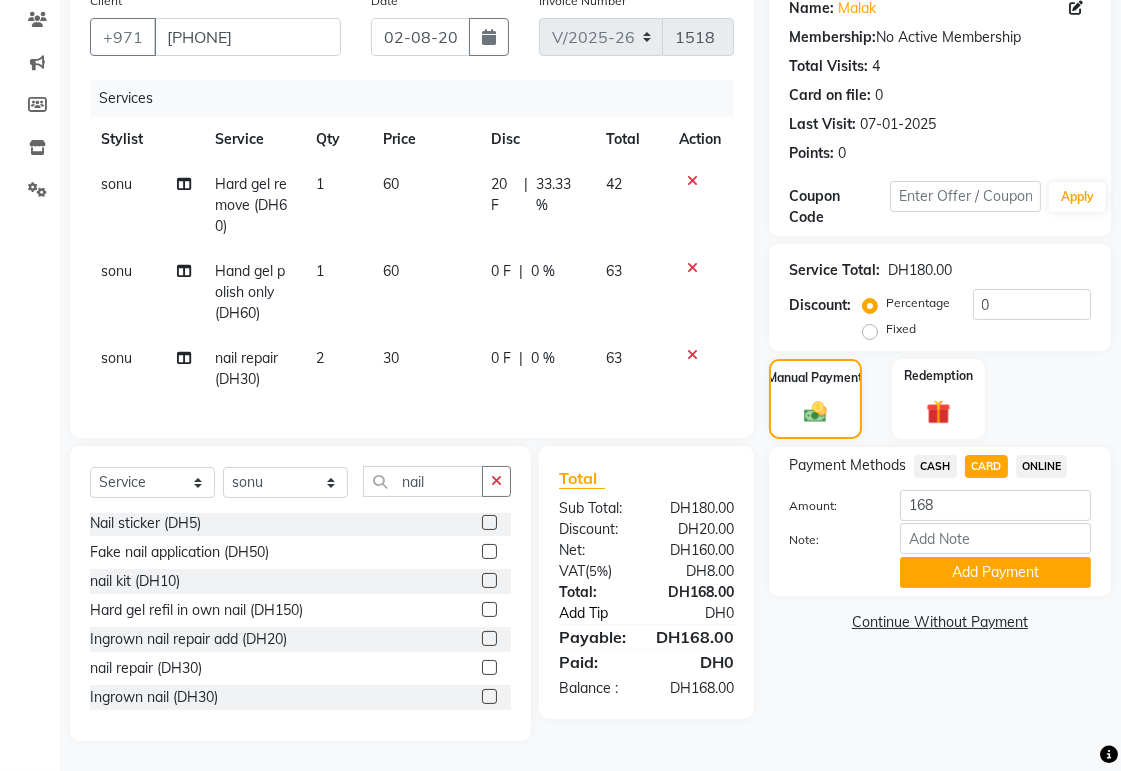 click on "Add Tip" 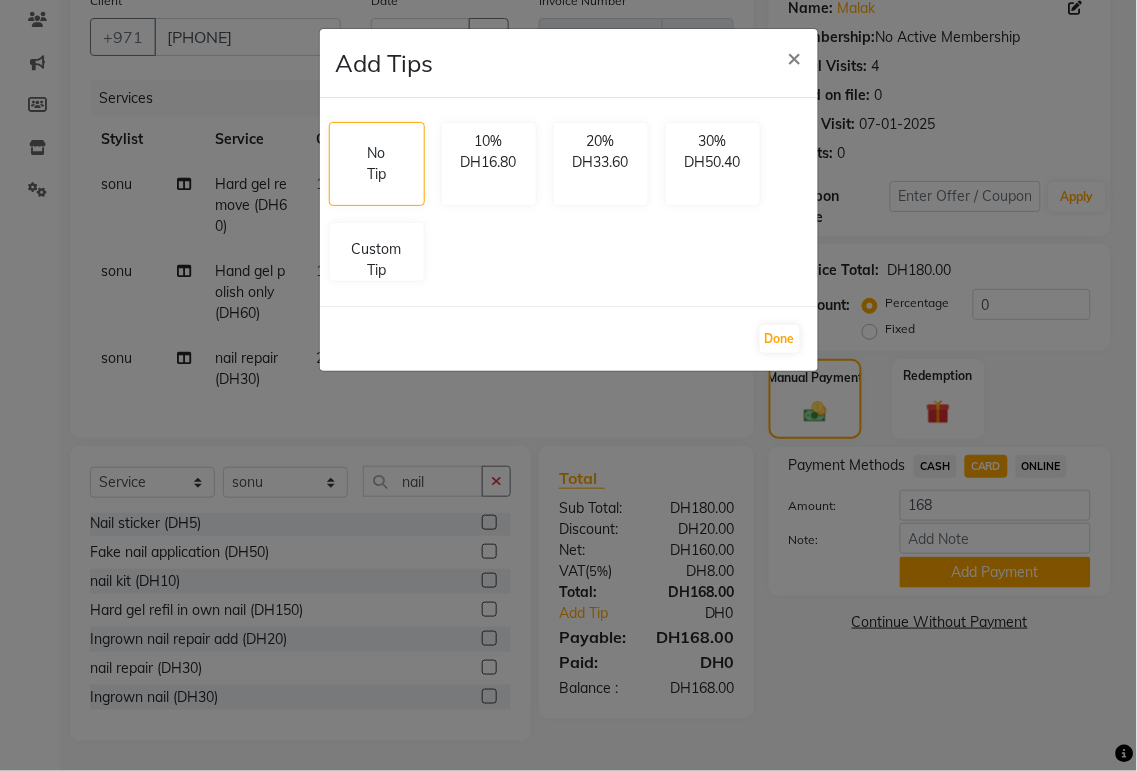 click on "No Tip 10% DH16.80 20% DH33.60 30% DH50.40 Custom Tip" 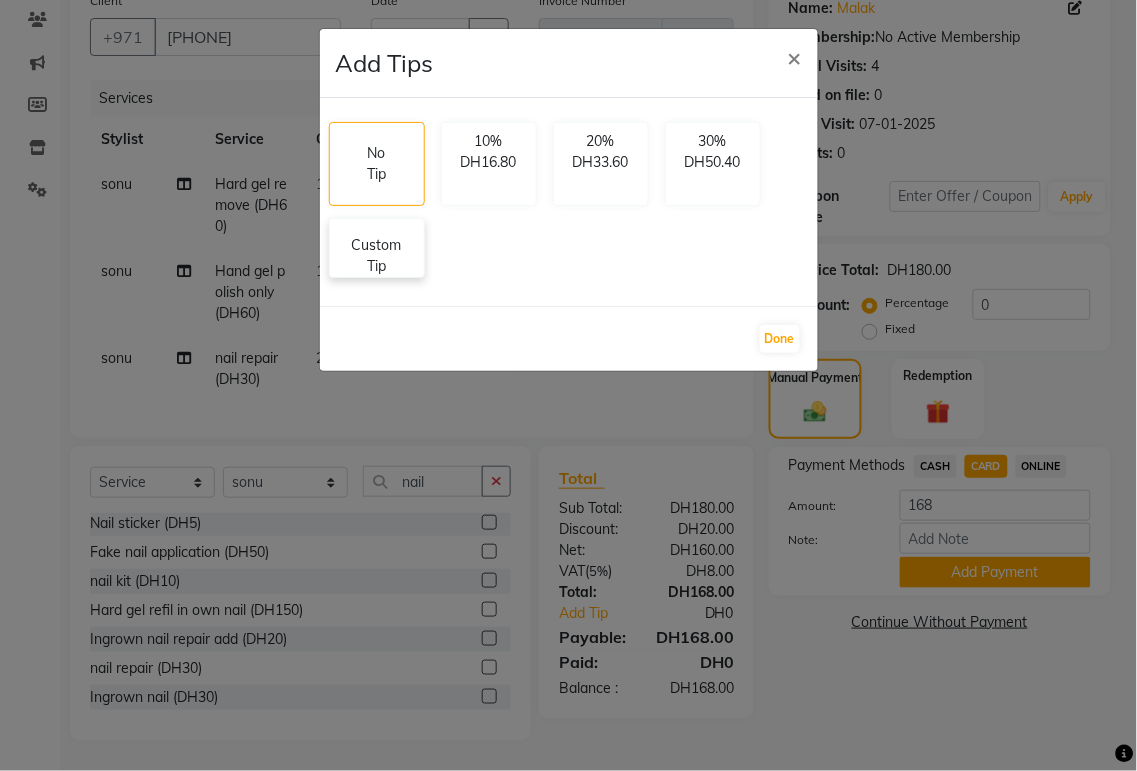 click on "Custom Tip" 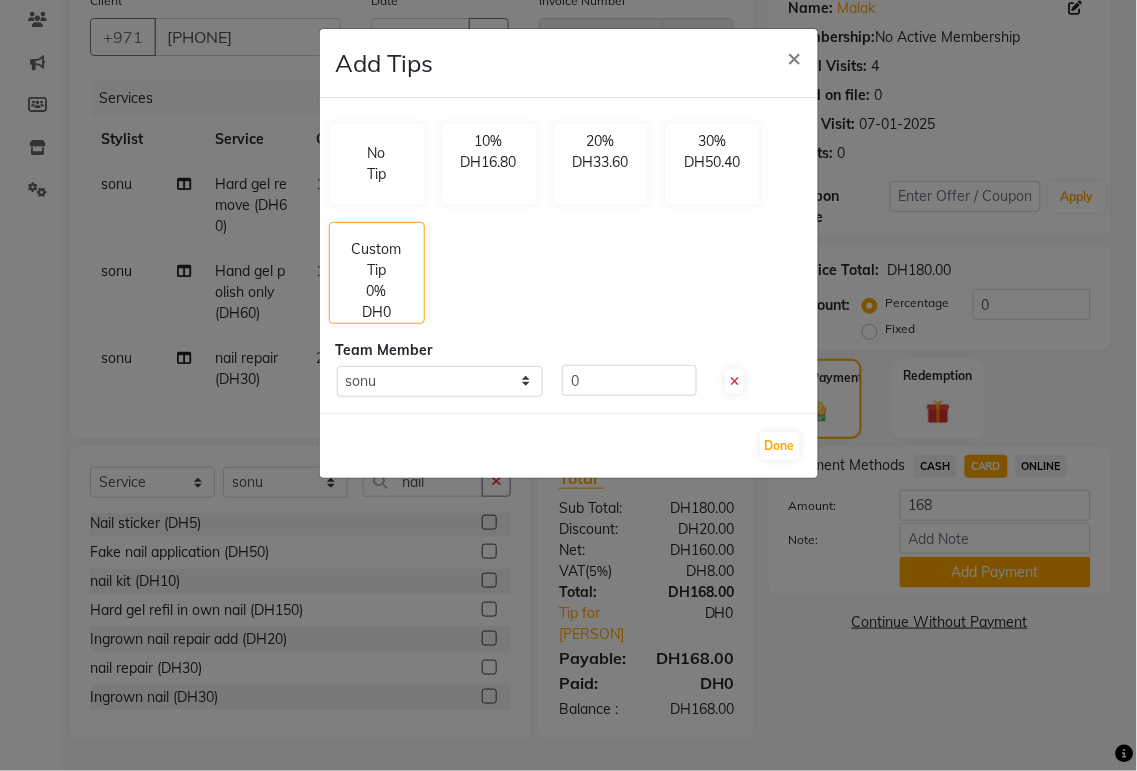 click on "Add Tips × No Tip 10% DH16.80 20% DH33.60 30% DH50.40 Custom Tip 0% DH0 Team Member Select [PERSON] 0 Done" 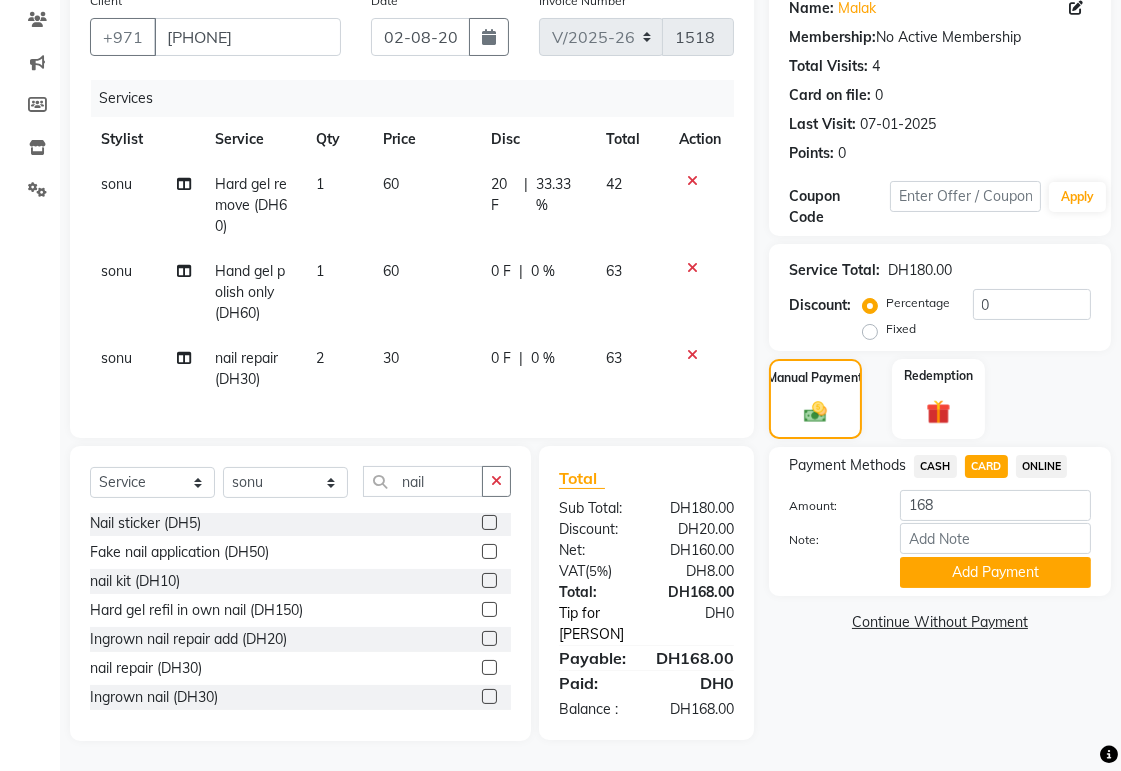 click on "Tip for [PERSON]" 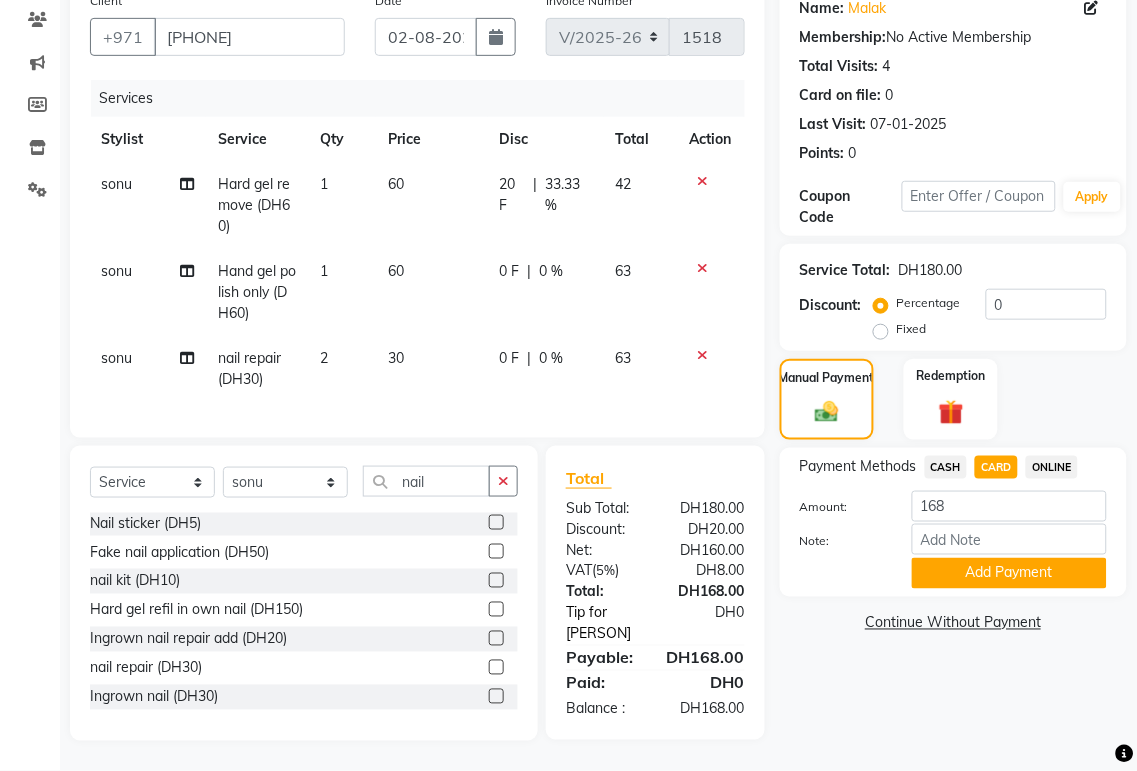 select on "72771" 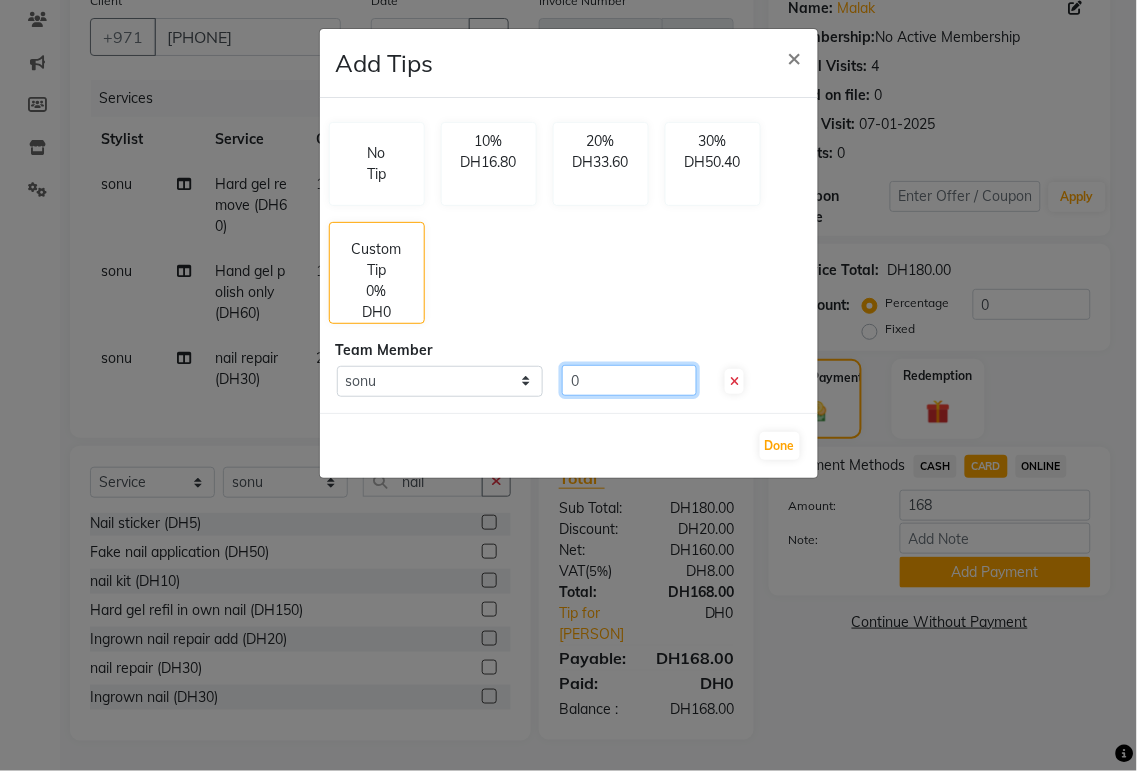 click on "0" 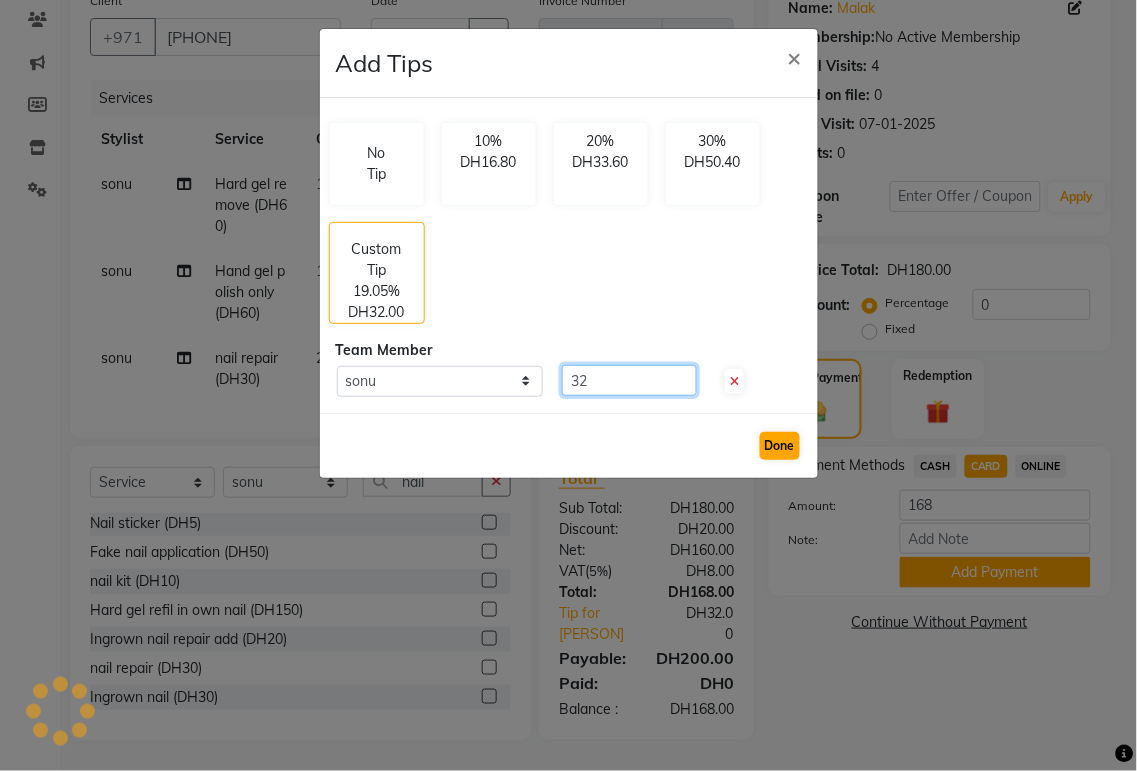 type on "32" 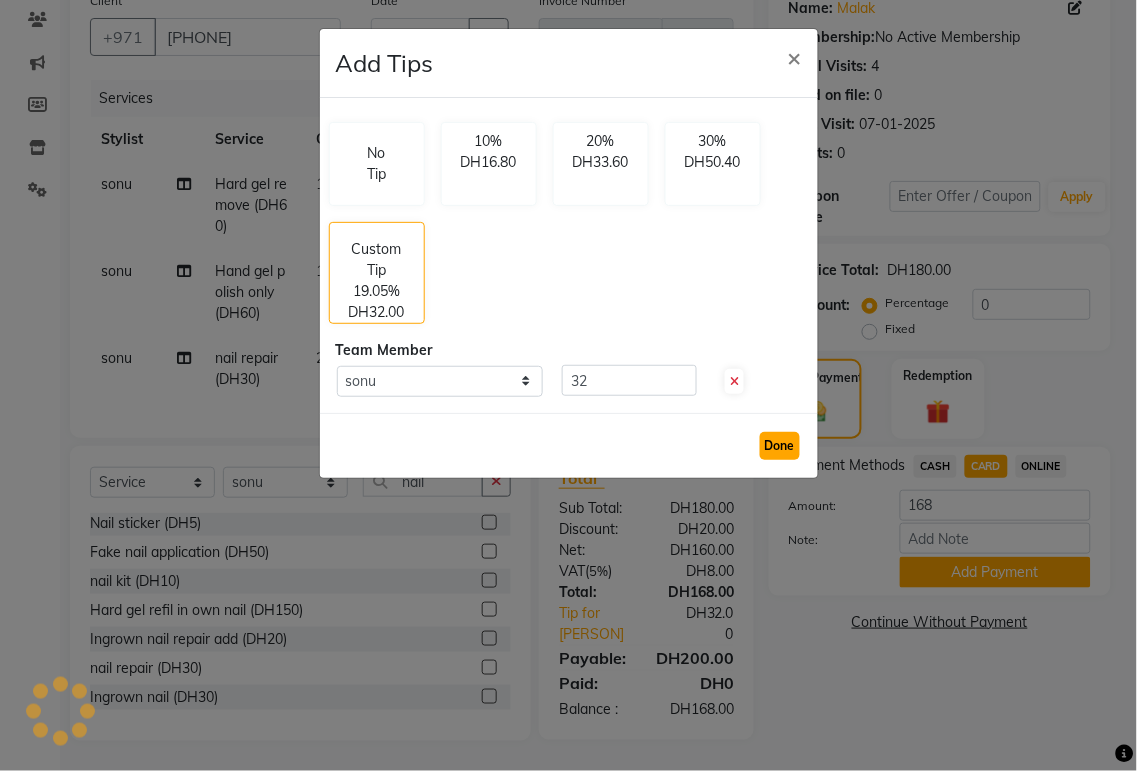 click on "Done" 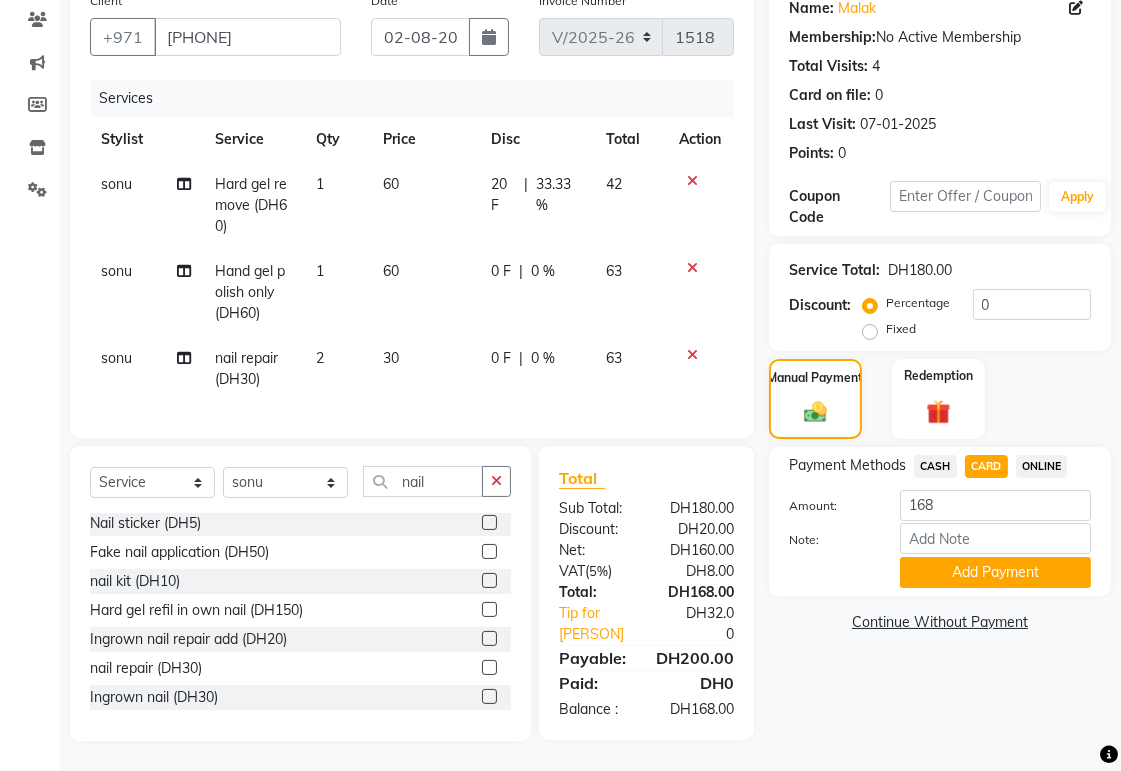 click on "ONLINE" 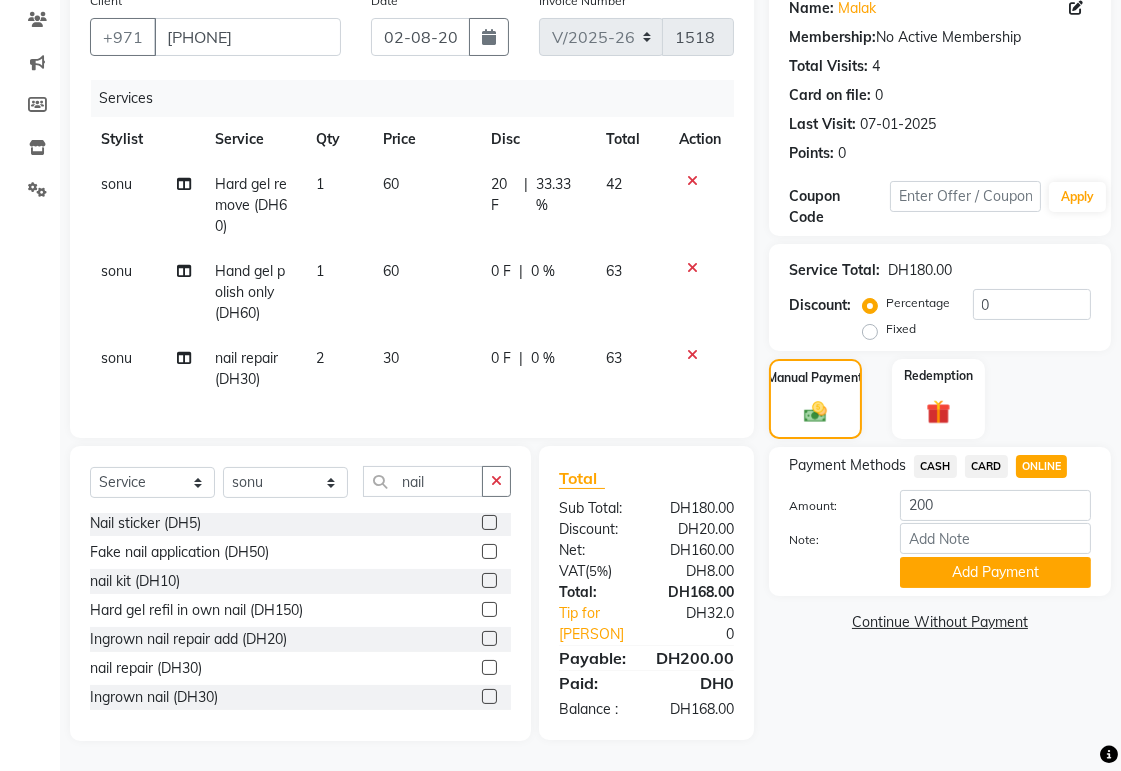 click on "CASH" 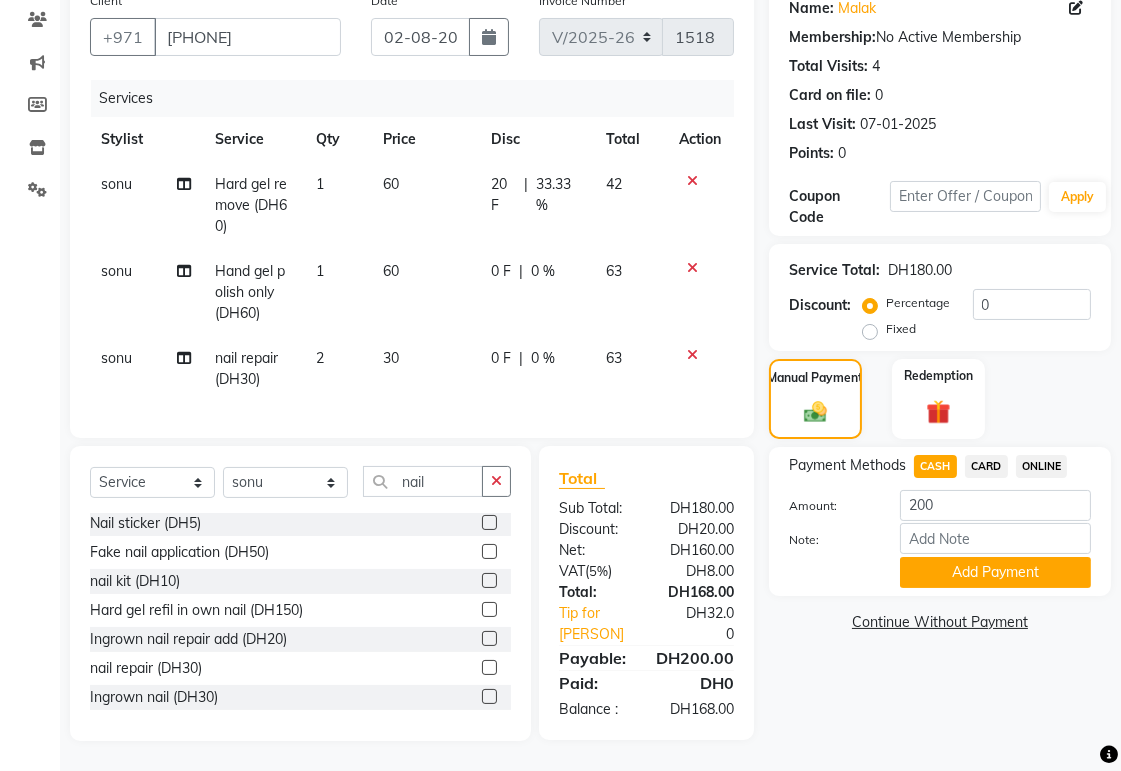 click on "CARD" 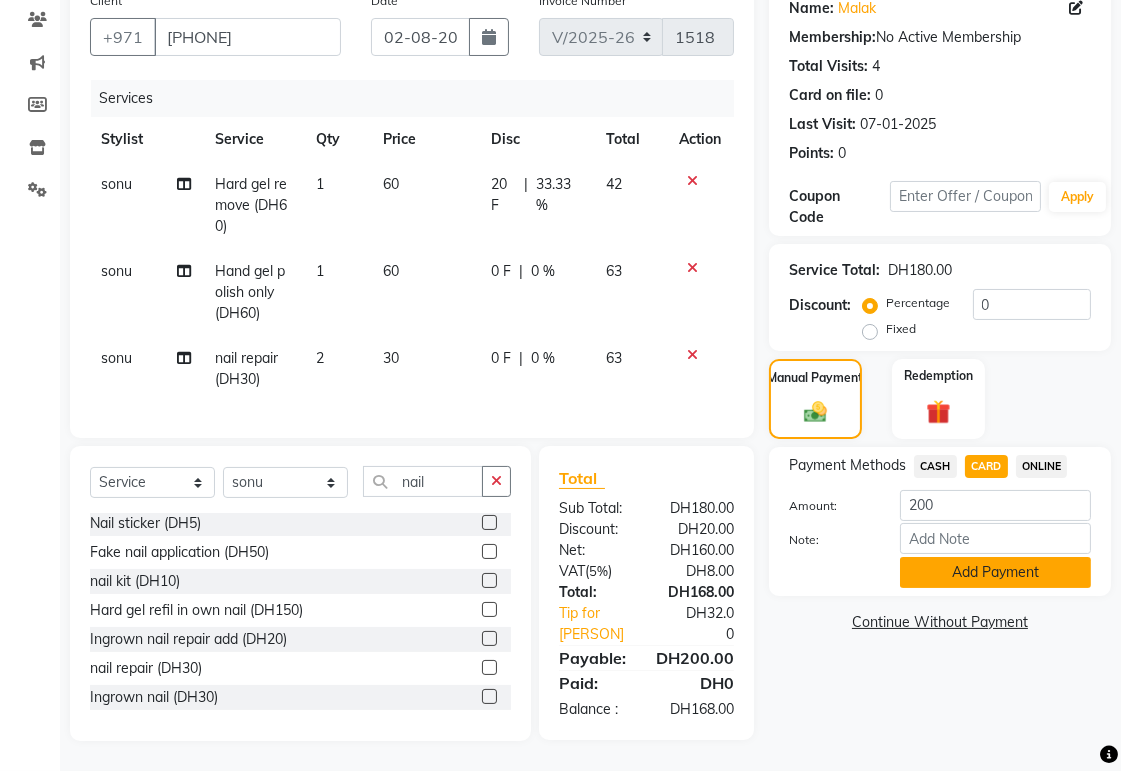 click on "Add Payment" 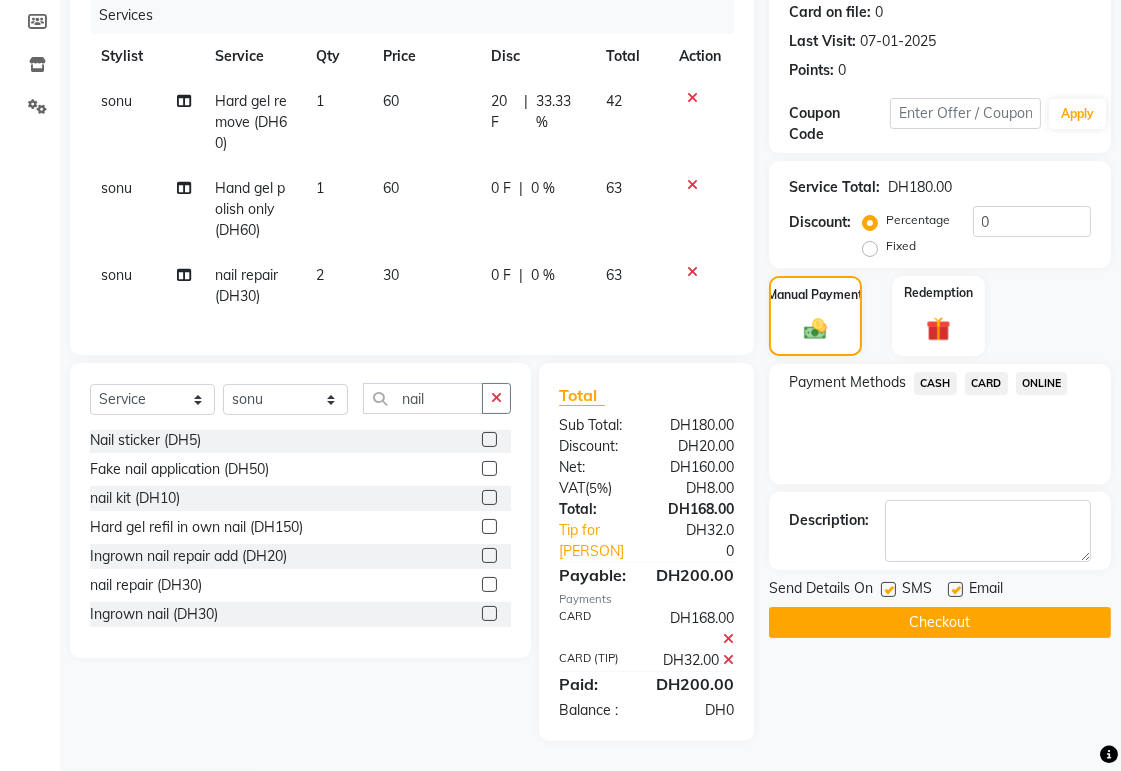scroll, scrollTop: 288, scrollLeft: 0, axis: vertical 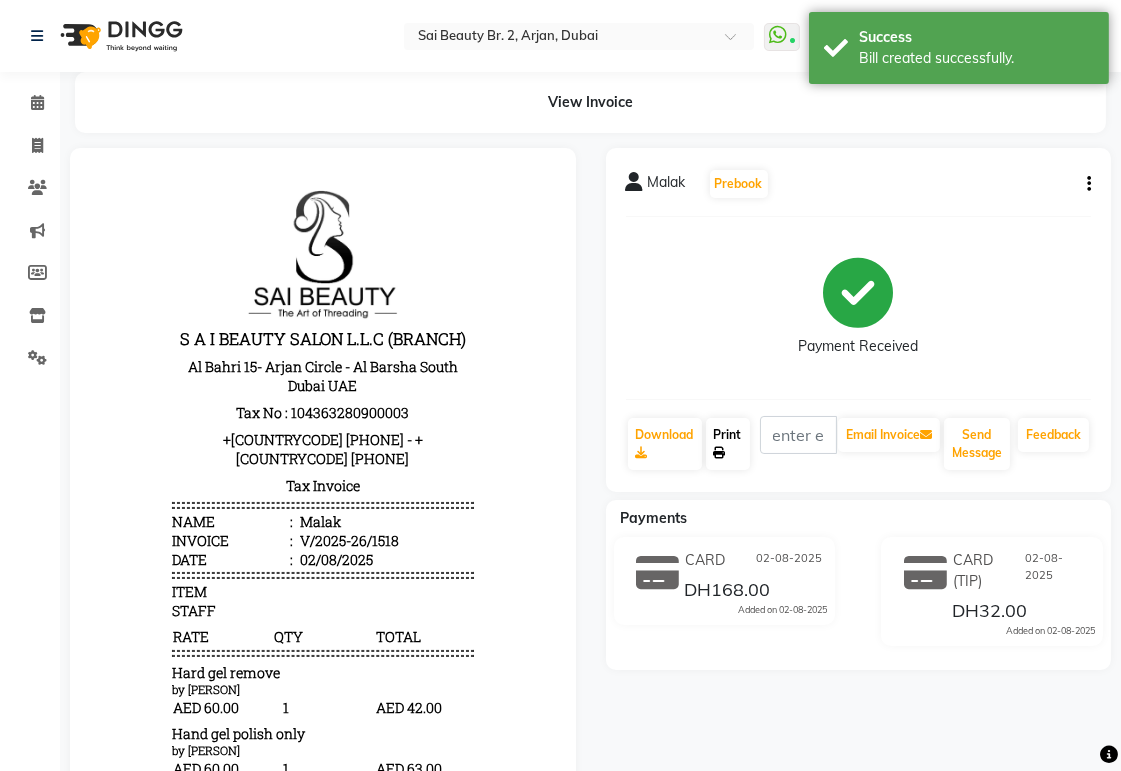 click on "Print" 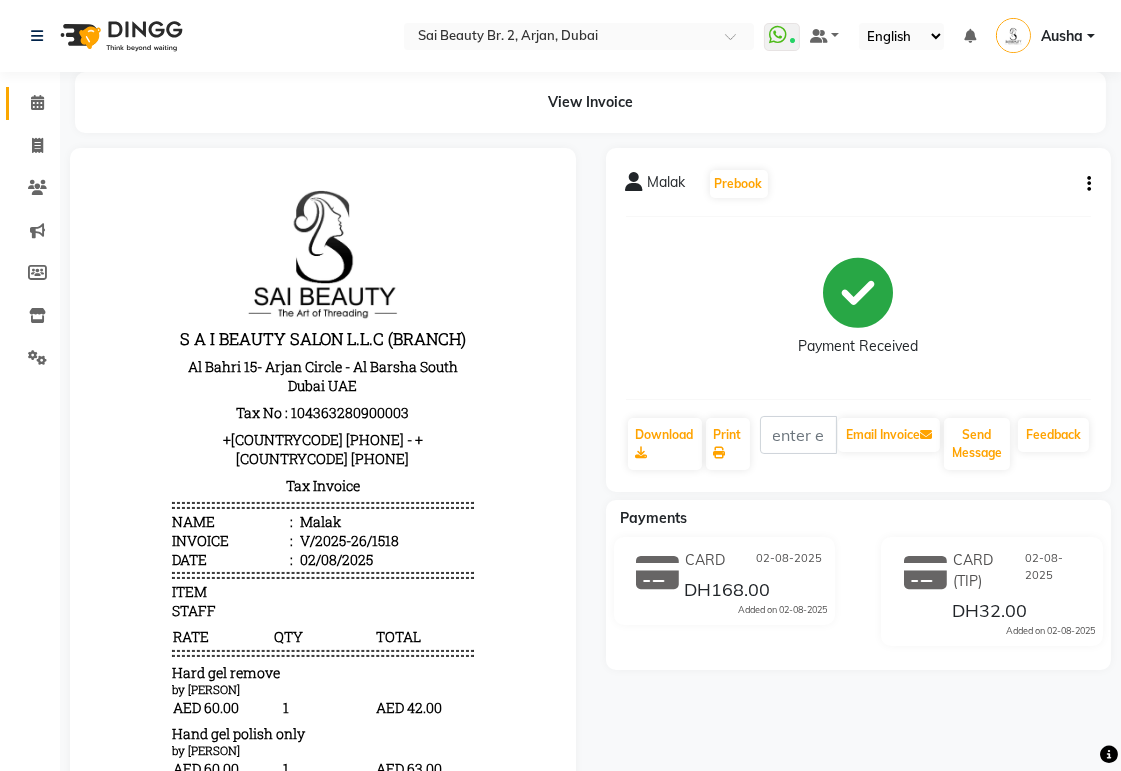 click 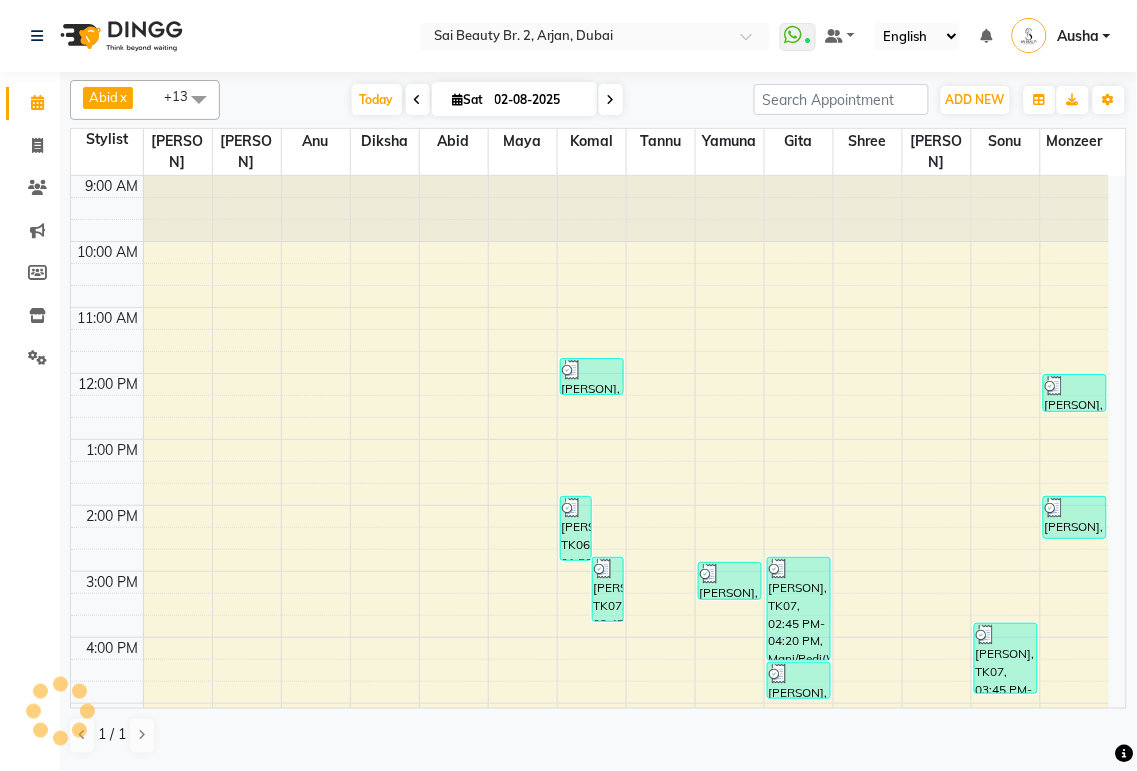 scroll, scrollTop: 336, scrollLeft: 0, axis: vertical 